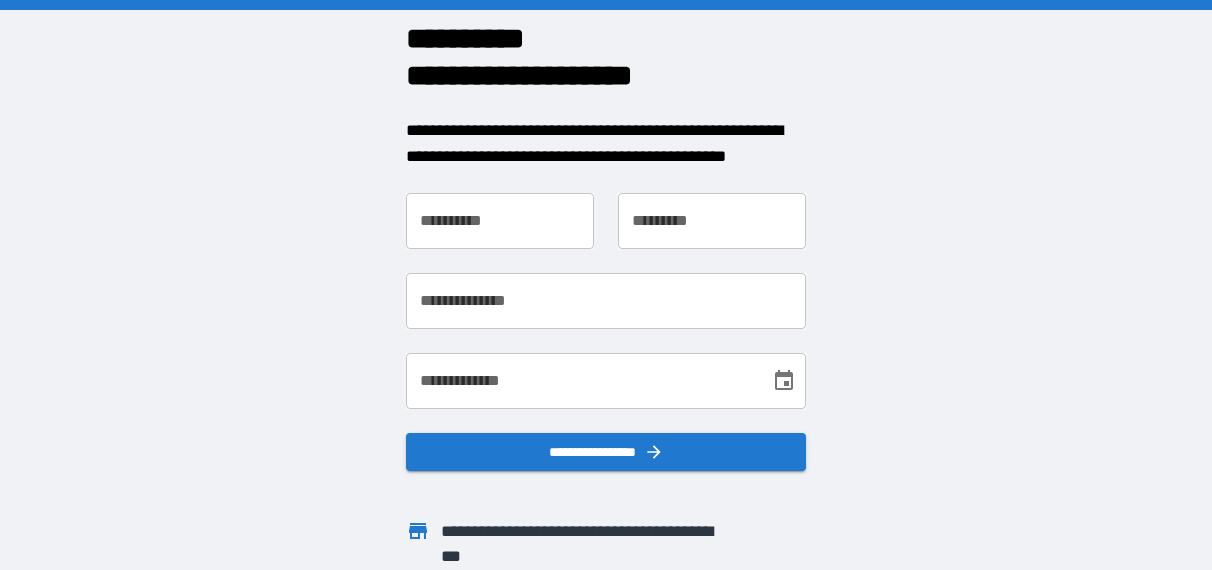 scroll, scrollTop: 0, scrollLeft: 0, axis: both 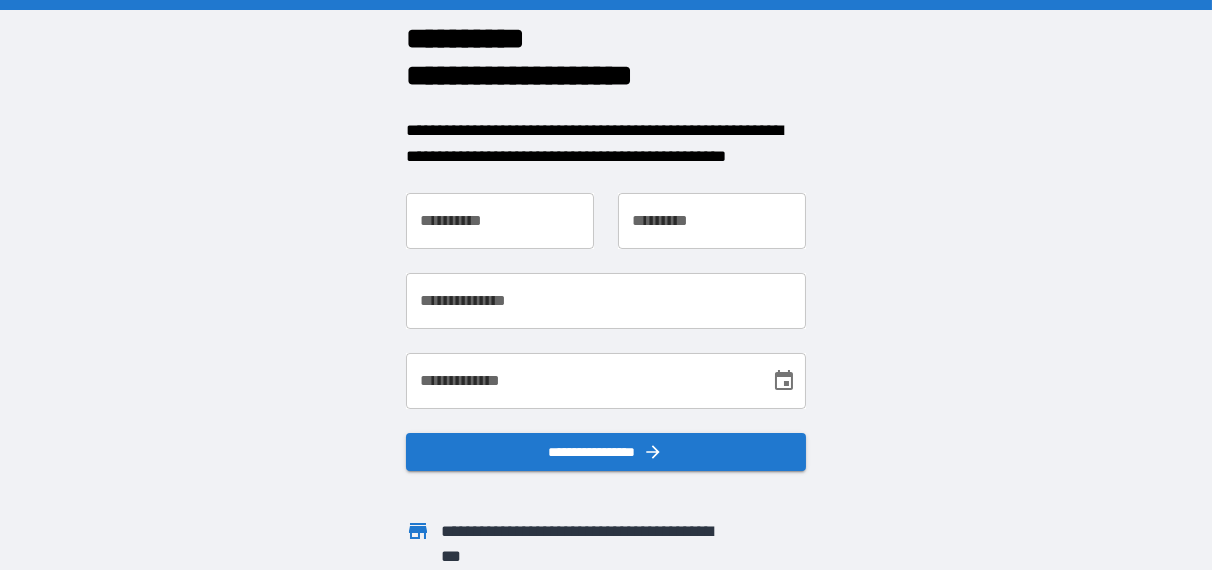 click on "**********" at bounding box center [500, 221] 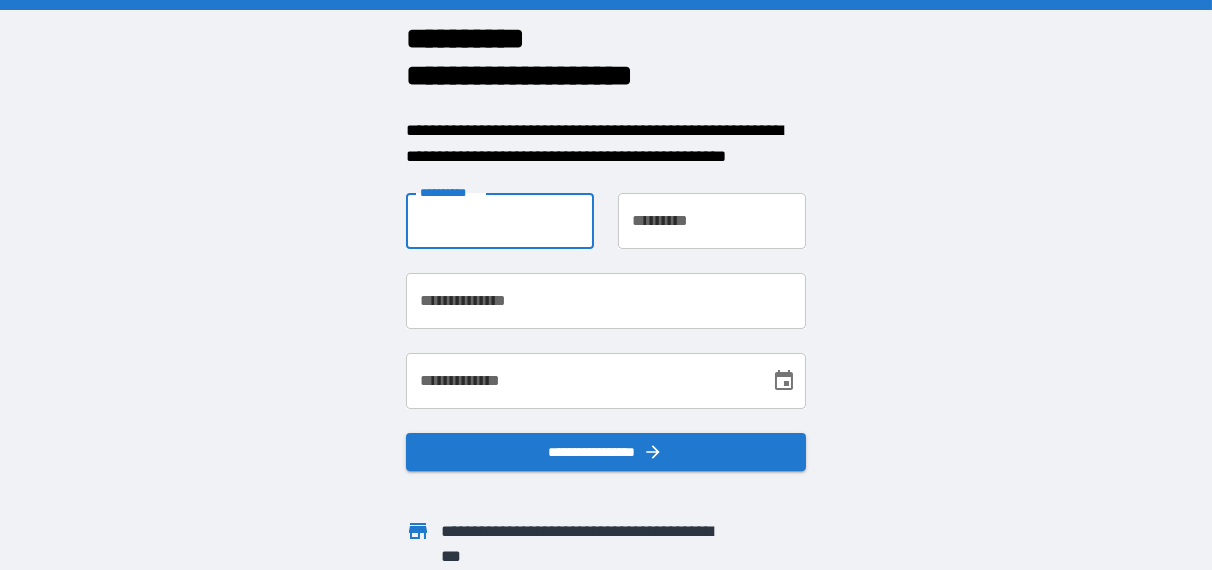 type on "*****" 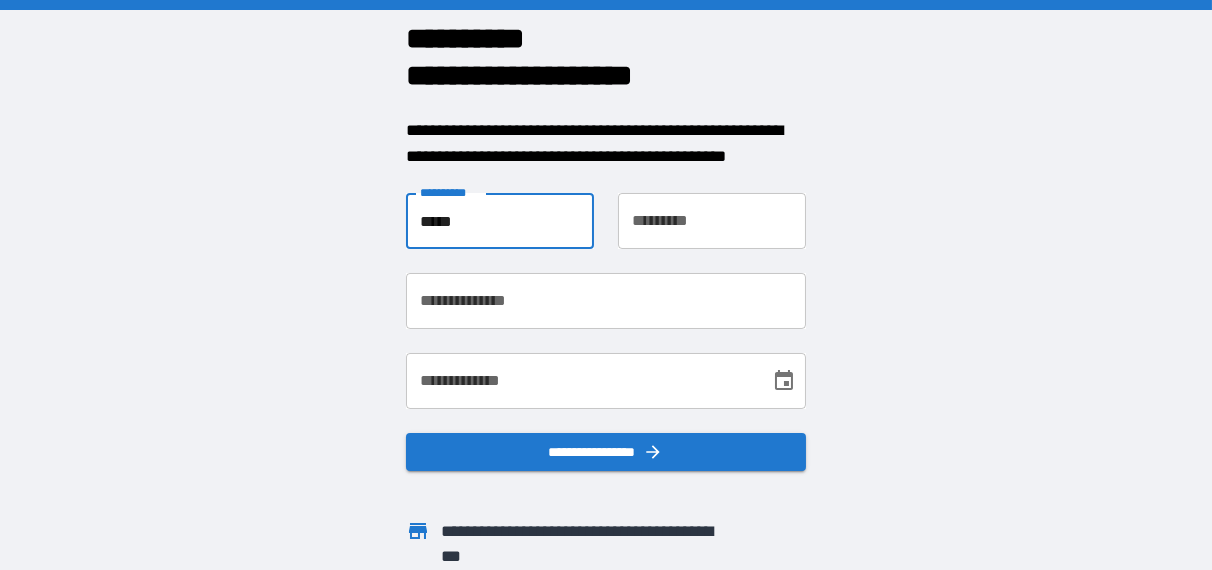 type on "*****" 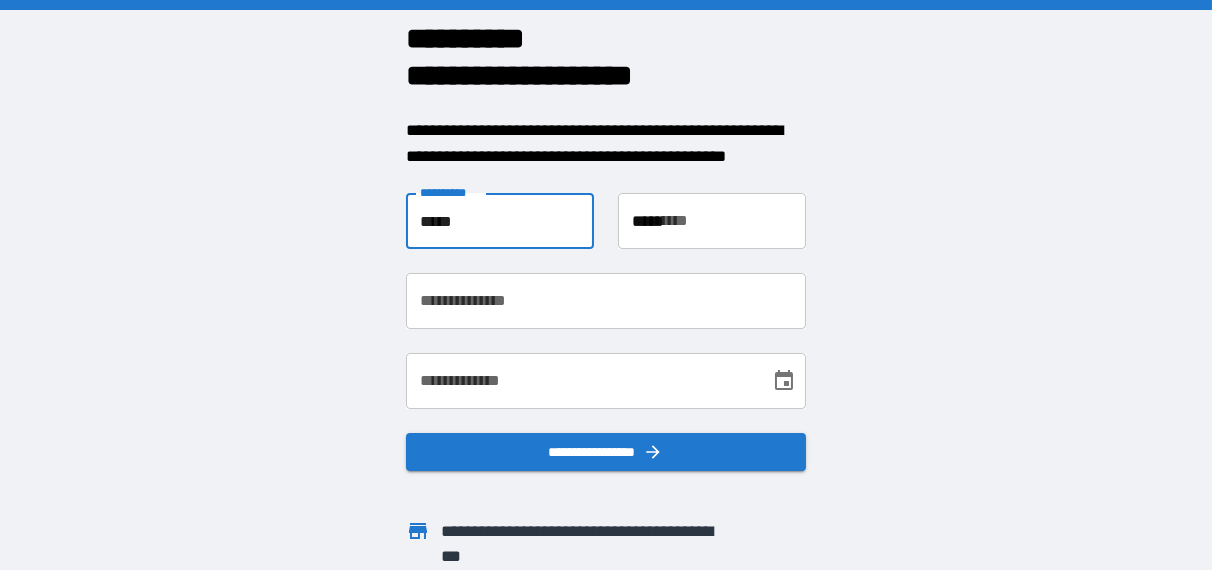 type on "**********" 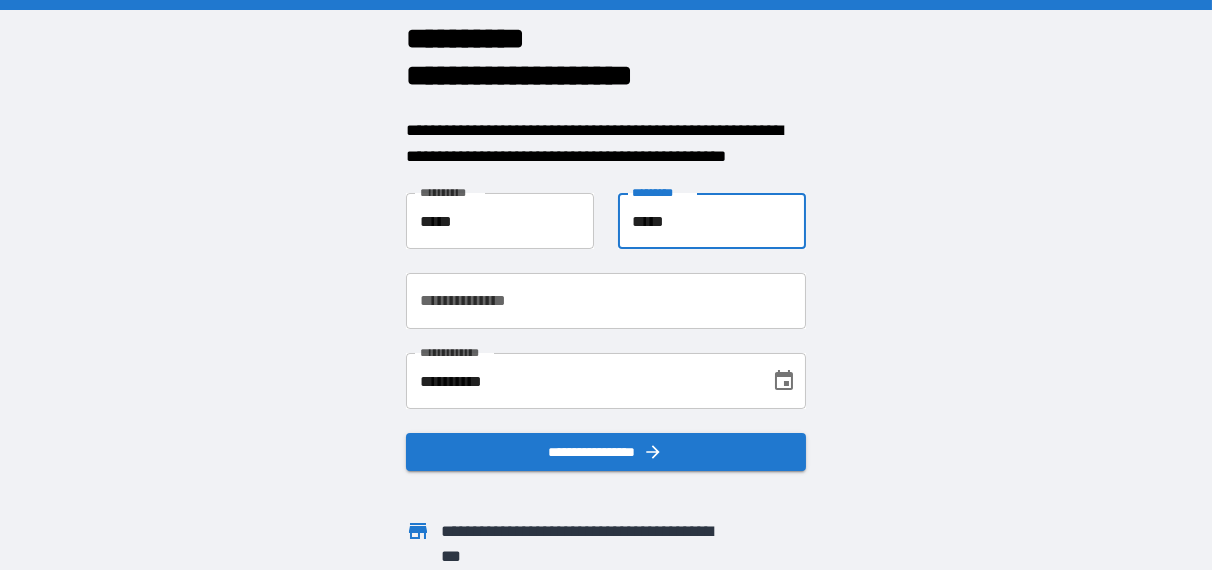 click on "*****" at bounding box center (712, 221) 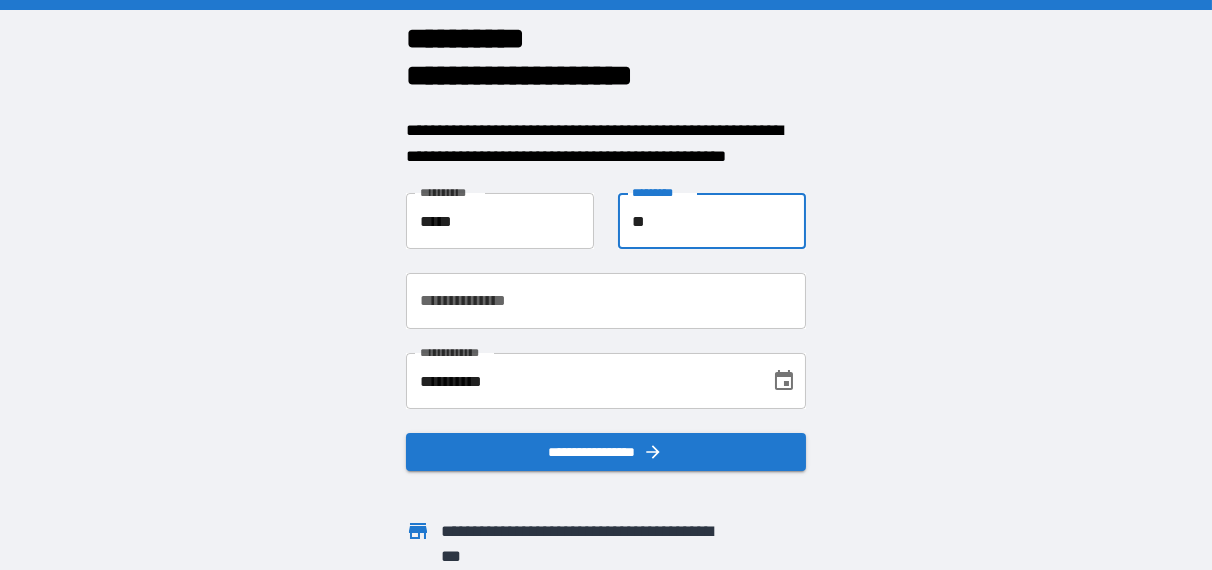 type on "*" 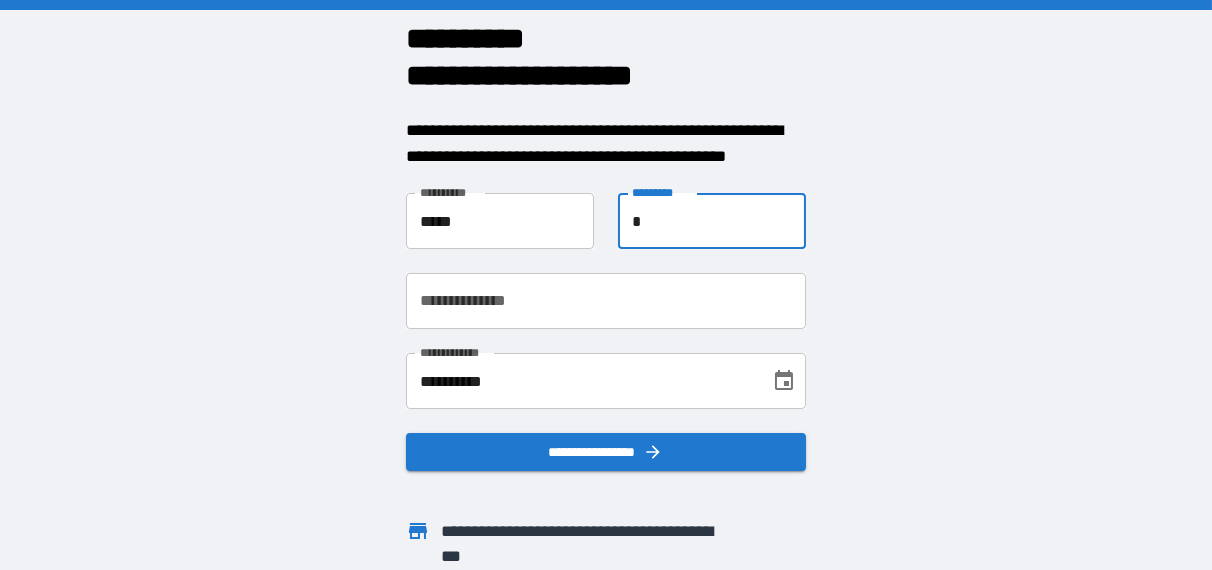 type on "**********" 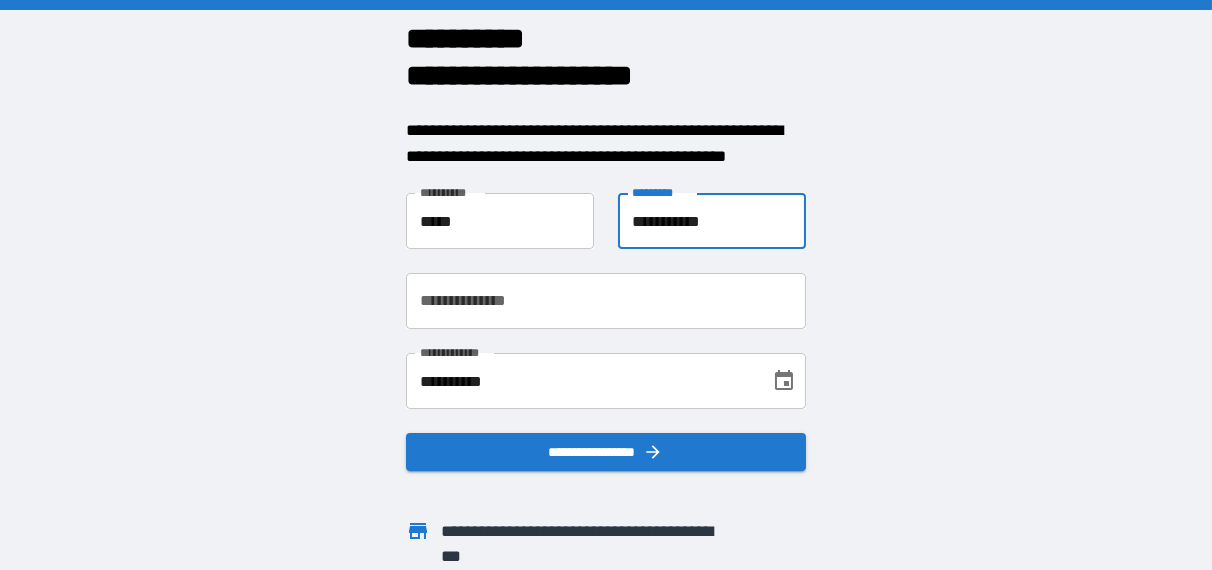 type on "**********" 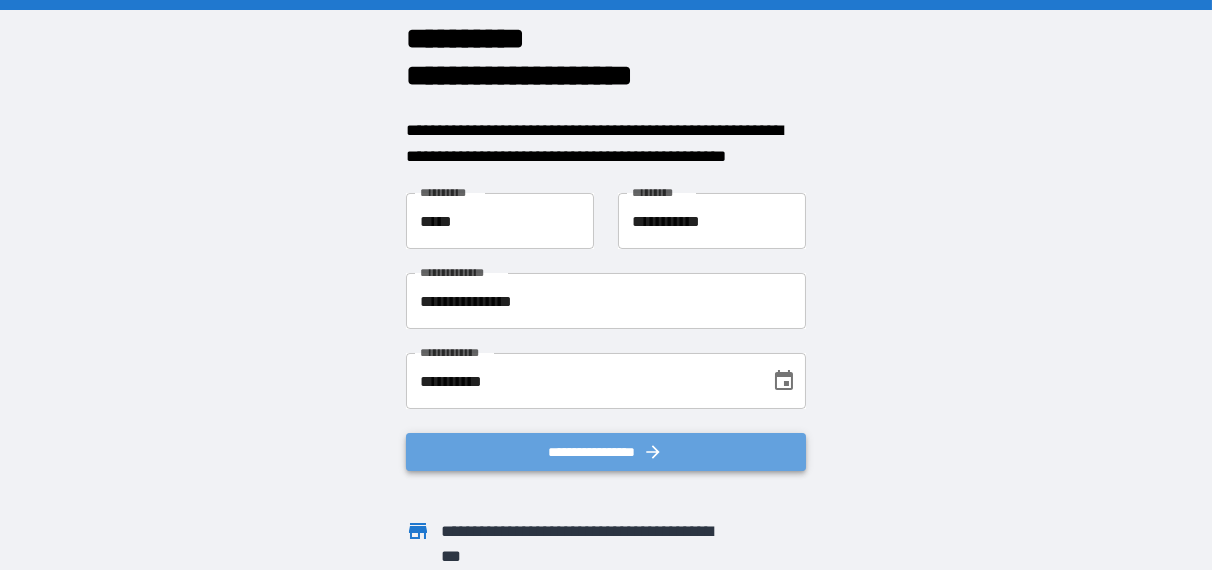 click on "**********" at bounding box center [606, 451] 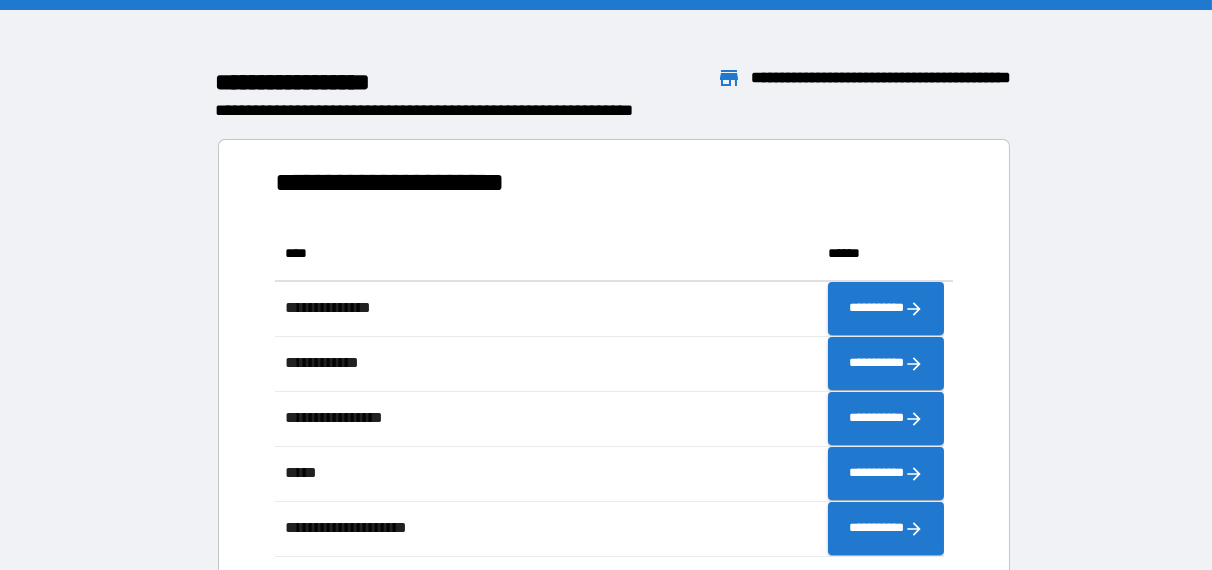 scroll, scrollTop: 16, scrollLeft: 16, axis: both 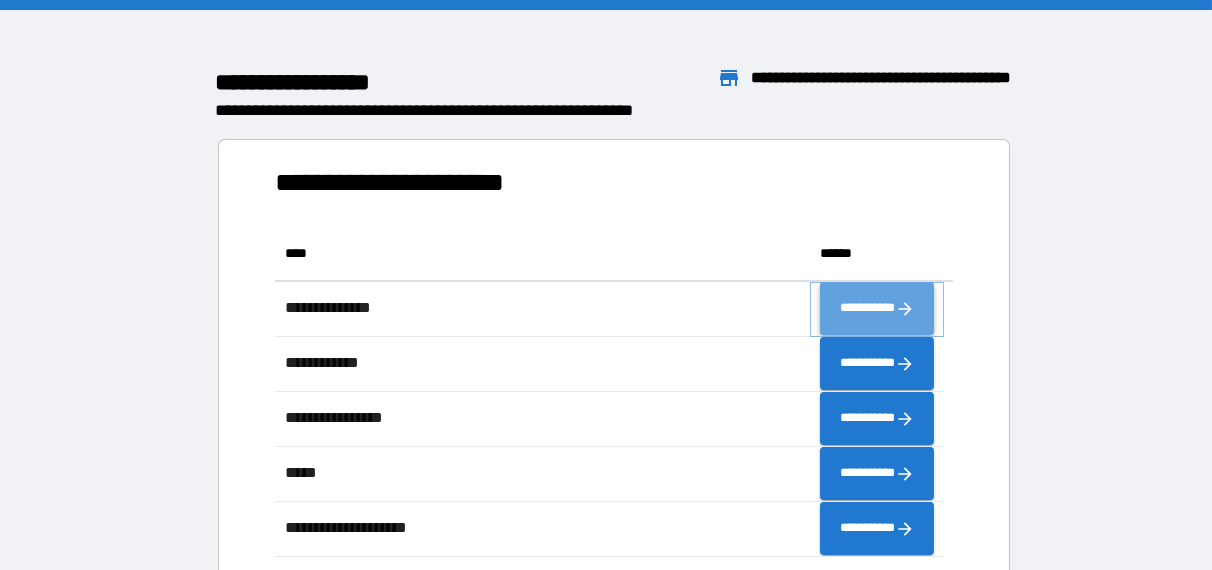 click on "**********" at bounding box center [877, 308] 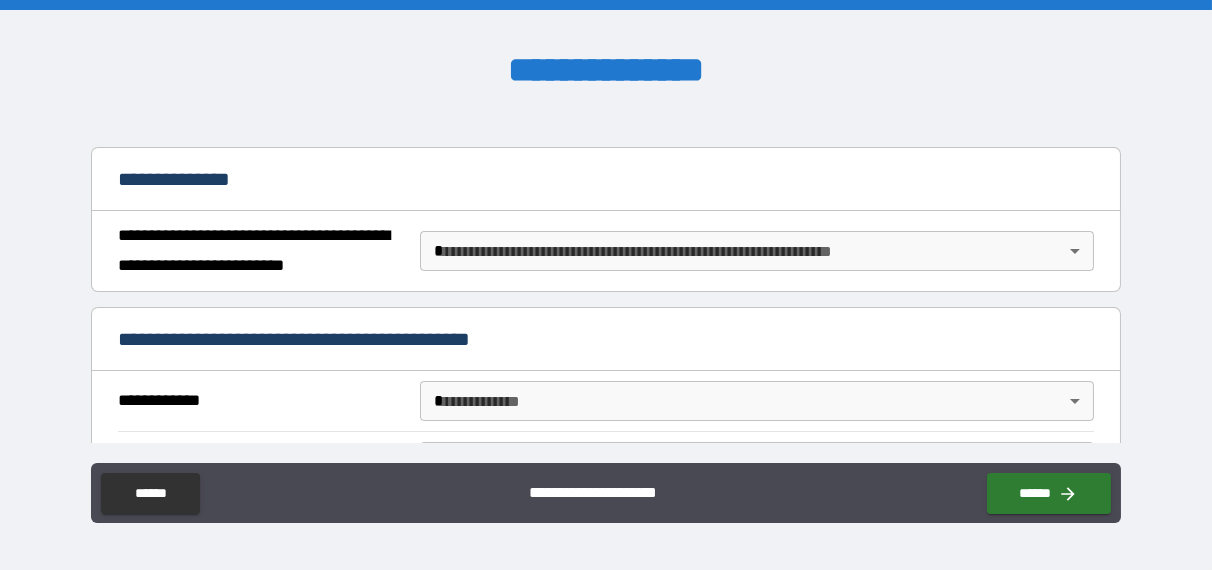 scroll, scrollTop: 200, scrollLeft: 0, axis: vertical 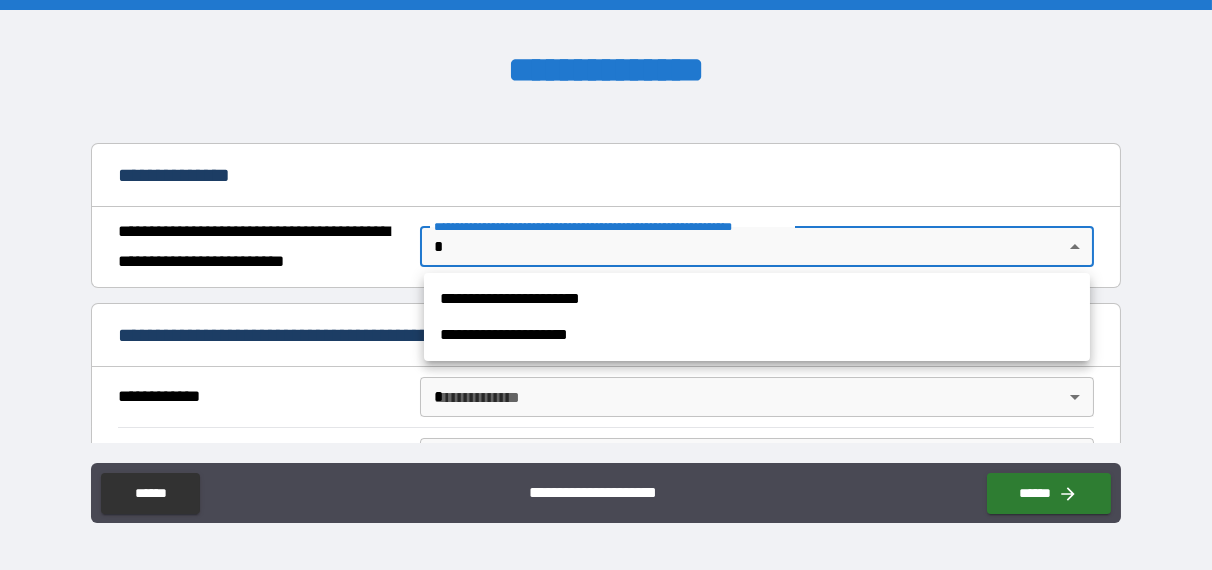 click on "**********" at bounding box center [606, 285] 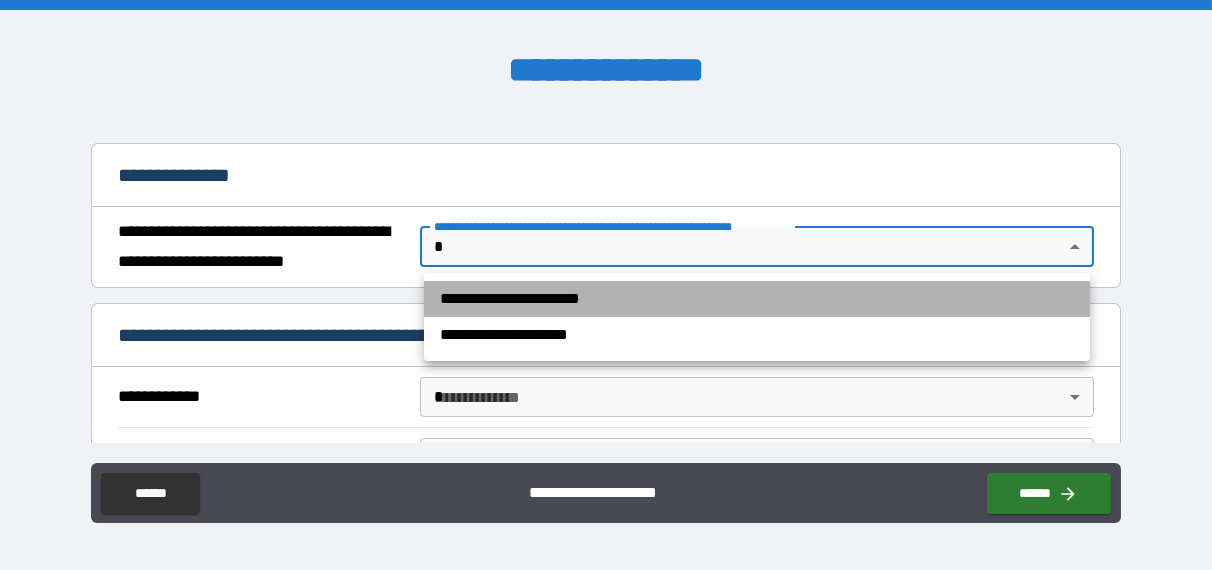 click on "**********" at bounding box center (757, 299) 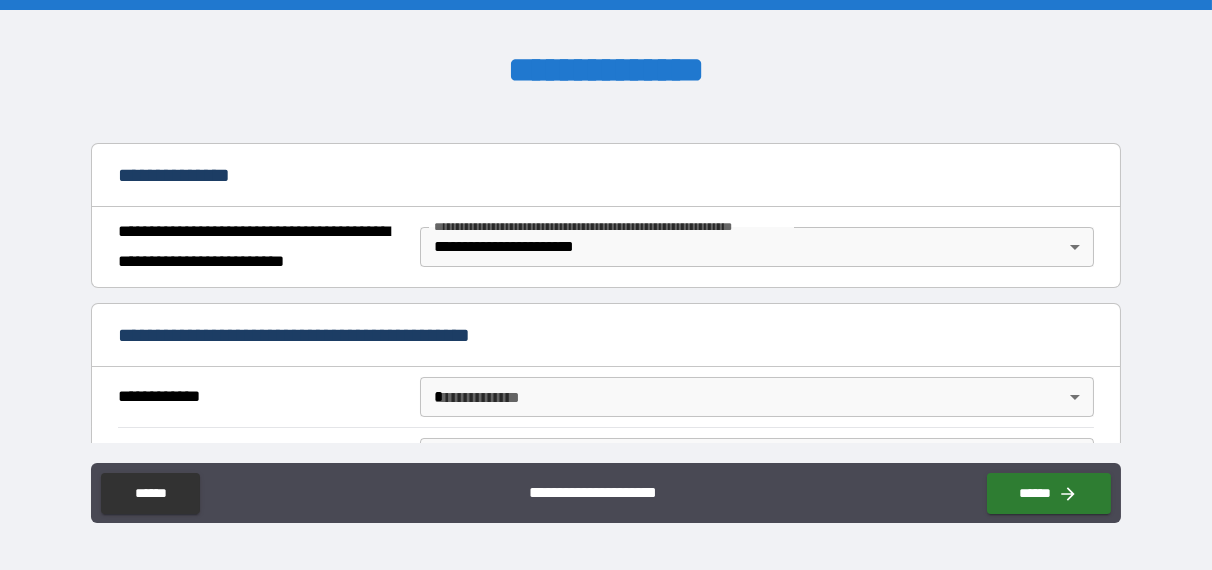 click on "**********" at bounding box center [606, 337] 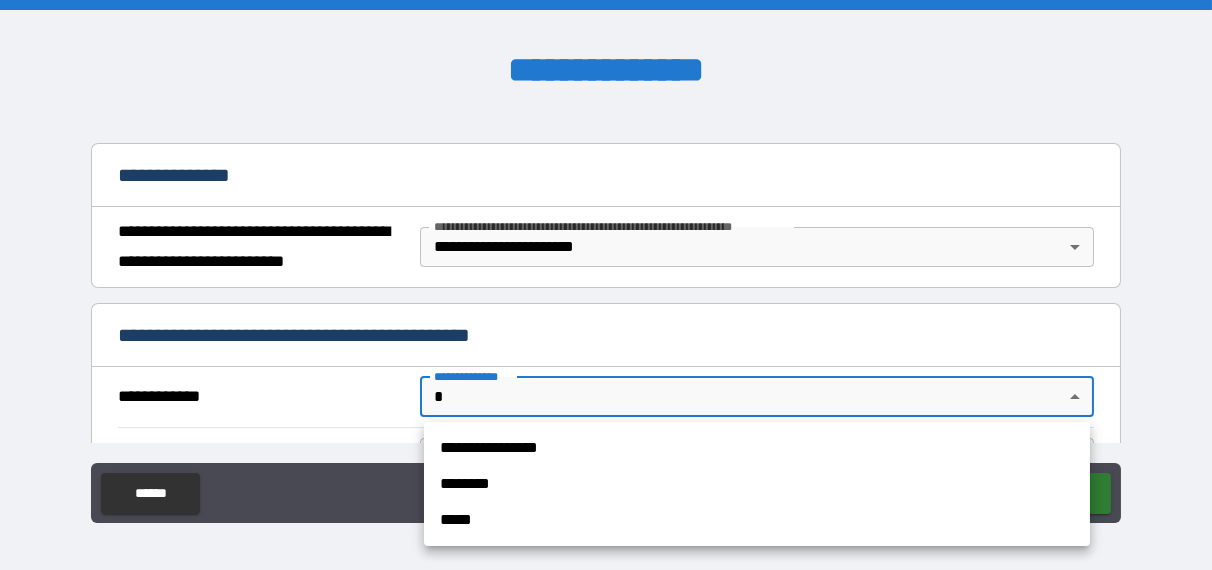 click on "**********" at bounding box center [606, 285] 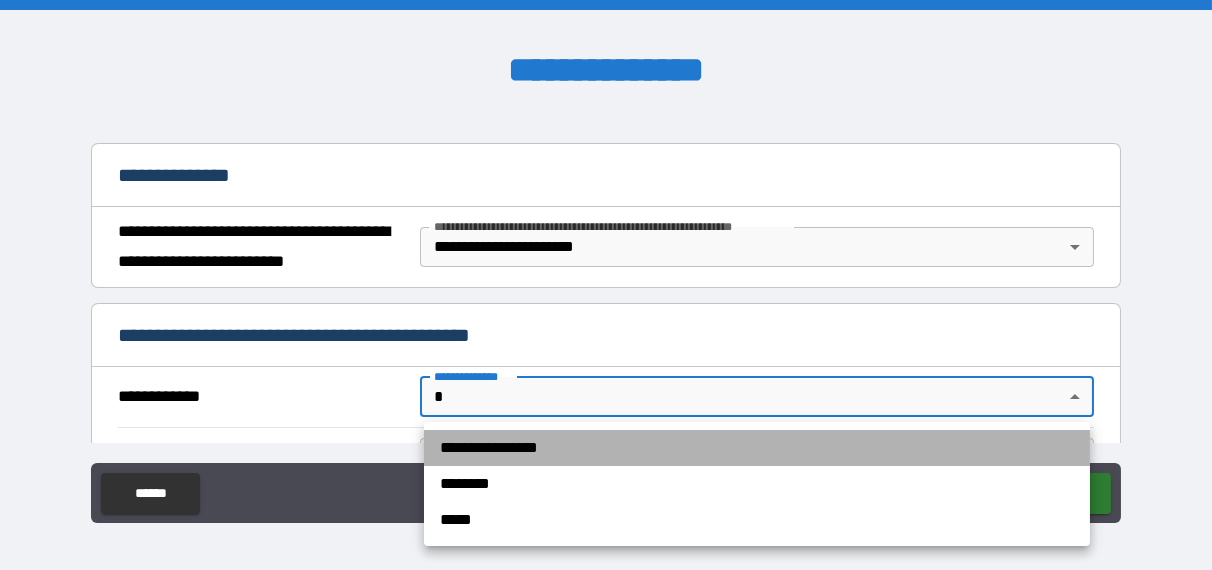 click on "**********" at bounding box center (757, 448) 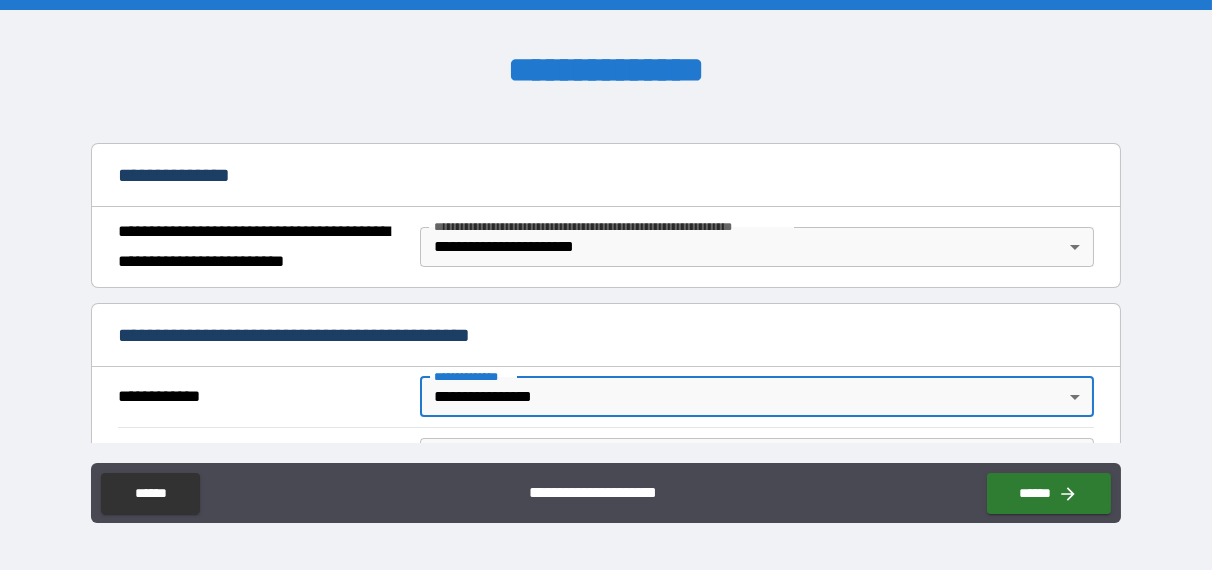 scroll, scrollTop: 300, scrollLeft: 0, axis: vertical 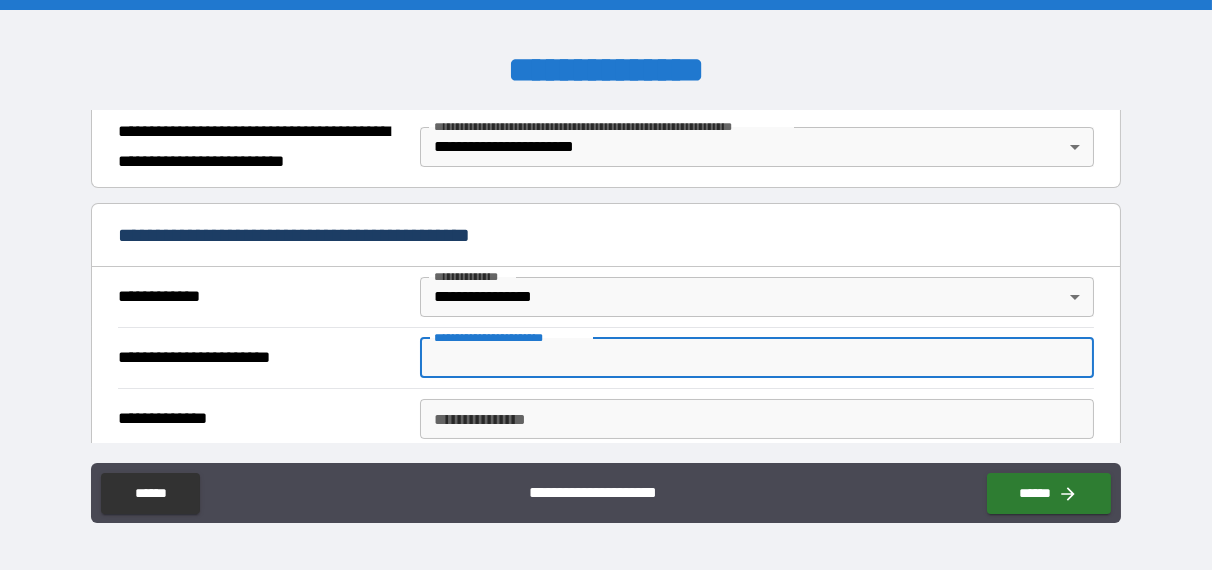 click on "**********" at bounding box center (757, 358) 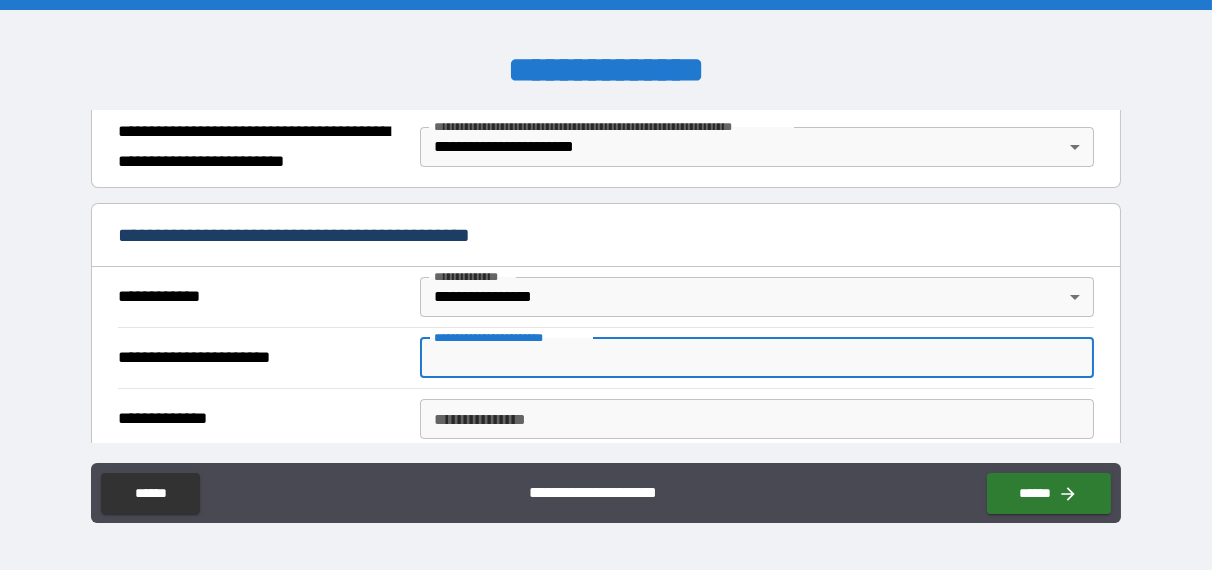 type on "**********" 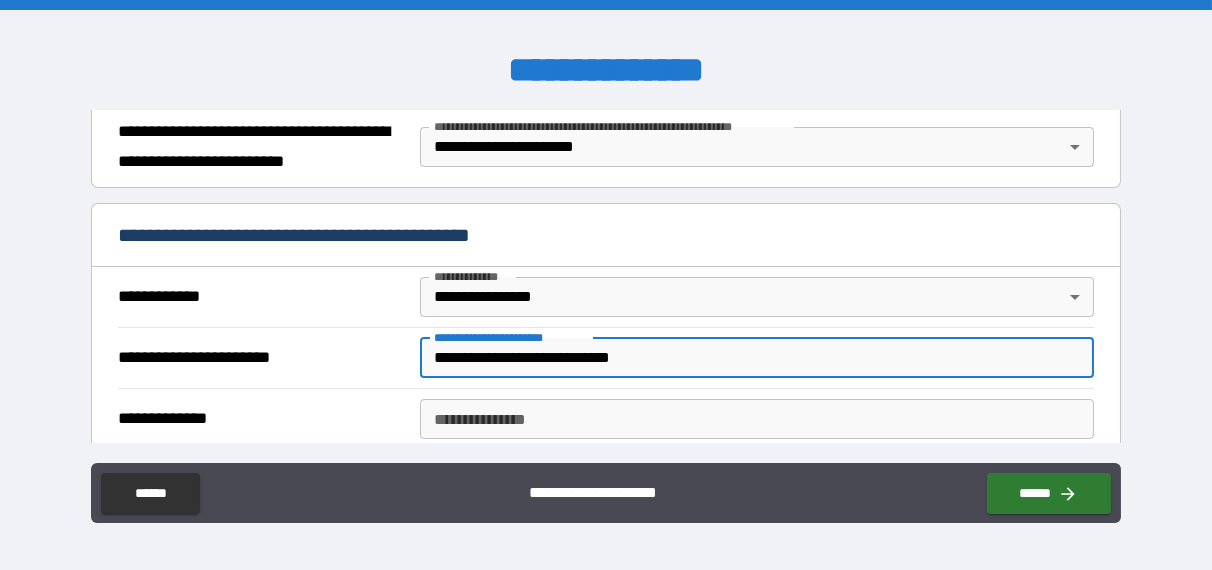 type on "*****" 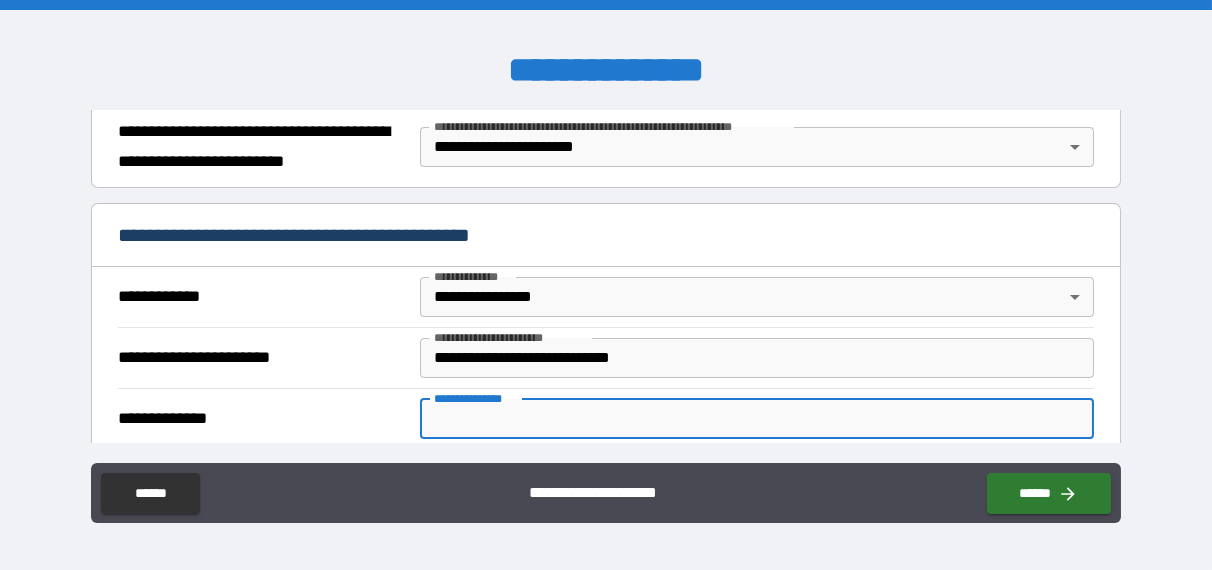 click on "**********" at bounding box center (757, 419) 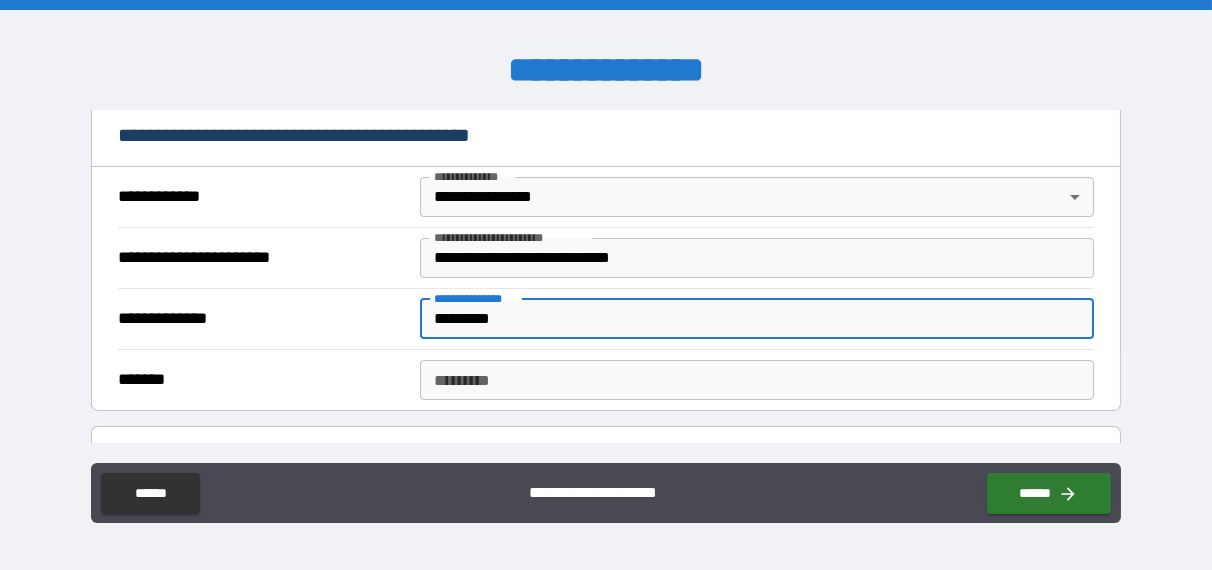 scroll, scrollTop: 500, scrollLeft: 0, axis: vertical 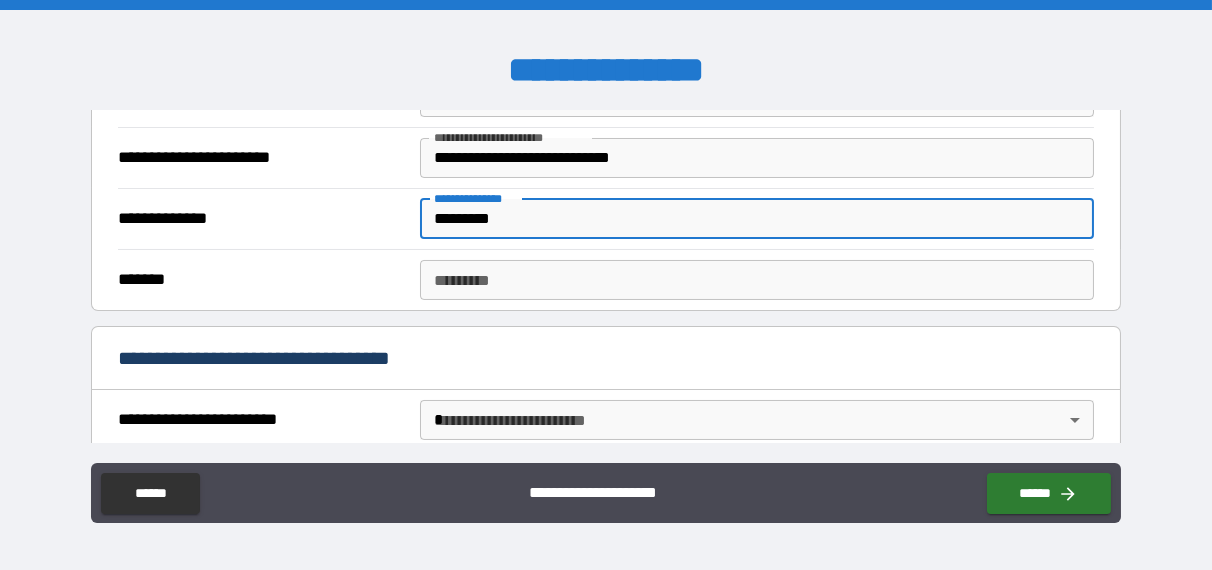 type on "*********" 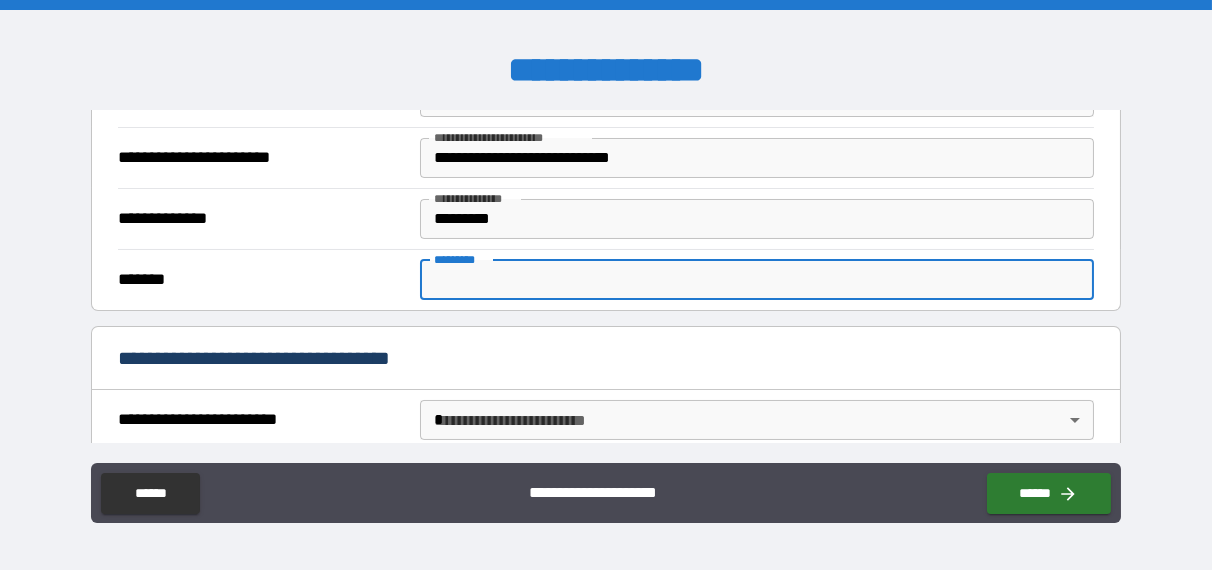 click on "*******   *" at bounding box center (757, 280) 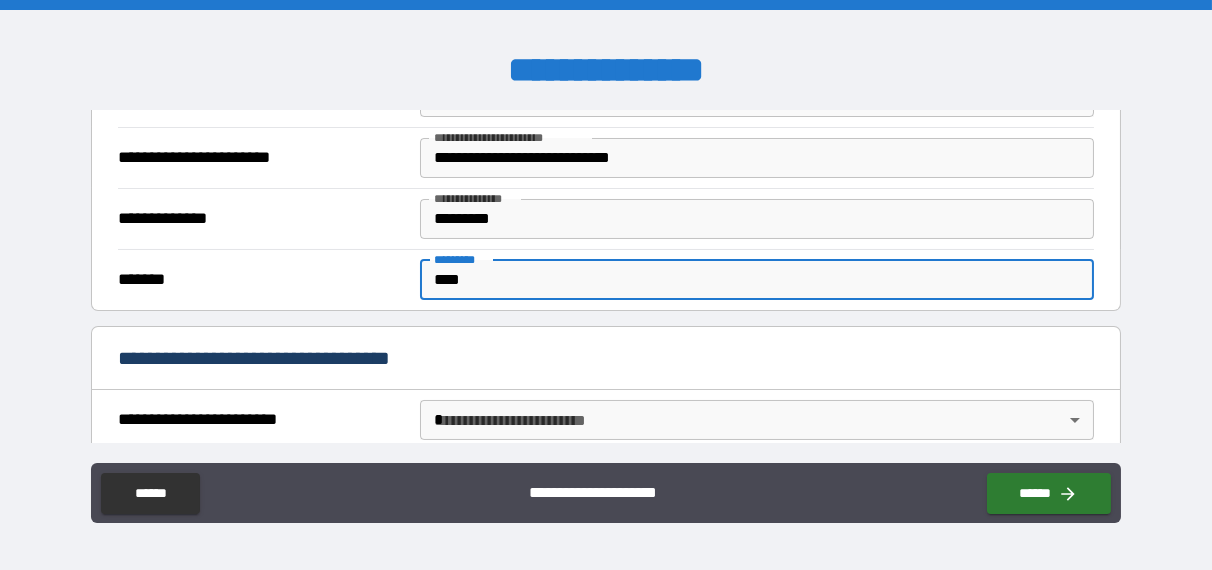 type on "****" 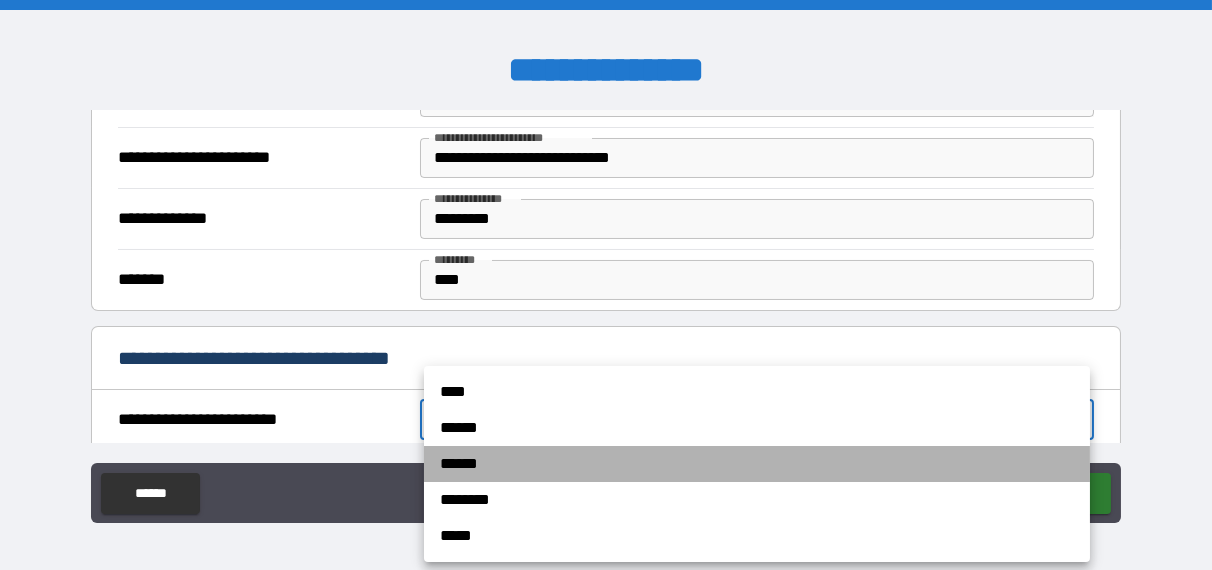 click on "******" at bounding box center (757, 464) 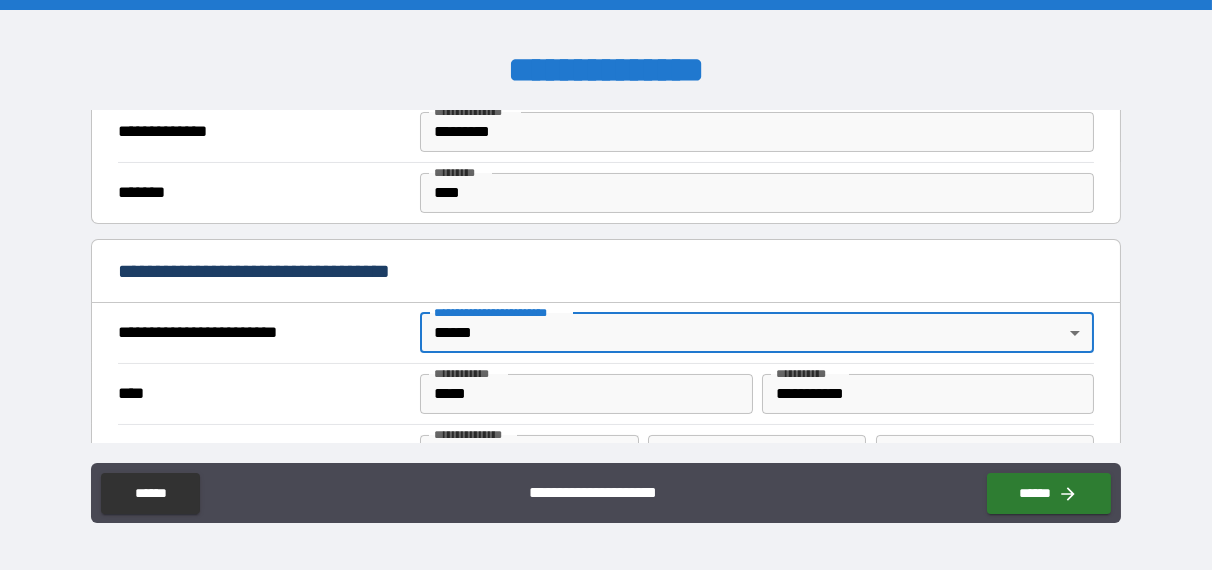 scroll, scrollTop: 800, scrollLeft: 0, axis: vertical 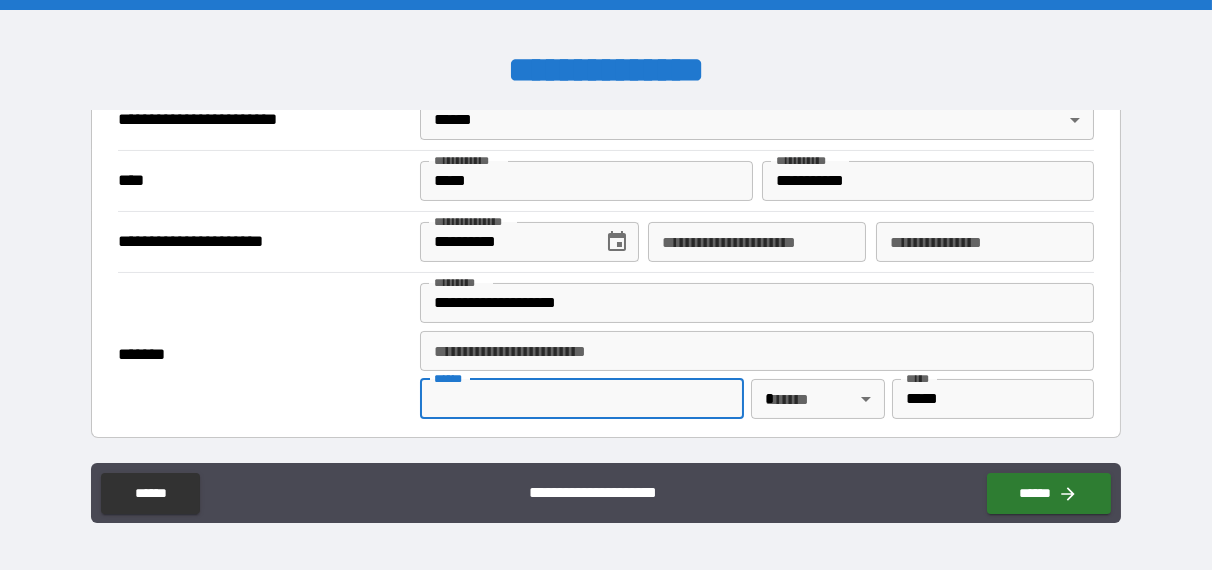 click on "****   *" at bounding box center [582, 399] 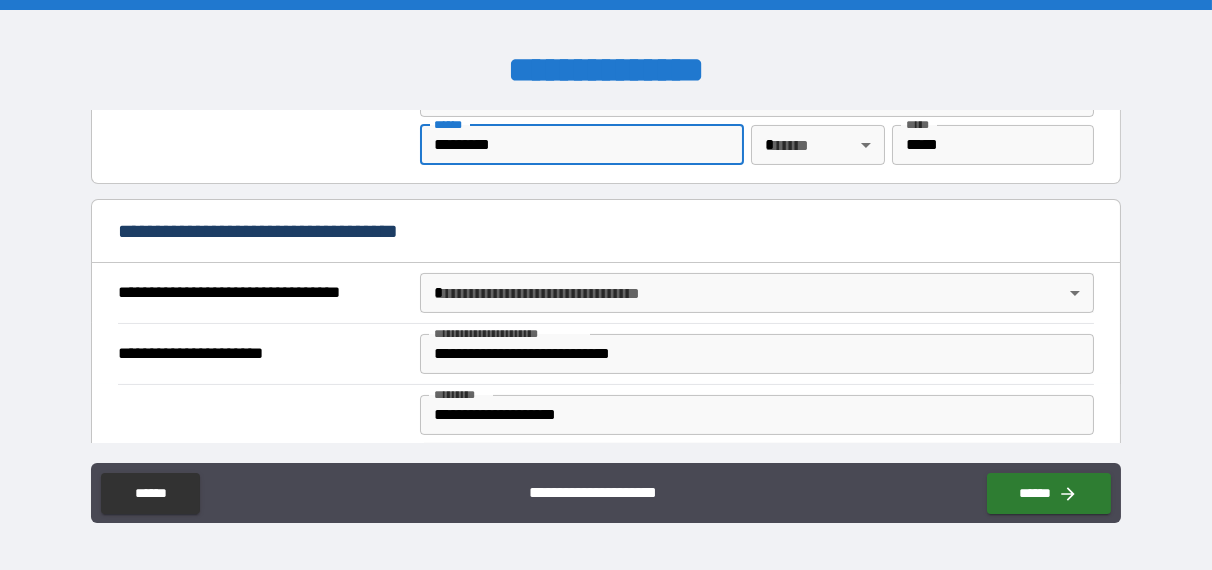 scroll, scrollTop: 1100, scrollLeft: 0, axis: vertical 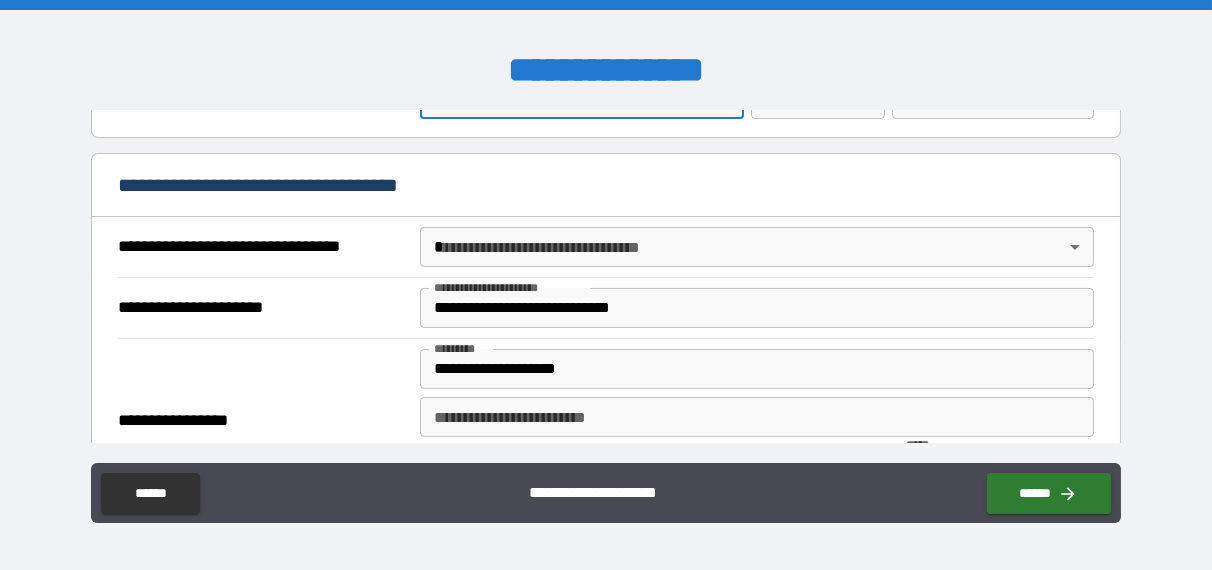 type on "*********" 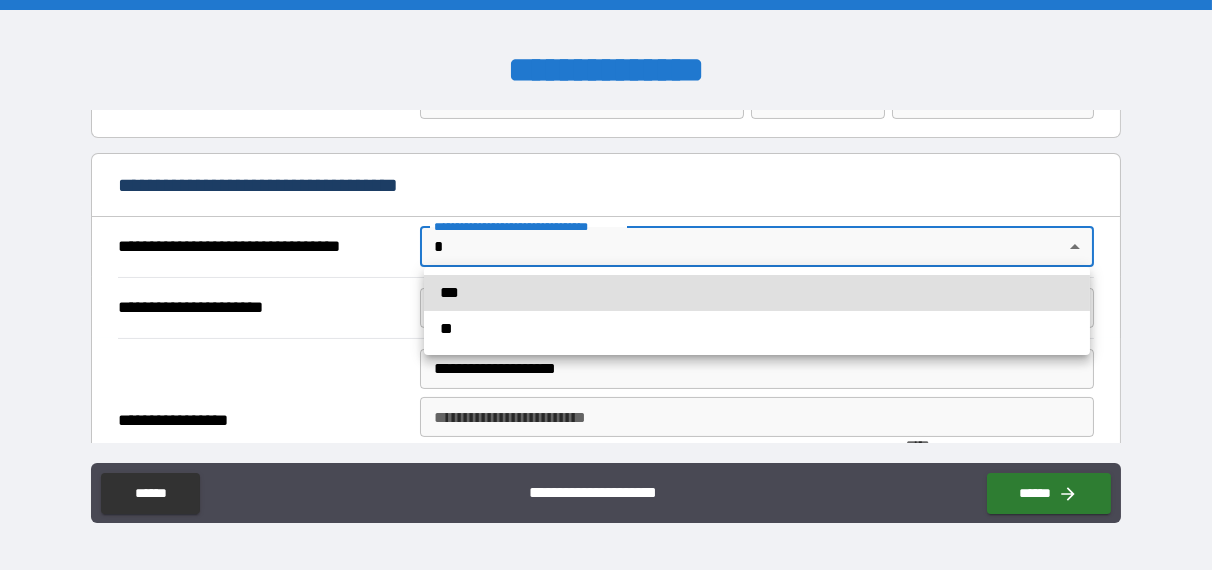 click on "**********" at bounding box center (606, 285) 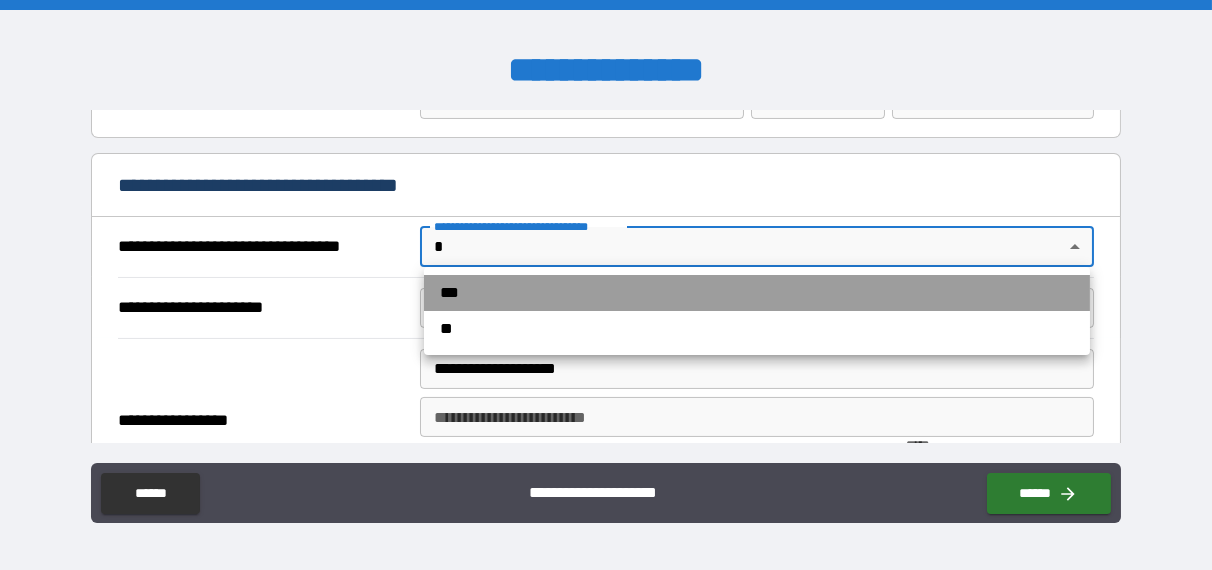 click on "***" at bounding box center [757, 293] 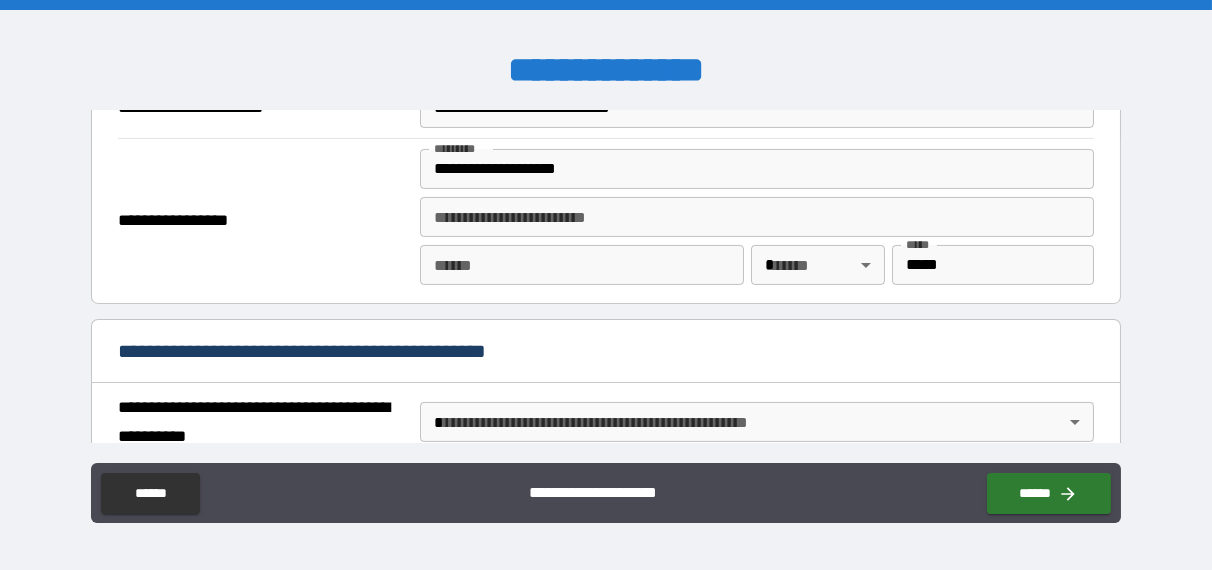 scroll, scrollTop: 1400, scrollLeft: 0, axis: vertical 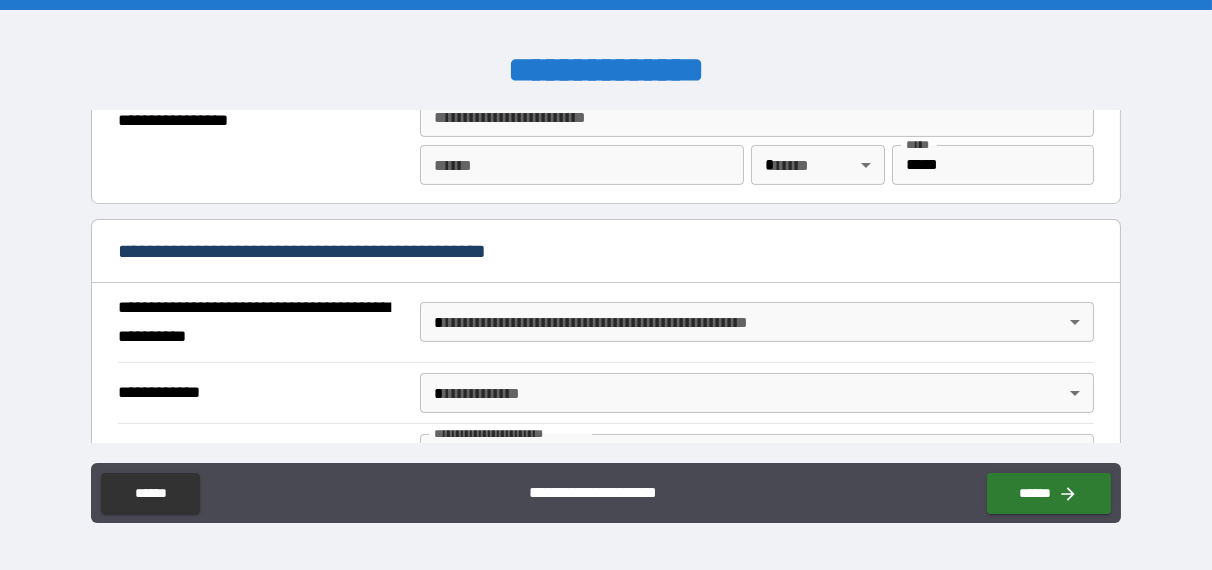 click on "**********" at bounding box center [606, 285] 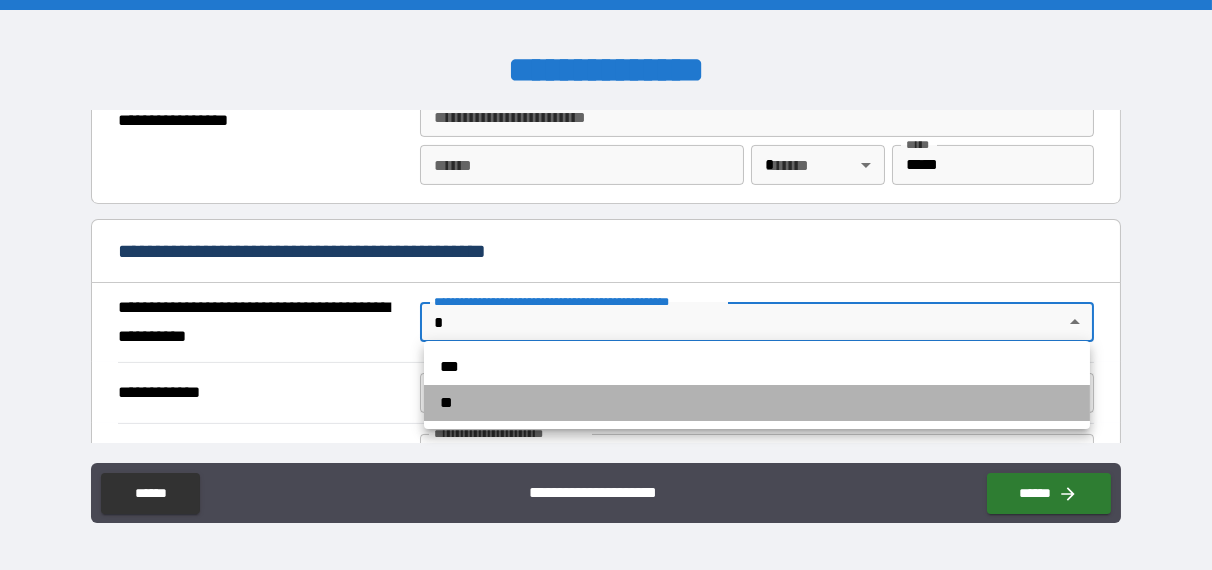 click on "**" at bounding box center (757, 403) 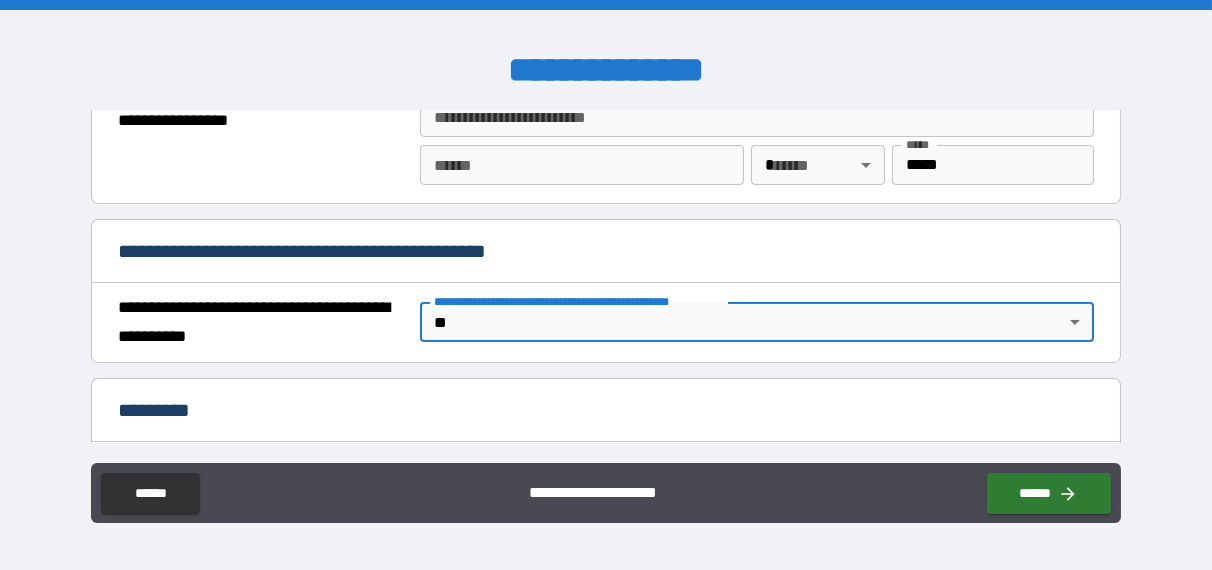 click on "****   *" at bounding box center [582, 165] 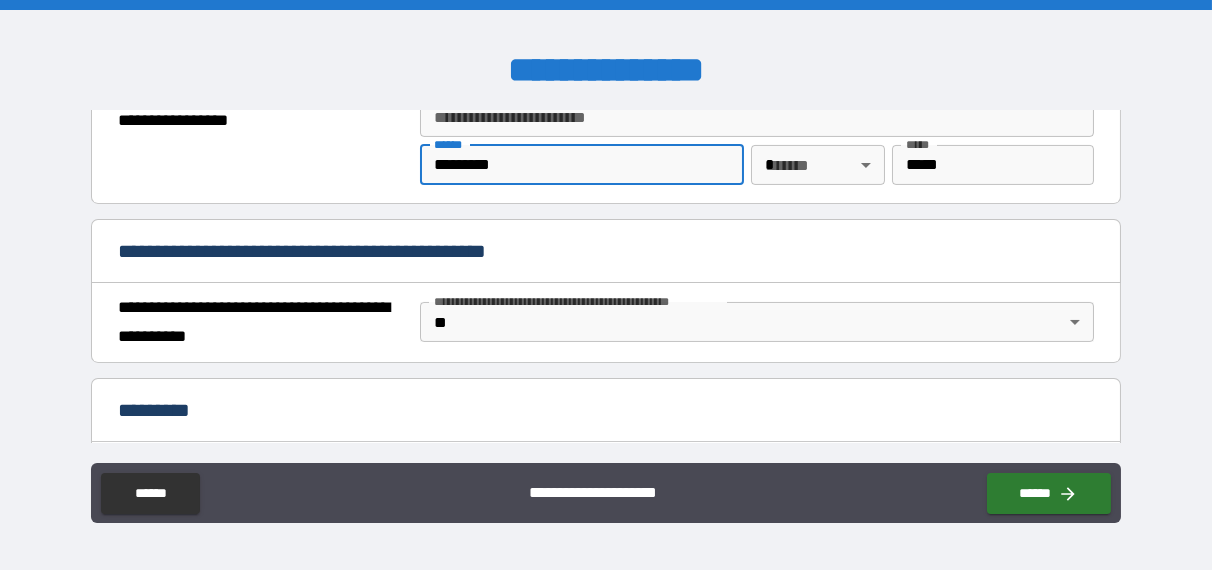 type on "*********" 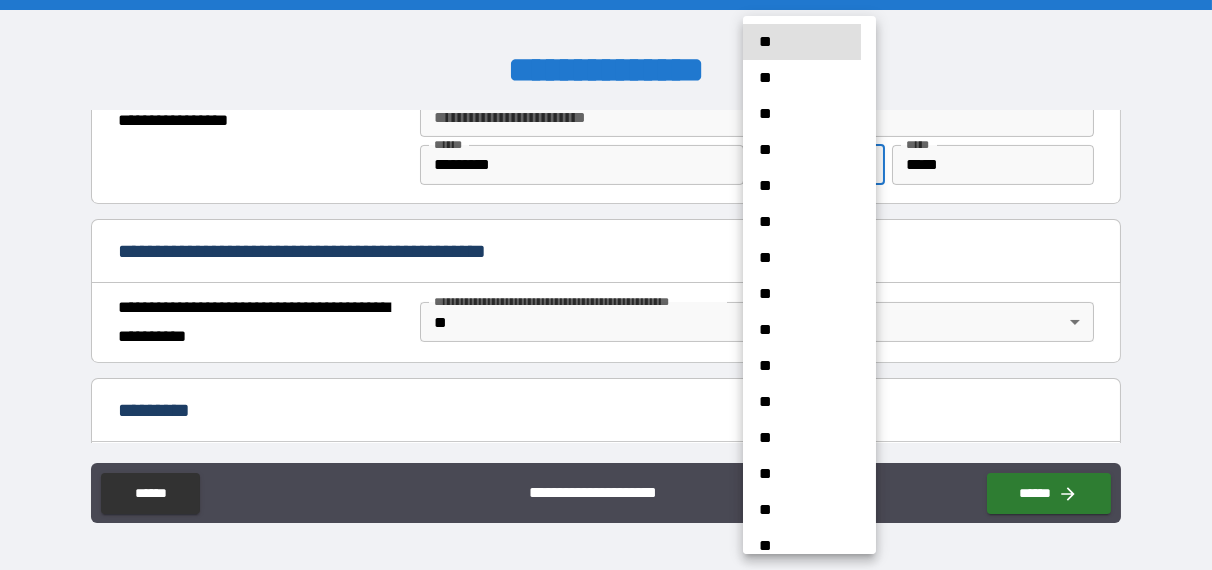 click on "**********" at bounding box center (606, 285) 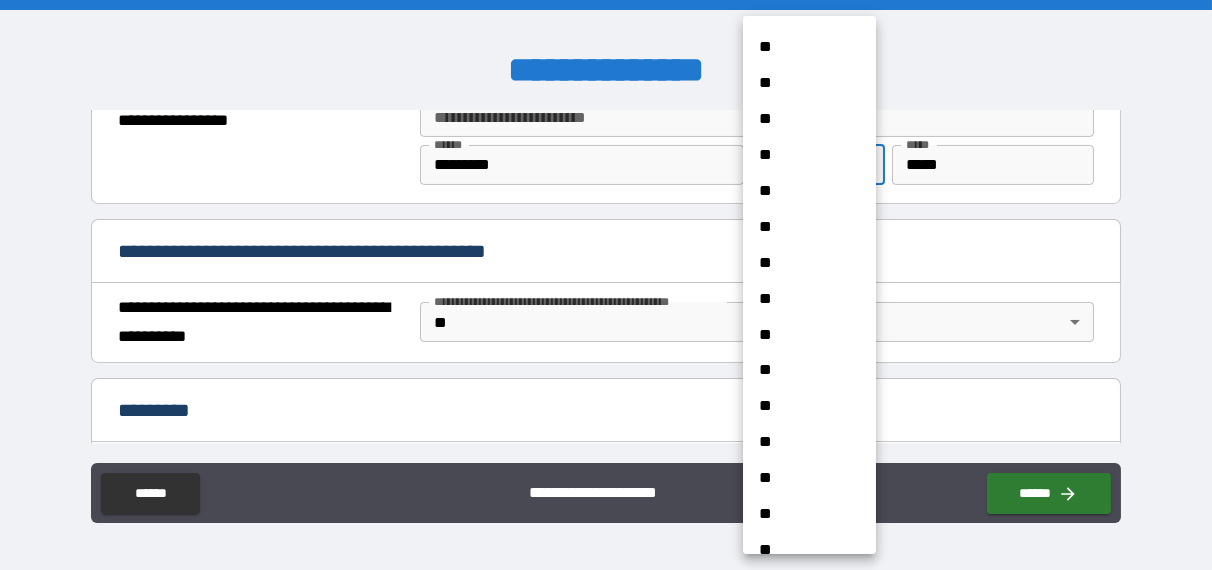 scroll, scrollTop: 1300, scrollLeft: 0, axis: vertical 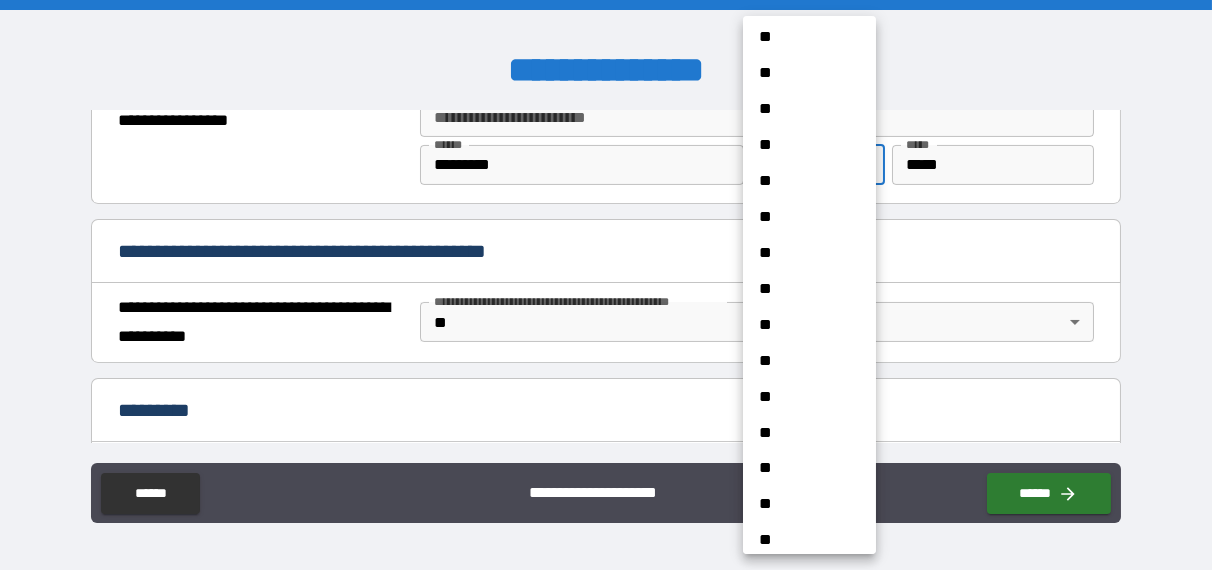click on "**" at bounding box center (802, 181) 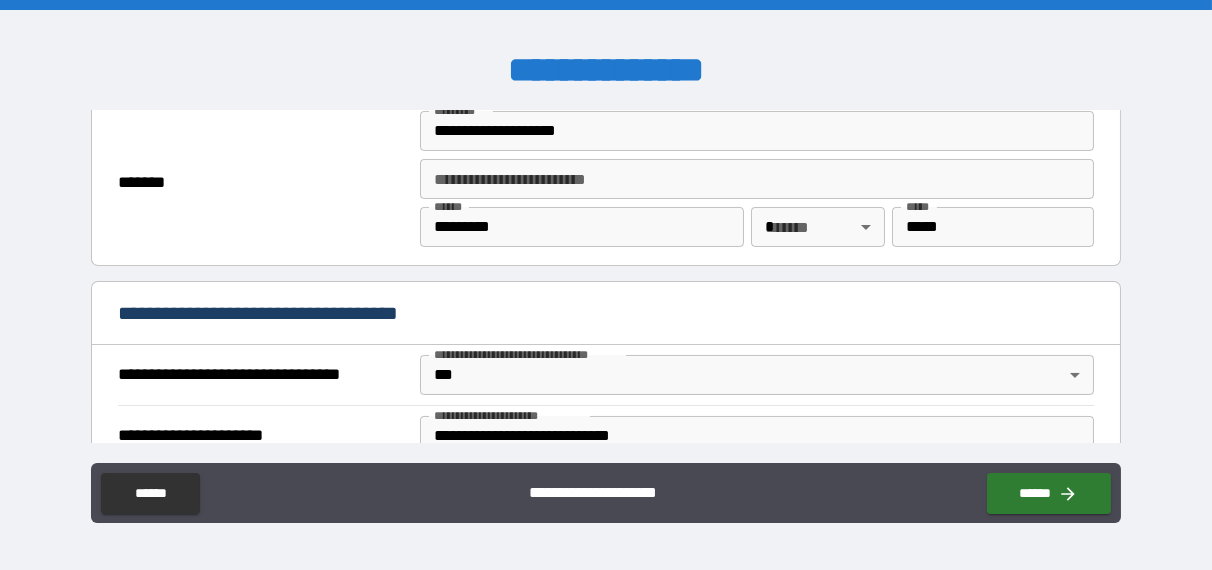 scroll, scrollTop: 1000, scrollLeft: 0, axis: vertical 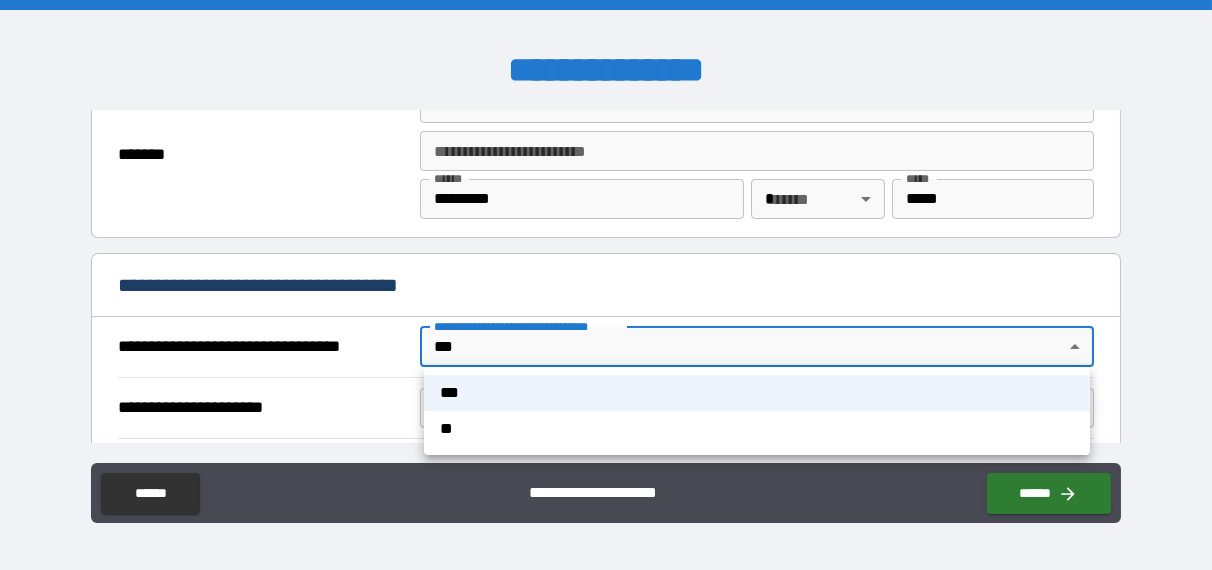 click on "**********" at bounding box center (606, 285) 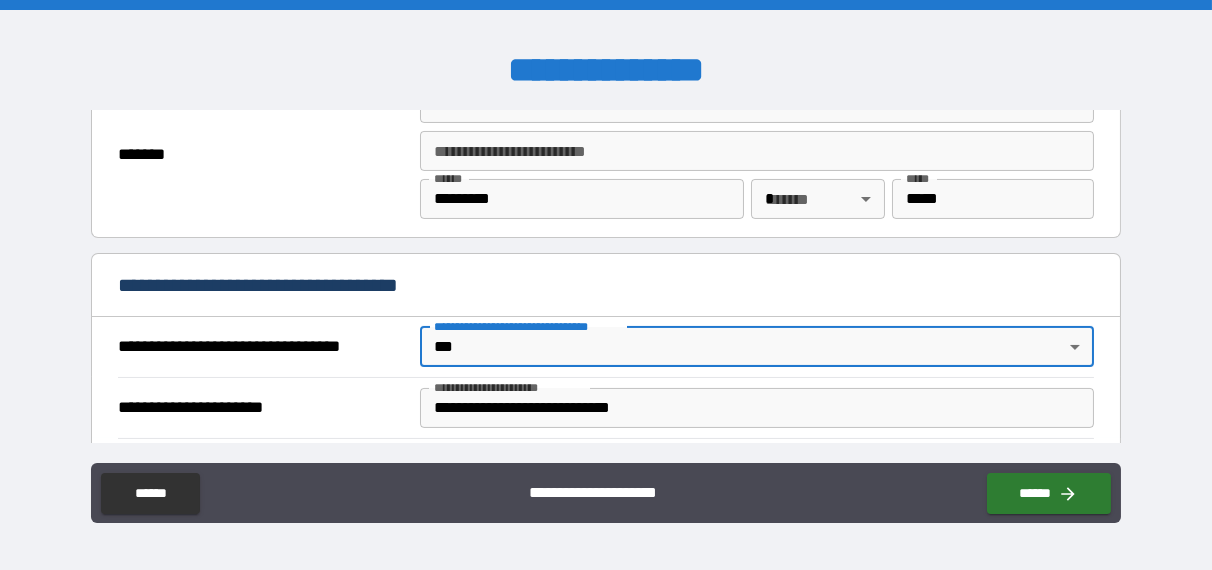 click on "**********" at bounding box center [606, 285] 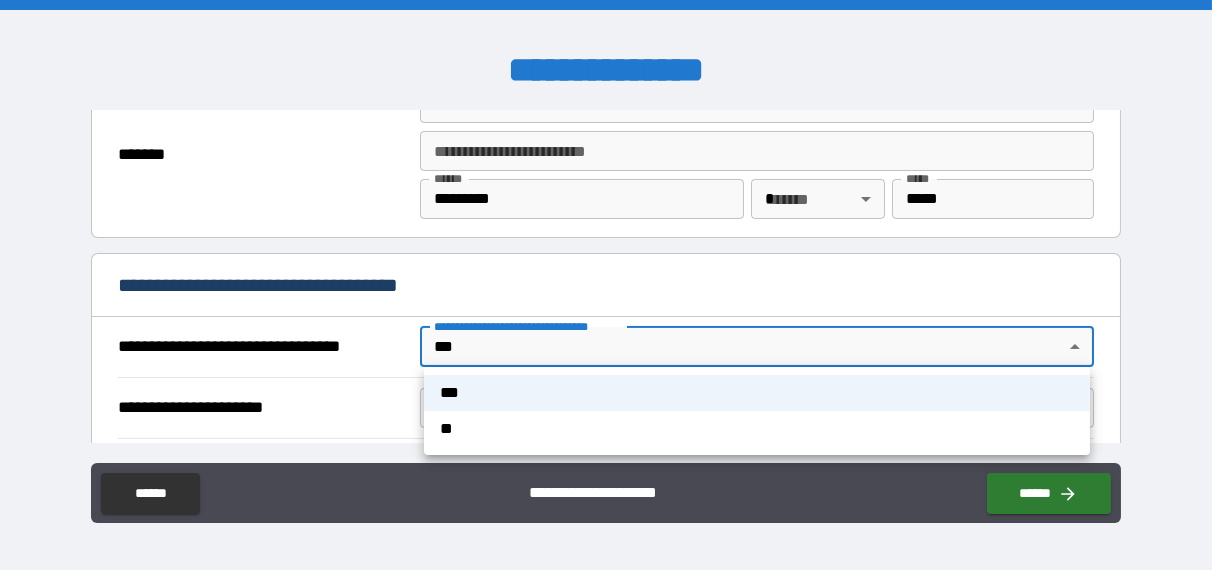 click at bounding box center [606, 285] 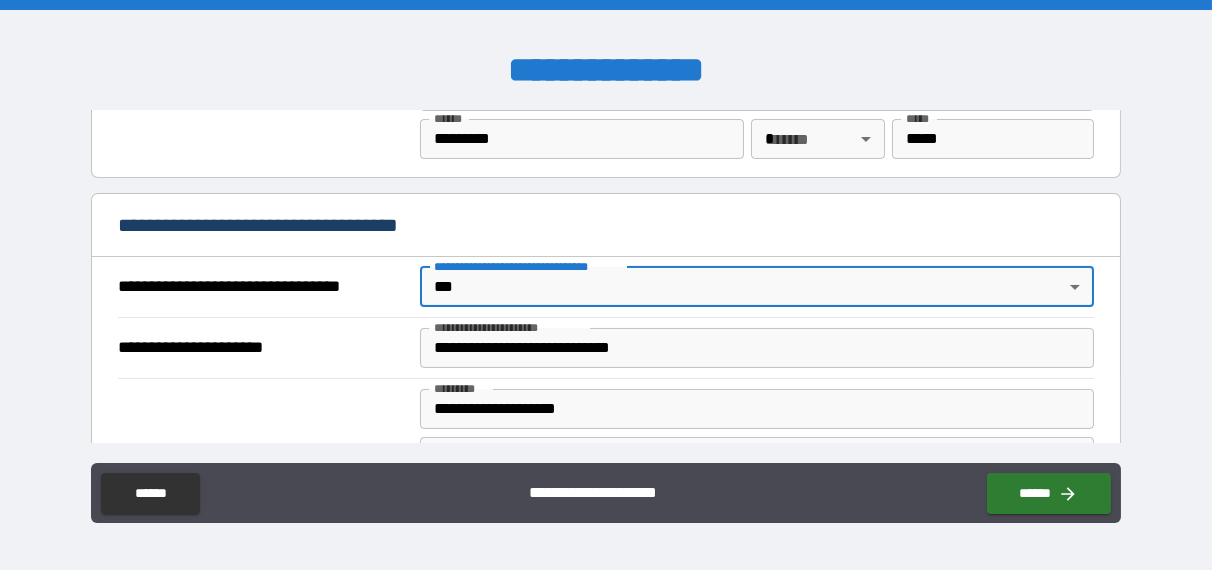 scroll, scrollTop: 1100, scrollLeft: 0, axis: vertical 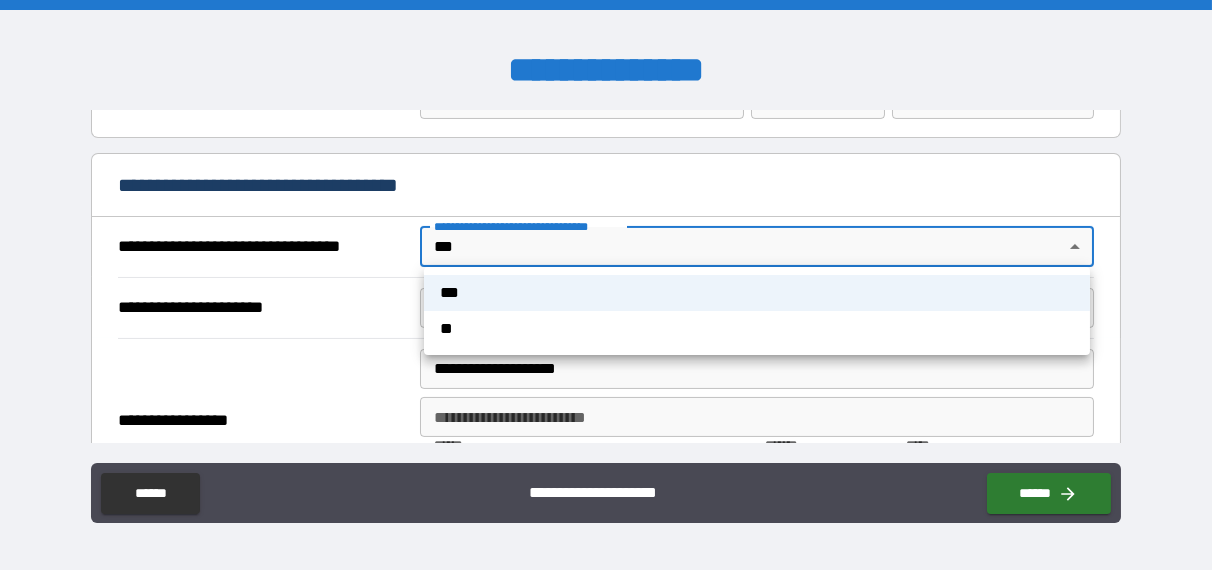 click on "**********" at bounding box center (606, 285) 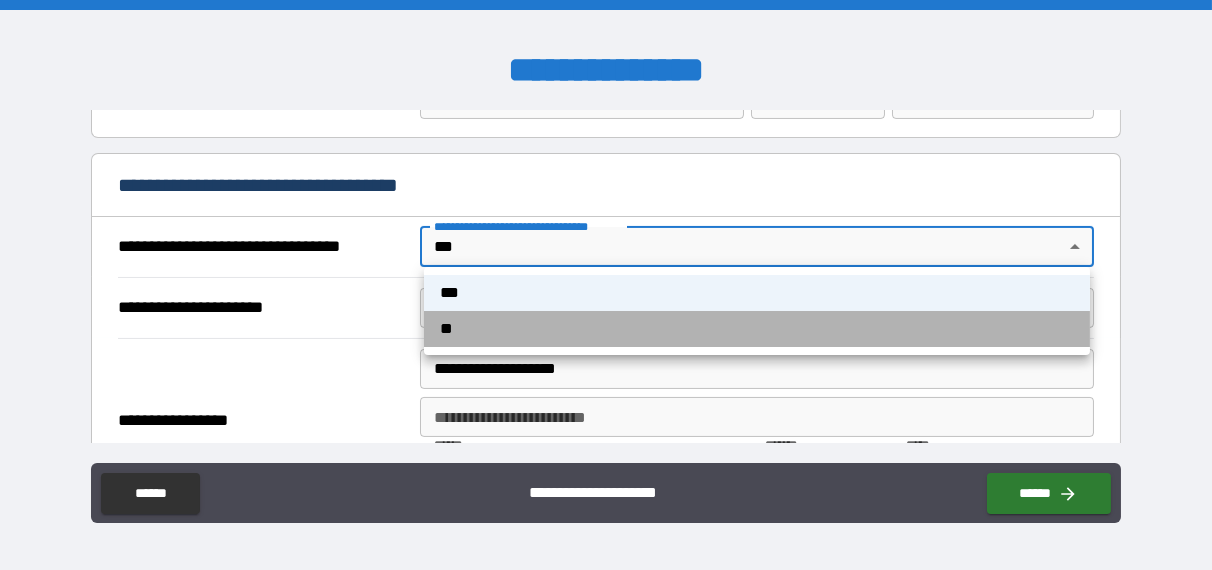 click on "**" at bounding box center [757, 329] 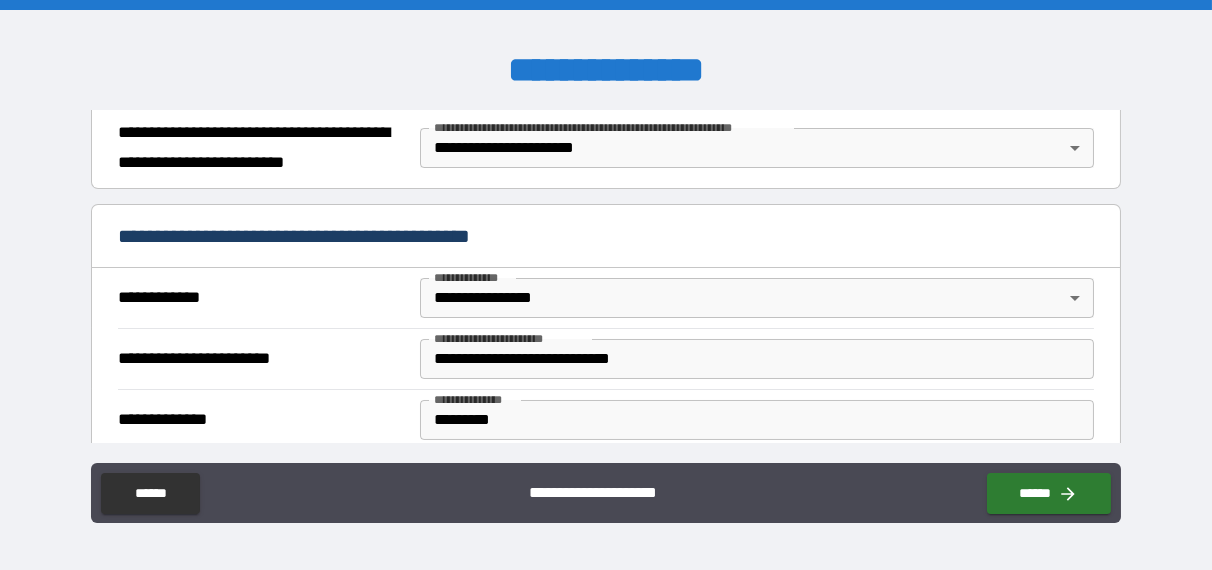 scroll, scrollTop: 0, scrollLeft: 0, axis: both 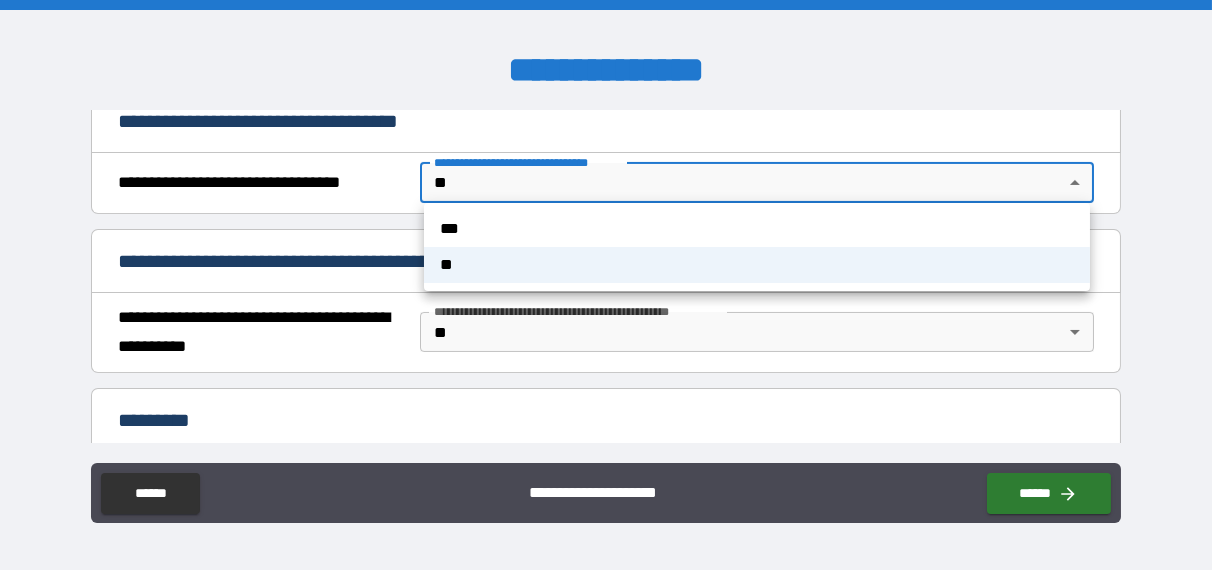click on "**********" at bounding box center [606, 285] 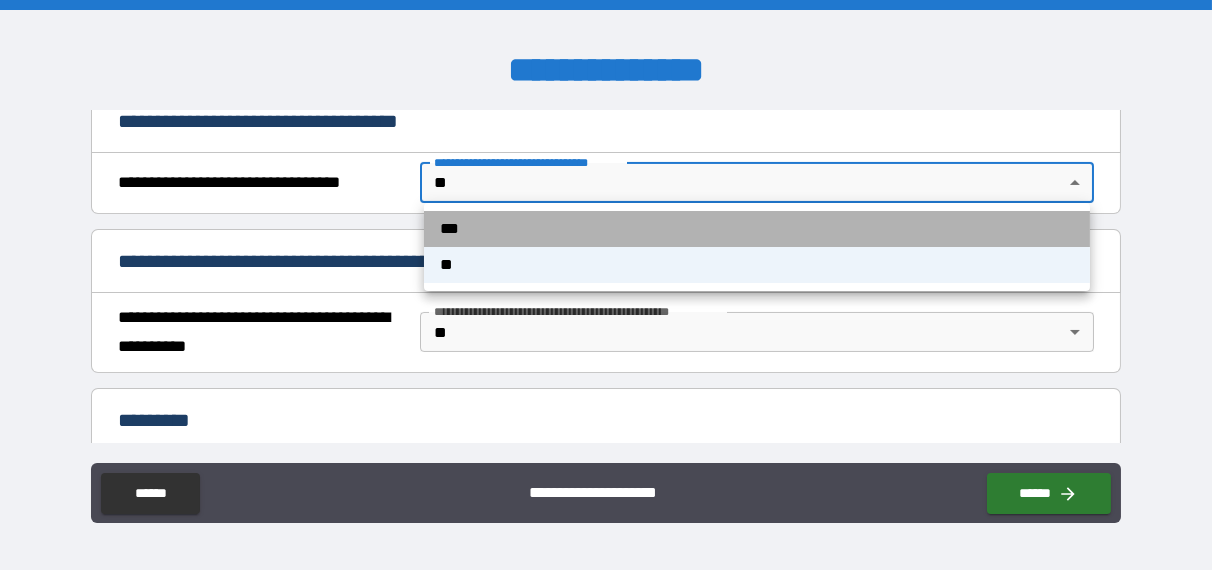 click on "***" at bounding box center (757, 229) 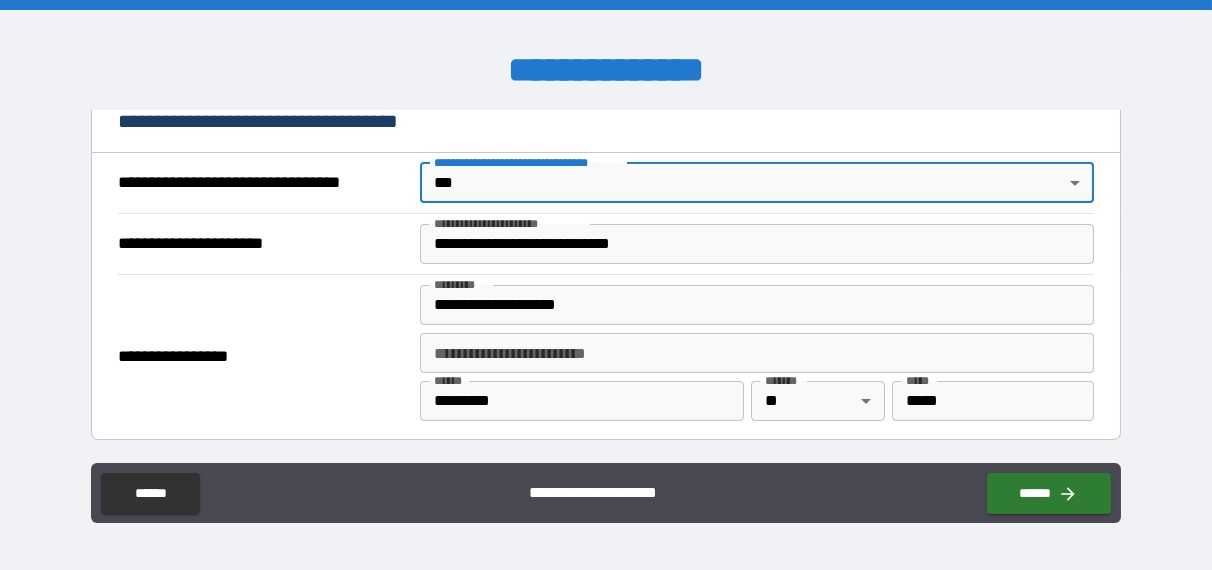 scroll, scrollTop: 1455, scrollLeft: 0, axis: vertical 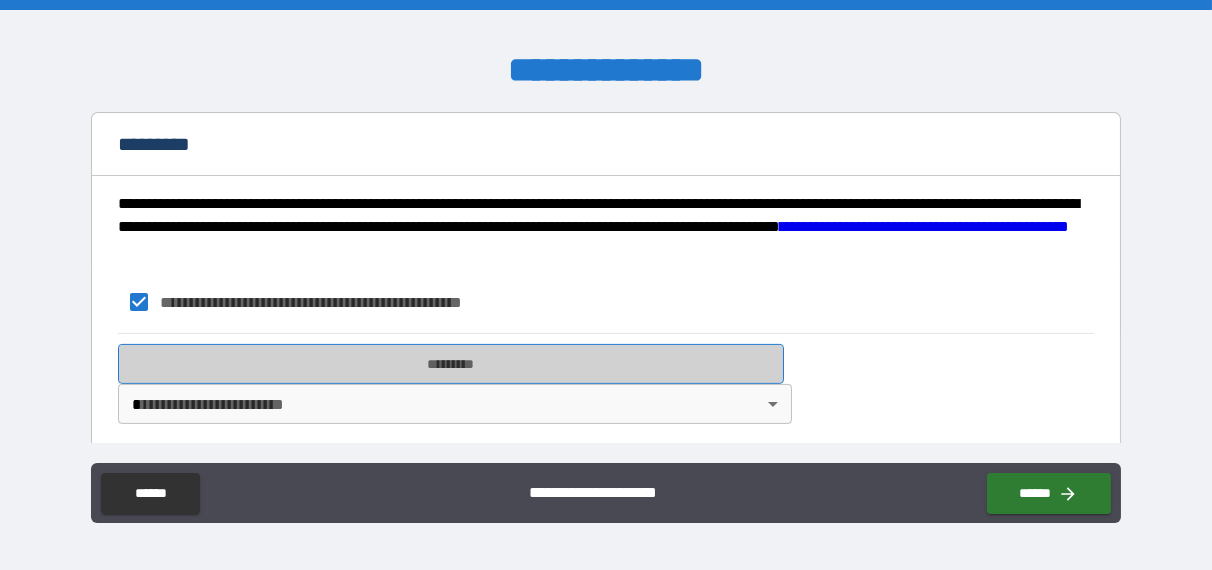 click on "*********" at bounding box center (451, 364) 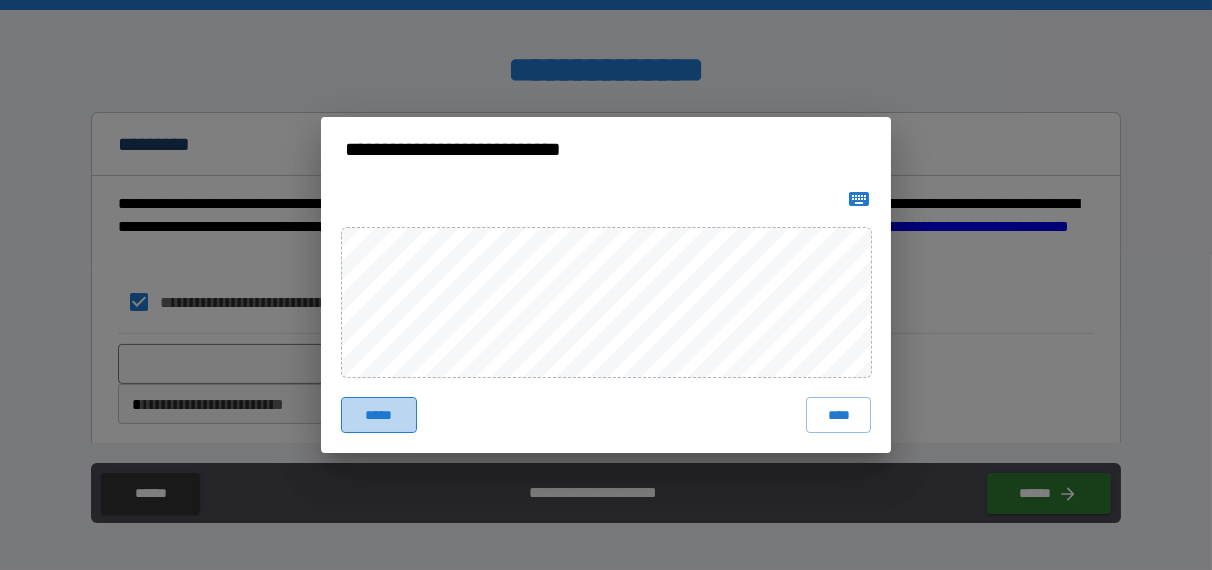 click on "*****" at bounding box center (379, 415) 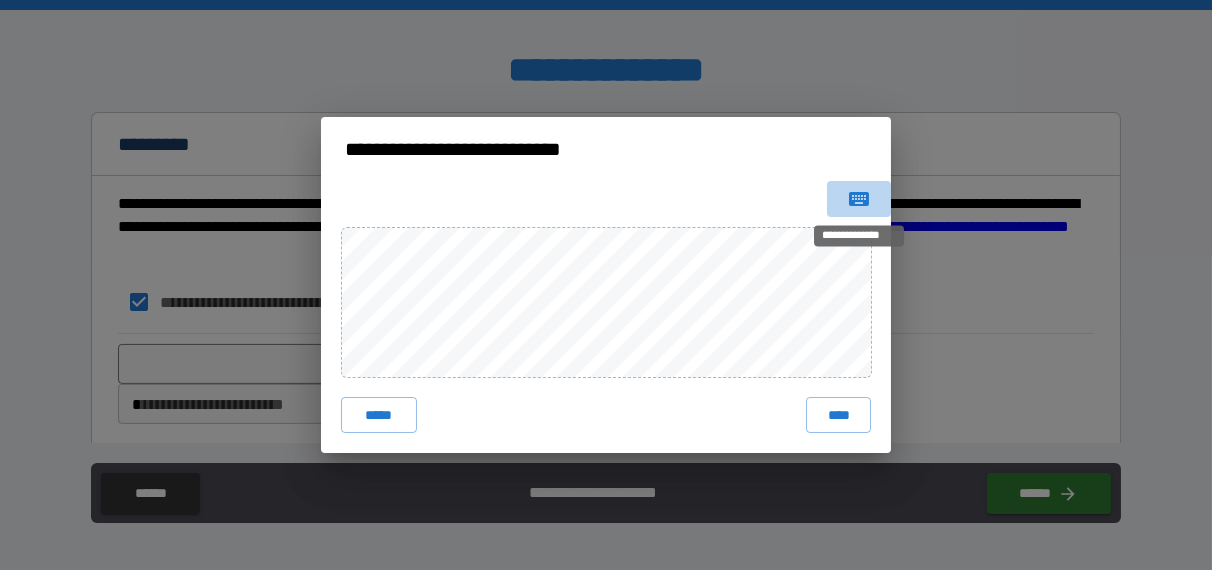 click 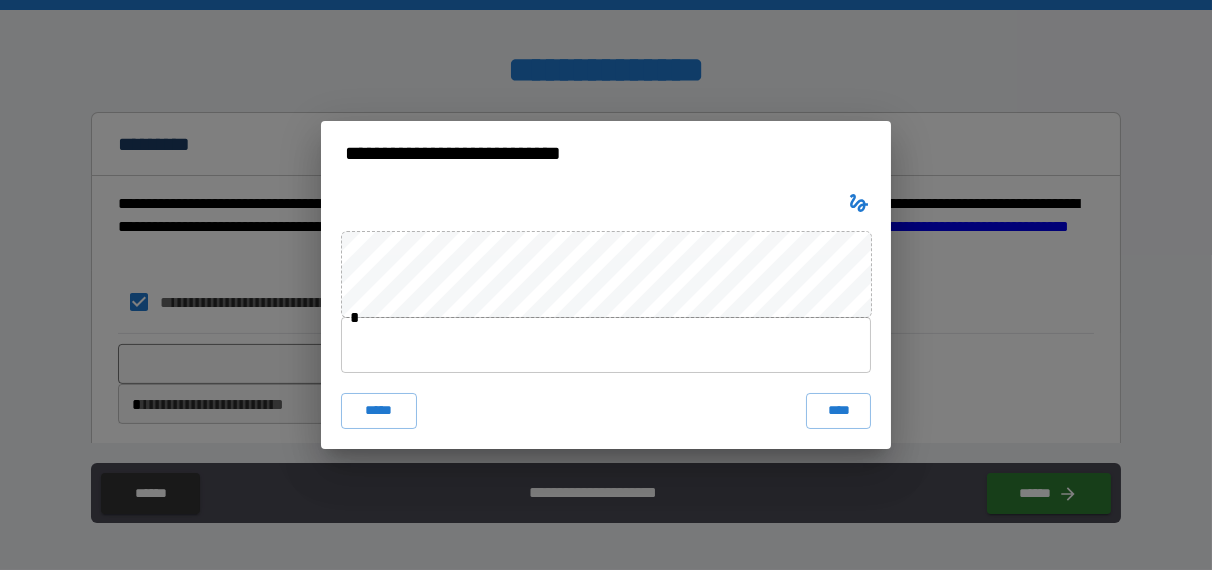 type 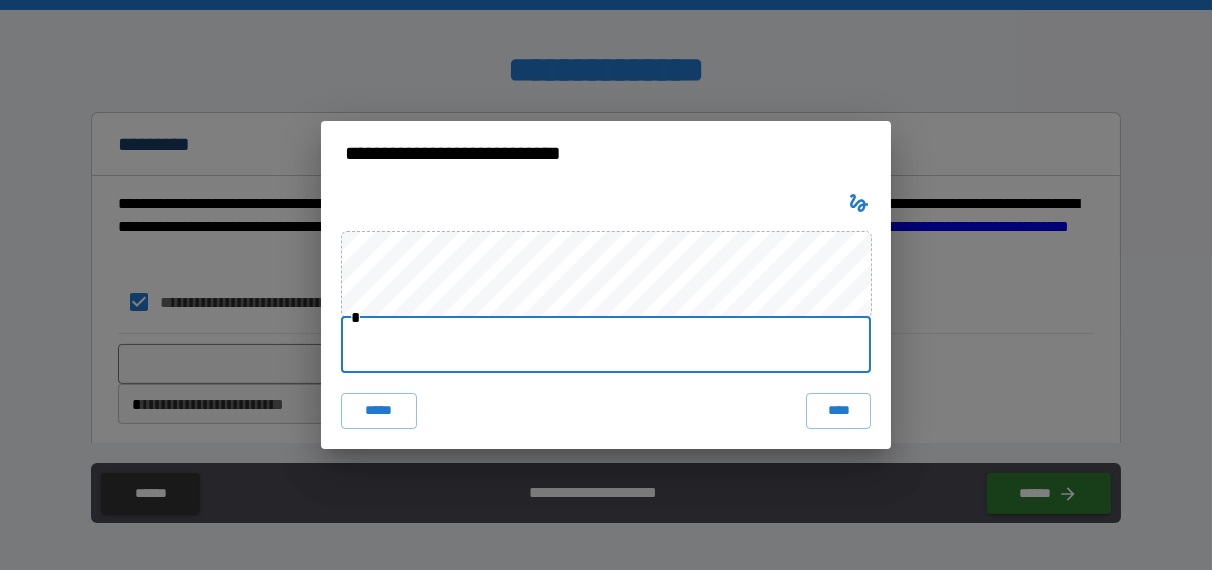 click at bounding box center (606, 345) 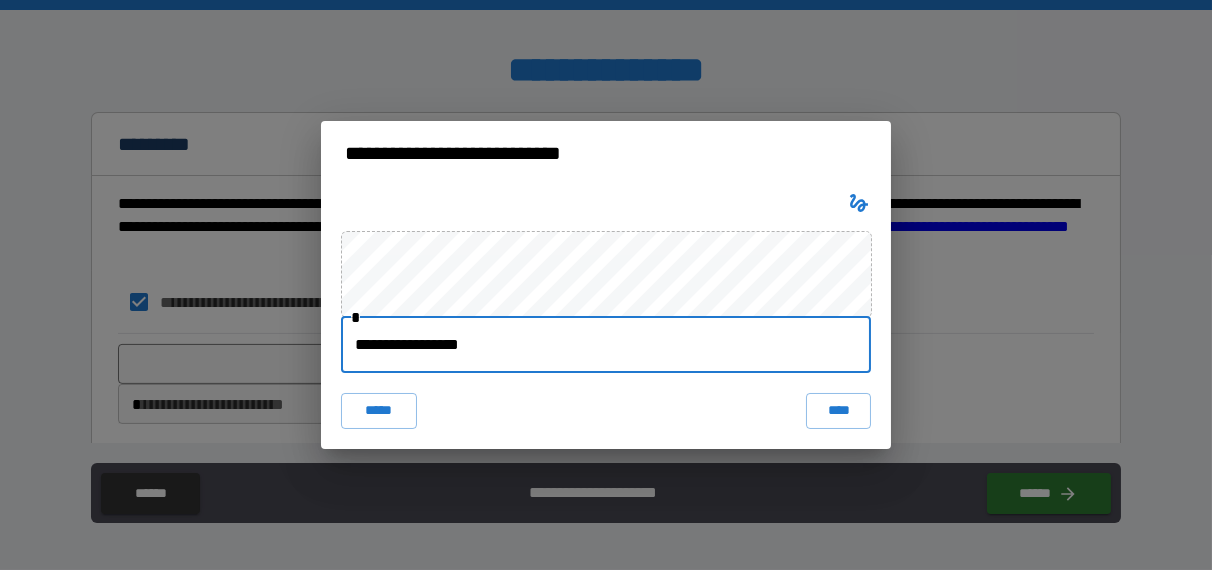 type on "**********" 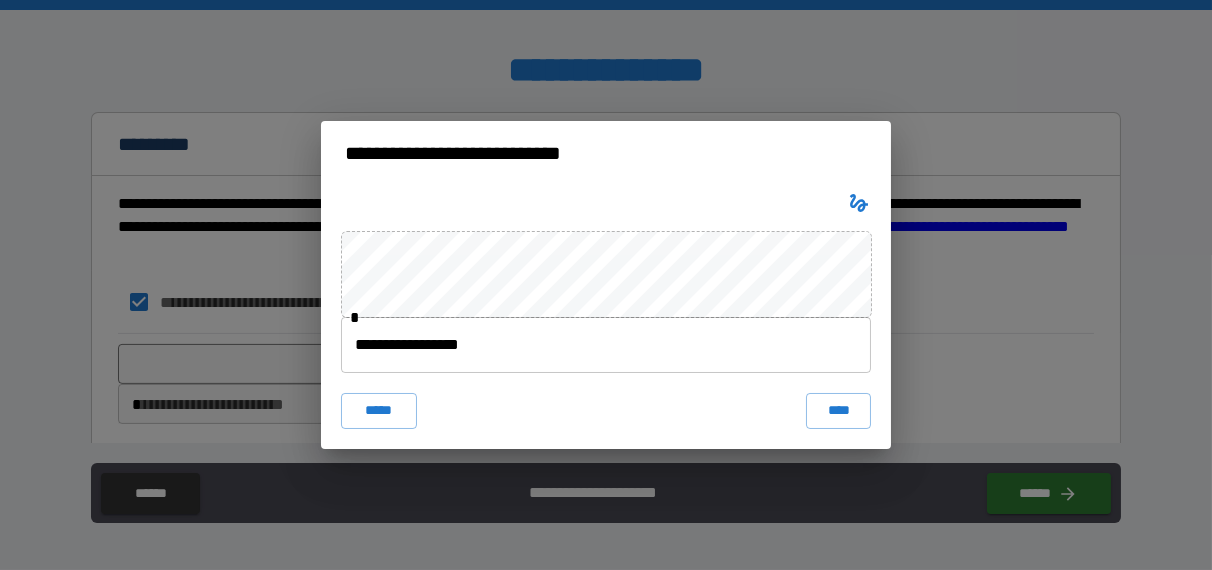 click on "**********" at bounding box center (606, 285) 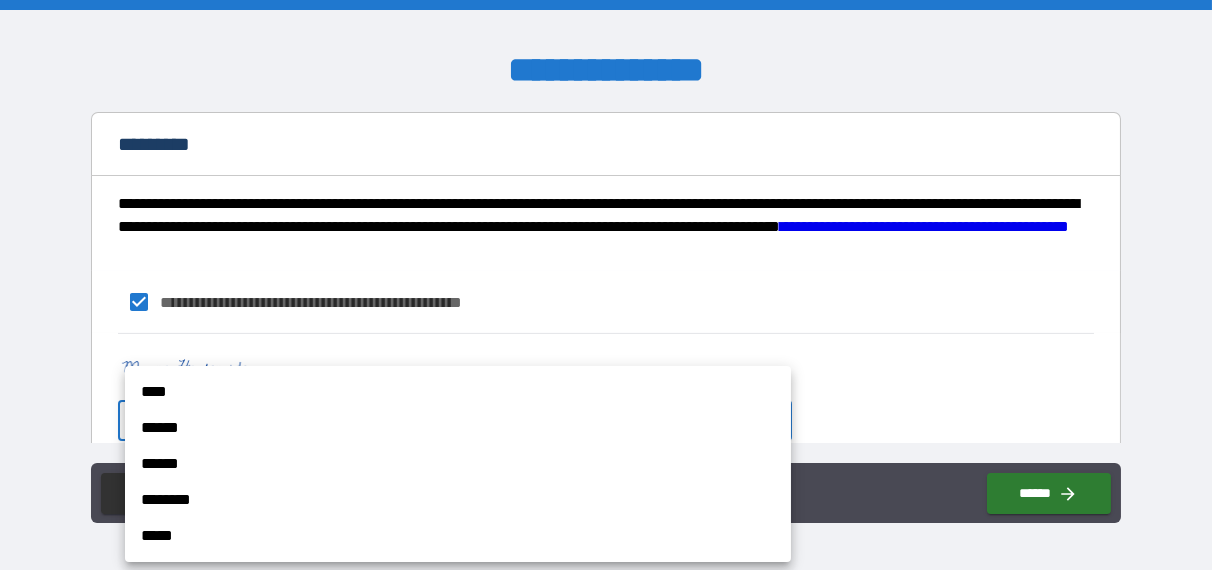 click on "**********" at bounding box center (606, 285) 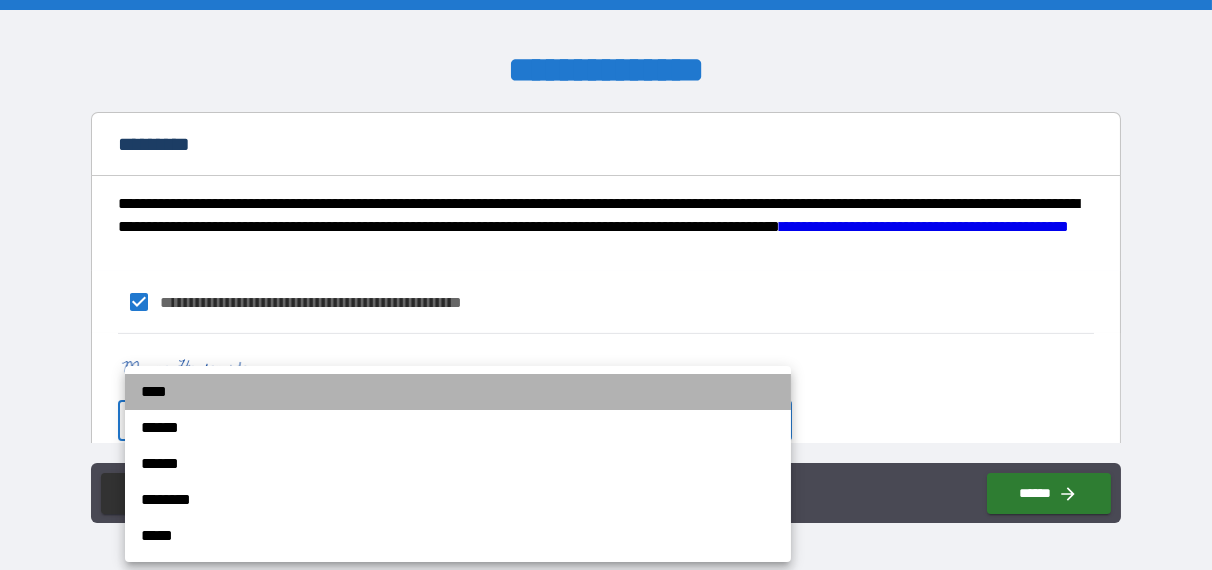 click on "****" at bounding box center (458, 392) 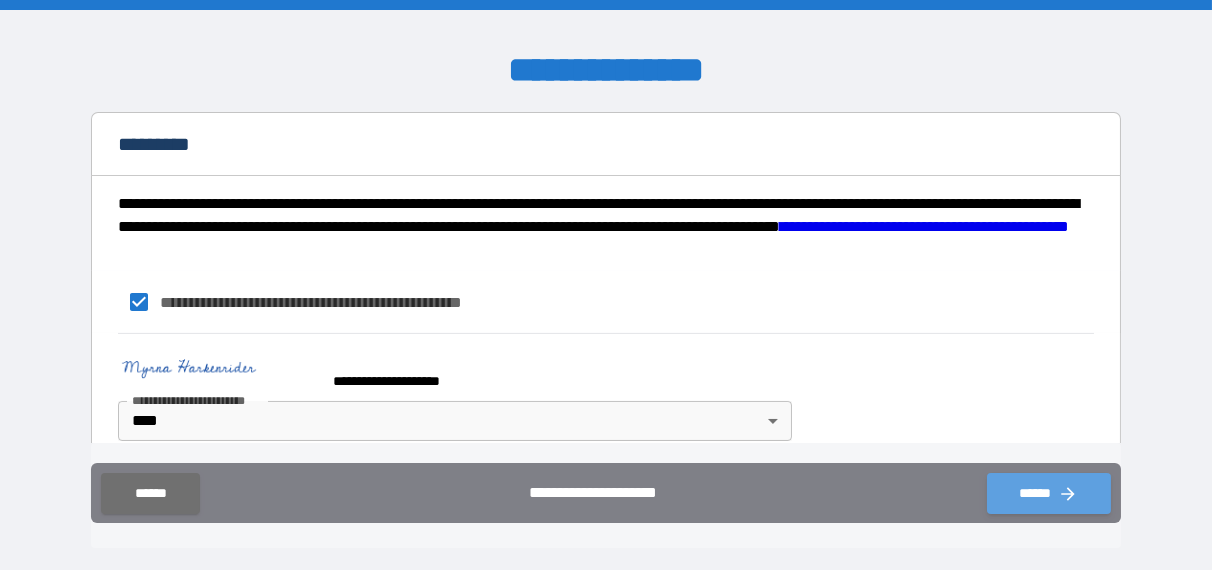 click 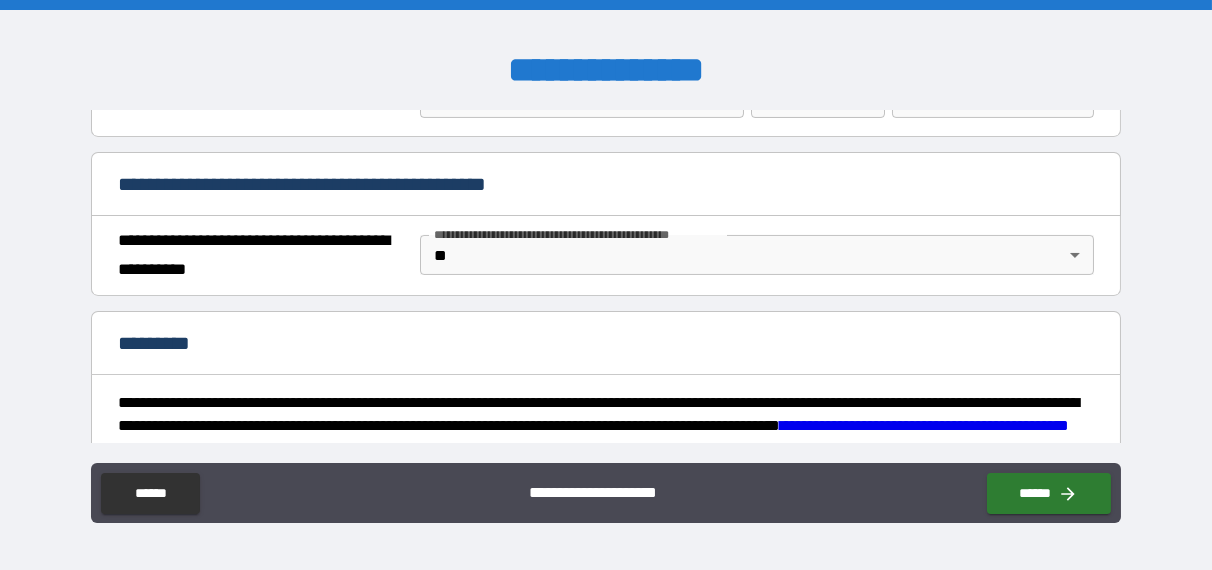 scroll, scrollTop: 1413, scrollLeft: 0, axis: vertical 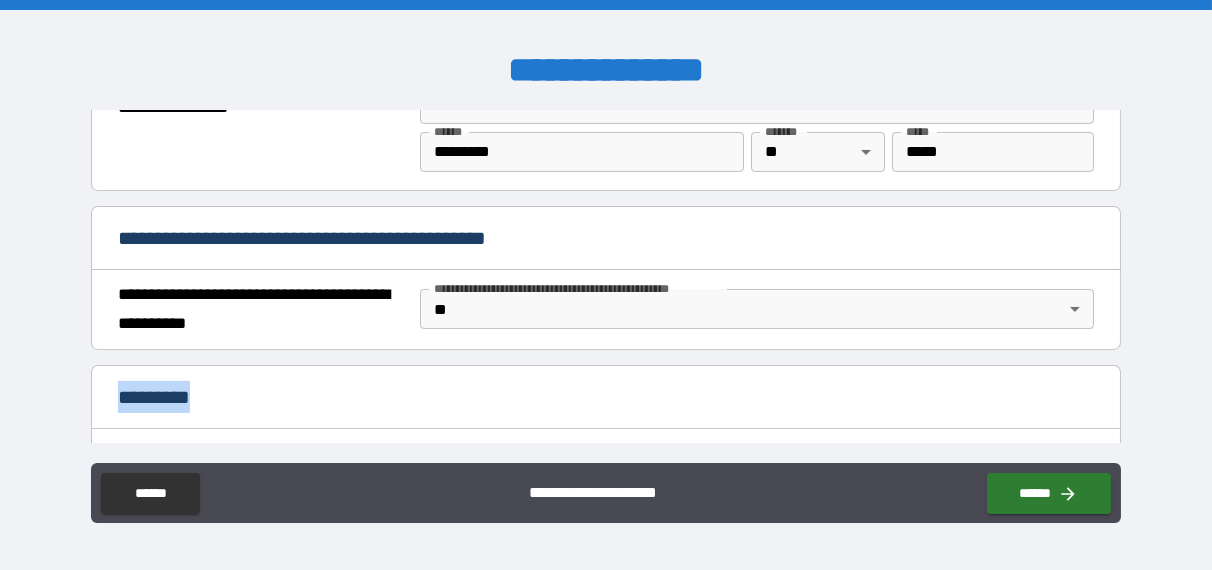 drag, startPoint x: 1105, startPoint y: 367, endPoint x: 1111, endPoint y: 273, distance: 94.19129 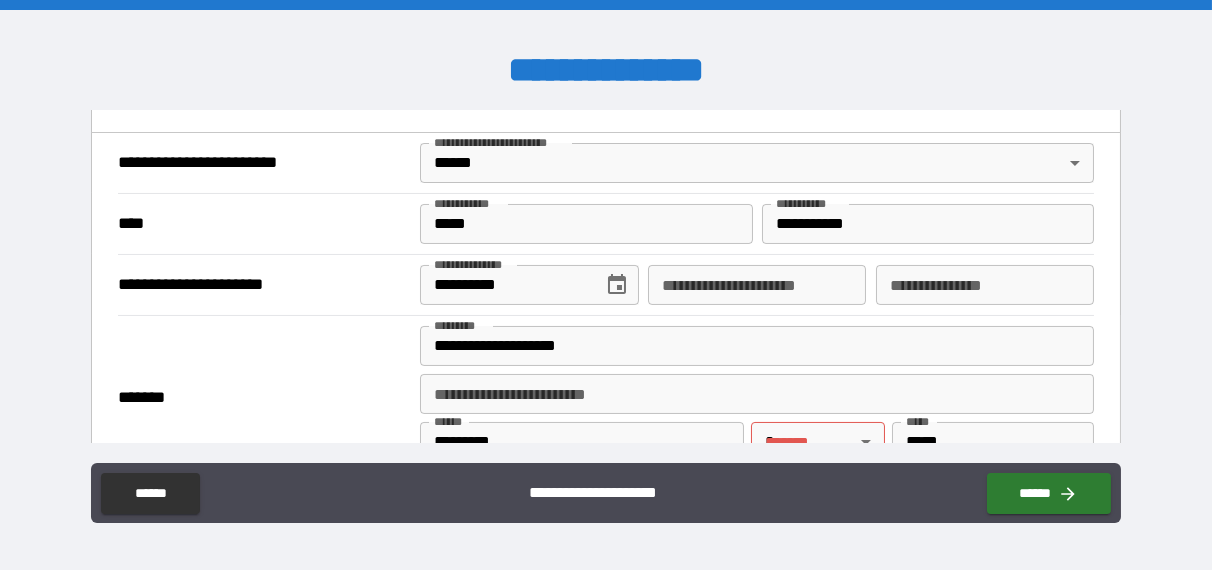 scroll, scrollTop: 1325, scrollLeft: 0, axis: vertical 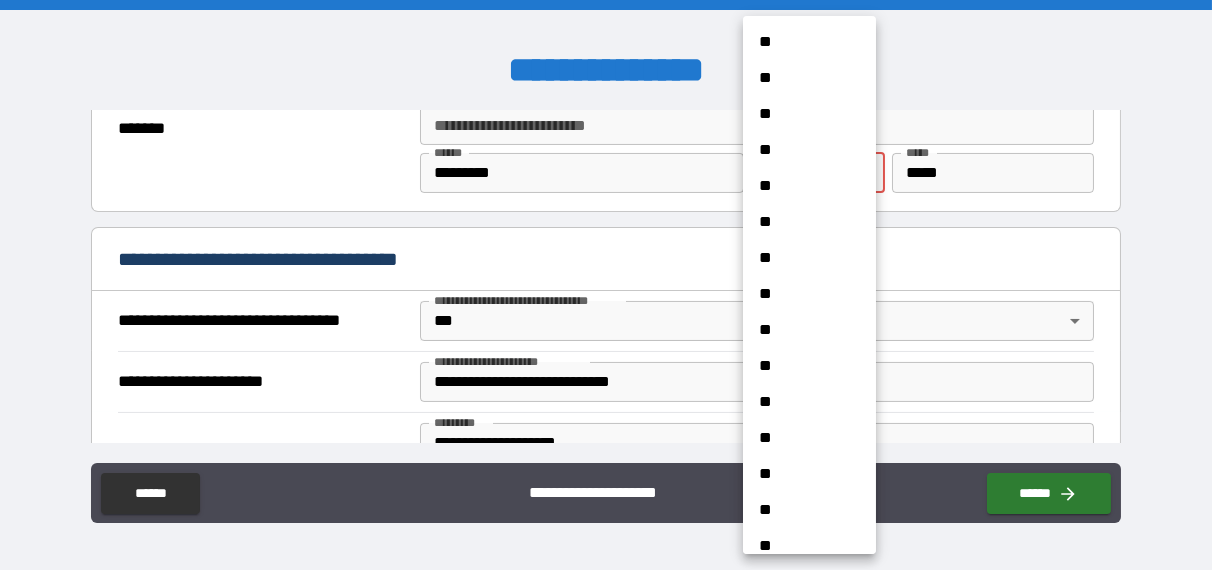 click on "**********" at bounding box center [606, 285] 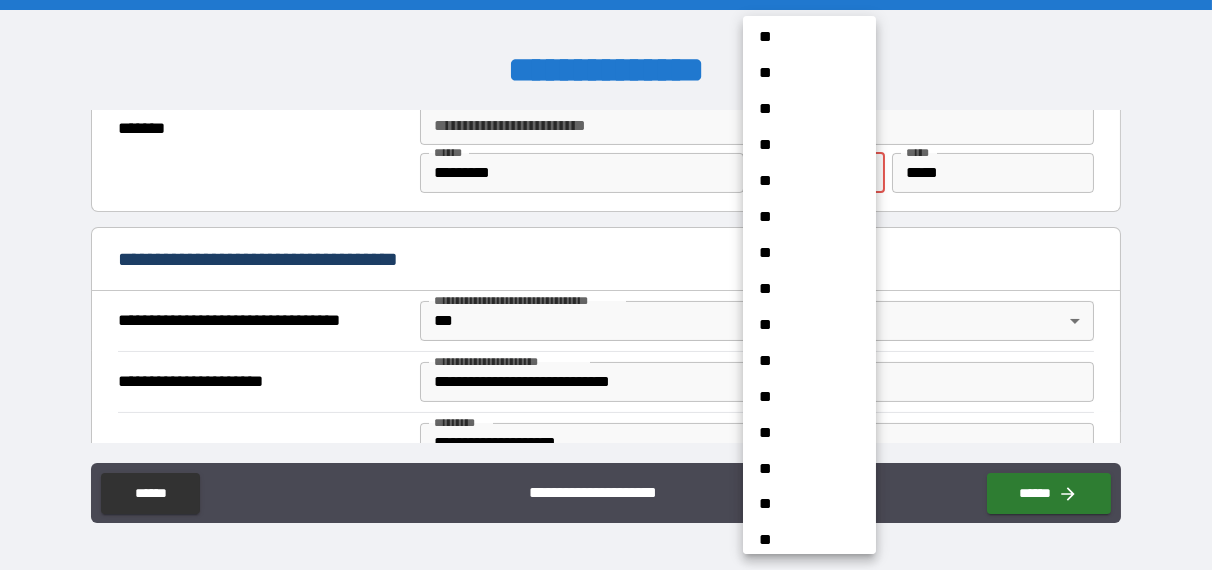 scroll, scrollTop: 1400, scrollLeft: 0, axis: vertical 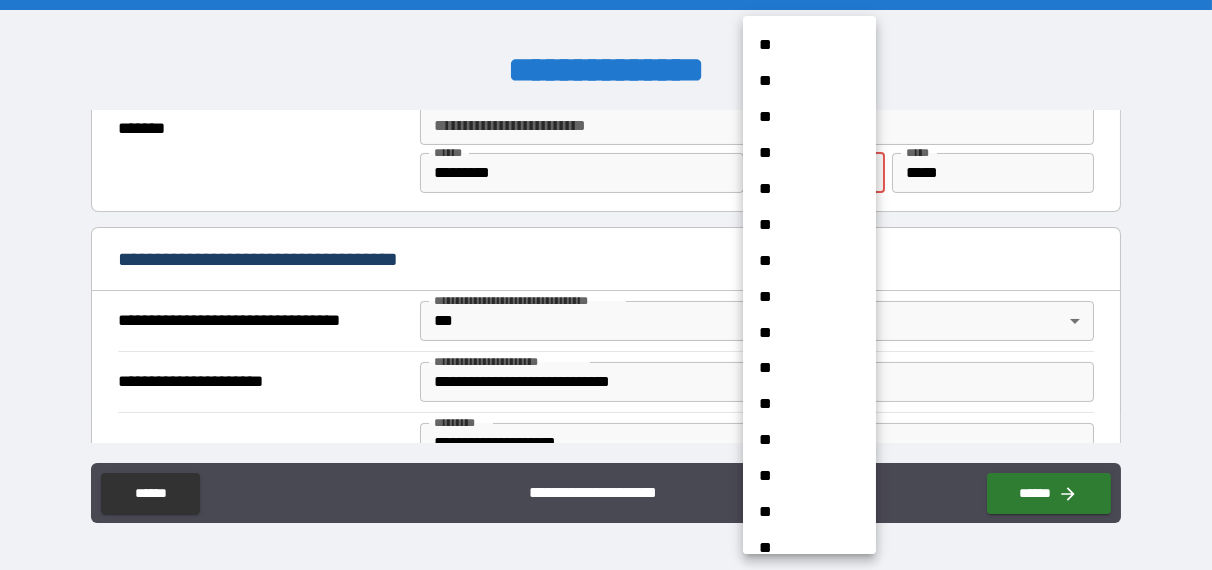 click on "**" at bounding box center (802, 81) 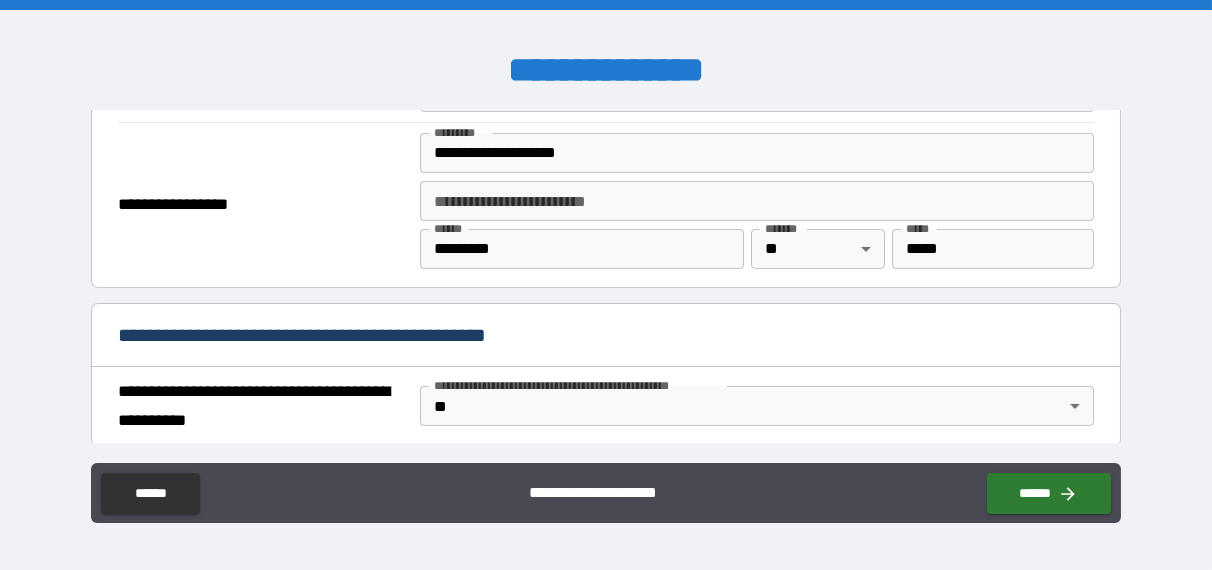 scroll, scrollTop: 1608, scrollLeft: 0, axis: vertical 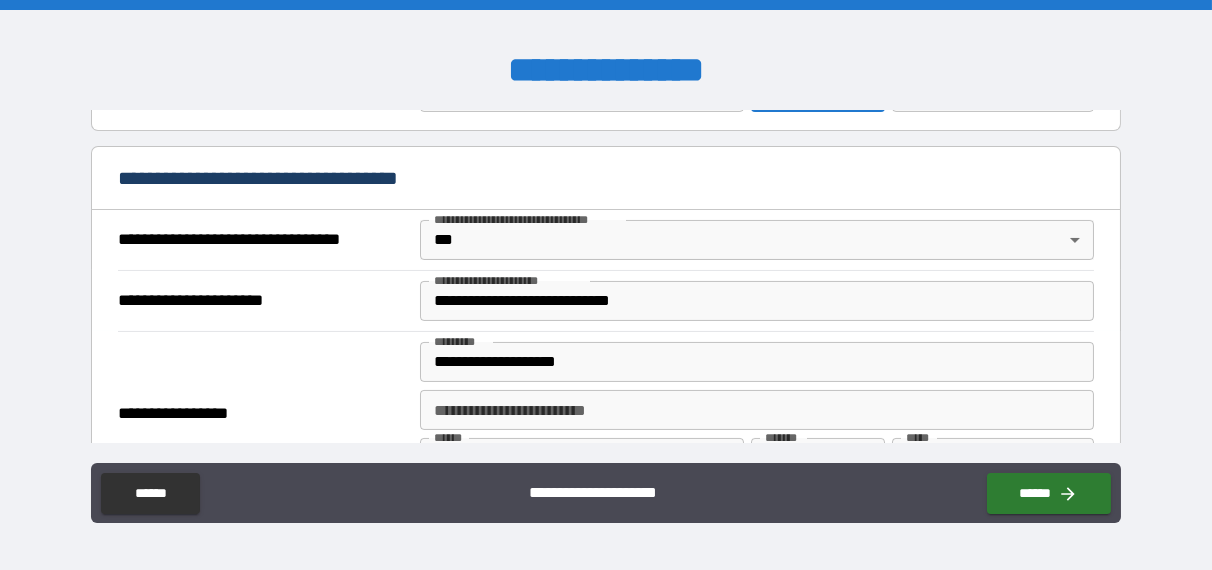 click on "**********" at bounding box center (606, 285) 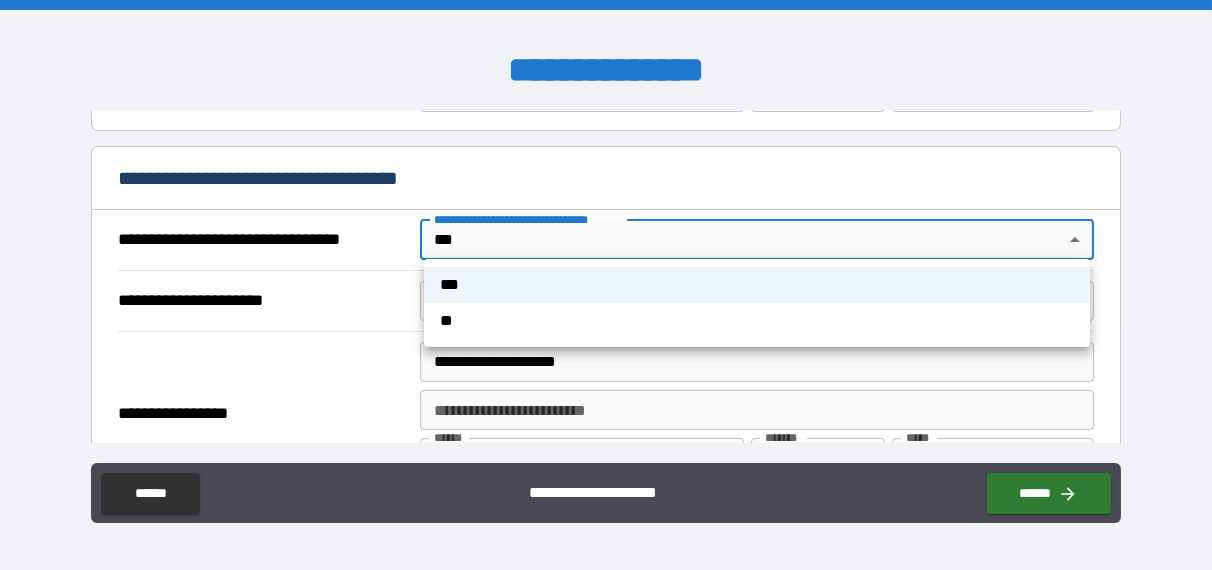click on "**" at bounding box center [757, 321] 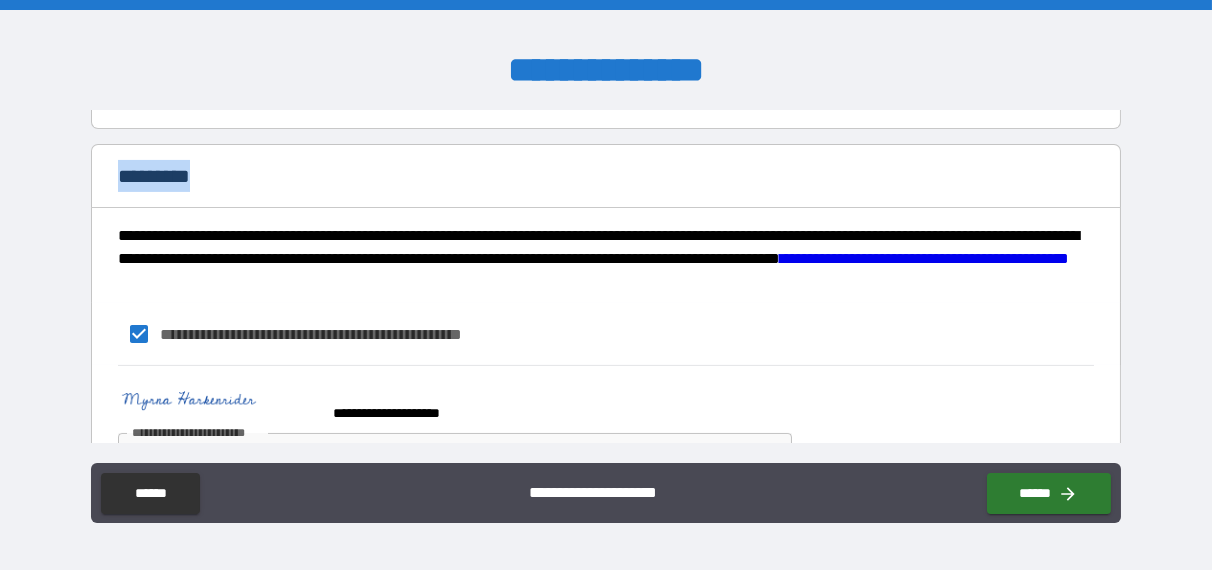 scroll, scrollTop: 1457, scrollLeft: 0, axis: vertical 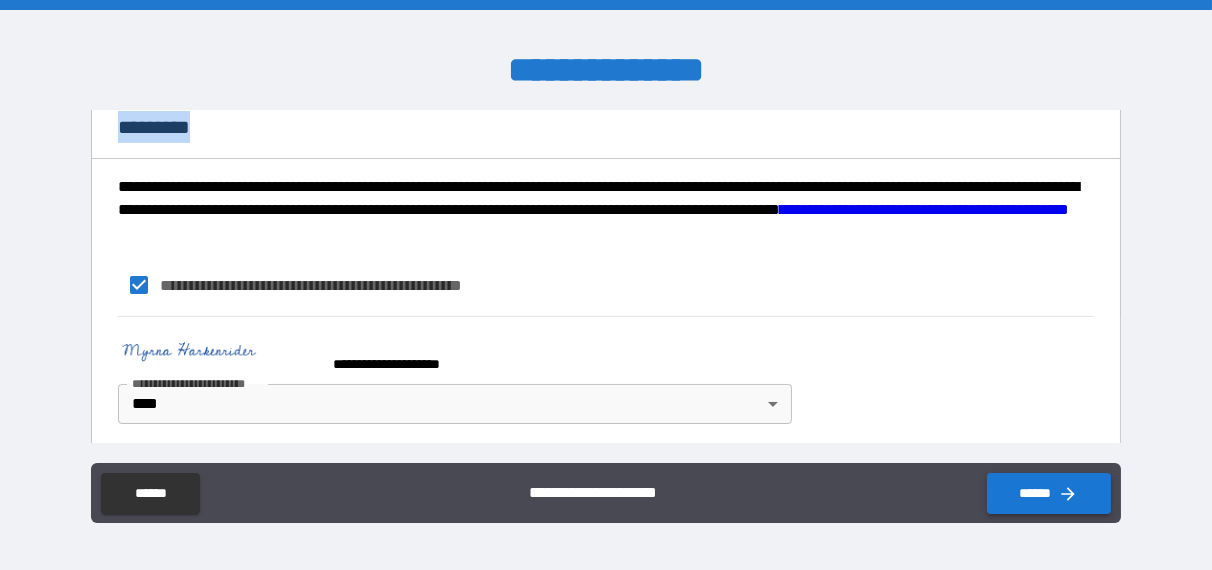 click on "******" at bounding box center [1049, 493] 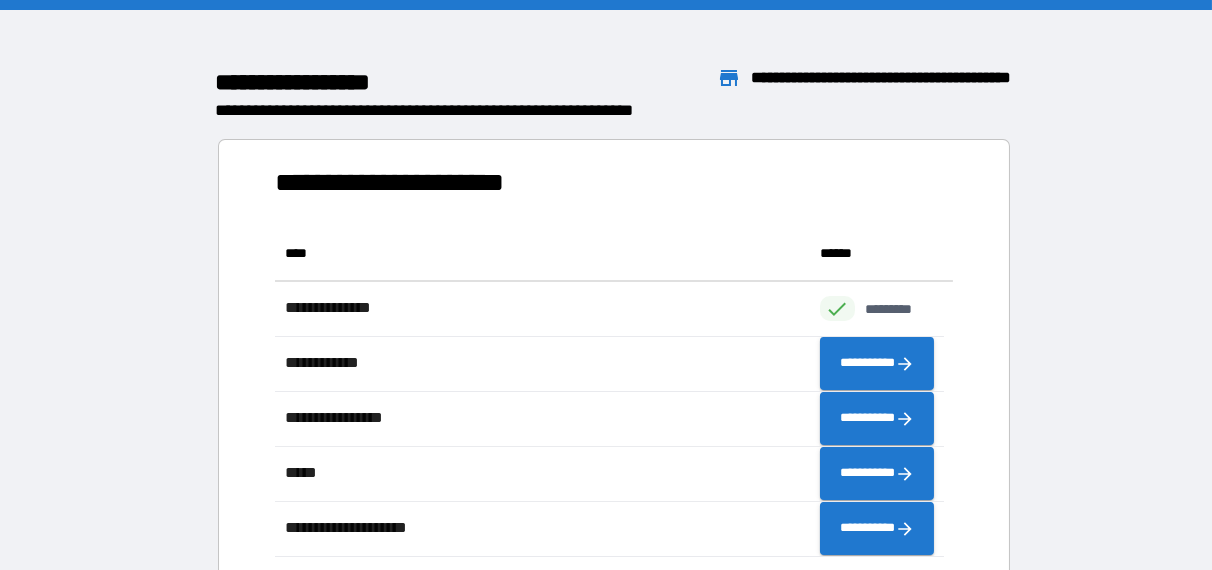 scroll, scrollTop: 16, scrollLeft: 16, axis: both 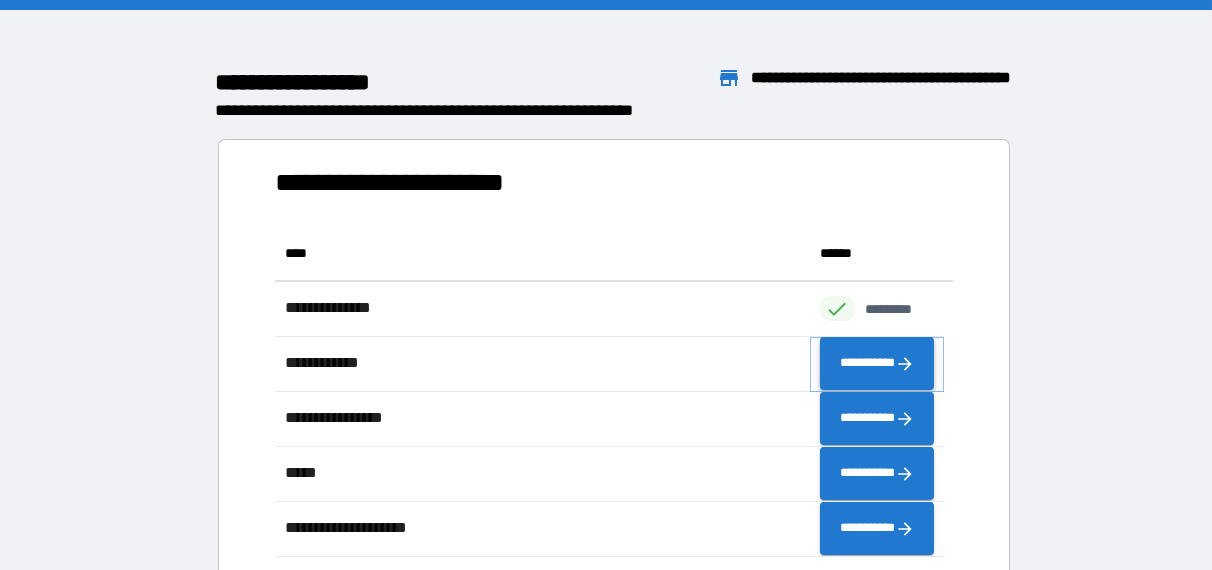 click on "**********" at bounding box center (877, 363) 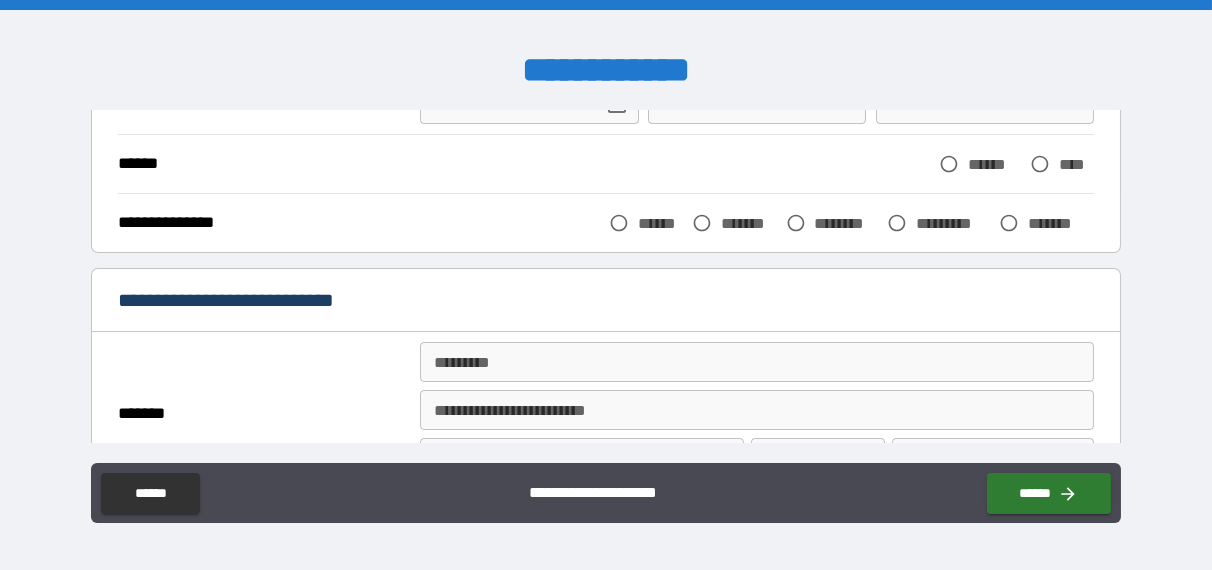 scroll, scrollTop: 300, scrollLeft: 0, axis: vertical 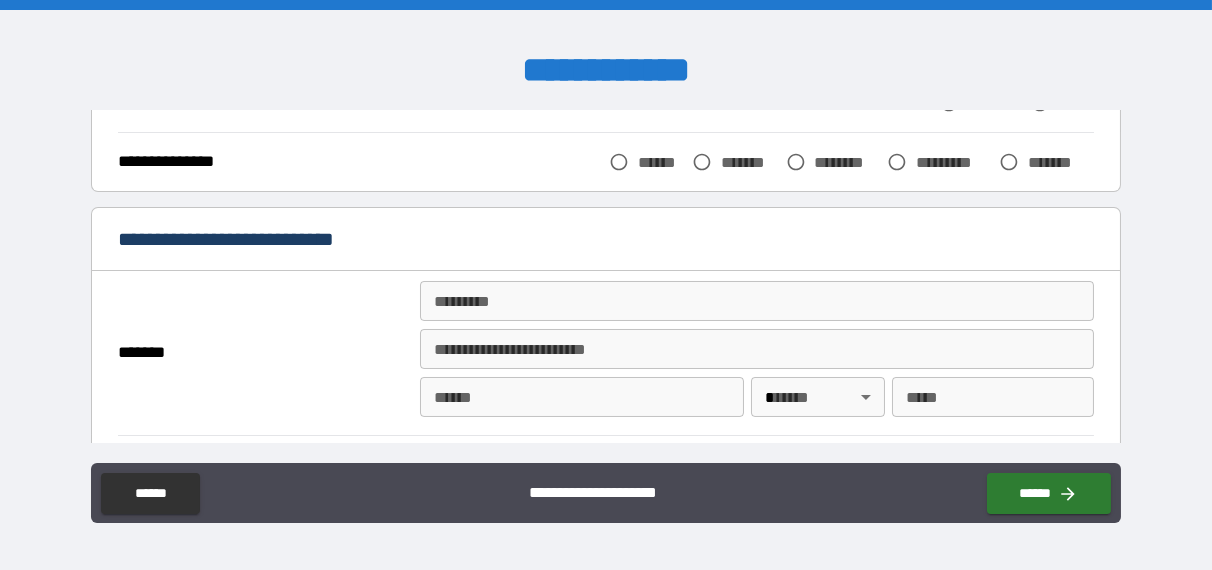 click on "*******   *" at bounding box center (757, 301) 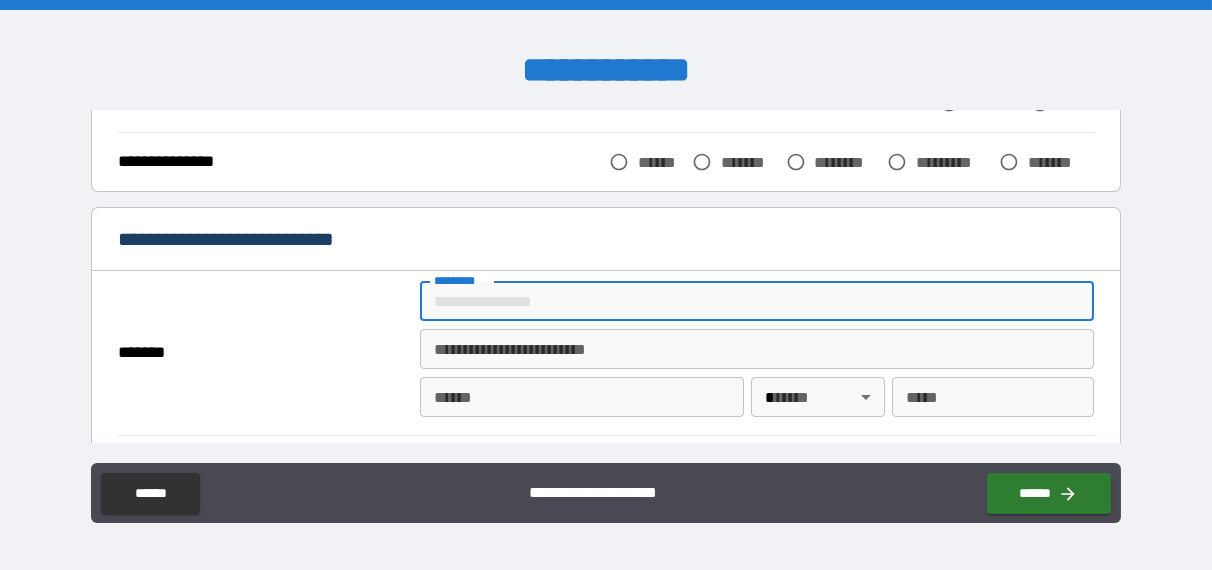 type on "**********" 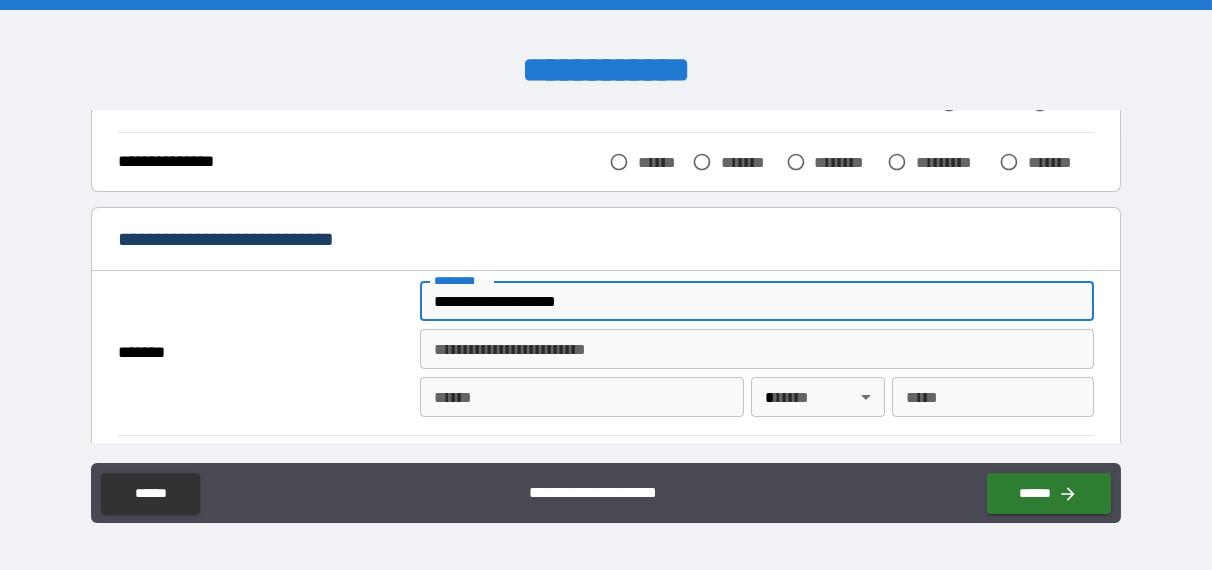 type on "*********" 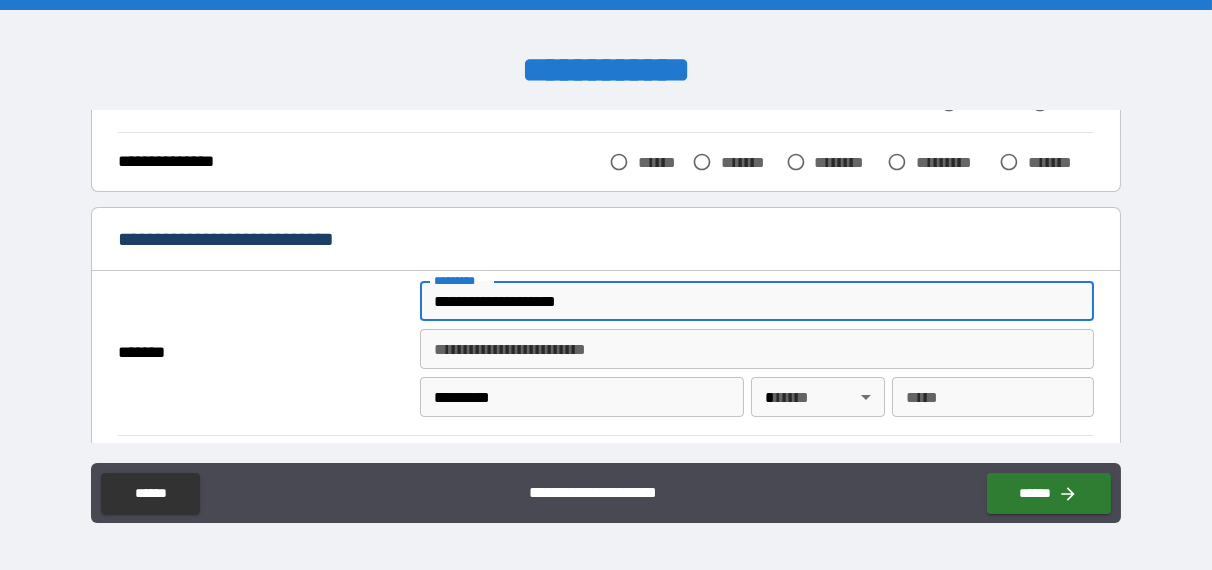 type on "**" 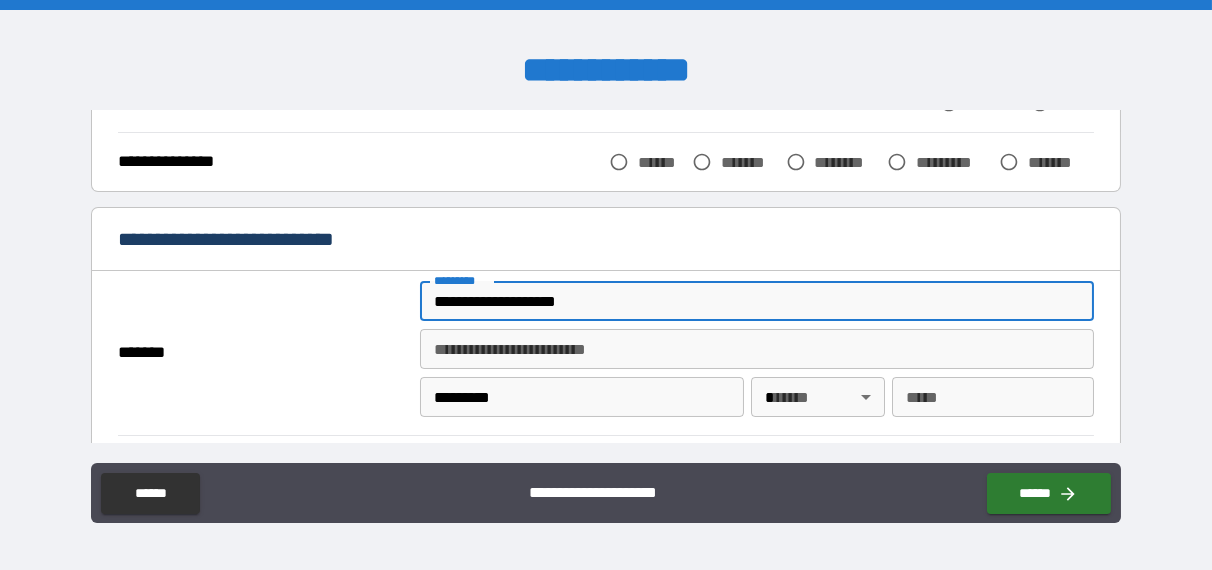 type on "*****" 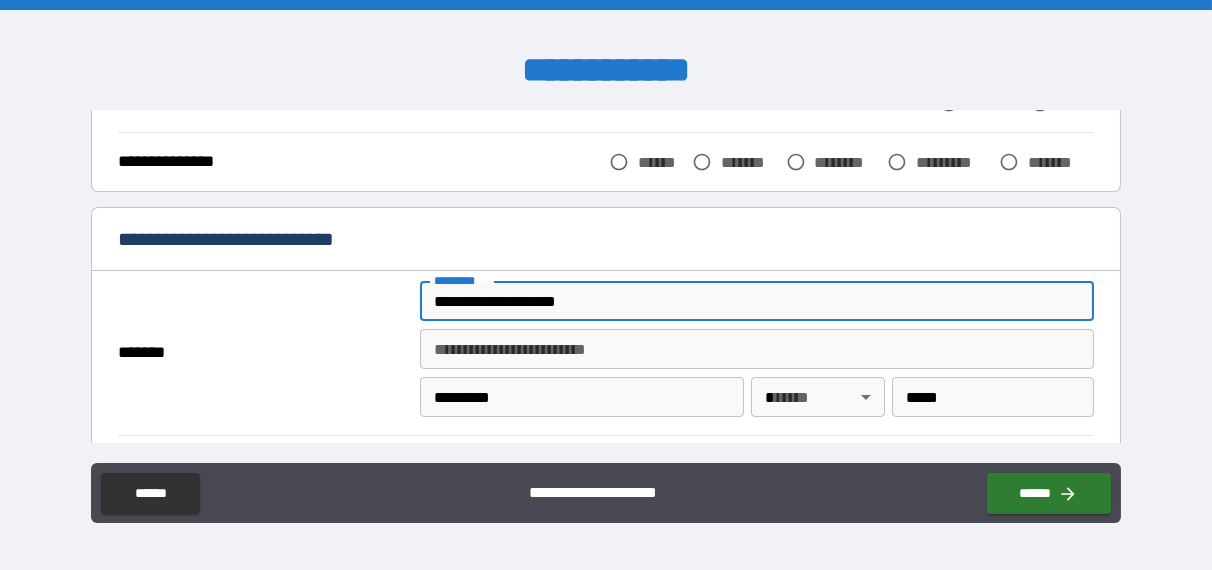 type on "**********" 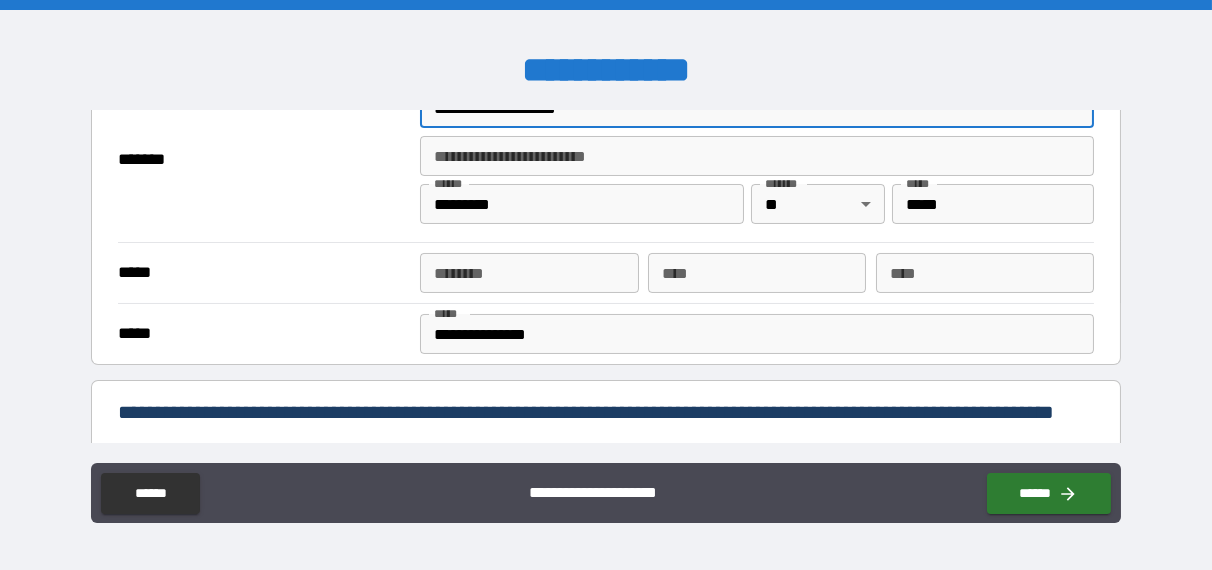 scroll, scrollTop: 500, scrollLeft: 0, axis: vertical 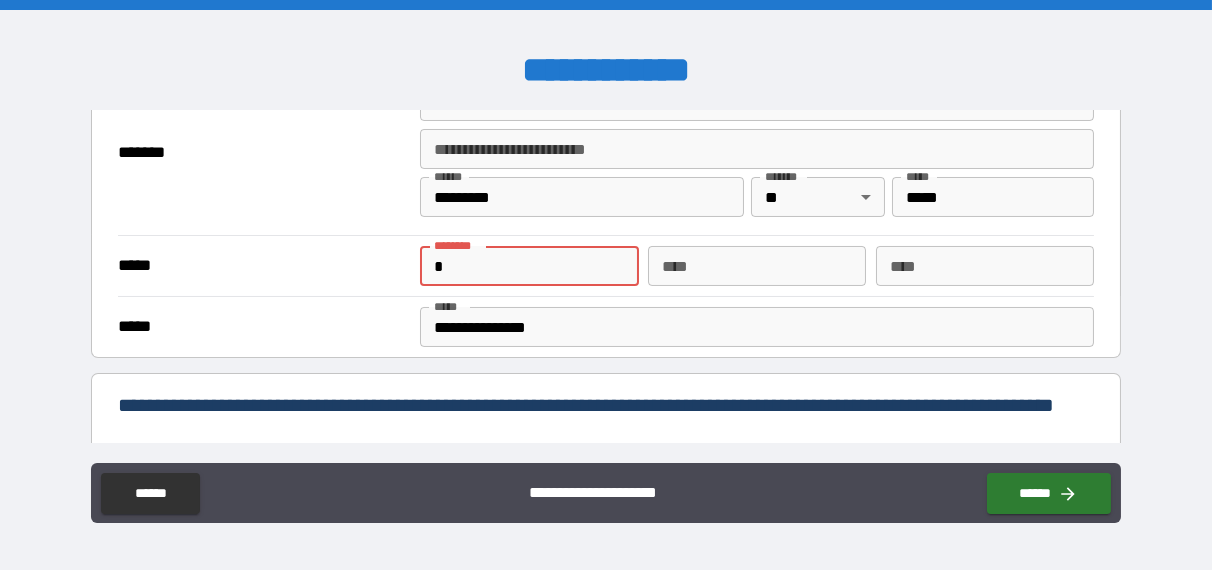 click on "******   * * ******   *" at bounding box center [529, 266] 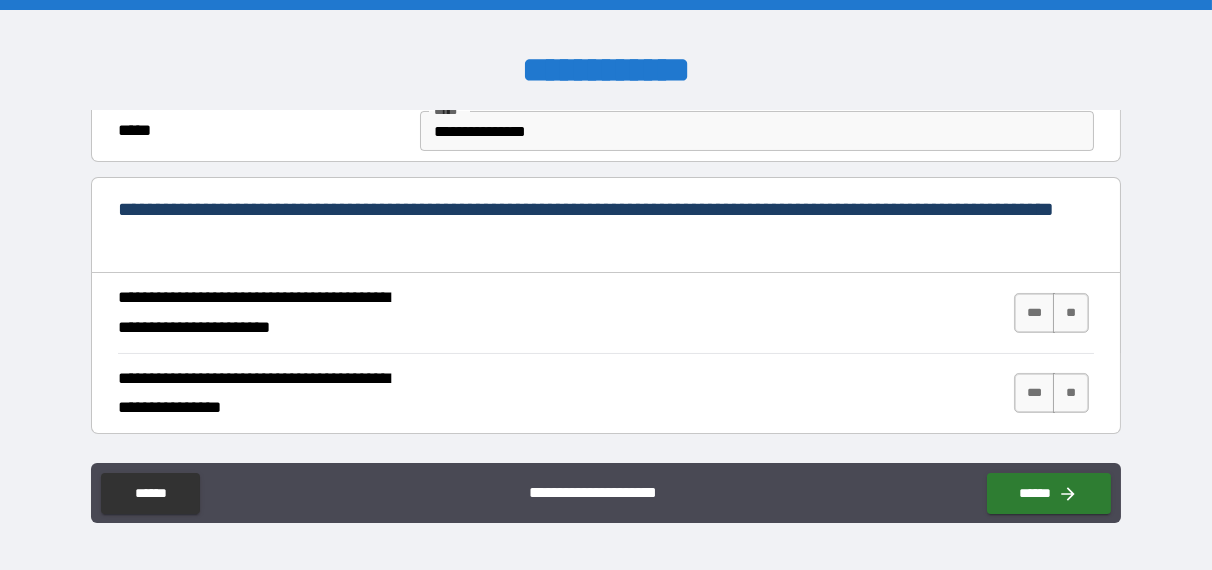 scroll, scrollTop: 700, scrollLeft: 0, axis: vertical 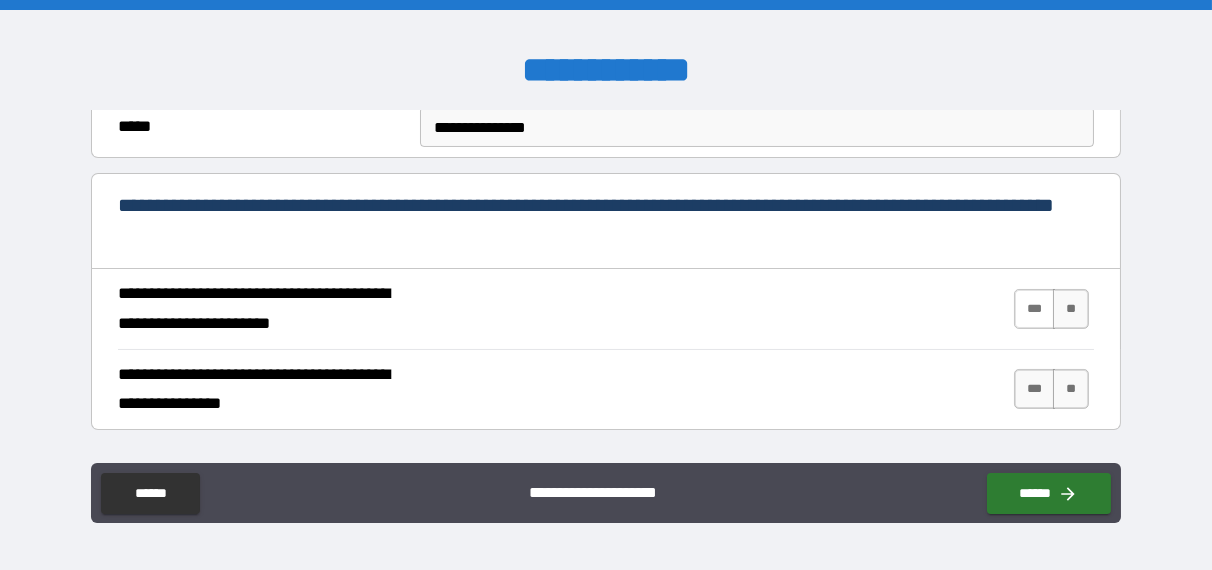 type on "**********" 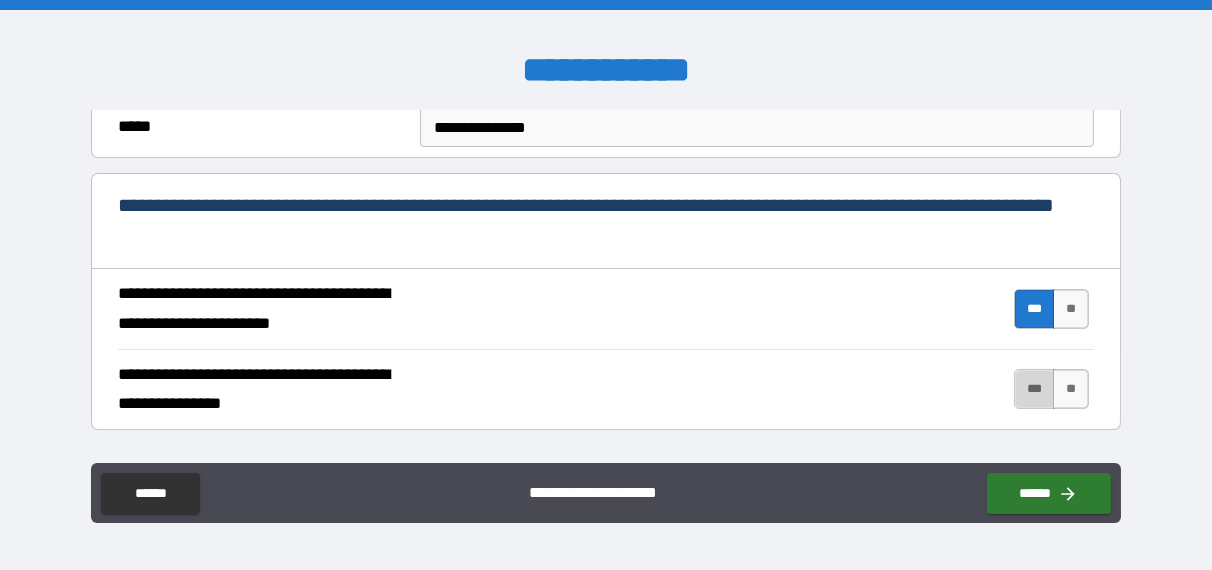 click on "***" at bounding box center [1035, 389] 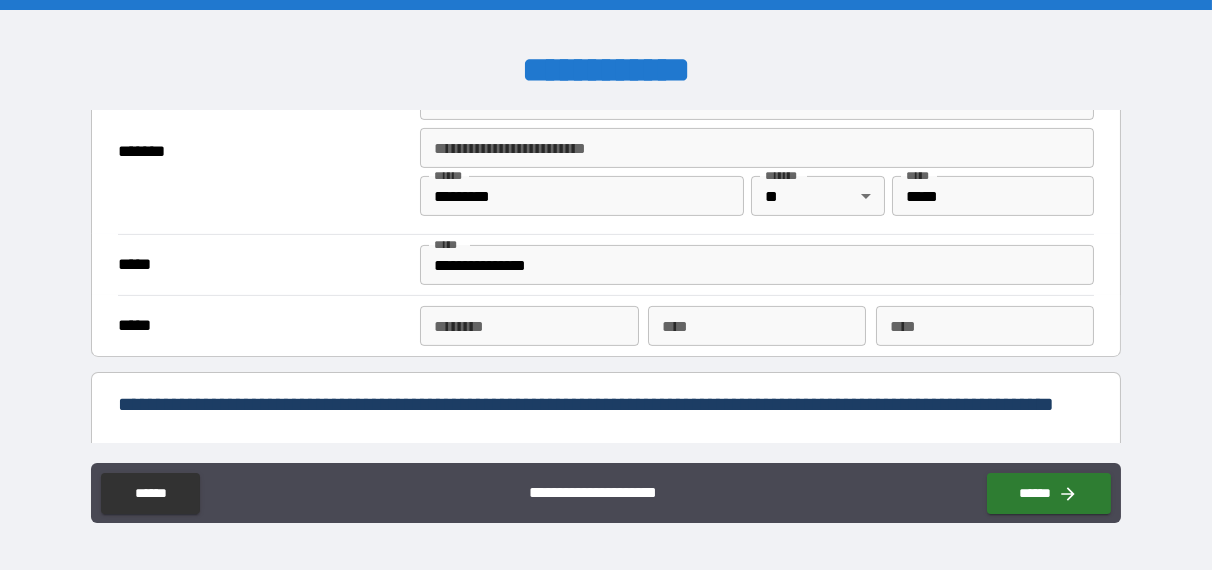 scroll, scrollTop: 1600, scrollLeft: 0, axis: vertical 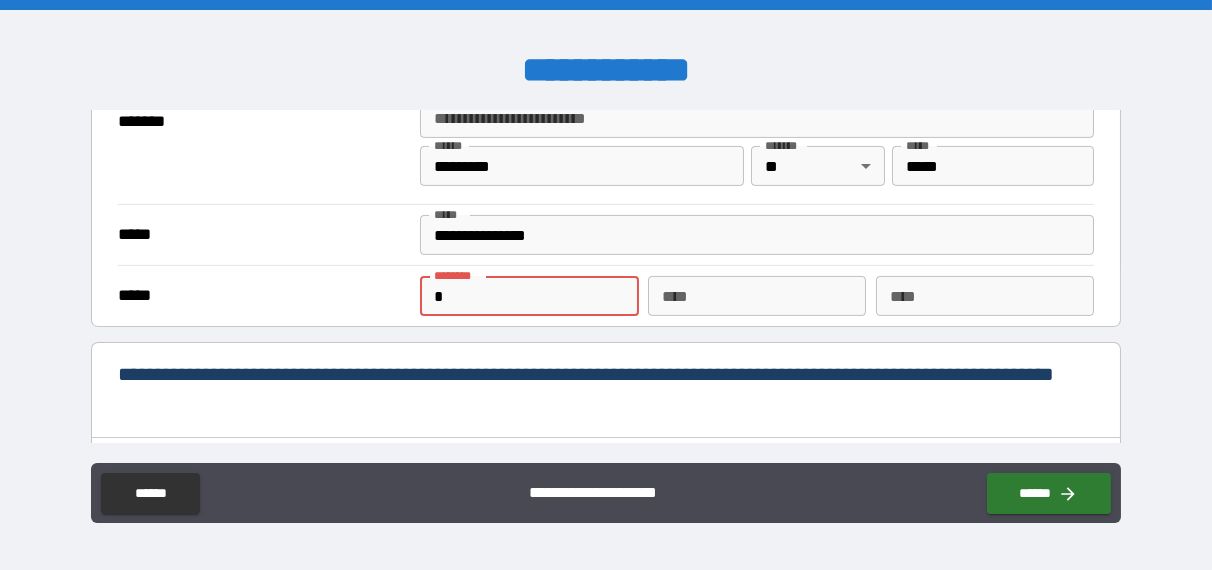 click on "*" at bounding box center (529, 296) 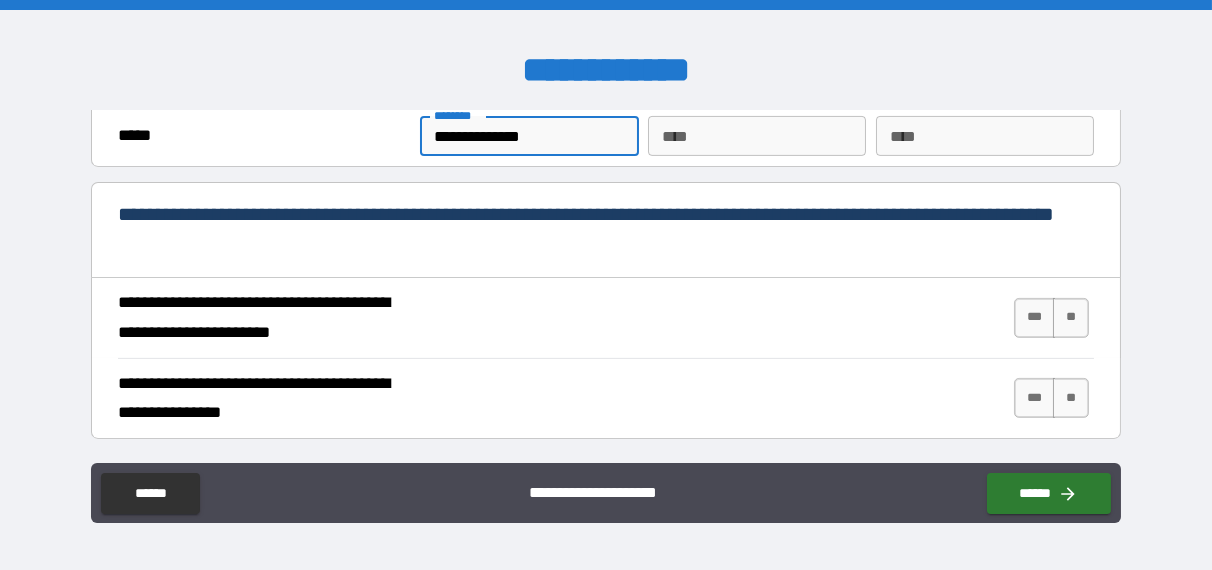 scroll, scrollTop: 1800, scrollLeft: 0, axis: vertical 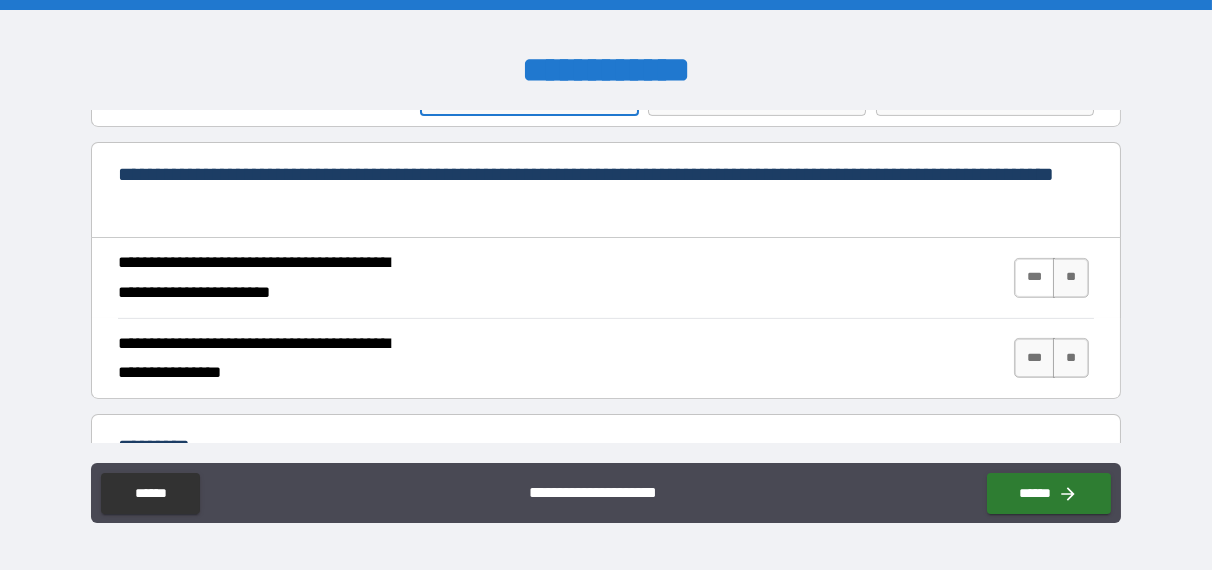 type on "**********" 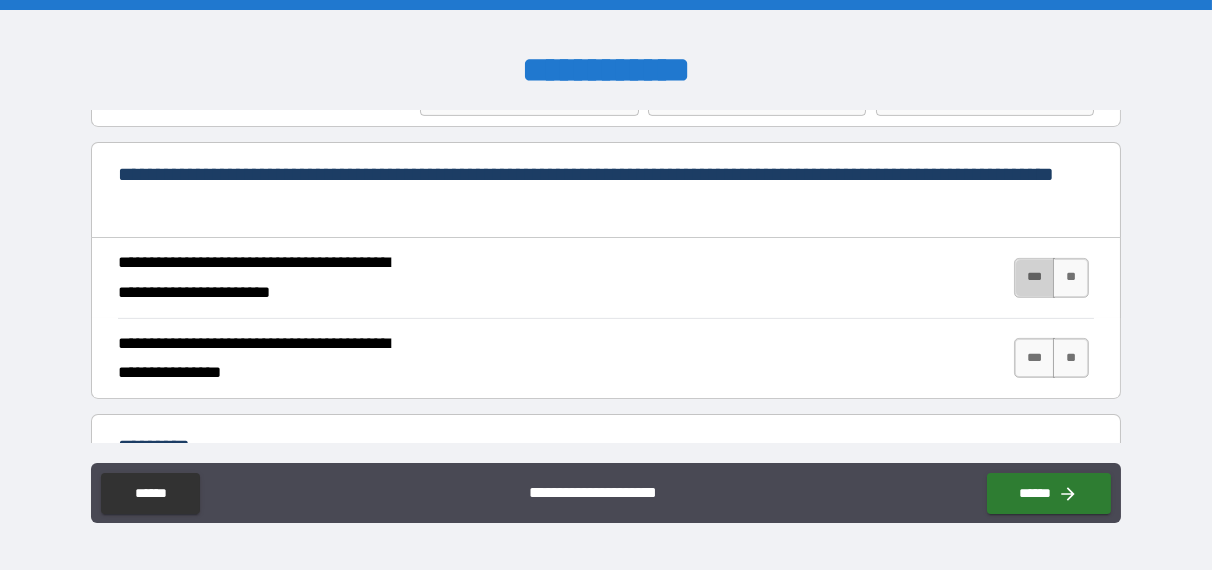 drag, startPoint x: 1020, startPoint y: 265, endPoint x: 995, endPoint y: 323, distance: 63.15853 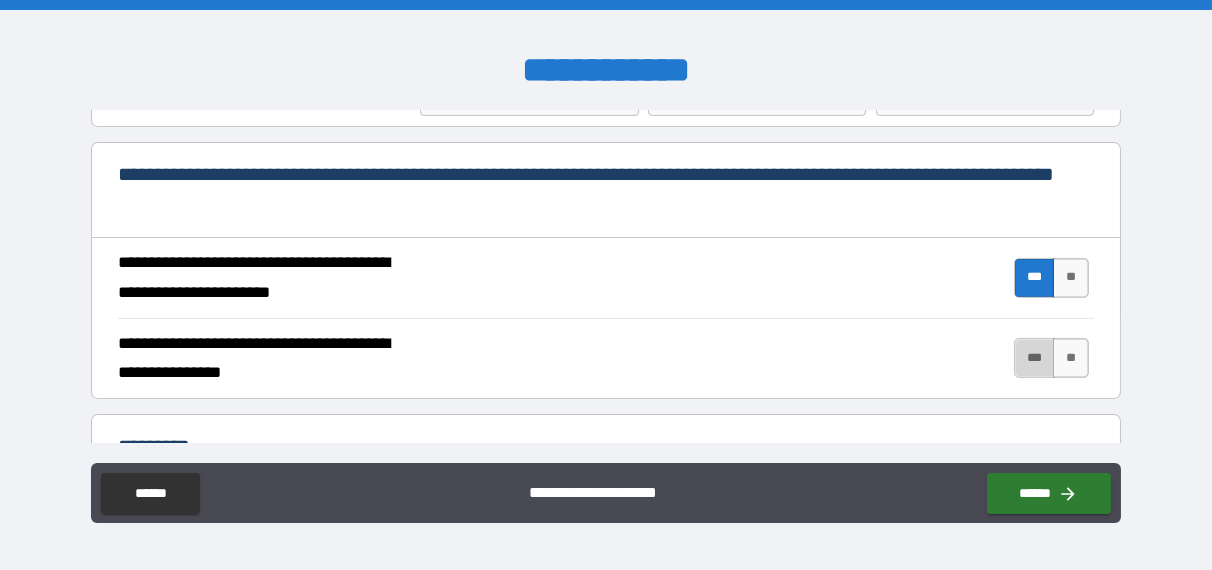click on "***" at bounding box center (1035, 358) 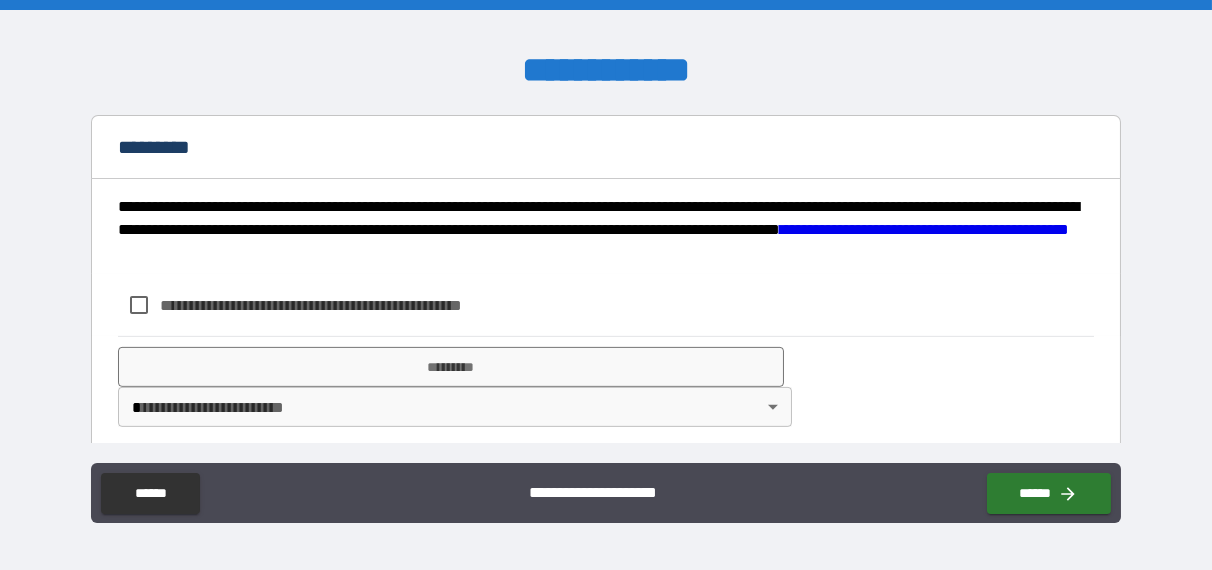 scroll, scrollTop: 2100, scrollLeft: 0, axis: vertical 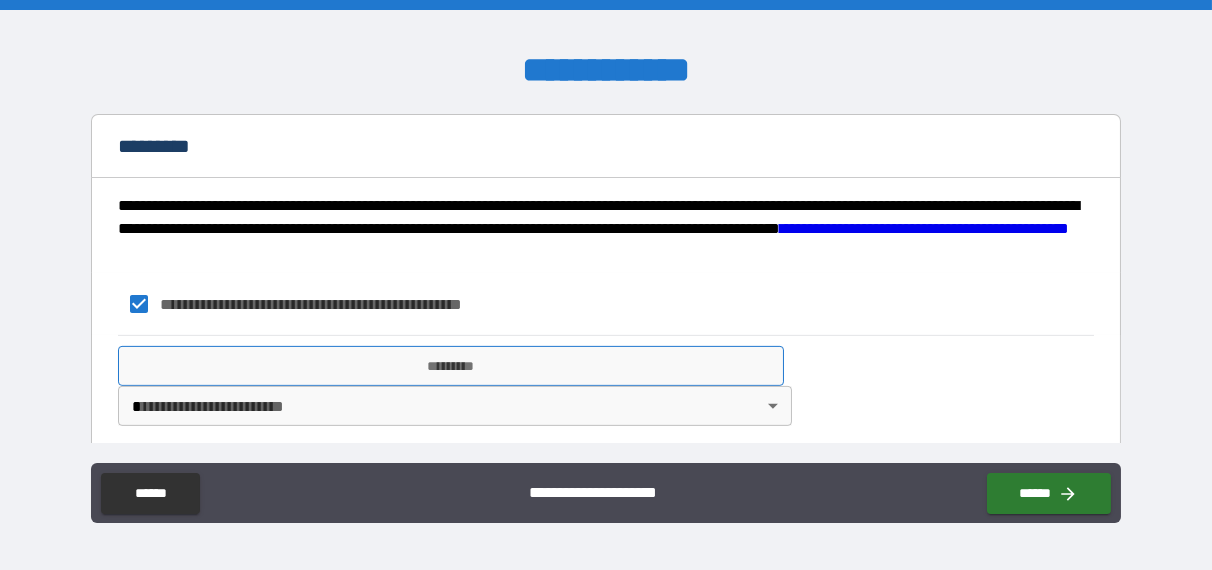 click on "*********" at bounding box center [451, 366] 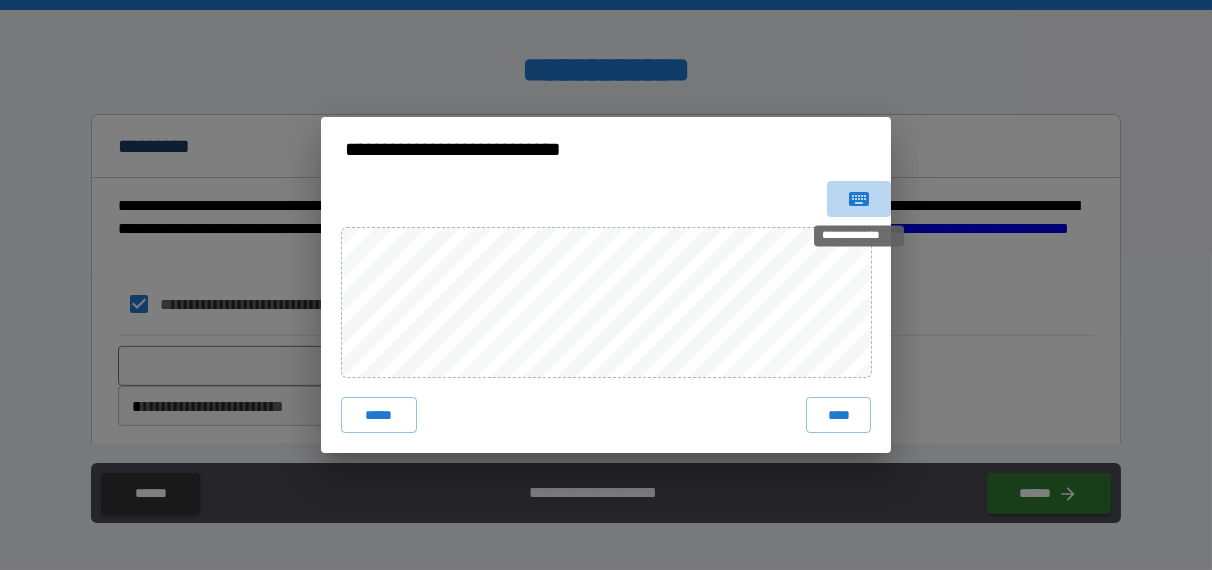 click 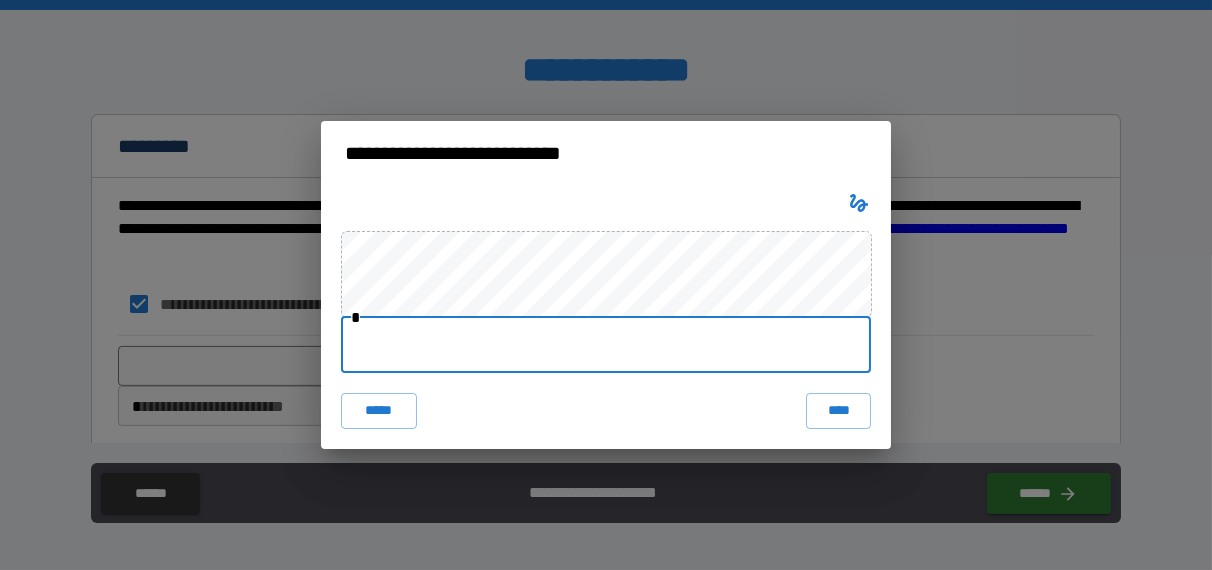 click at bounding box center [606, 345] 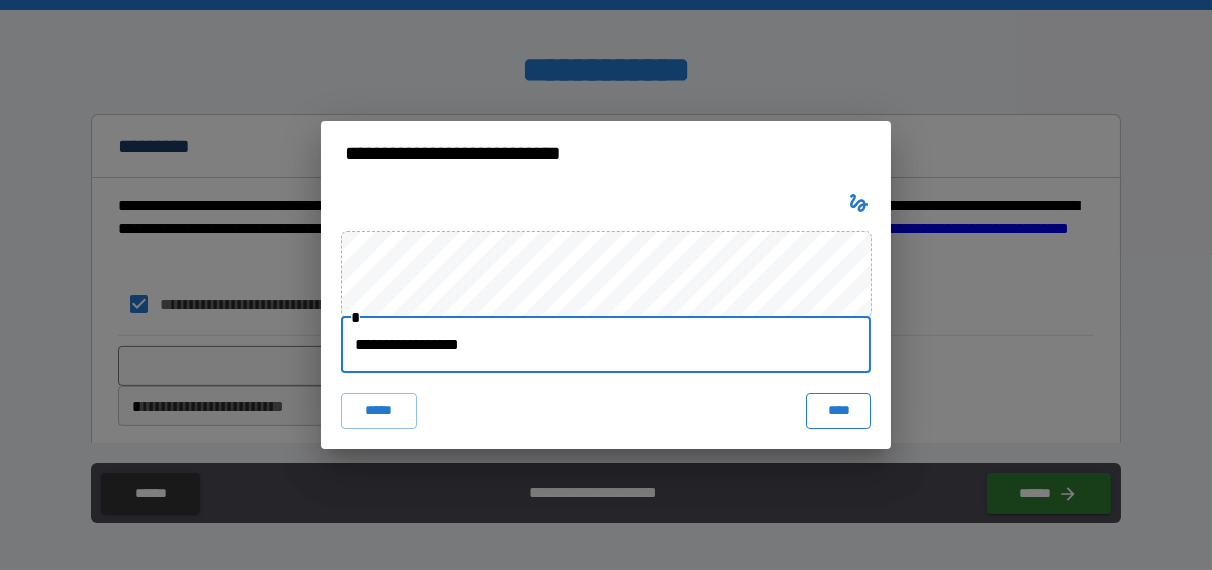 type on "**********" 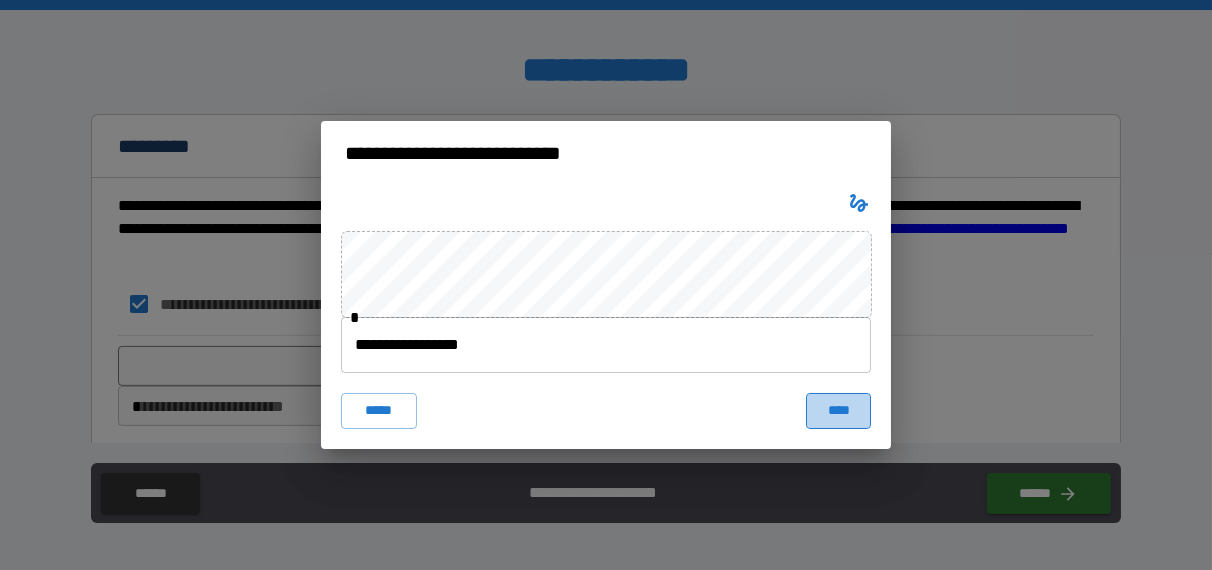 click on "****" at bounding box center (838, 411) 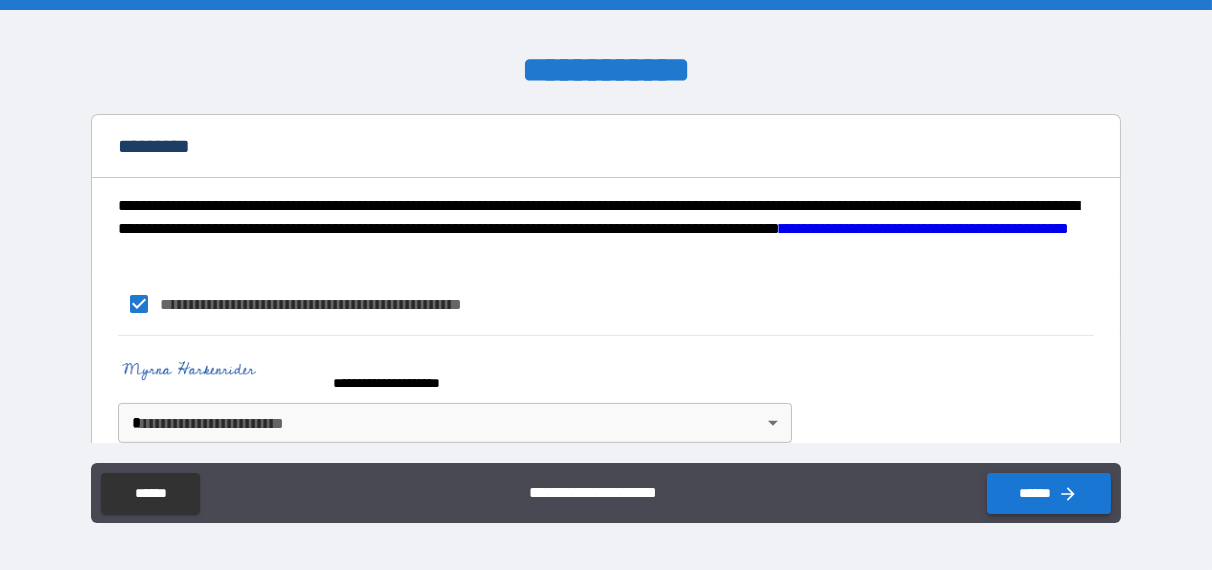 click on "******" at bounding box center (1049, 493) 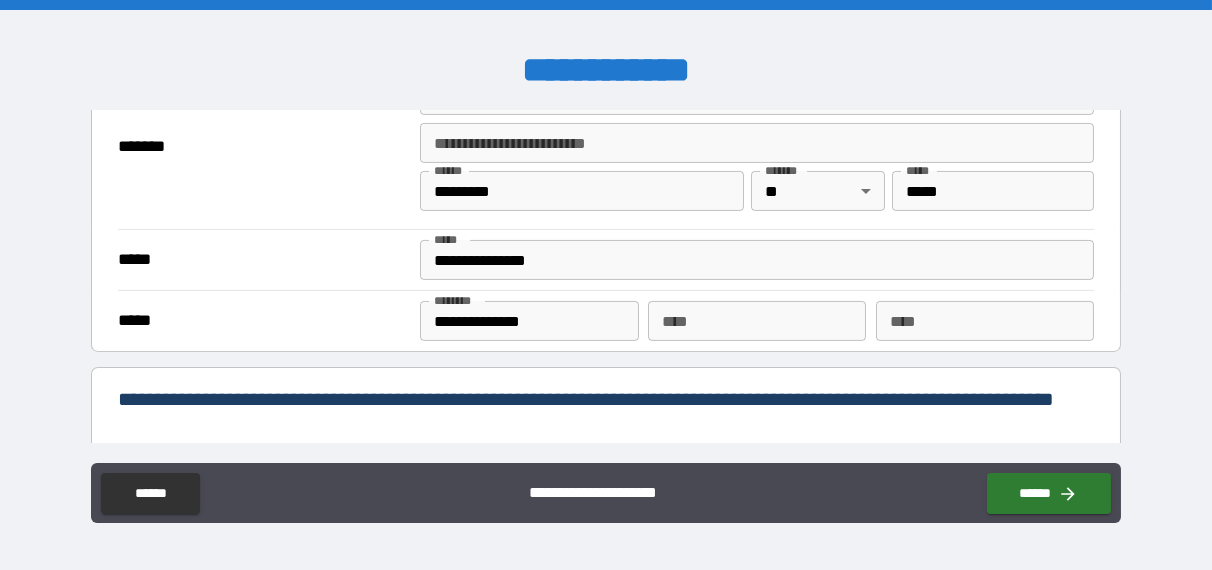 scroll, scrollTop: 1565, scrollLeft: 0, axis: vertical 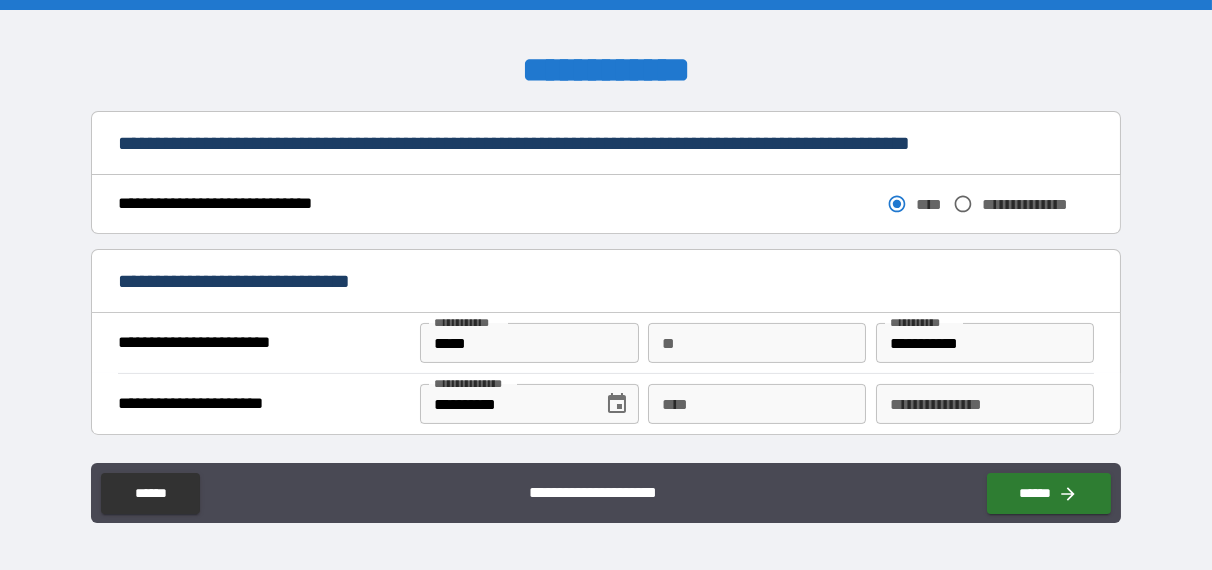 click on "**" at bounding box center (757, 343) 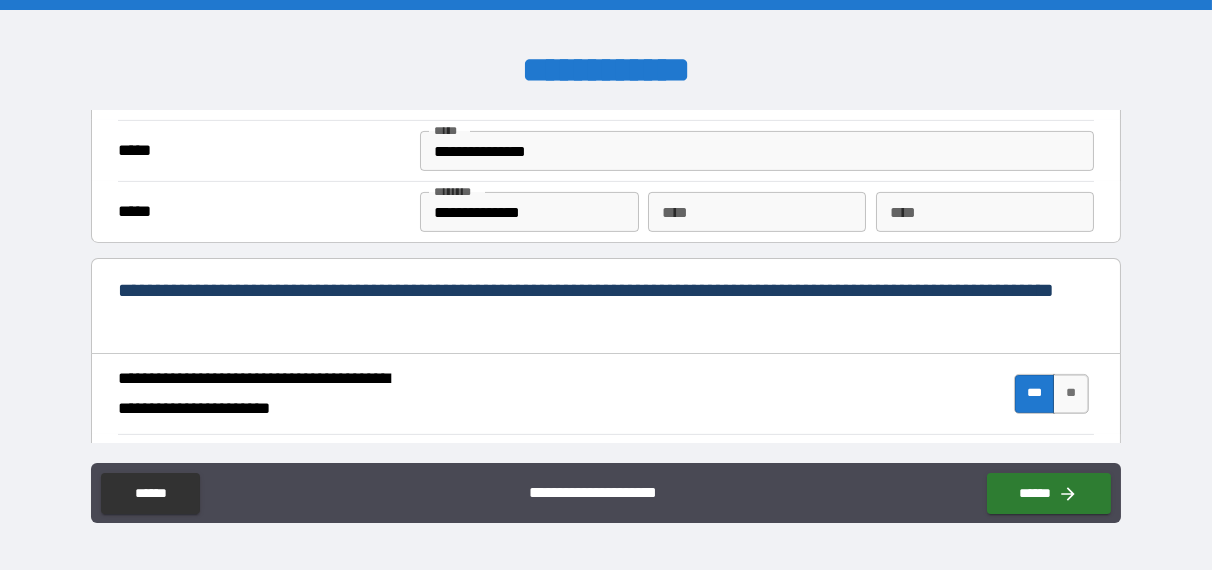 scroll, scrollTop: 1526, scrollLeft: 0, axis: vertical 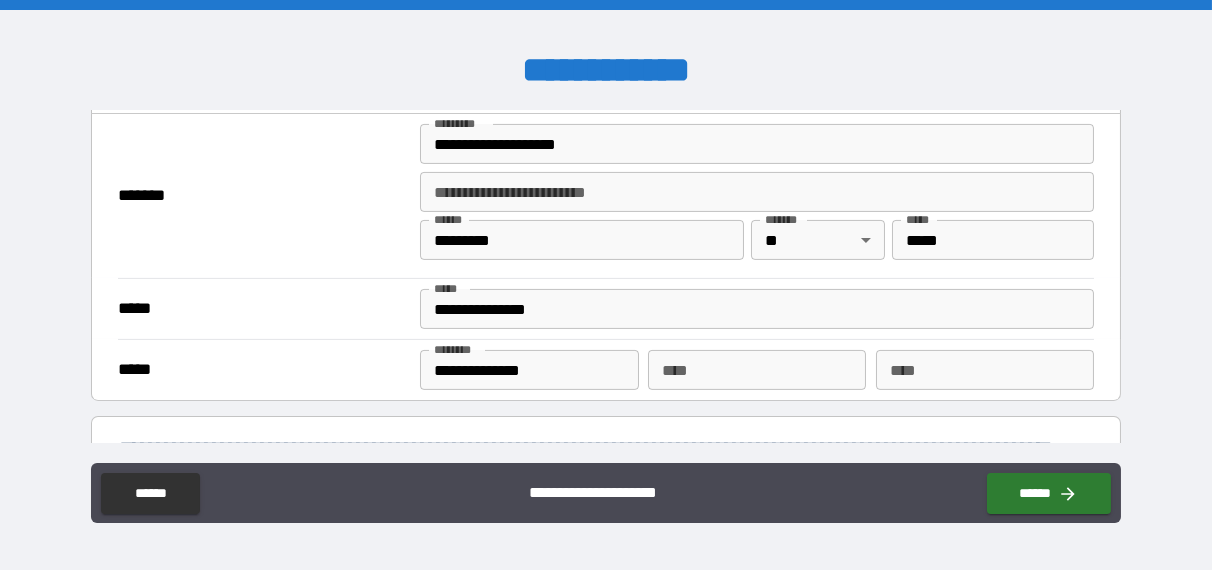 type on "*" 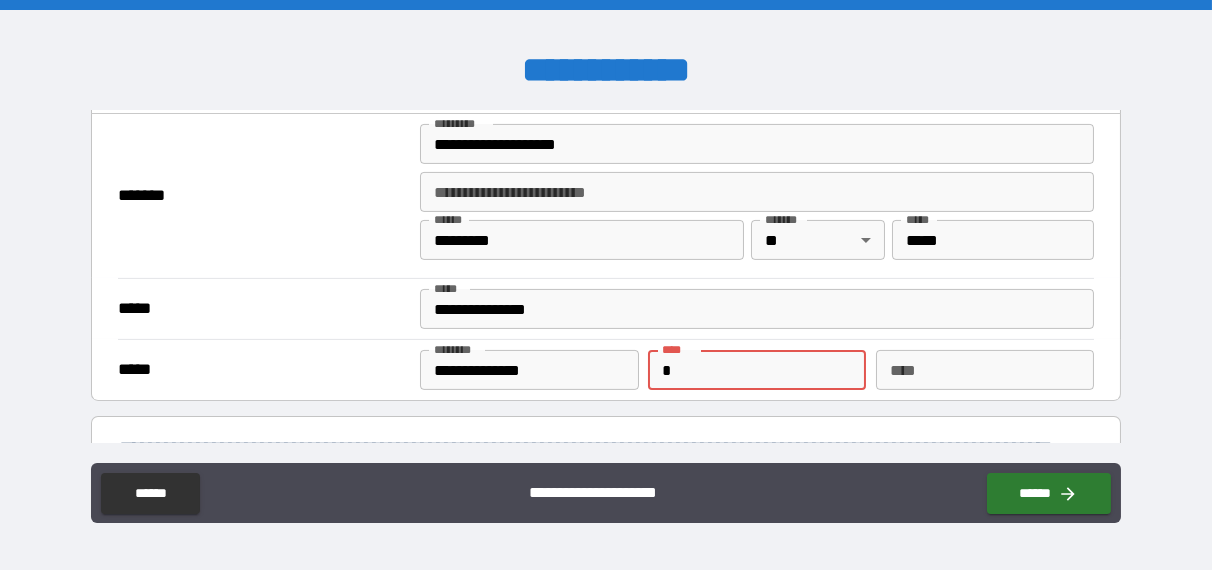 click on "*" at bounding box center [757, 370] 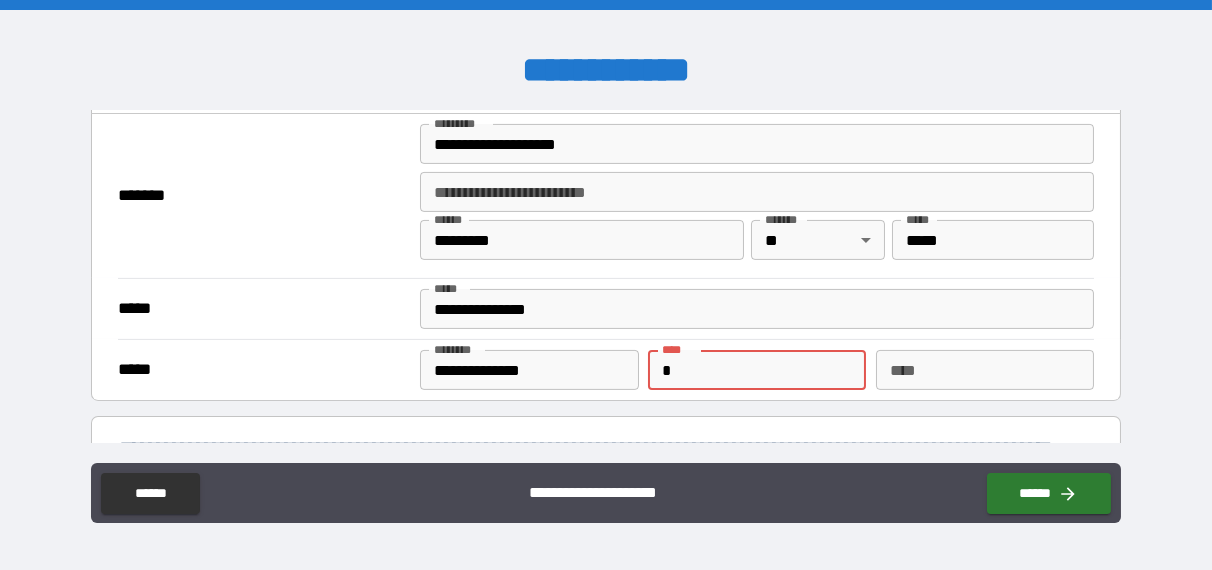 type on "*" 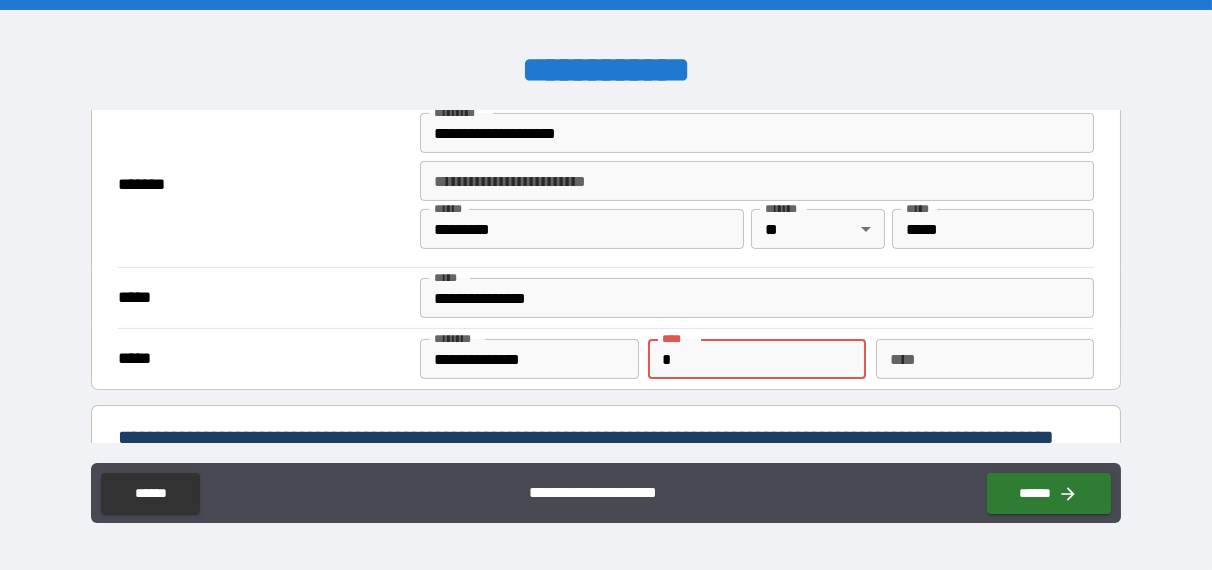 scroll, scrollTop: 1426, scrollLeft: 0, axis: vertical 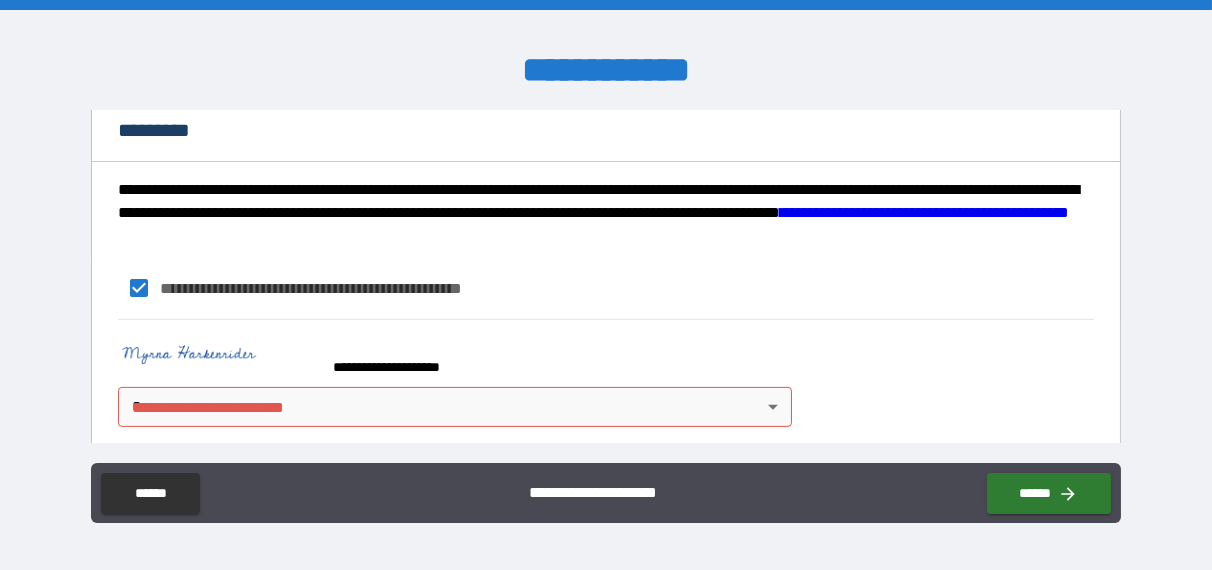 type 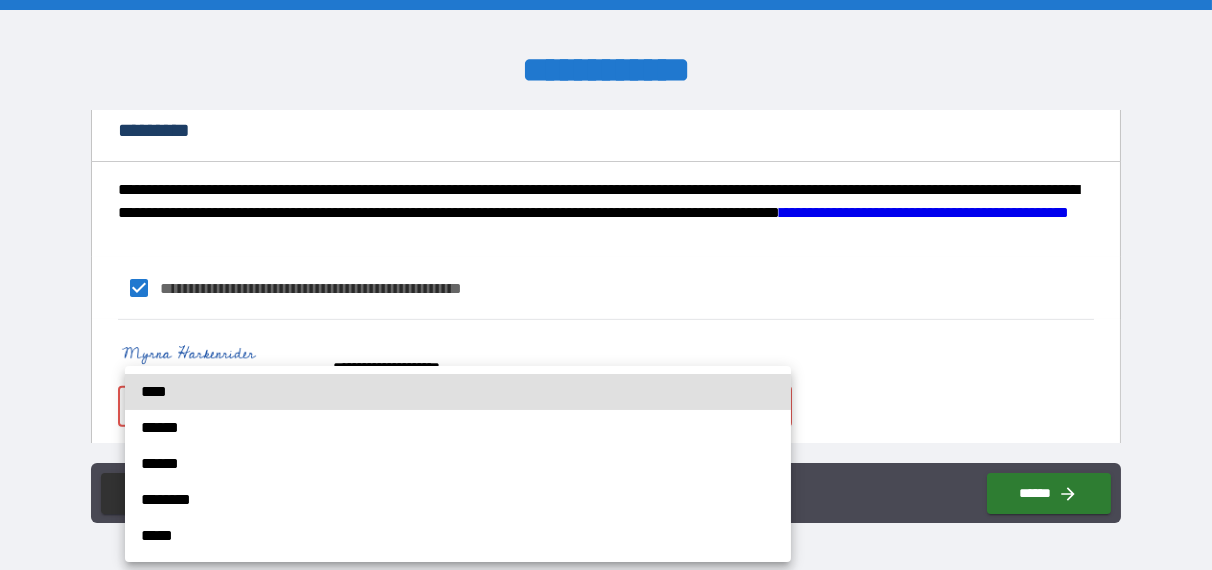 click on "**********" at bounding box center (606, 285) 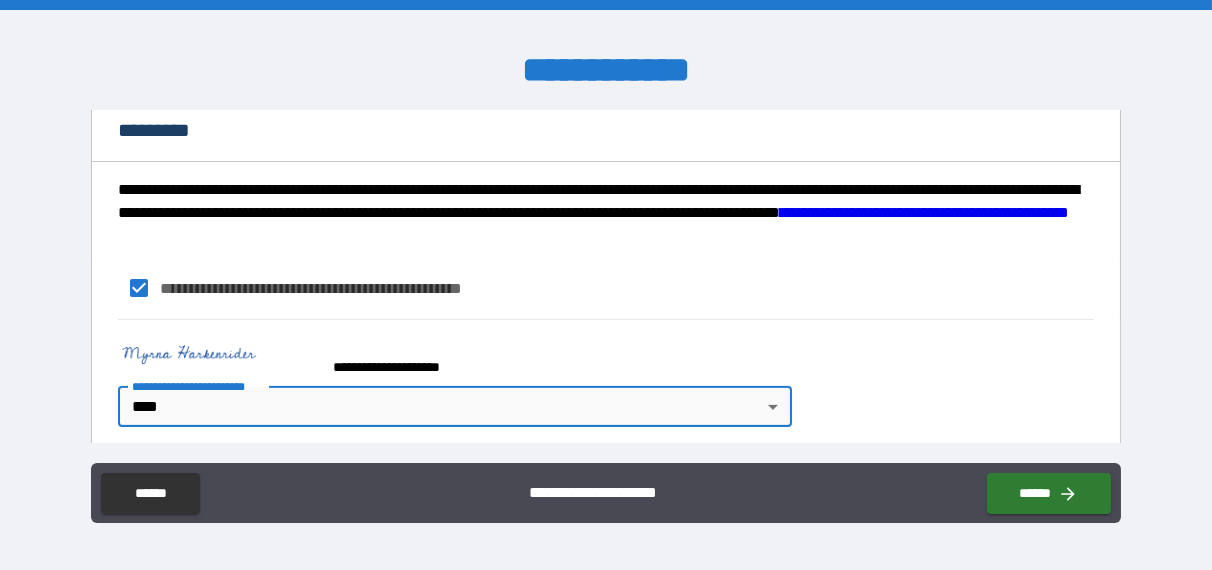 type on "*" 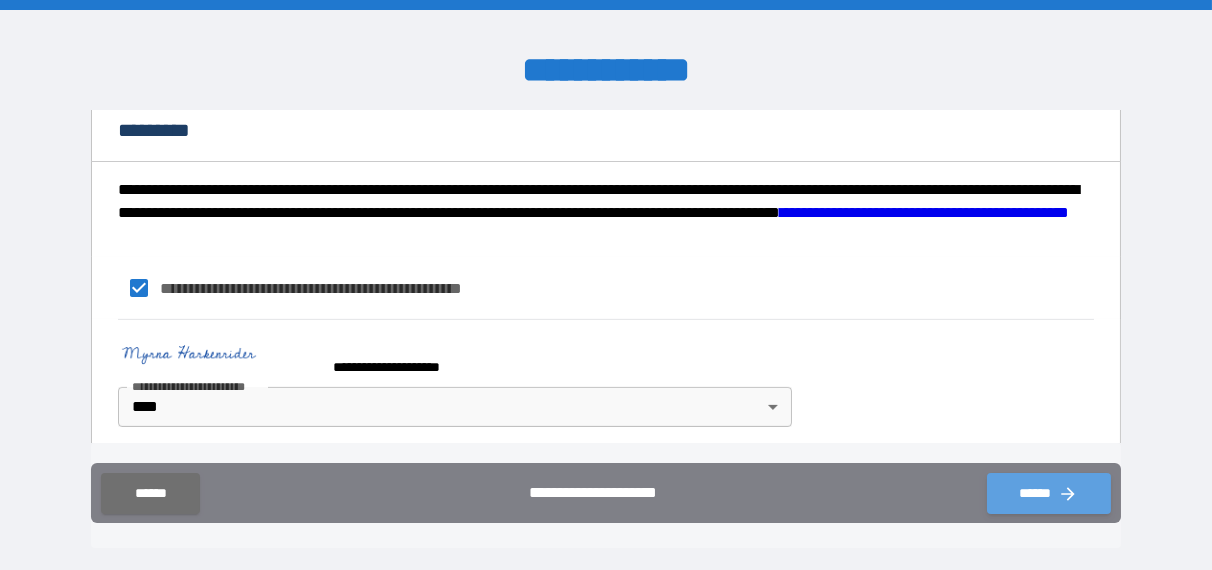 click on "******" at bounding box center (1049, 493) 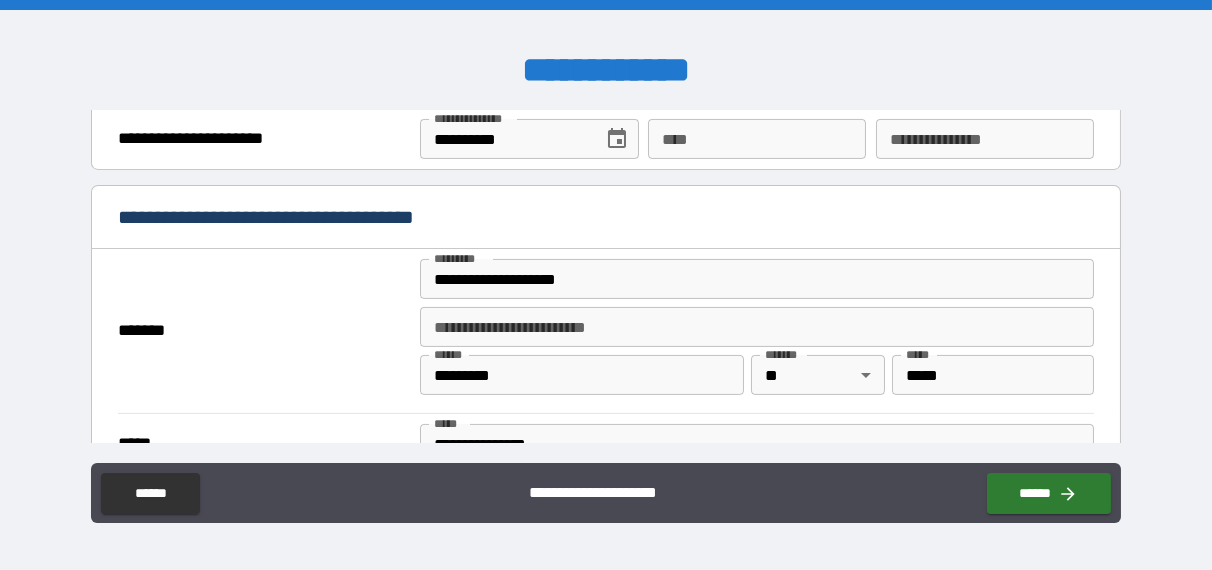 scroll, scrollTop: 1316, scrollLeft: 0, axis: vertical 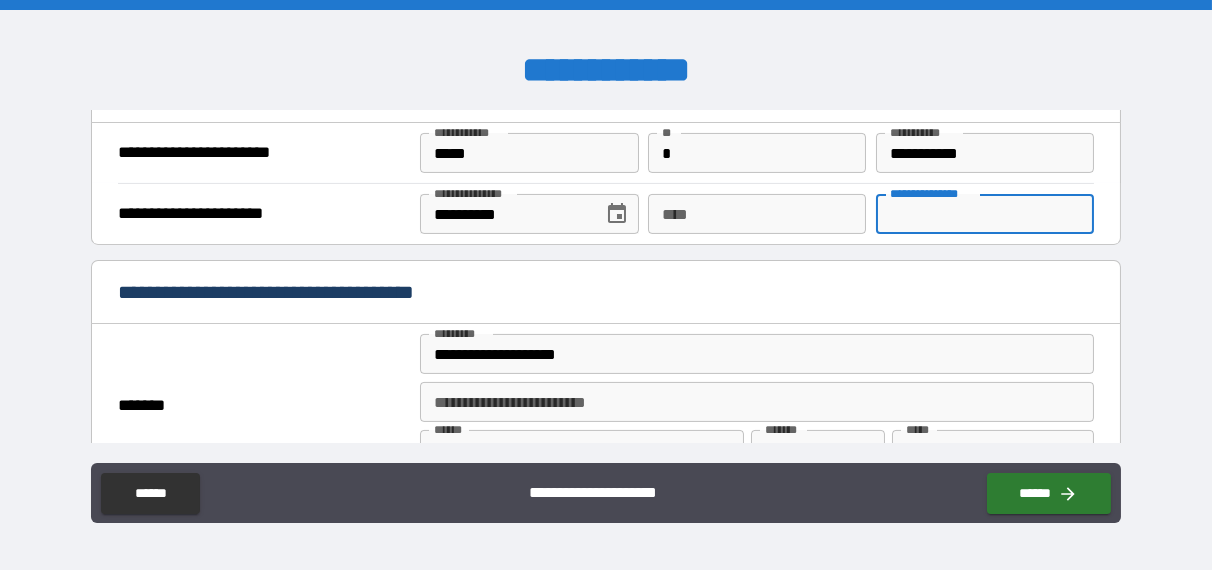 click on "**********" at bounding box center [985, 214] 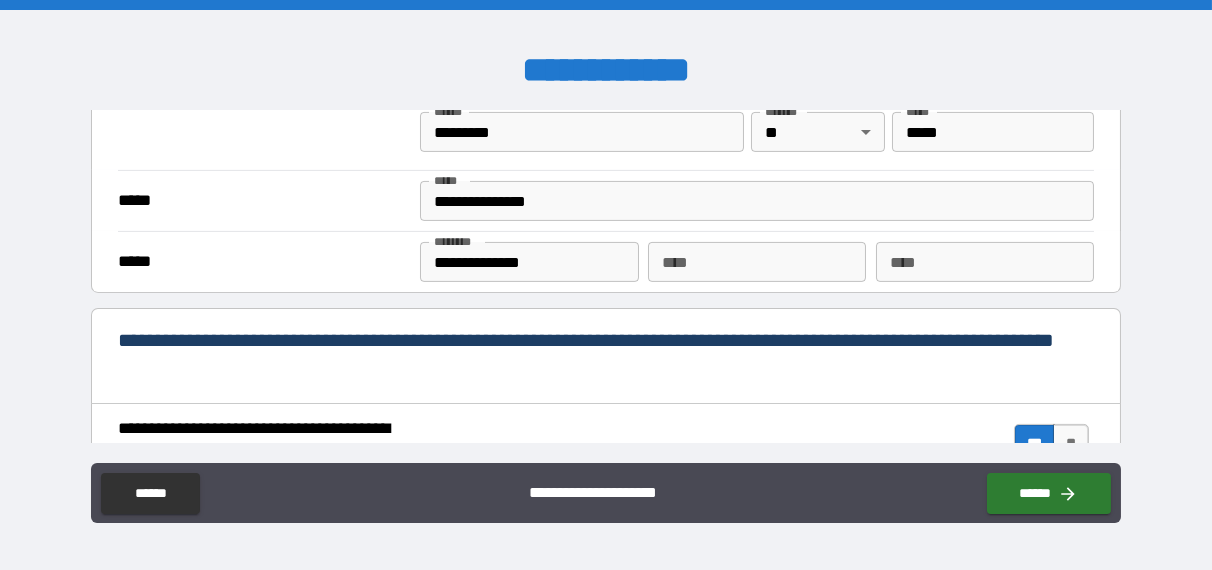 scroll, scrollTop: 1817, scrollLeft: 0, axis: vertical 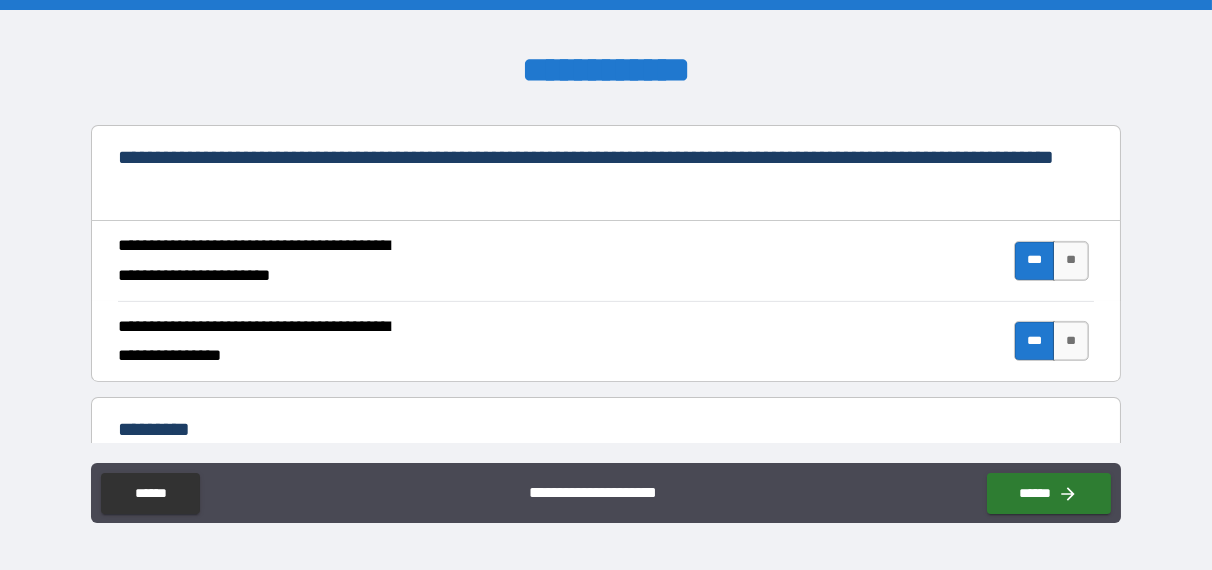 type on "********" 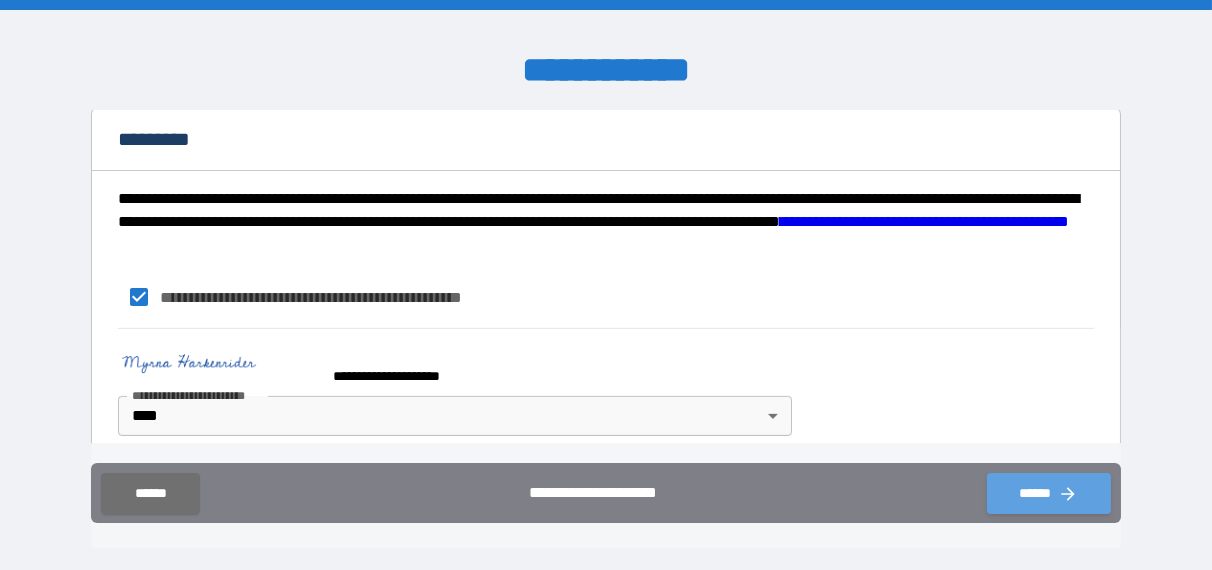 click on "******" at bounding box center [1049, 493] 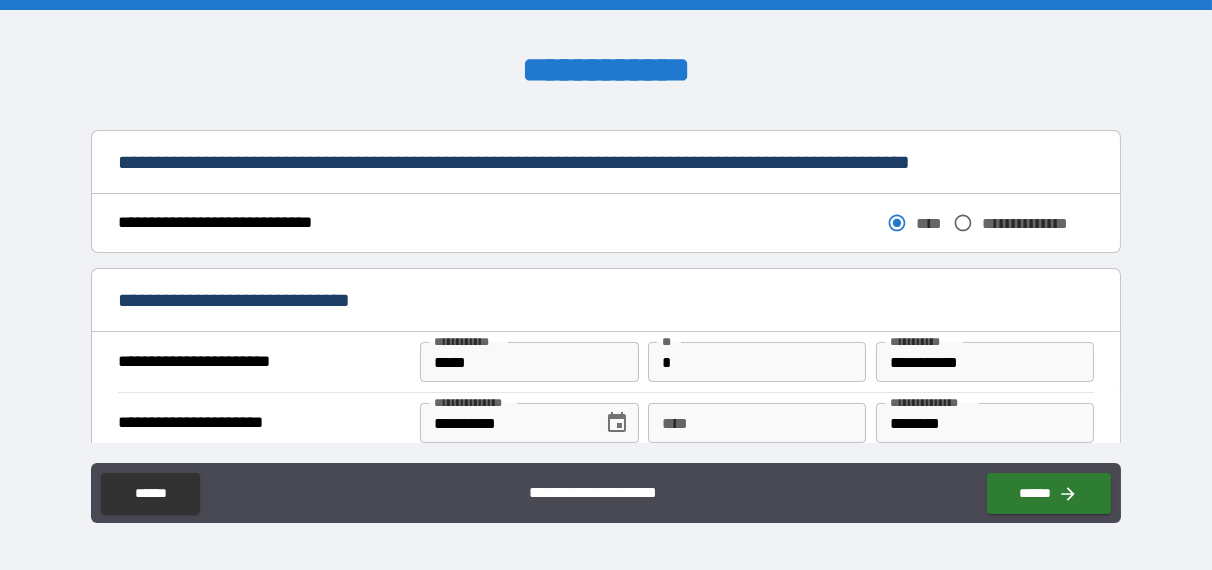 scroll, scrollTop: 1208, scrollLeft: 0, axis: vertical 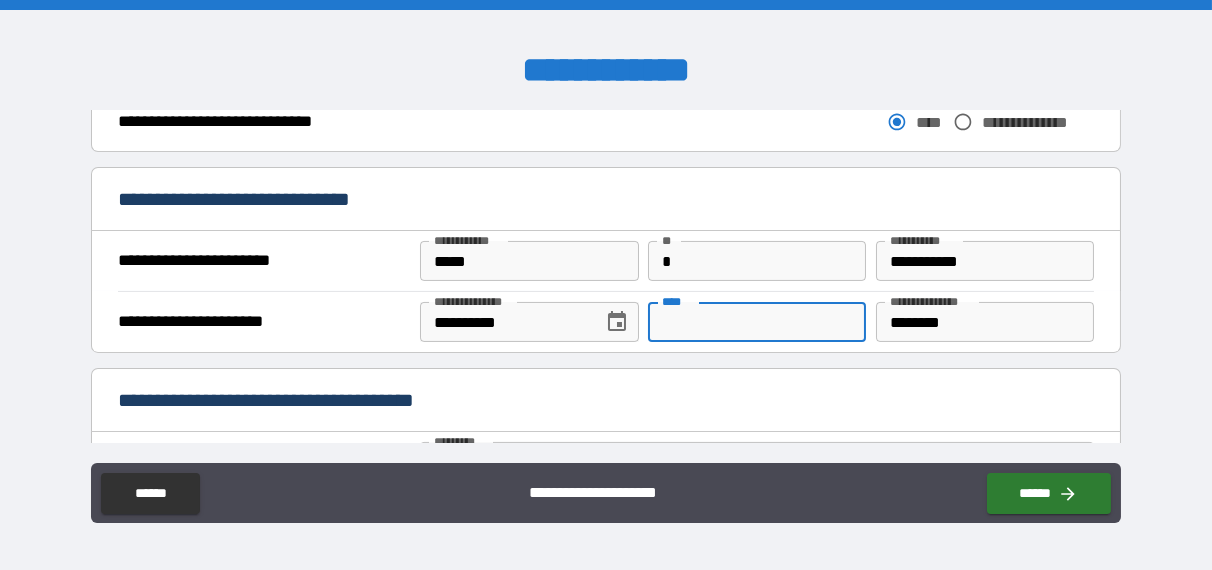 drag, startPoint x: 681, startPoint y: 302, endPoint x: 700, endPoint y: 305, distance: 19.235384 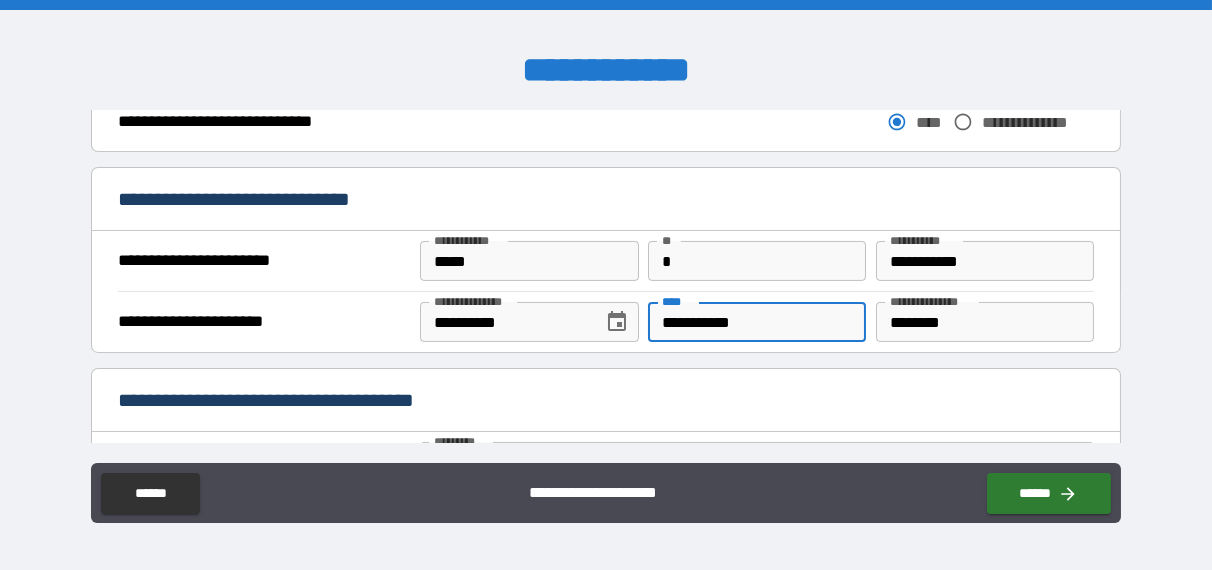 type on "**********" 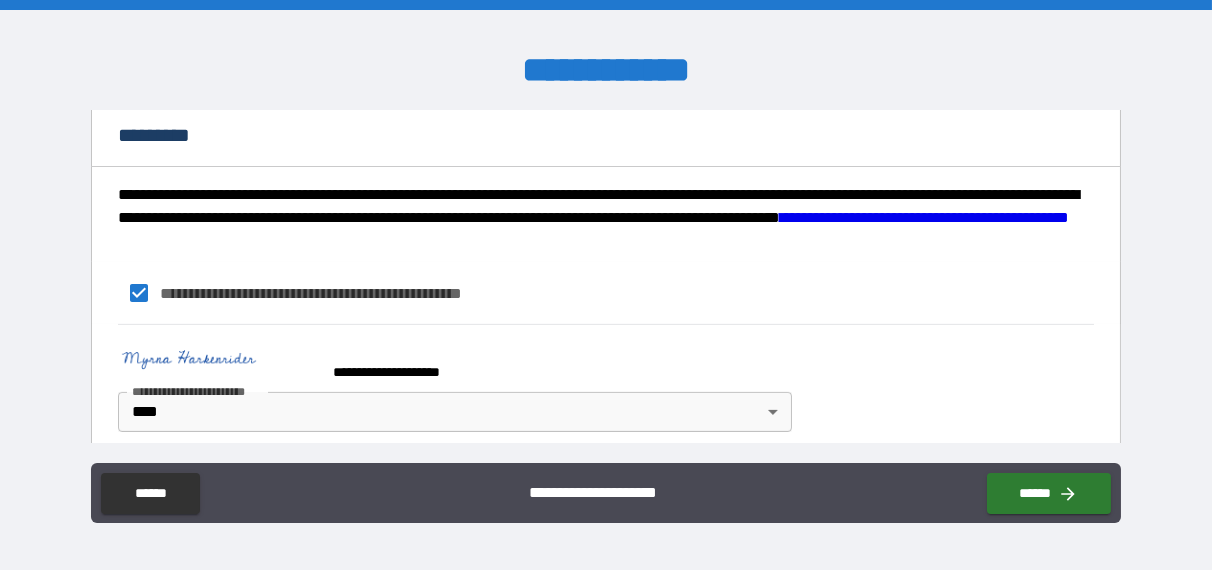 scroll, scrollTop: 2116, scrollLeft: 0, axis: vertical 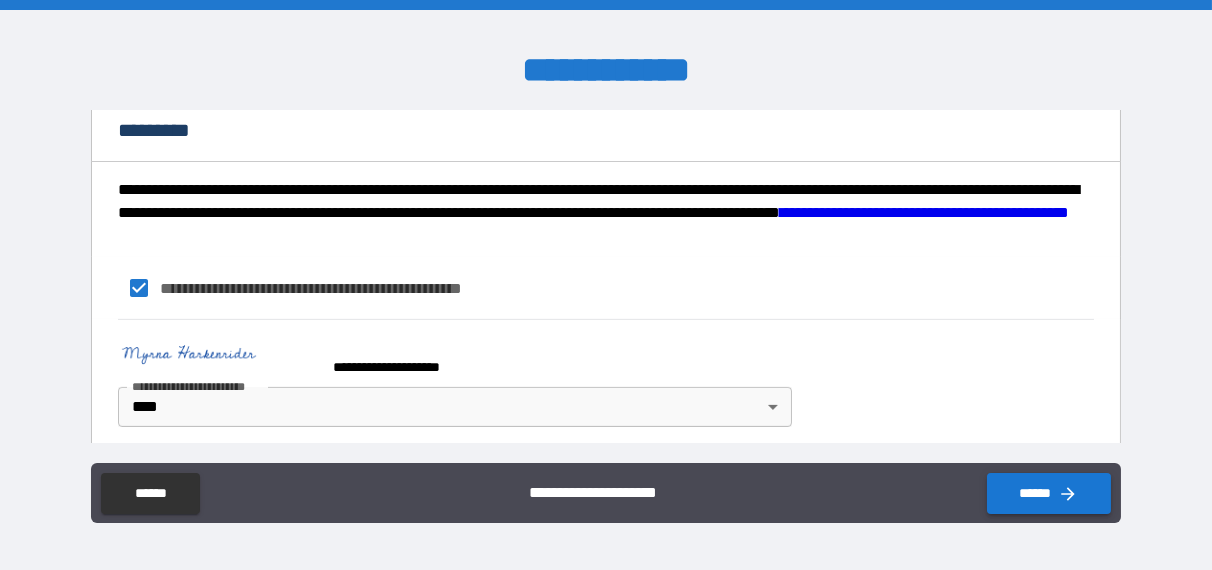 click on "******" at bounding box center [1049, 493] 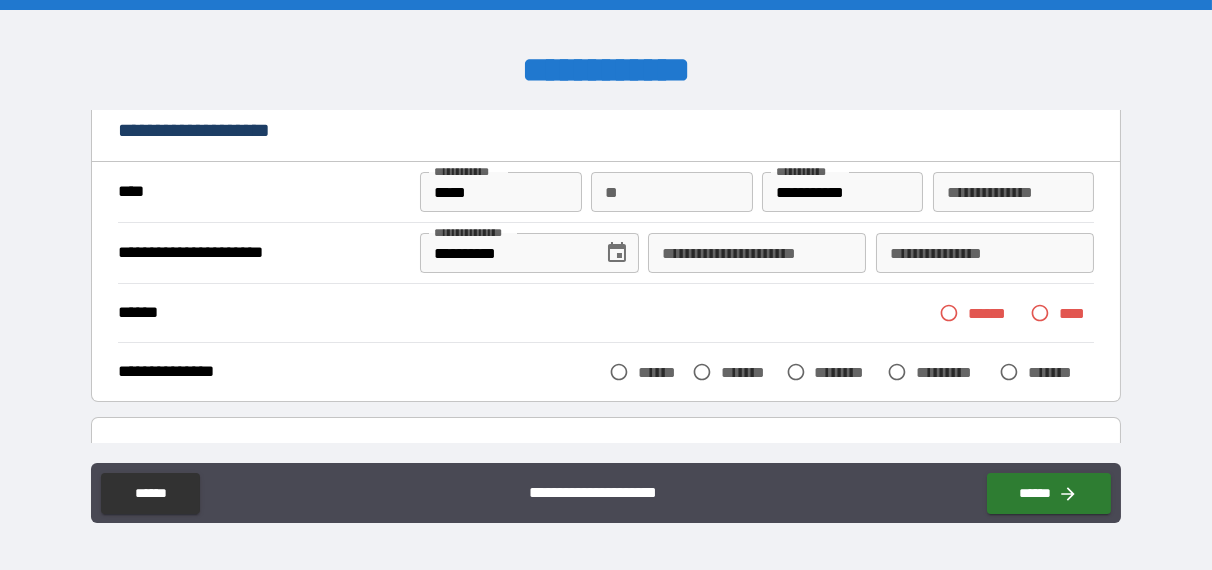scroll, scrollTop: 79, scrollLeft: 0, axis: vertical 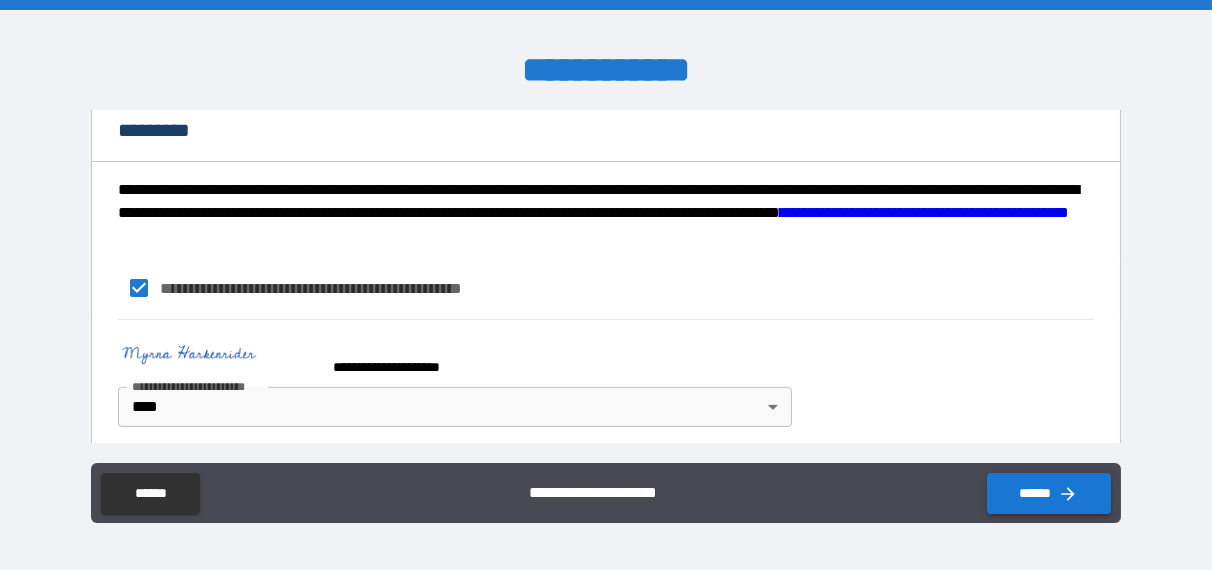 click on "******" at bounding box center [1049, 493] 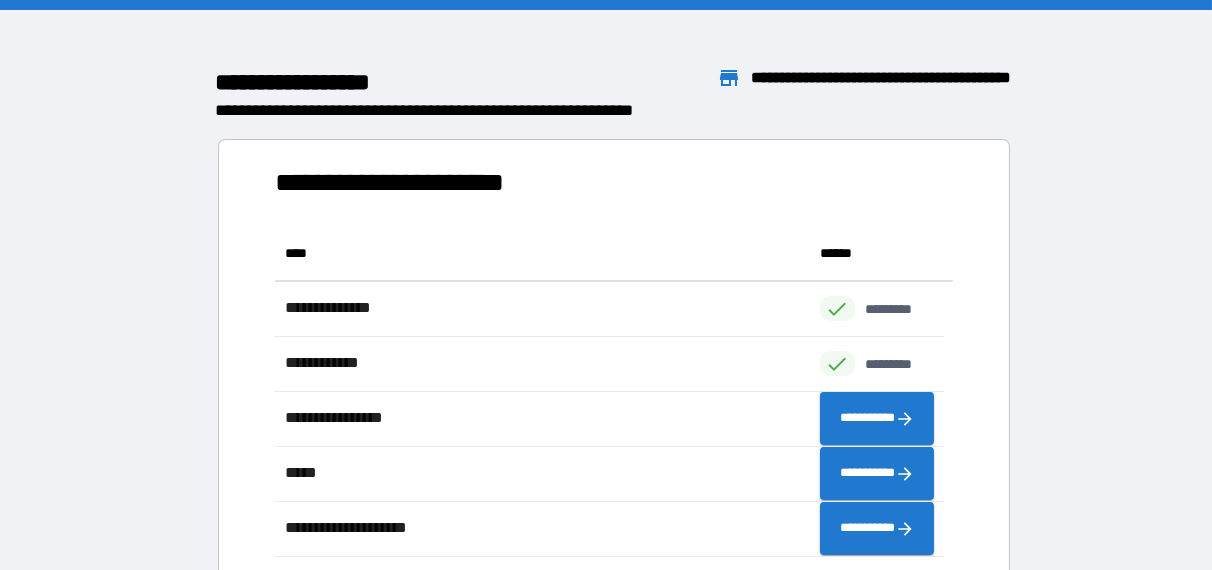 scroll, scrollTop: 16, scrollLeft: 16, axis: both 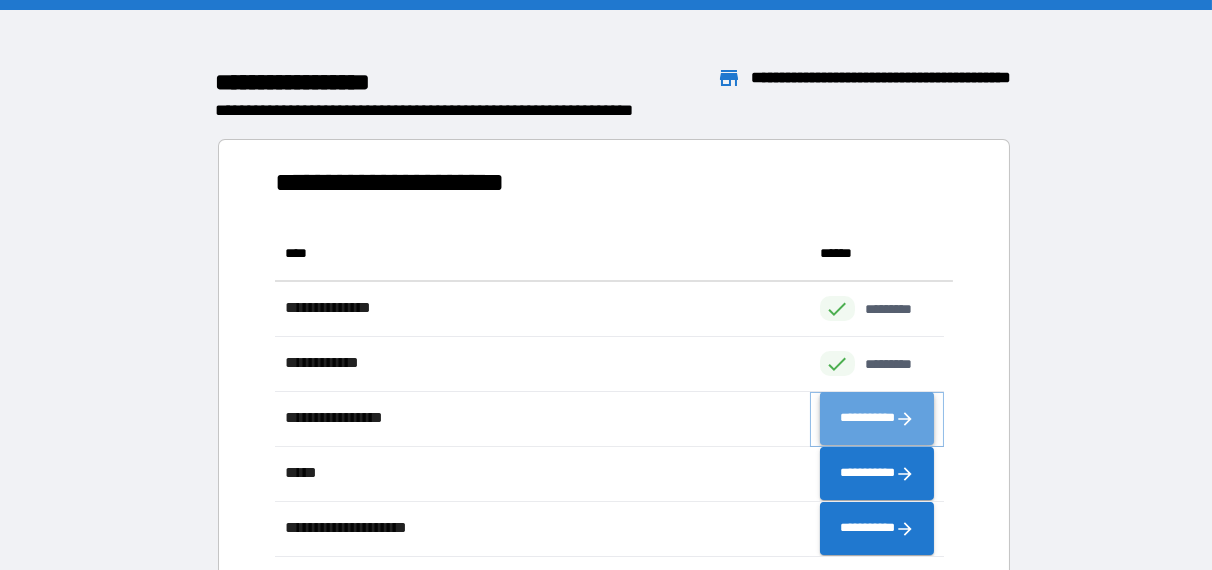 click on "**********" at bounding box center [877, 418] 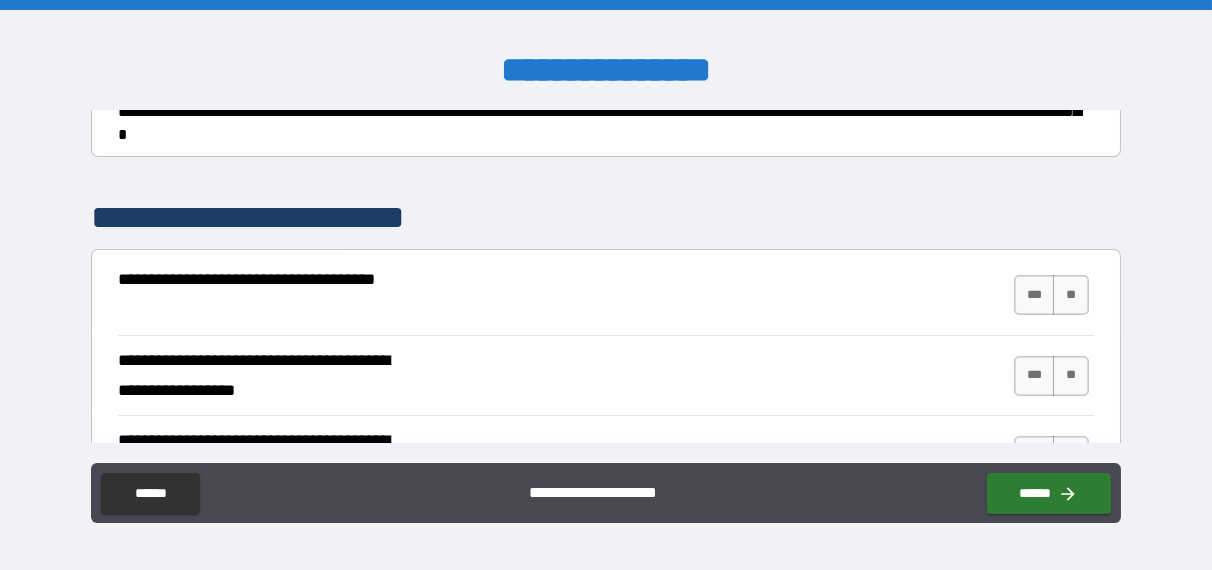 scroll, scrollTop: 300, scrollLeft: 0, axis: vertical 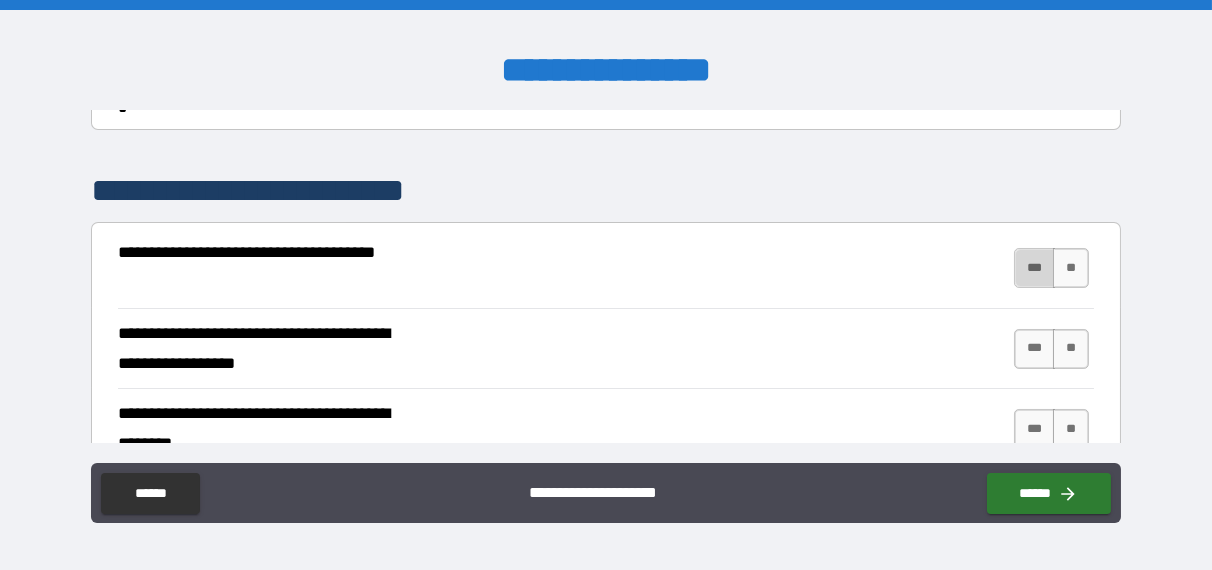 click on "***" at bounding box center (1035, 268) 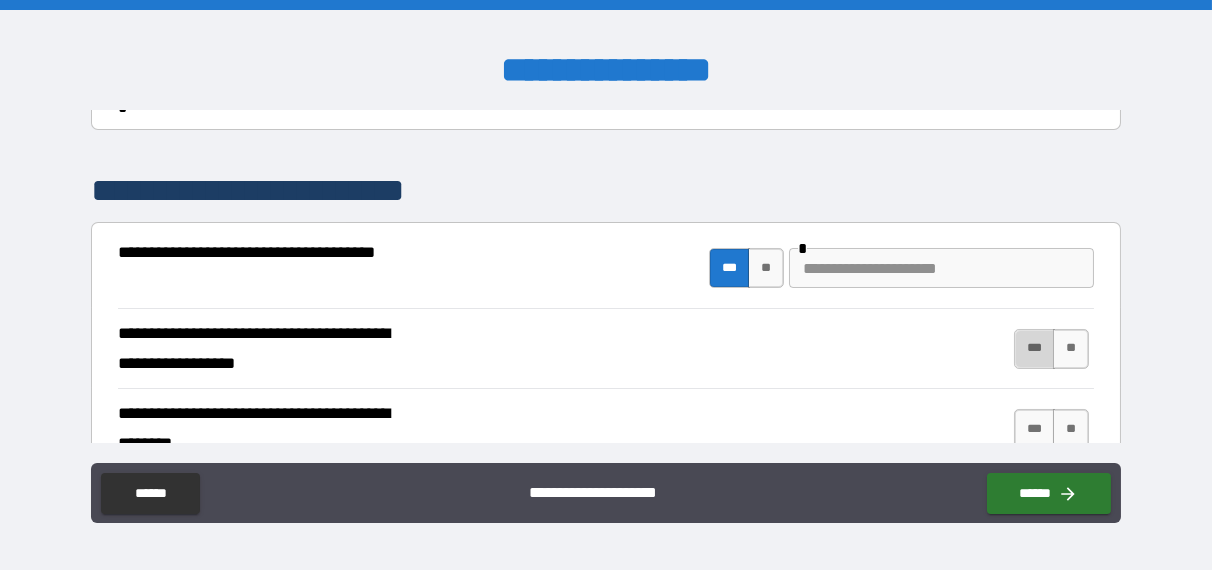 click on "***" at bounding box center [1035, 349] 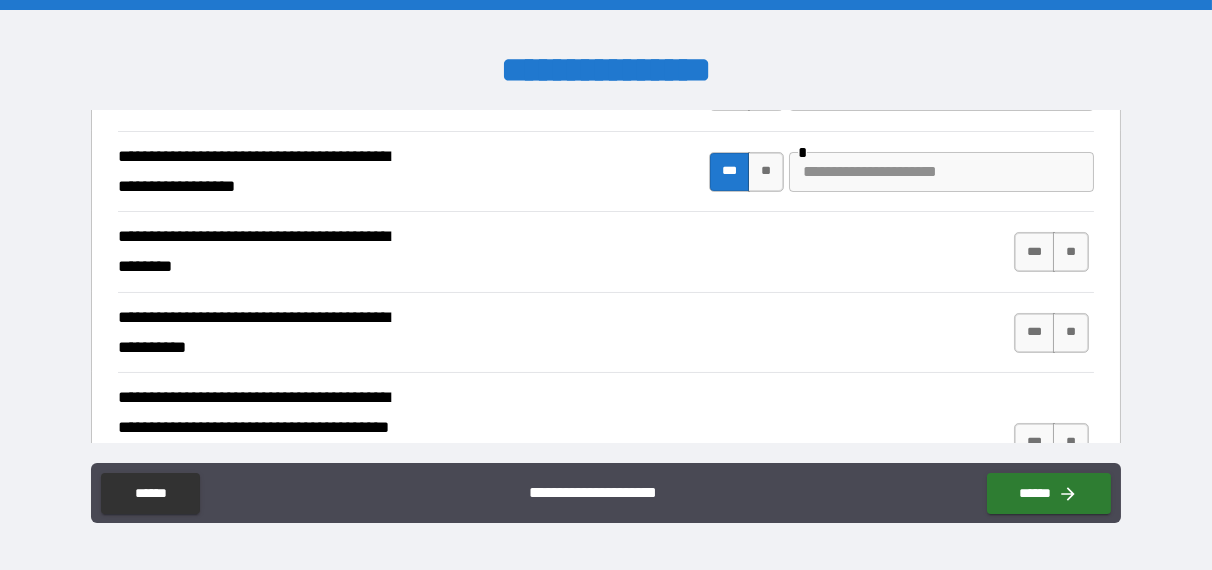 scroll, scrollTop: 500, scrollLeft: 0, axis: vertical 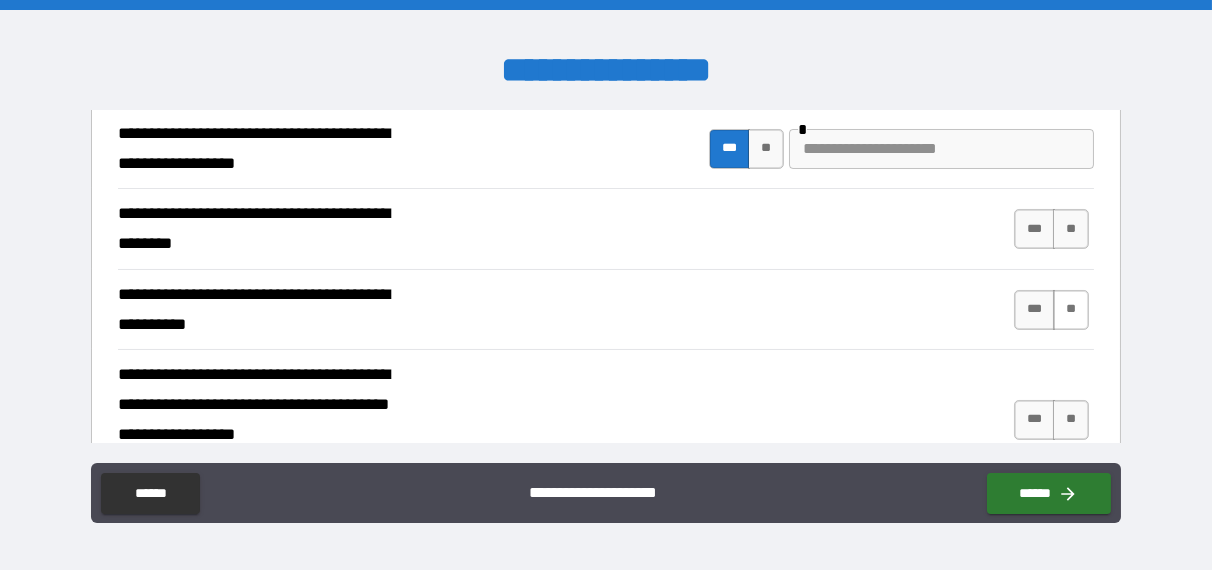 click on "**" at bounding box center [1071, 310] 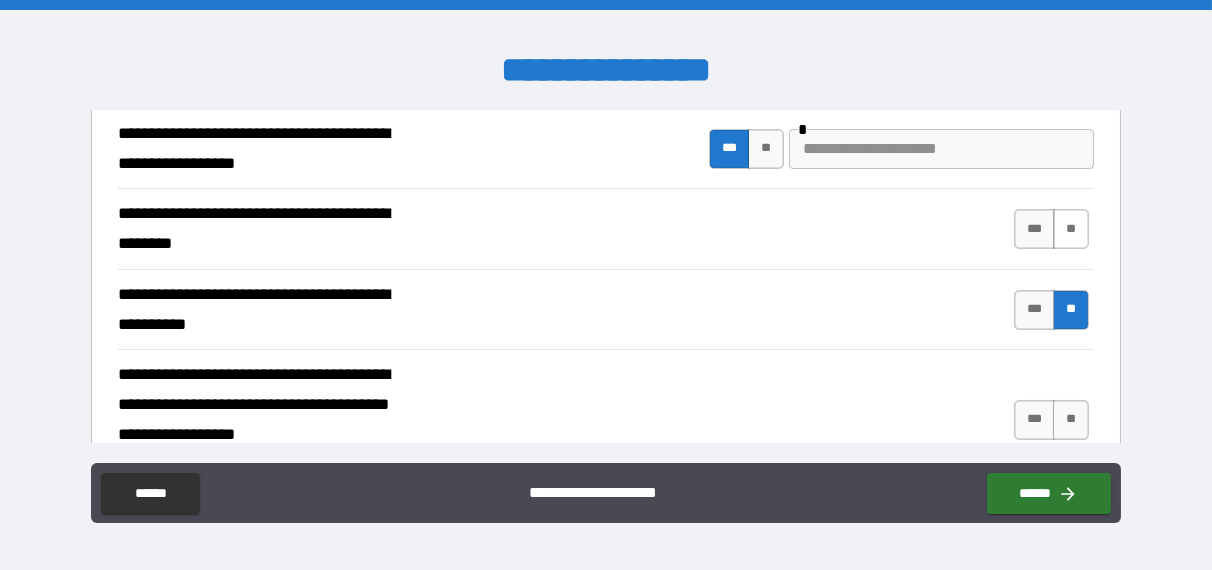 click on "**" at bounding box center [1071, 229] 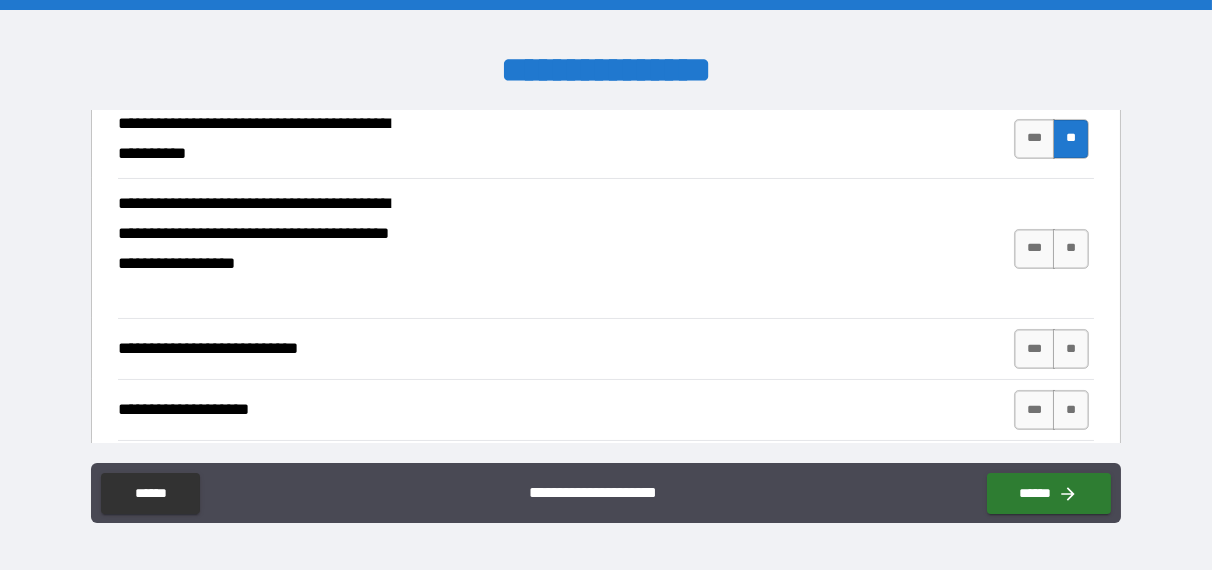 scroll, scrollTop: 700, scrollLeft: 0, axis: vertical 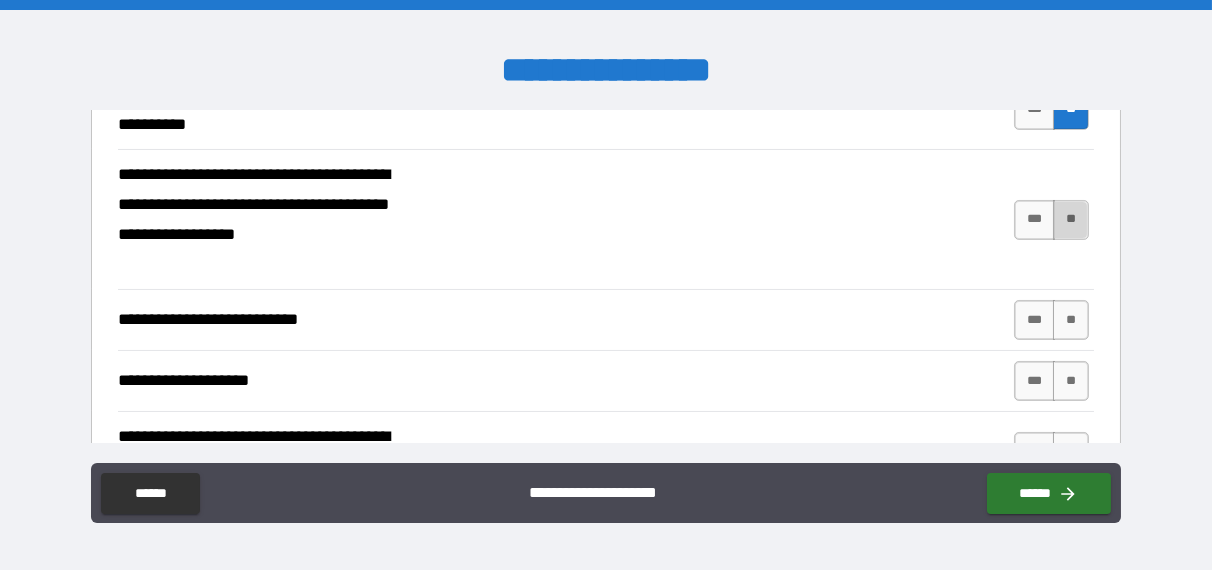 click on "**" at bounding box center [1071, 220] 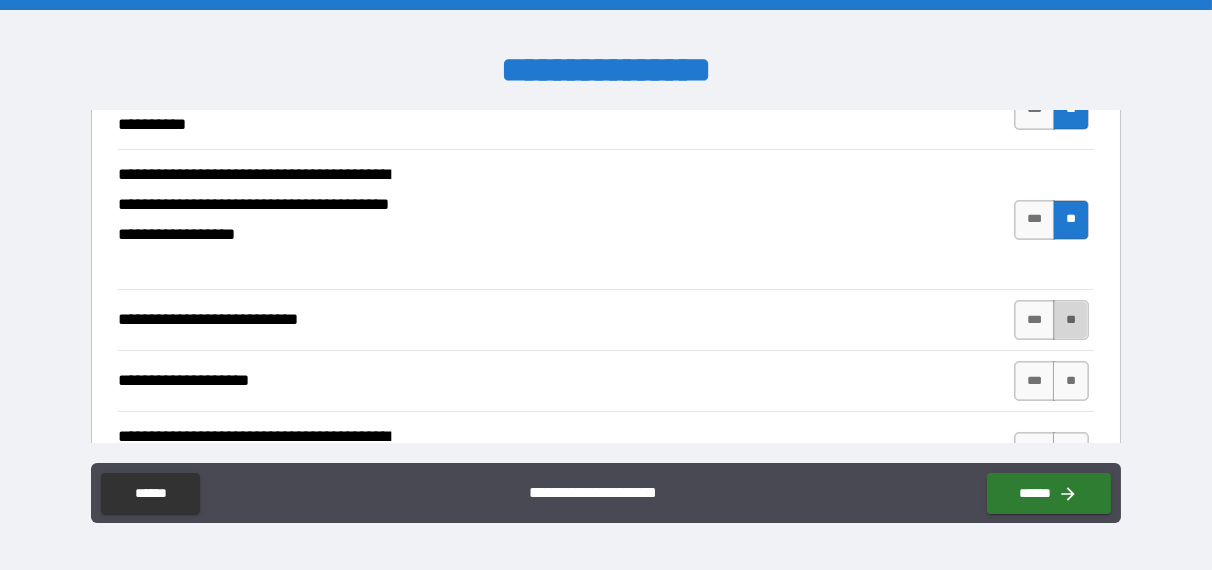click on "**" at bounding box center (1071, 320) 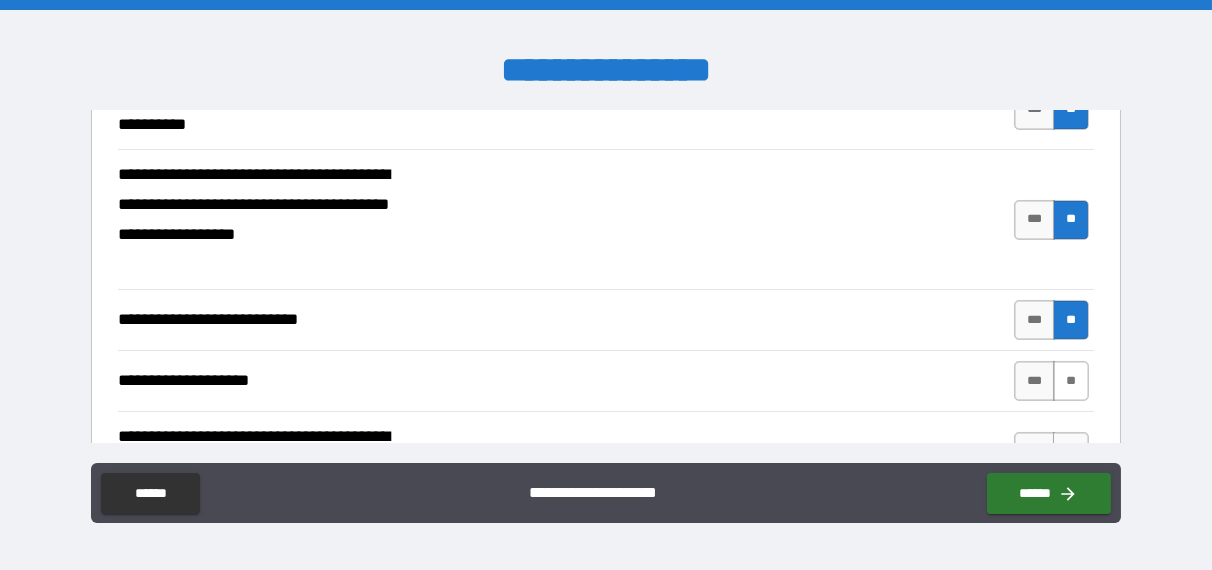 click on "**" at bounding box center (1071, 381) 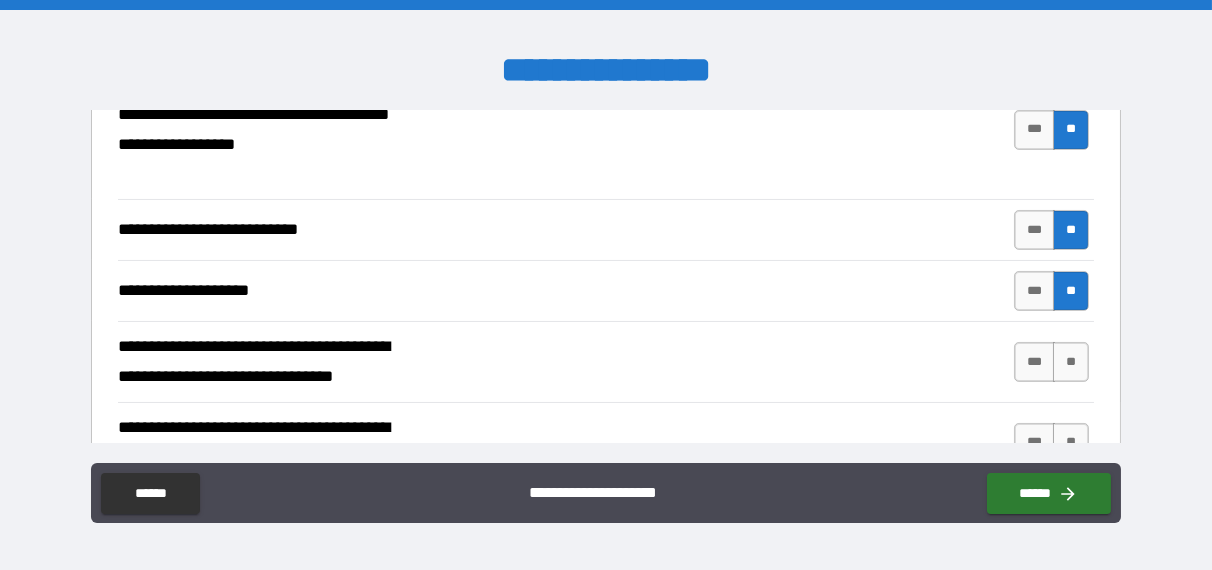 scroll, scrollTop: 900, scrollLeft: 0, axis: vertical 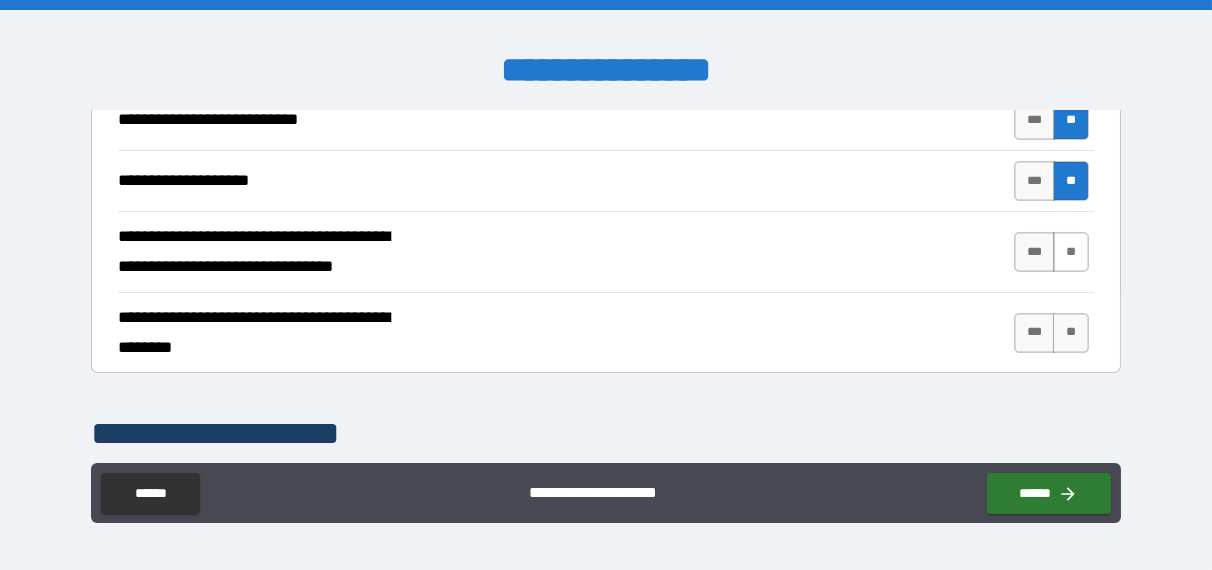 click on "**" at bounding box center [1071, 252] 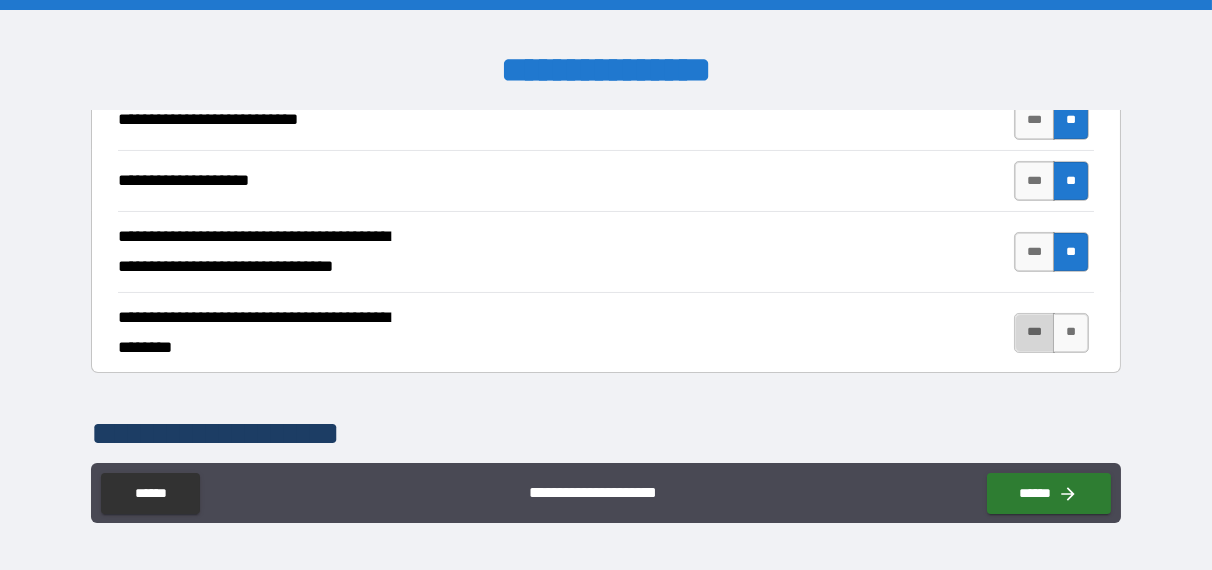 click on "***" at bounding box center [1035, 333] 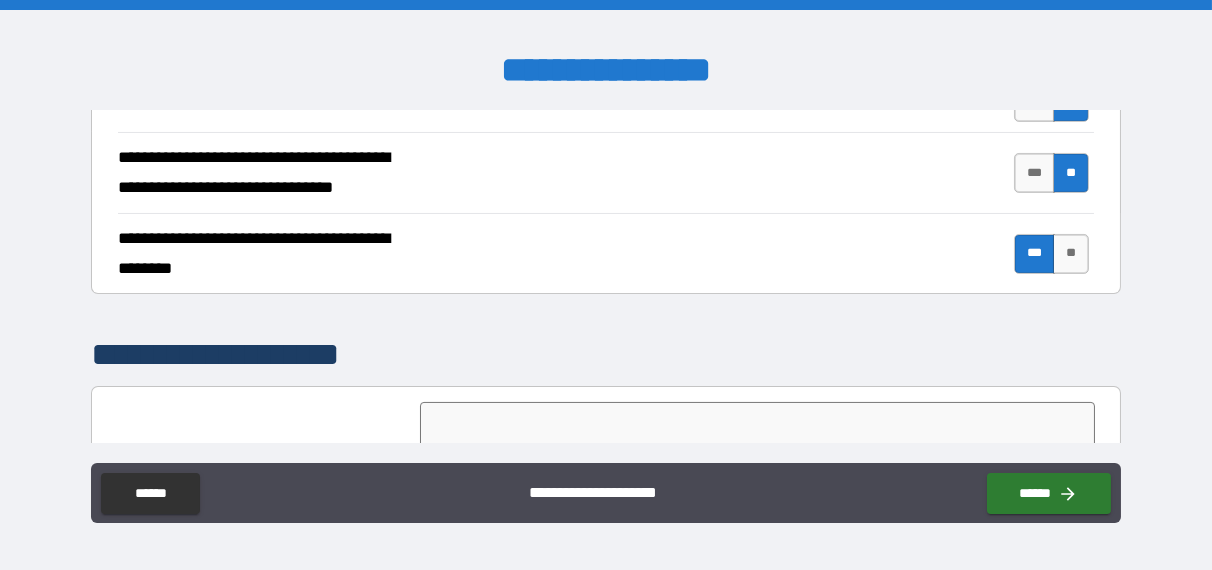 scroll, scrollTop: 1200, scrollLeft: 0, axis: vertical 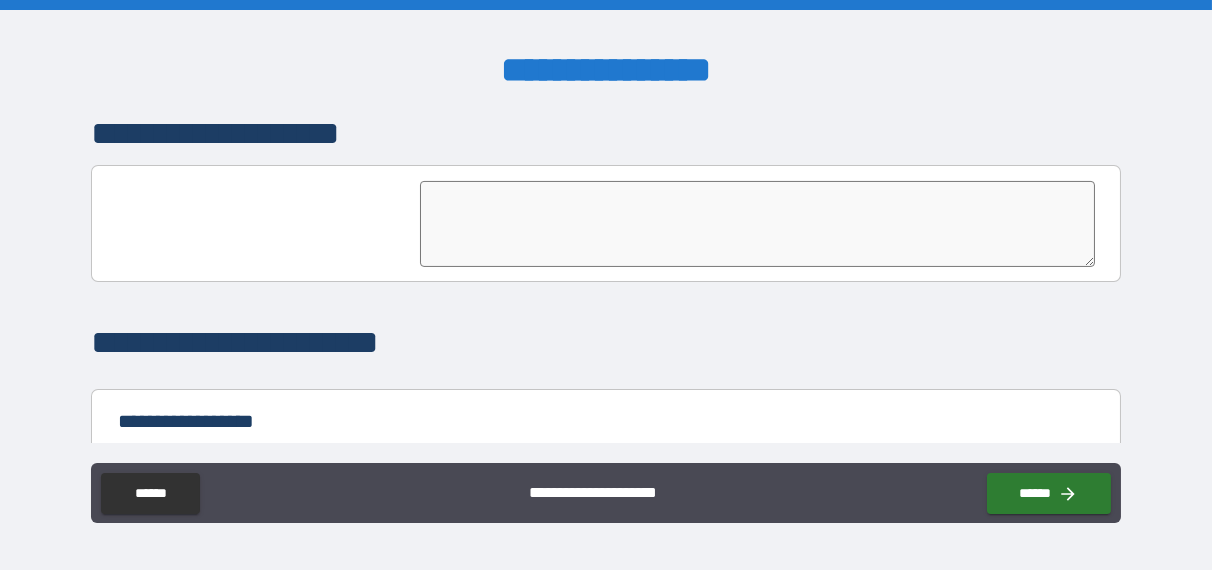click at bounding box center [757, 224] 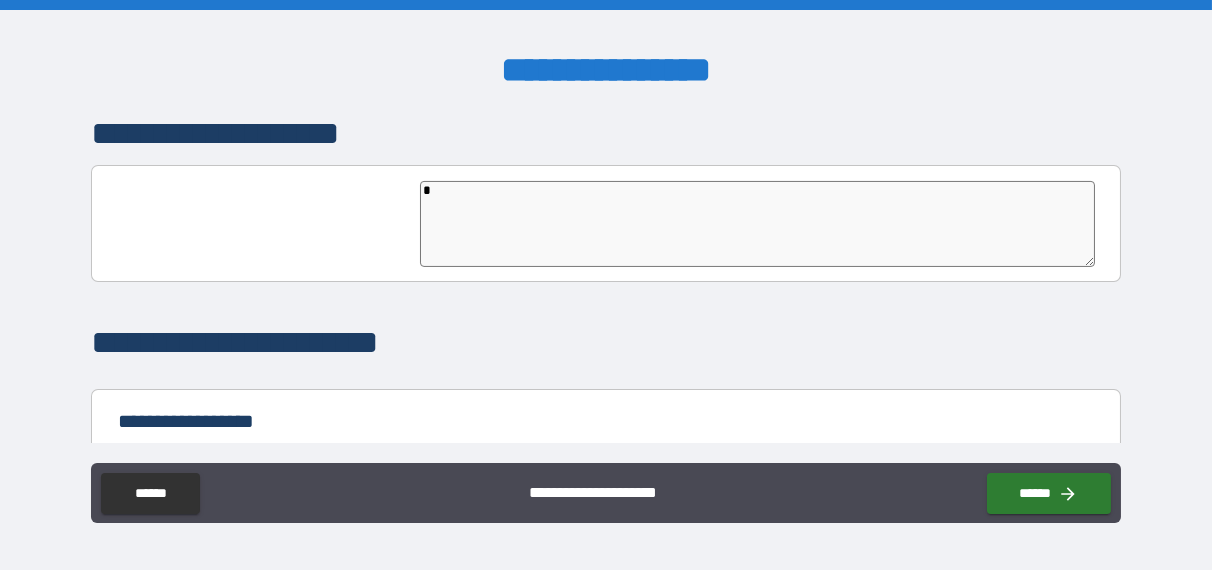 type on "*" 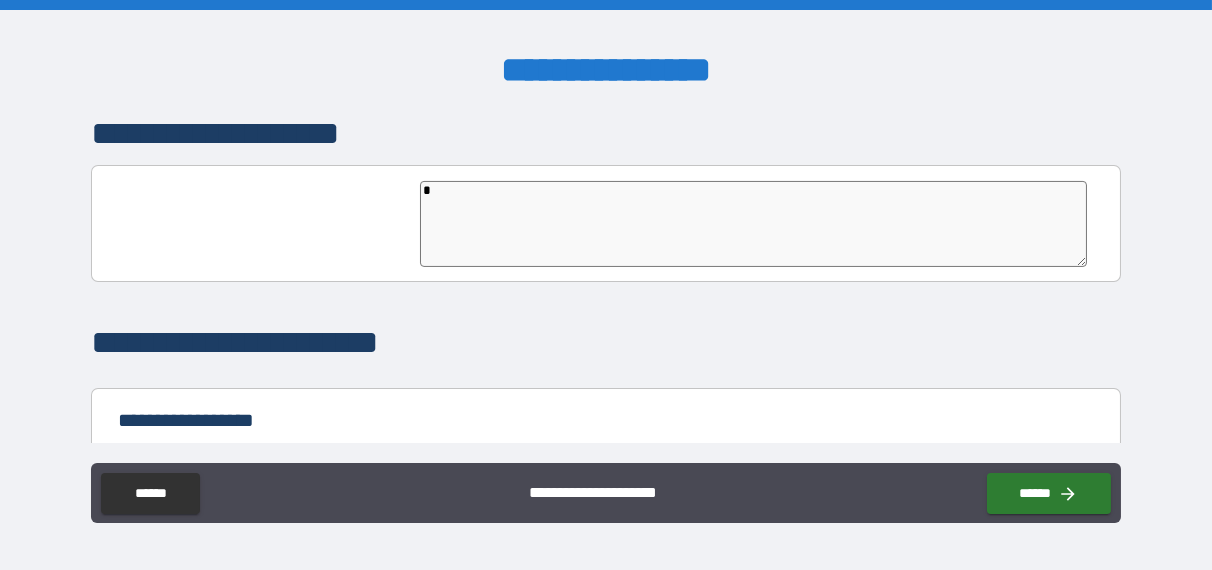 type on "**" 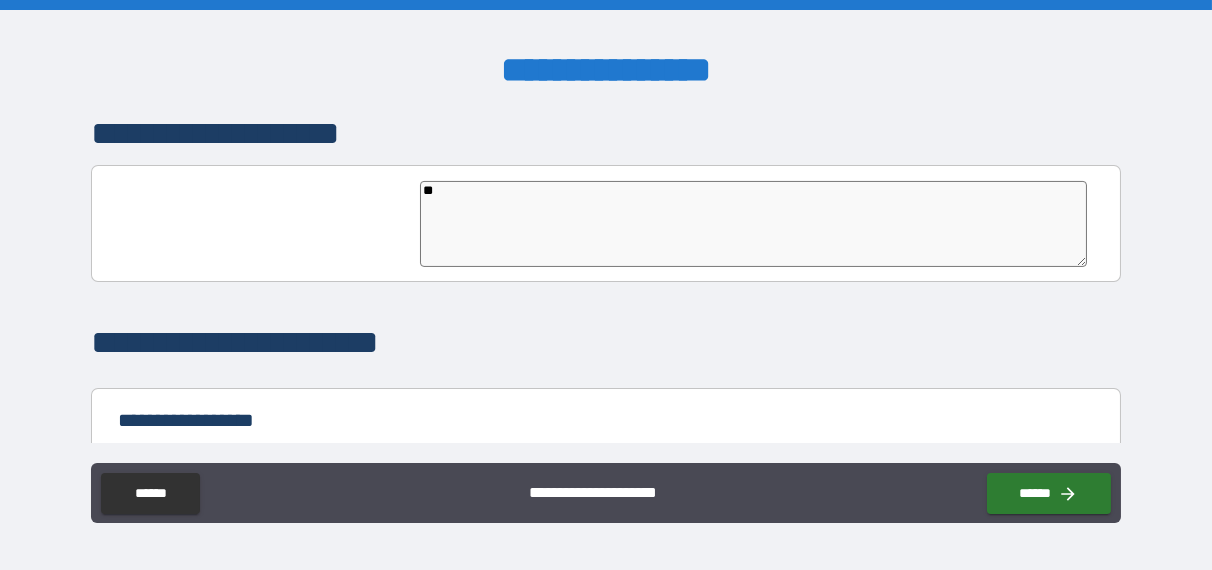 type on "*" 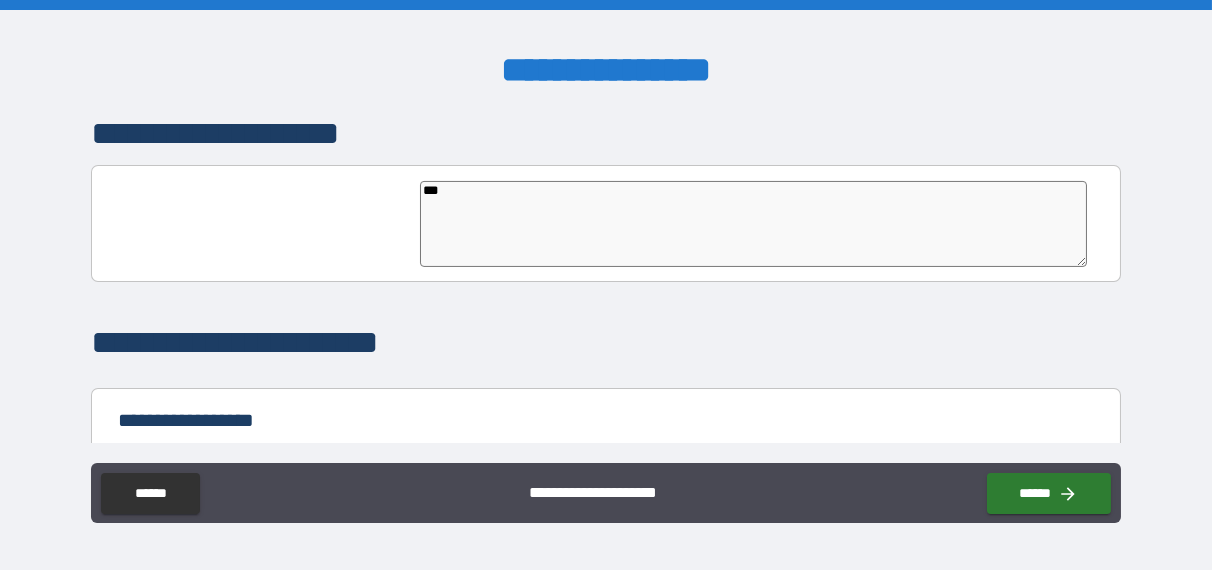 type on "*" 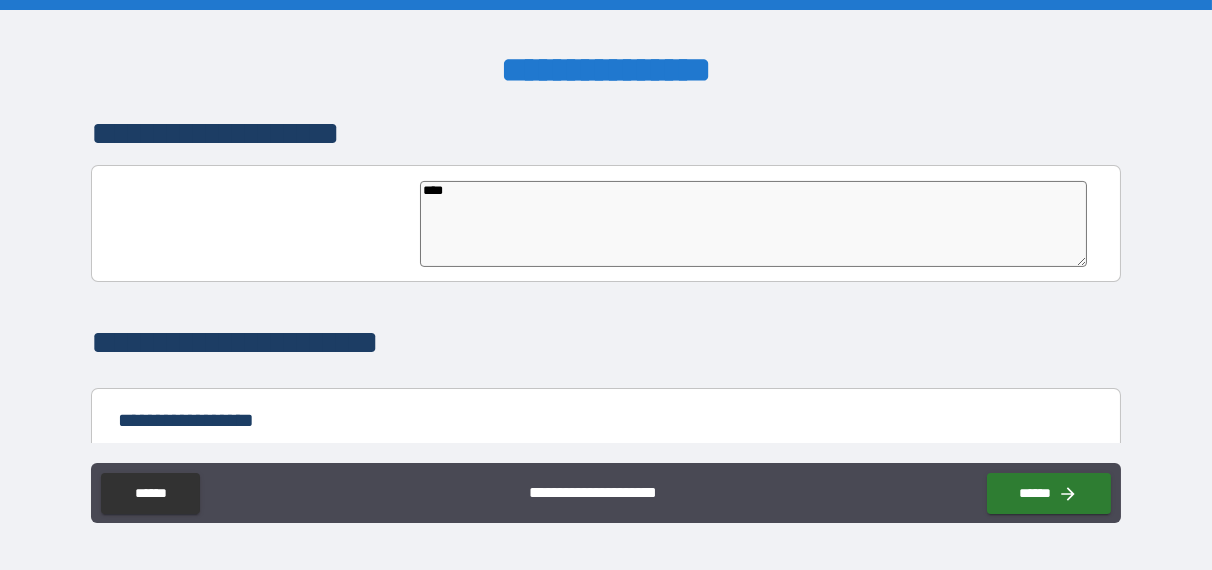 type on "*" 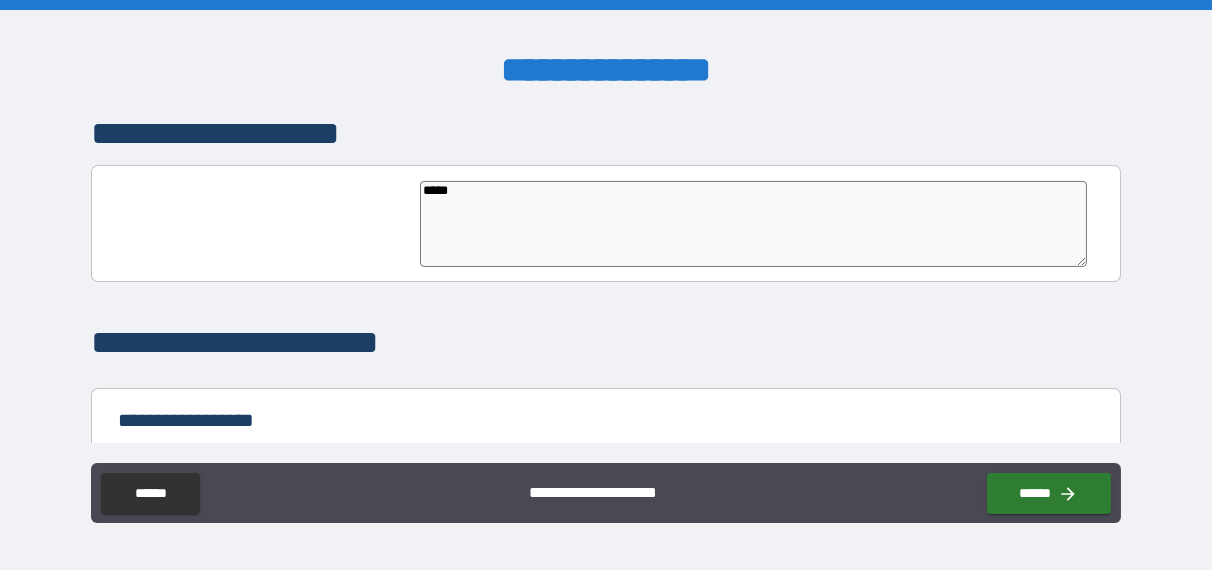 type on "*" 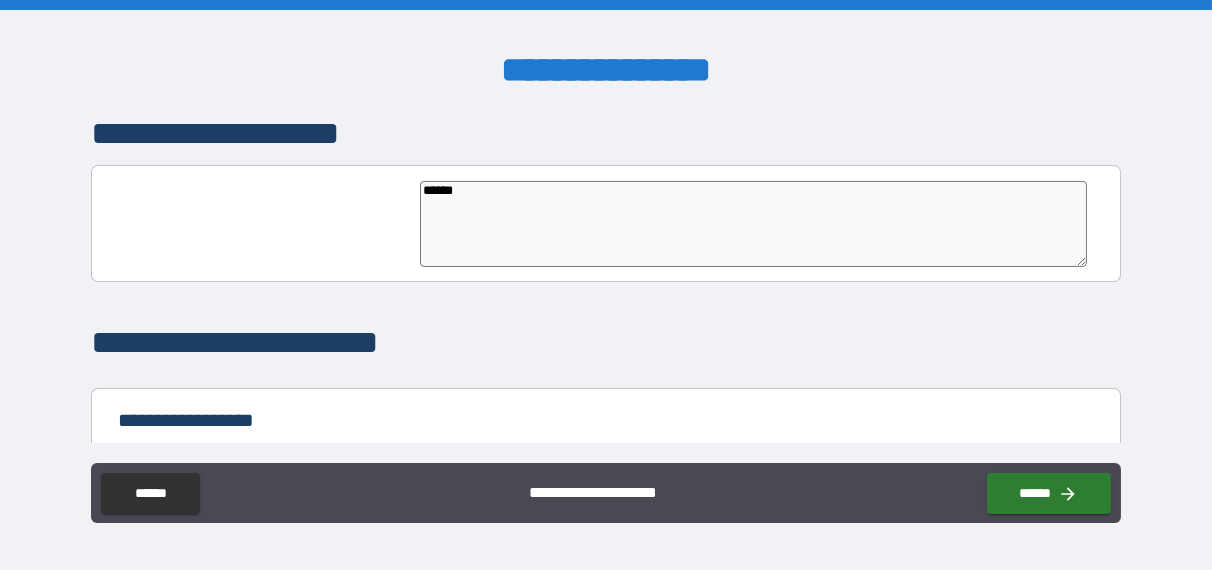 type on "*" 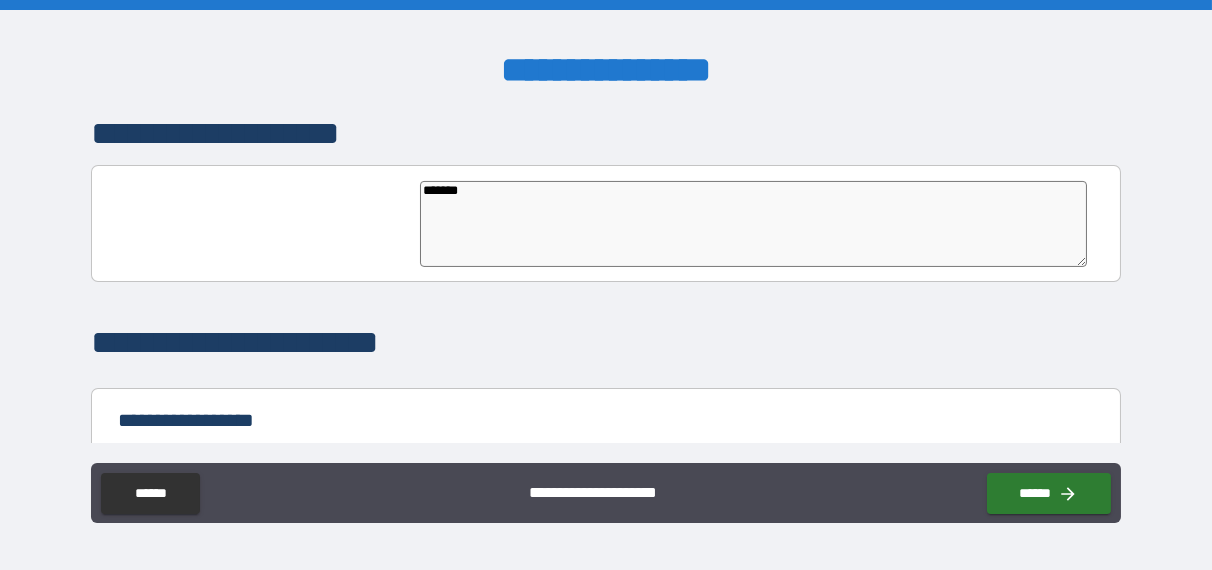 type on "*" 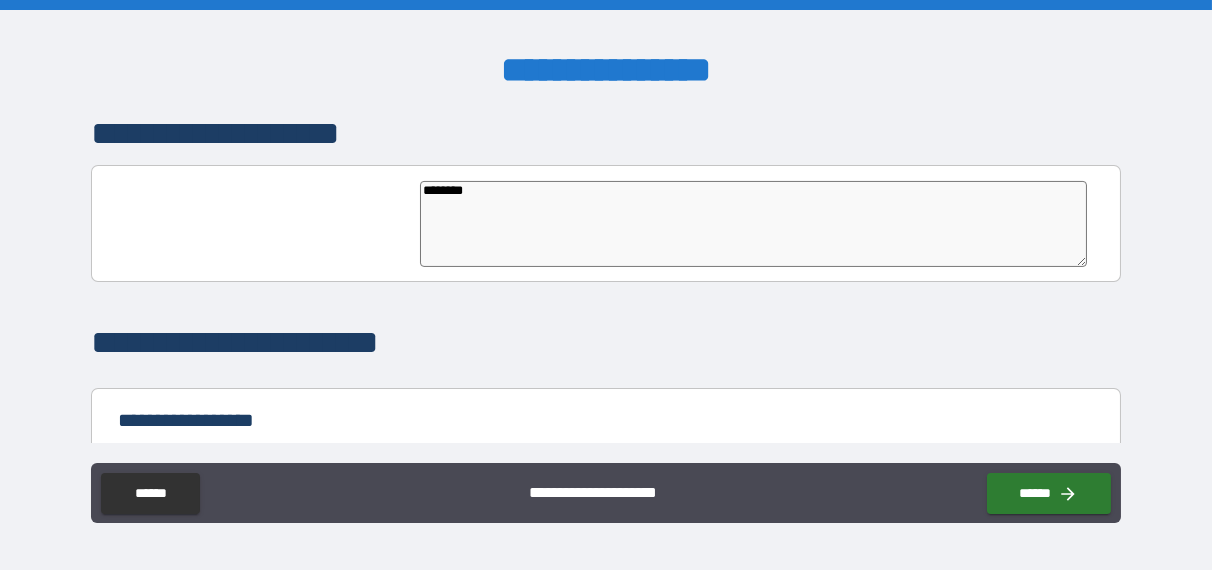 type on "*" 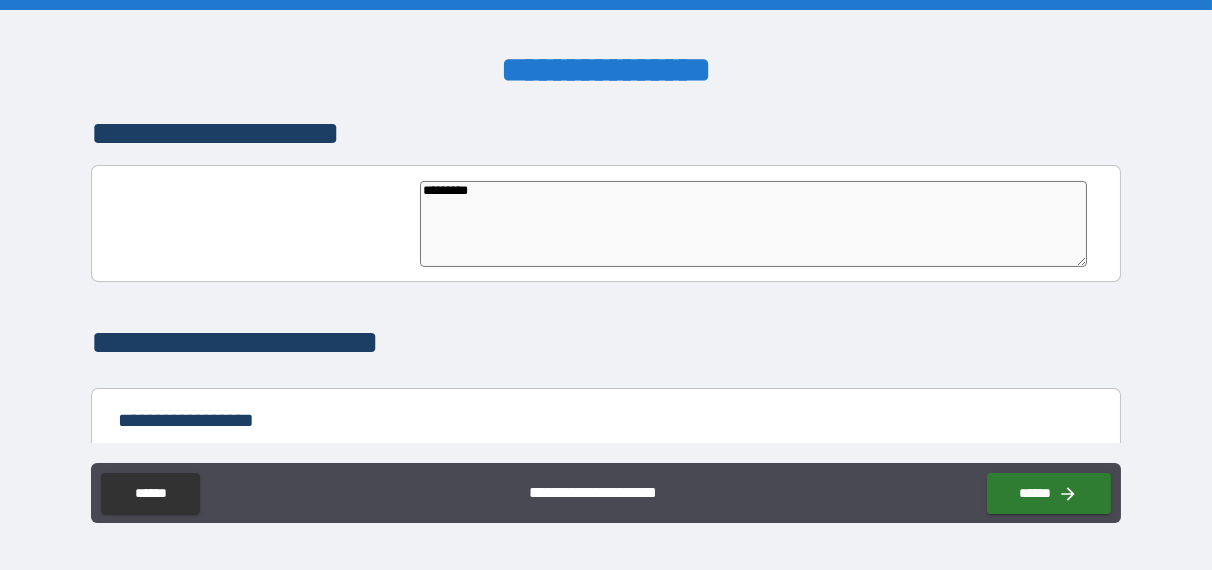 type on "*" 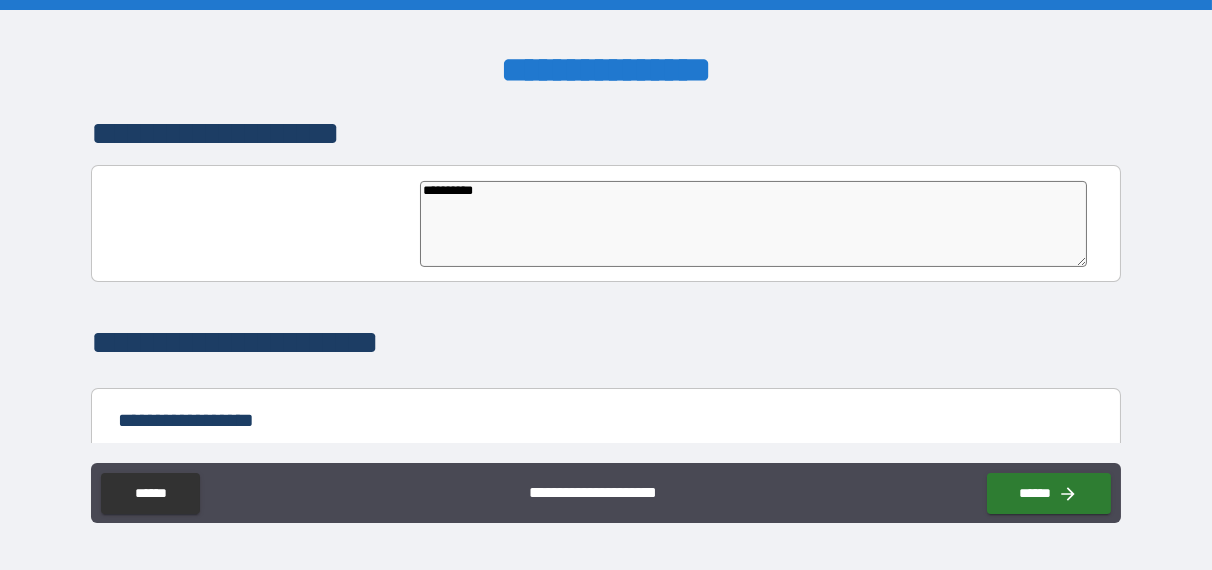 type on "*" 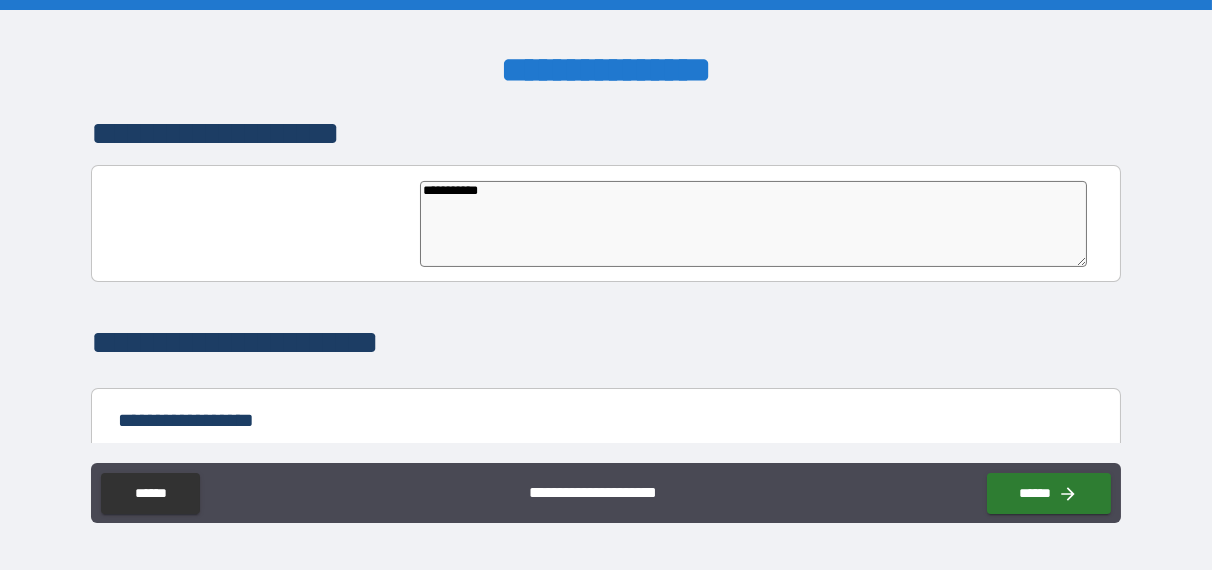 type on "*" 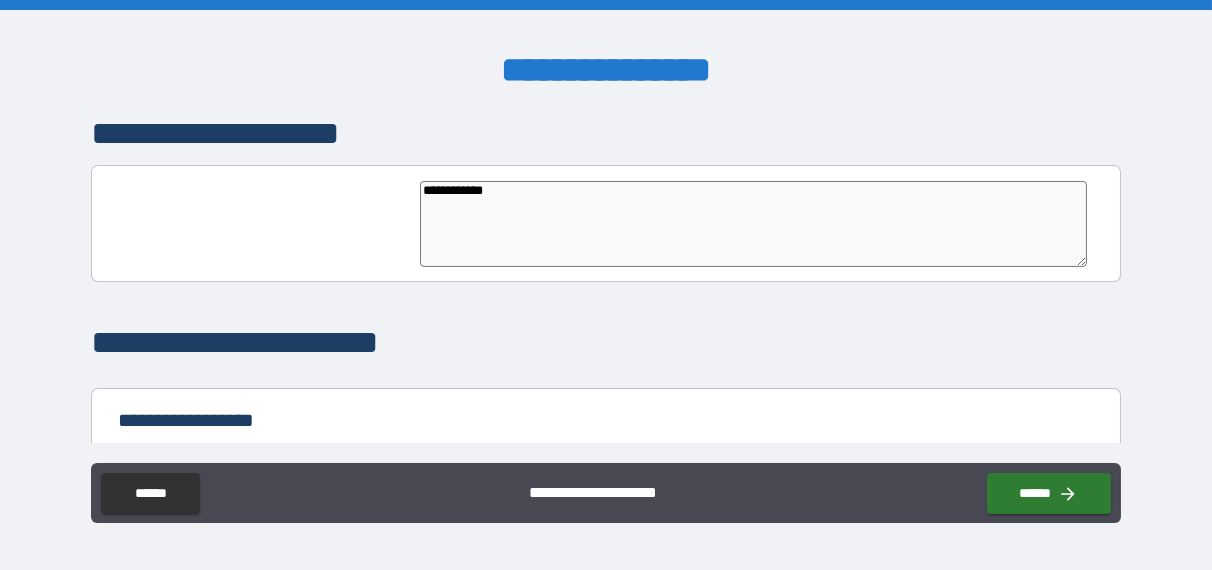 type on "*" 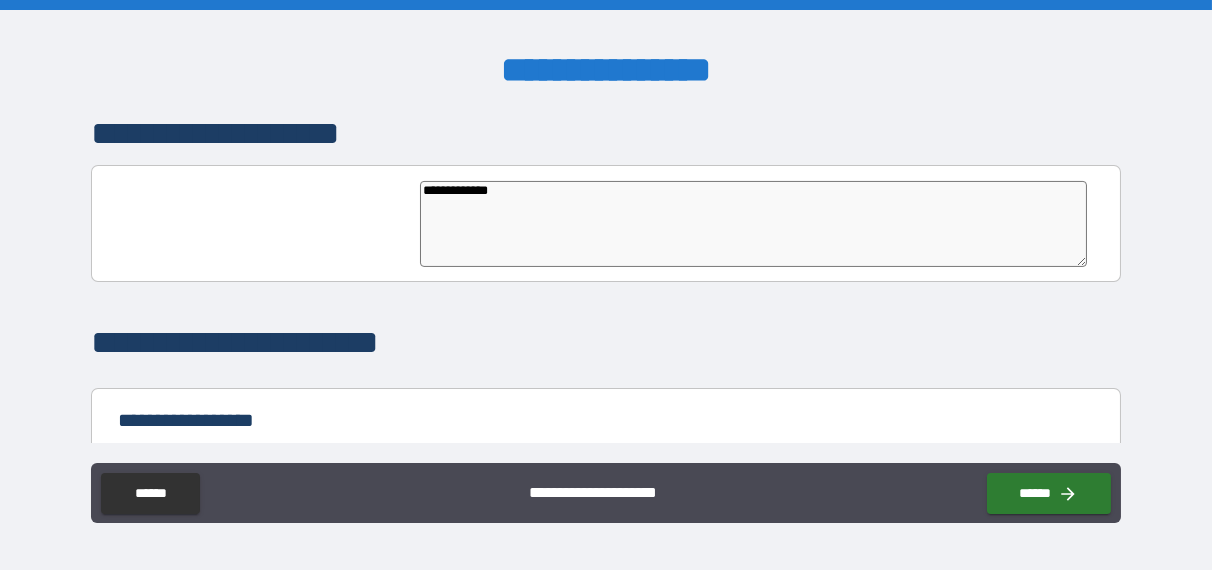 type on "*" 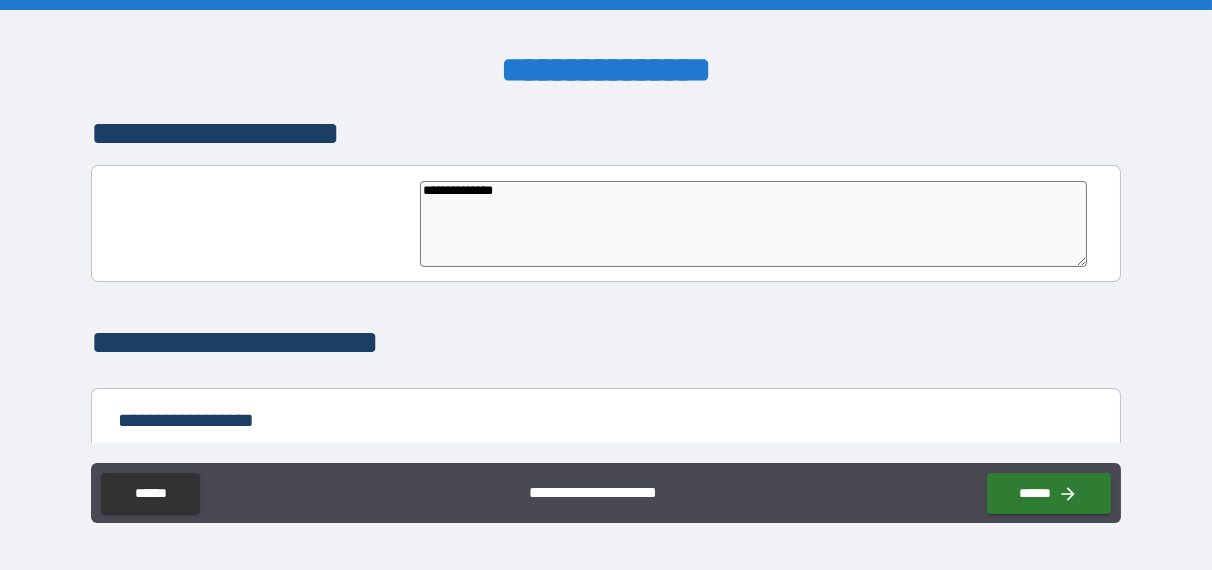 type on "*" 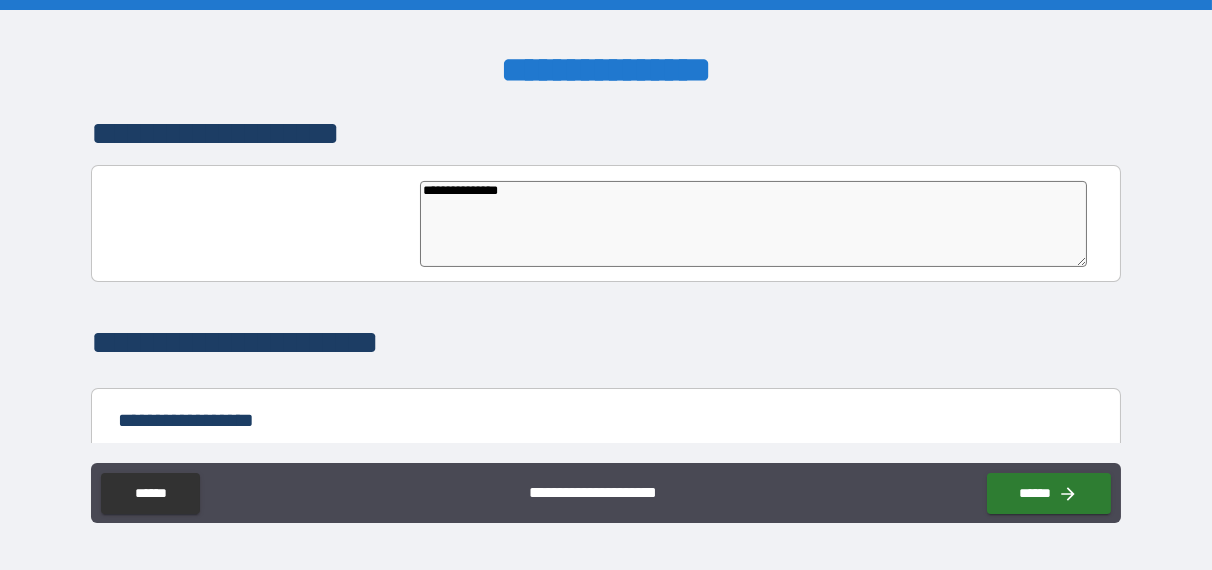 type on "*" 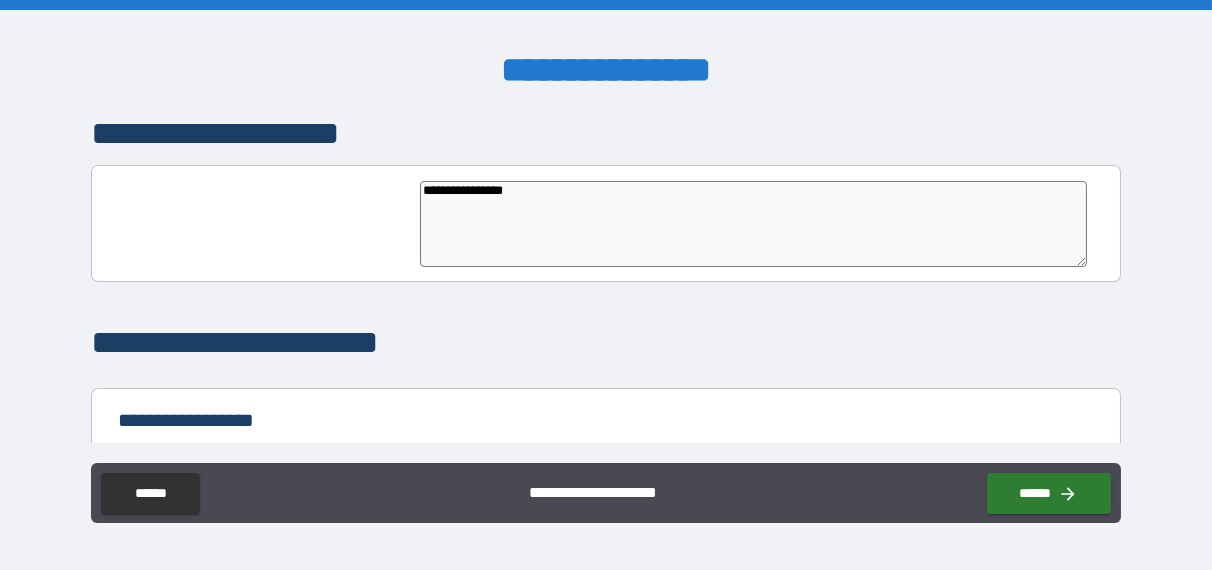 type on "*" 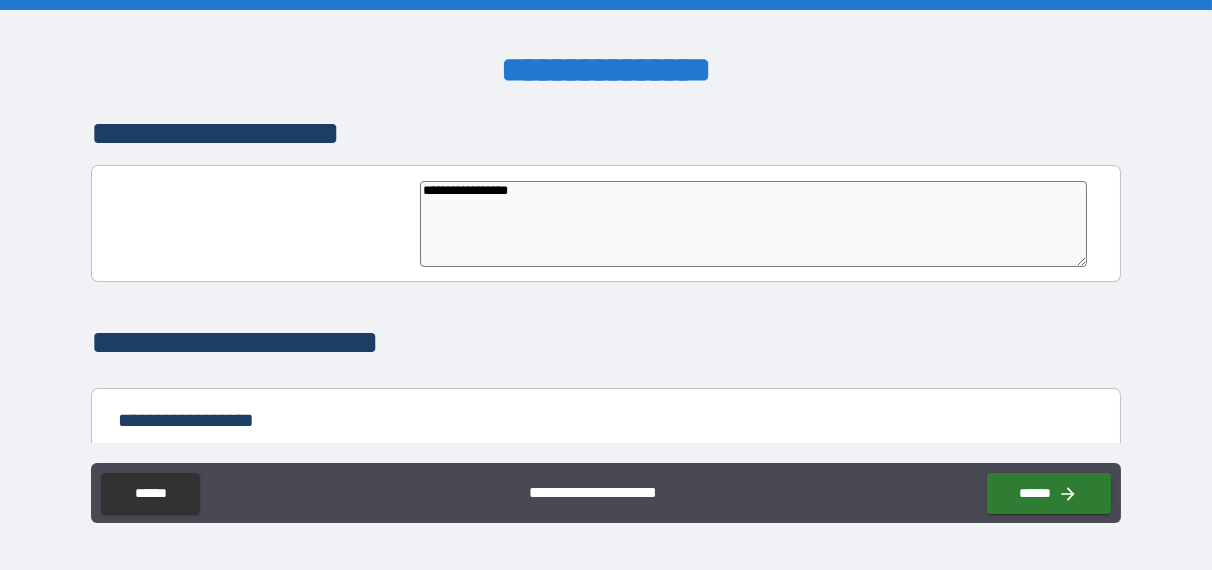 type on "*" 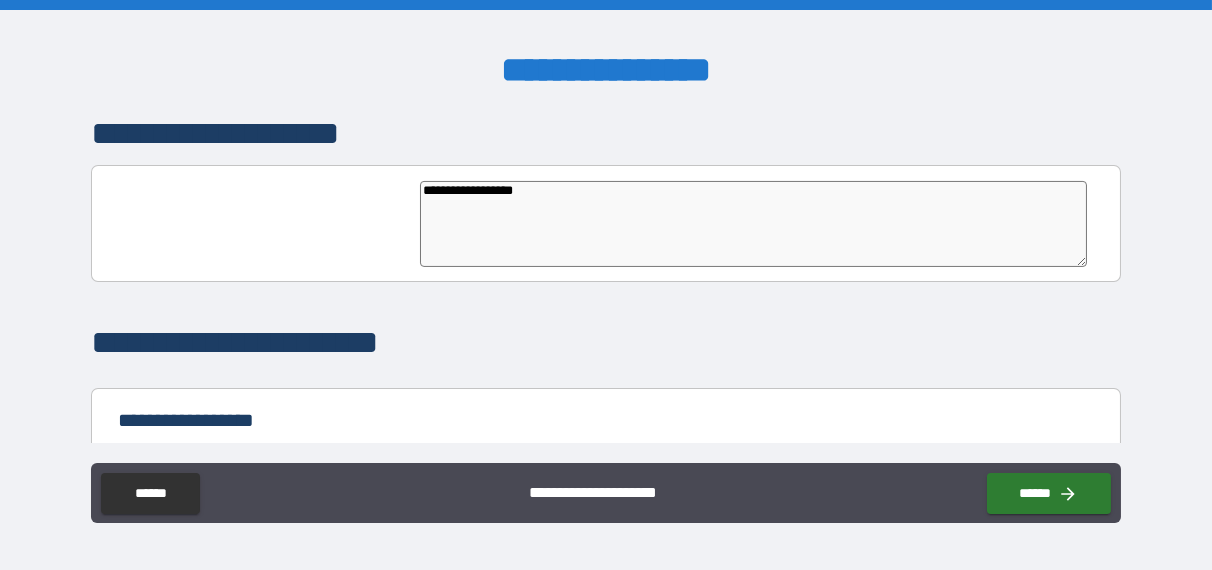type on "*" 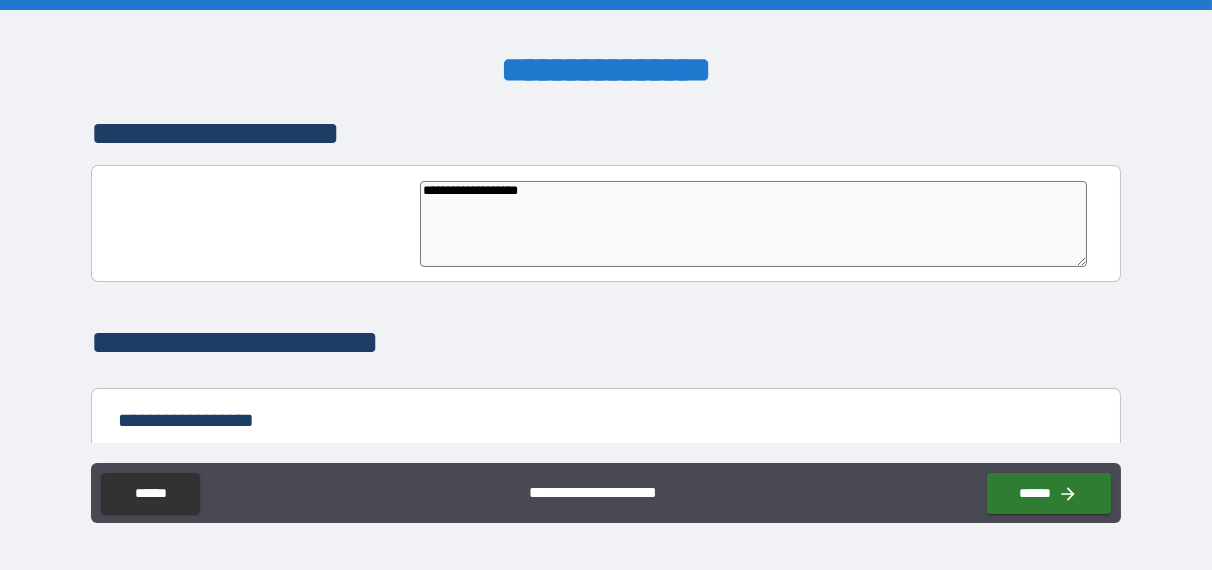 type on "*" 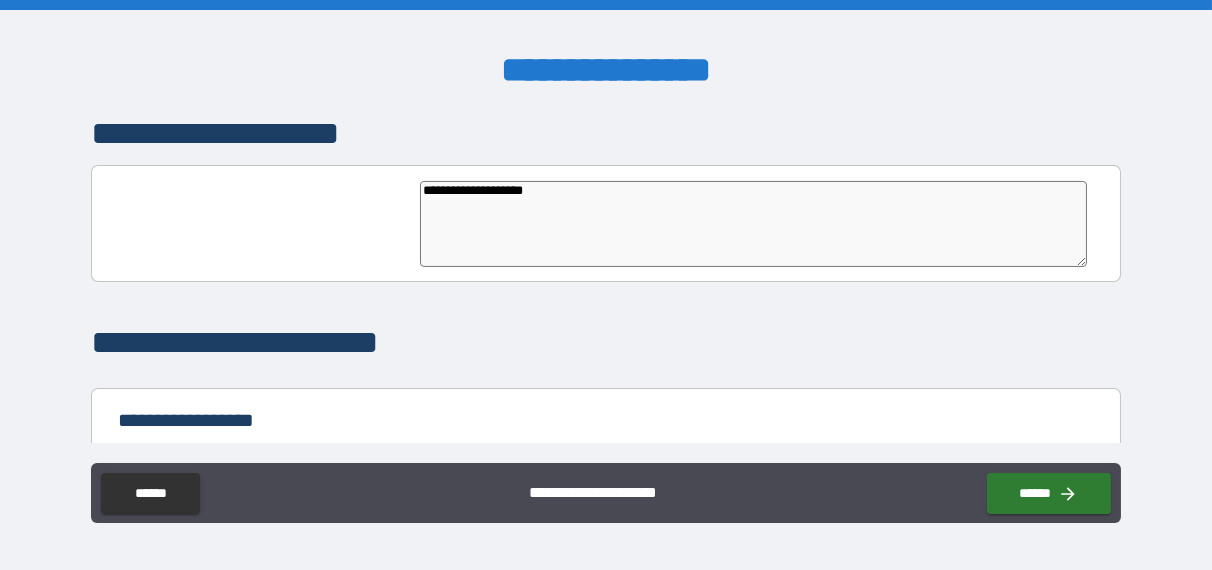type on "*" 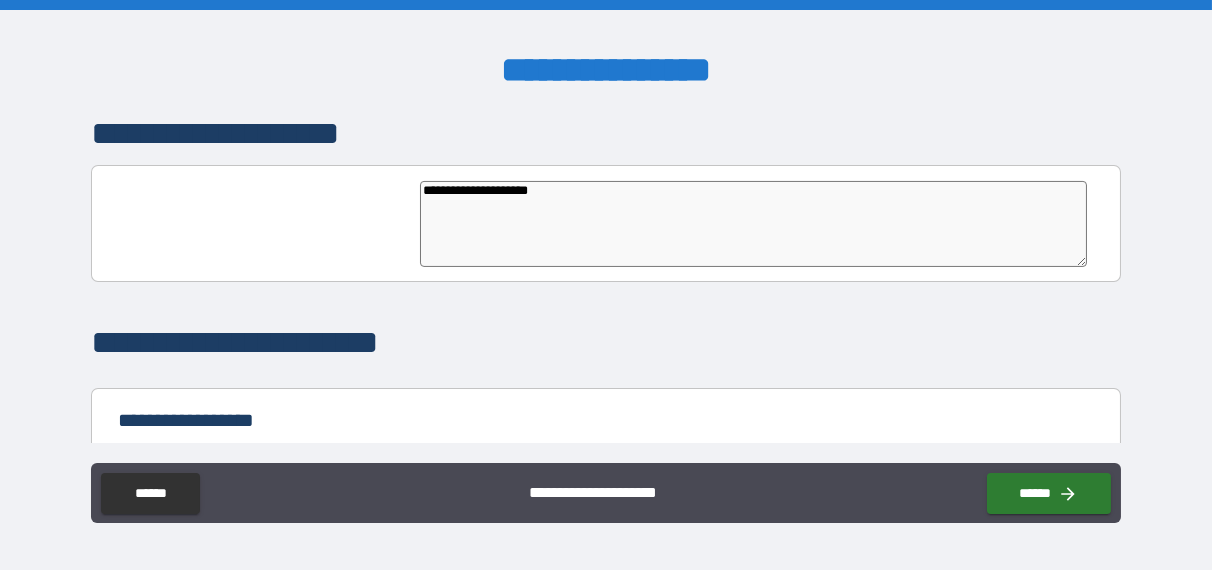 type on "*" 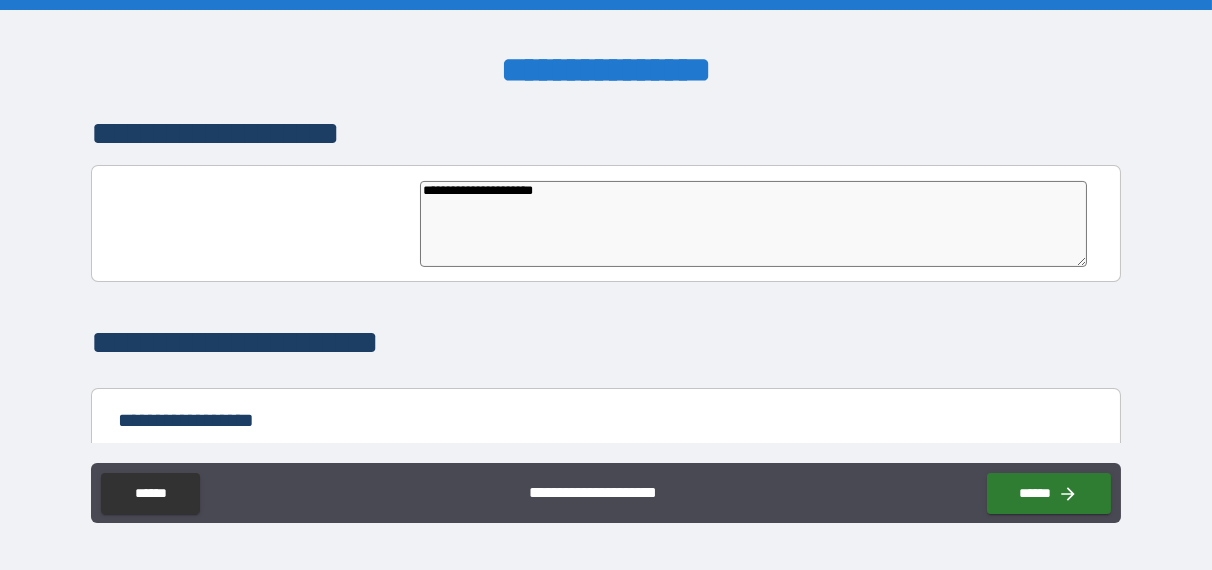 type on "*" 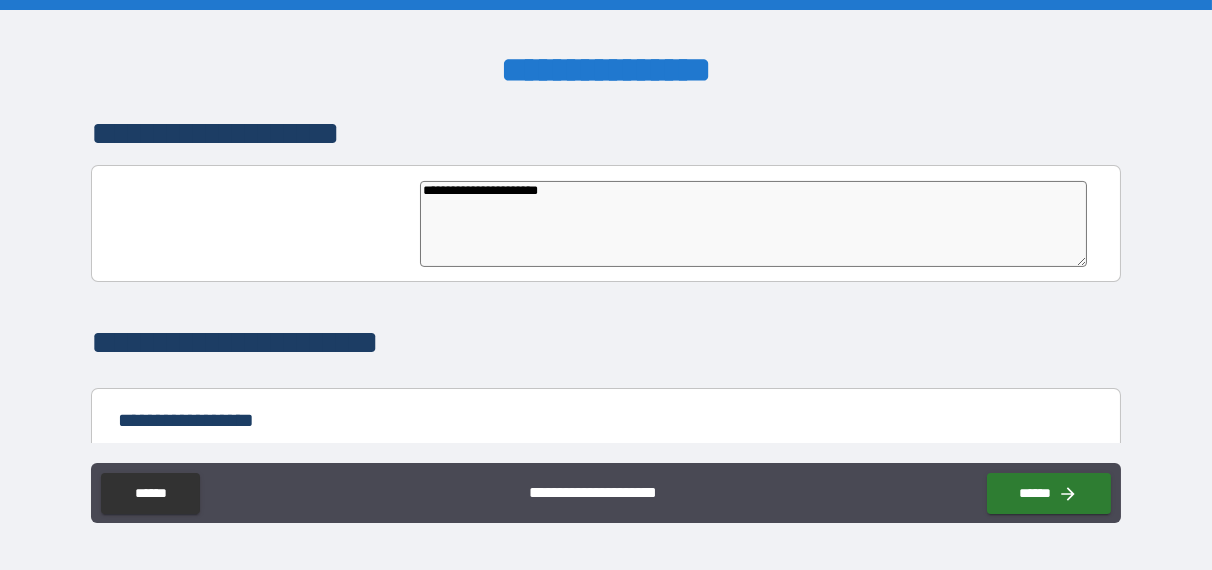 type on "*" 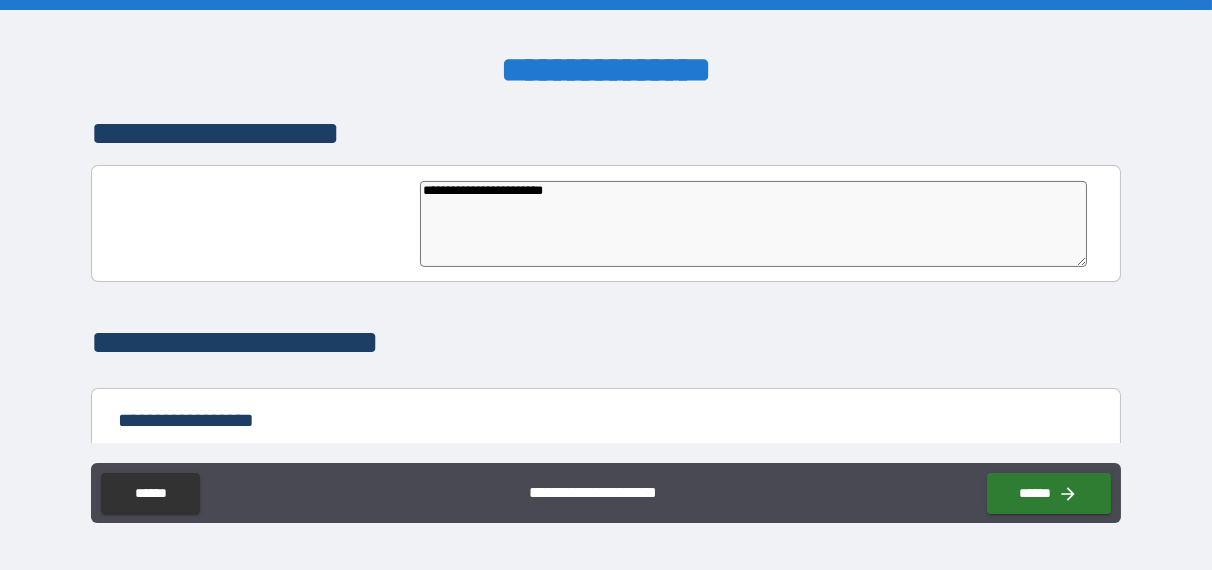 type on "*" 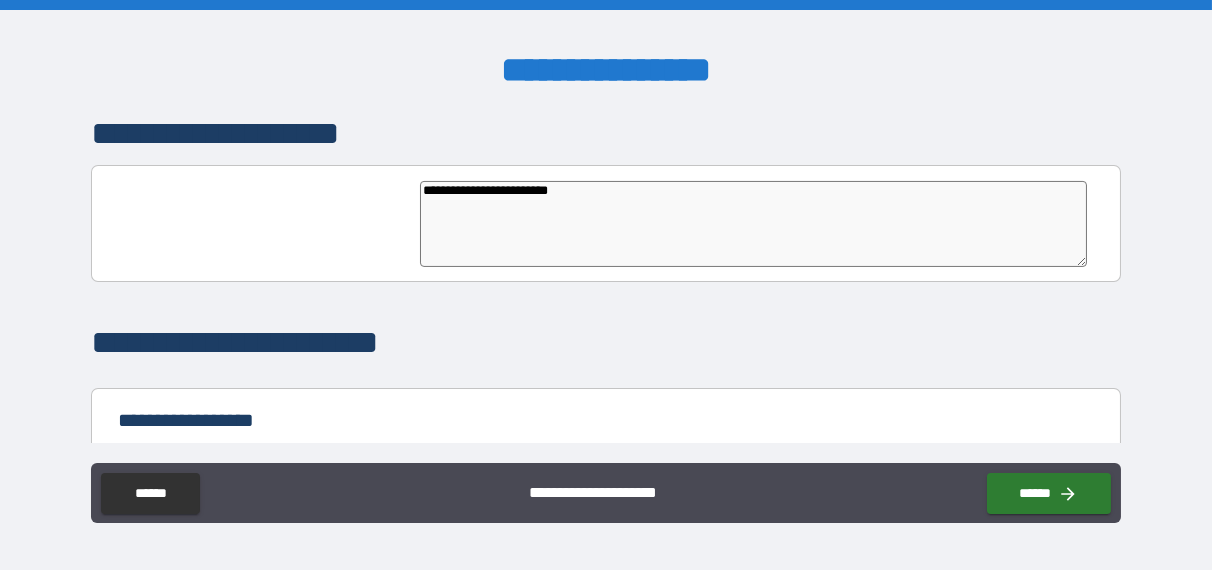 type on "*" 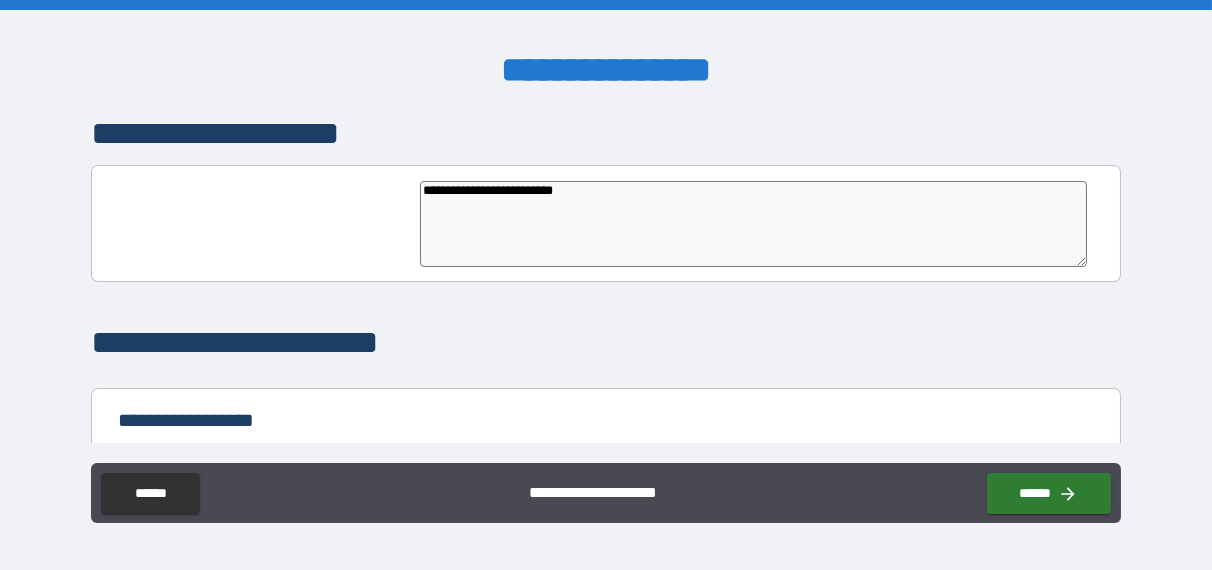 type on "*" 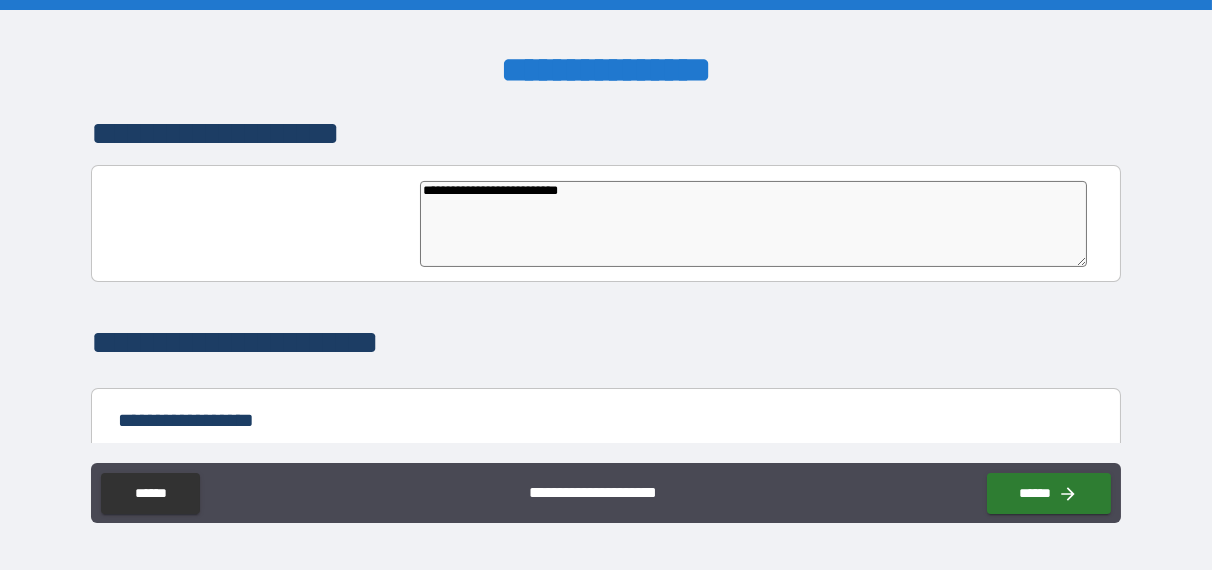type on "*" 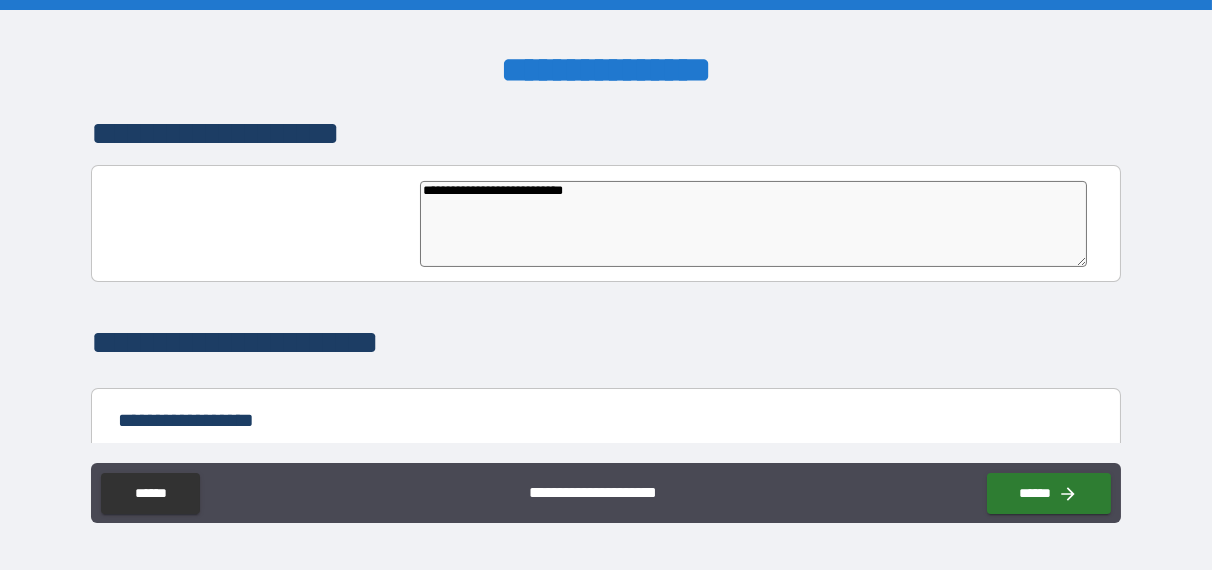 type on "*" 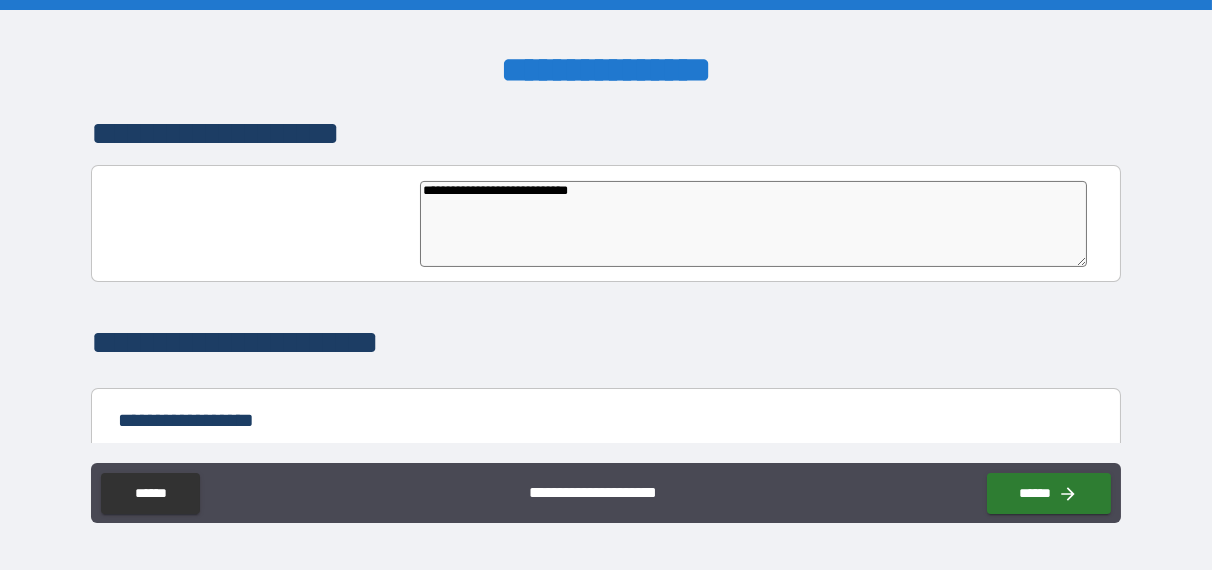 type on "*" 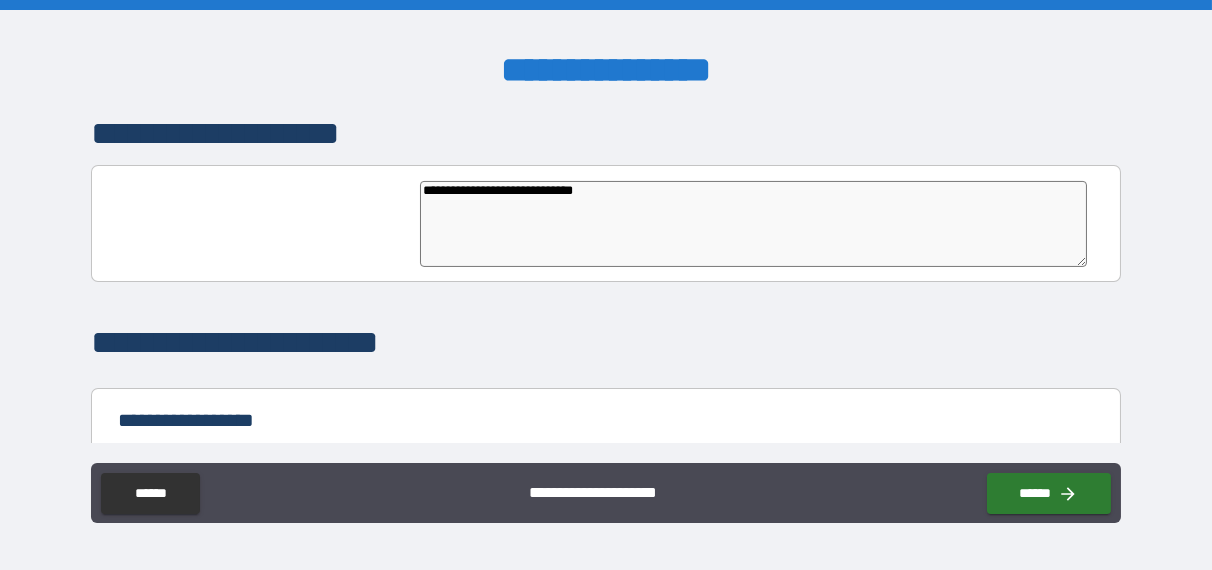 type on "*" 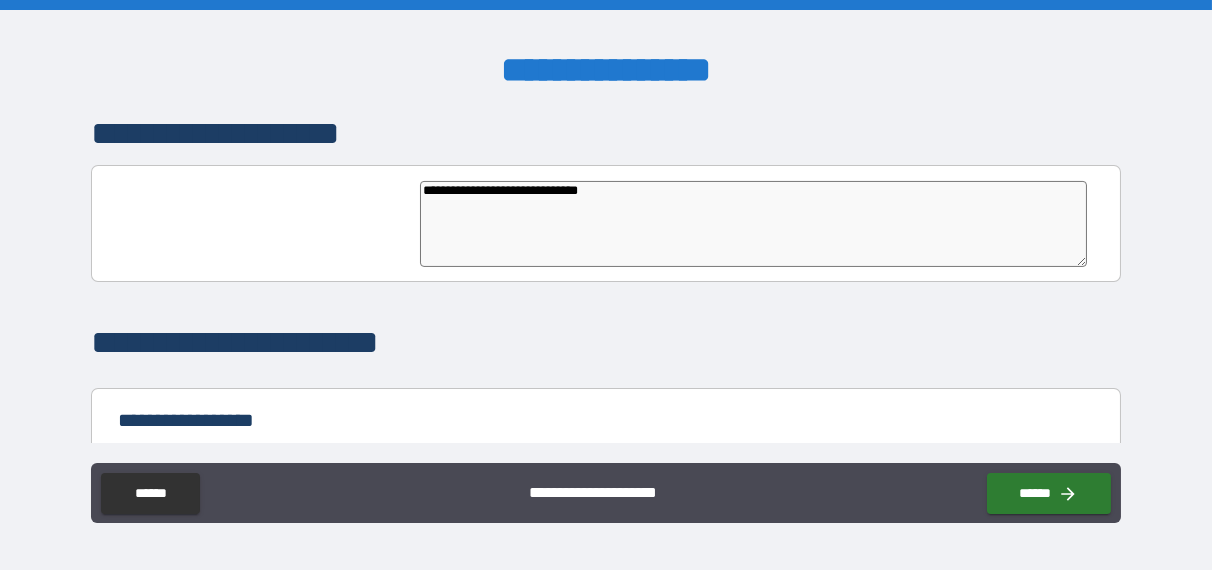 type on "*" 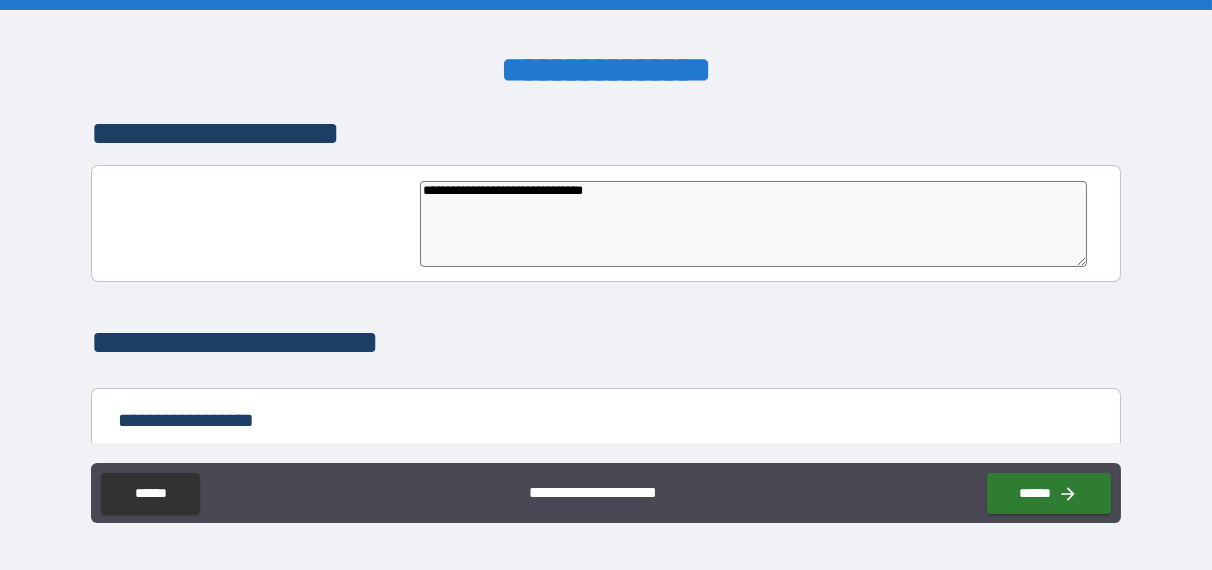 type on "*" 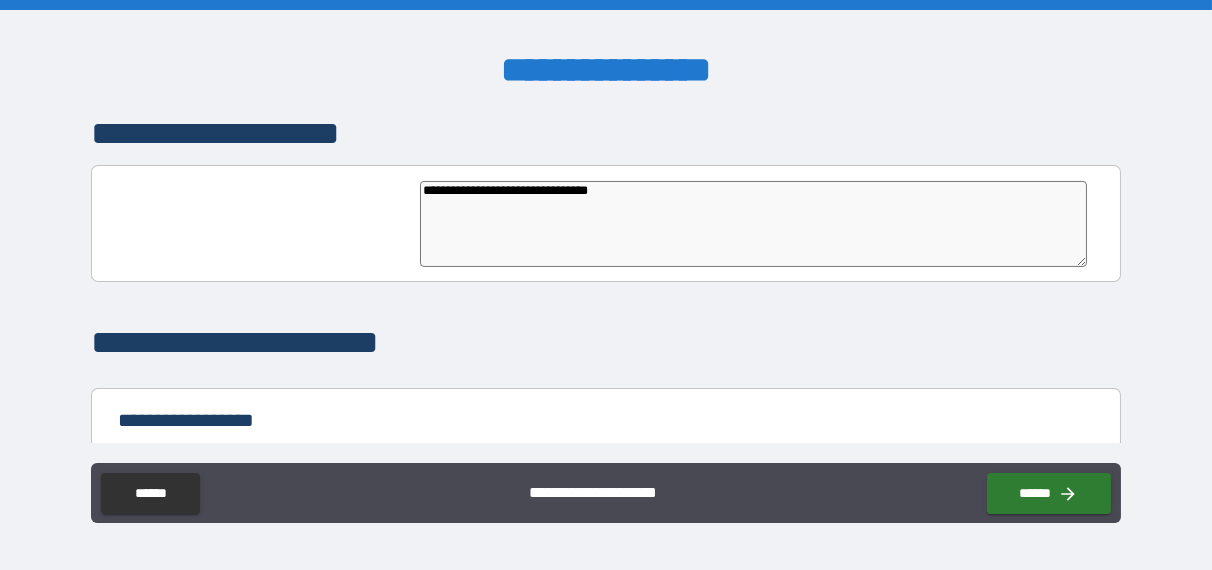 type on "*" 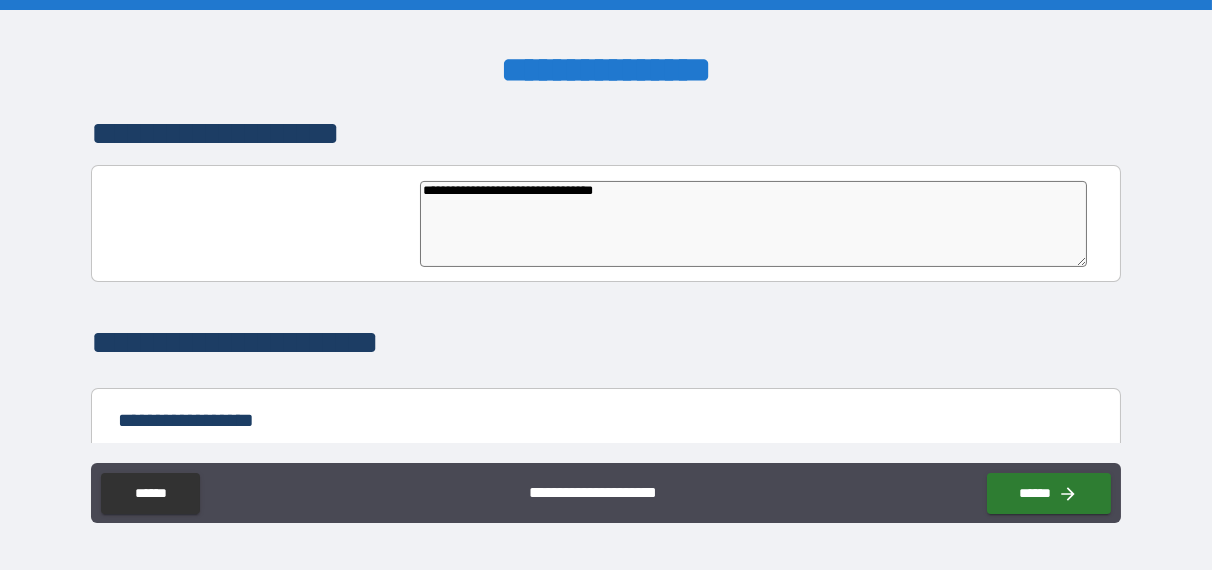 type on "*" 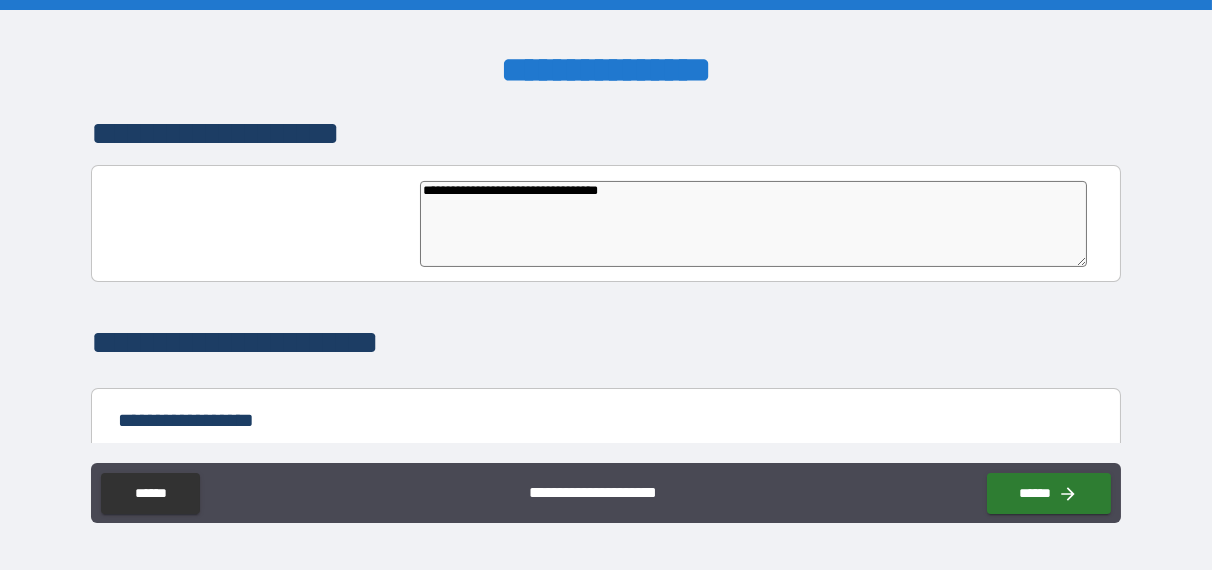 type on "*" 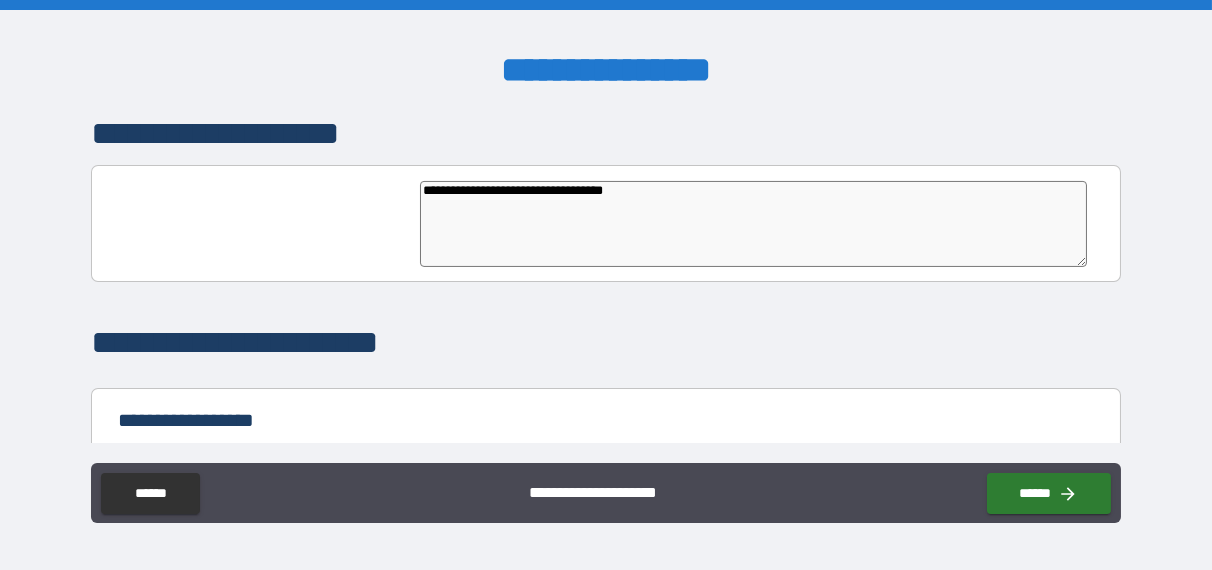 type on "*" 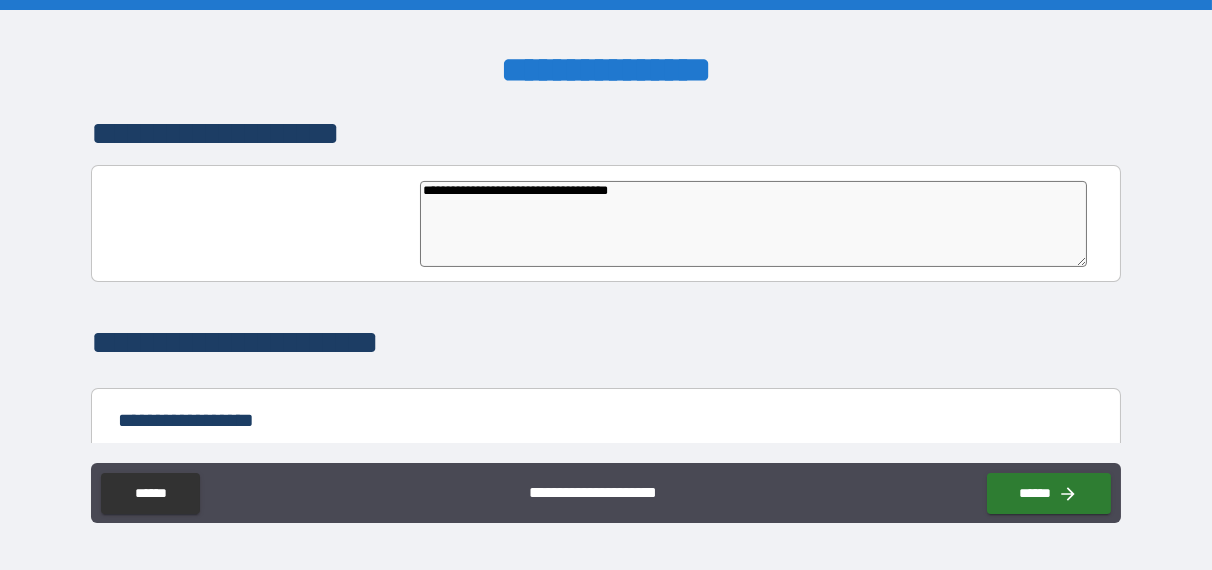 type on "*" 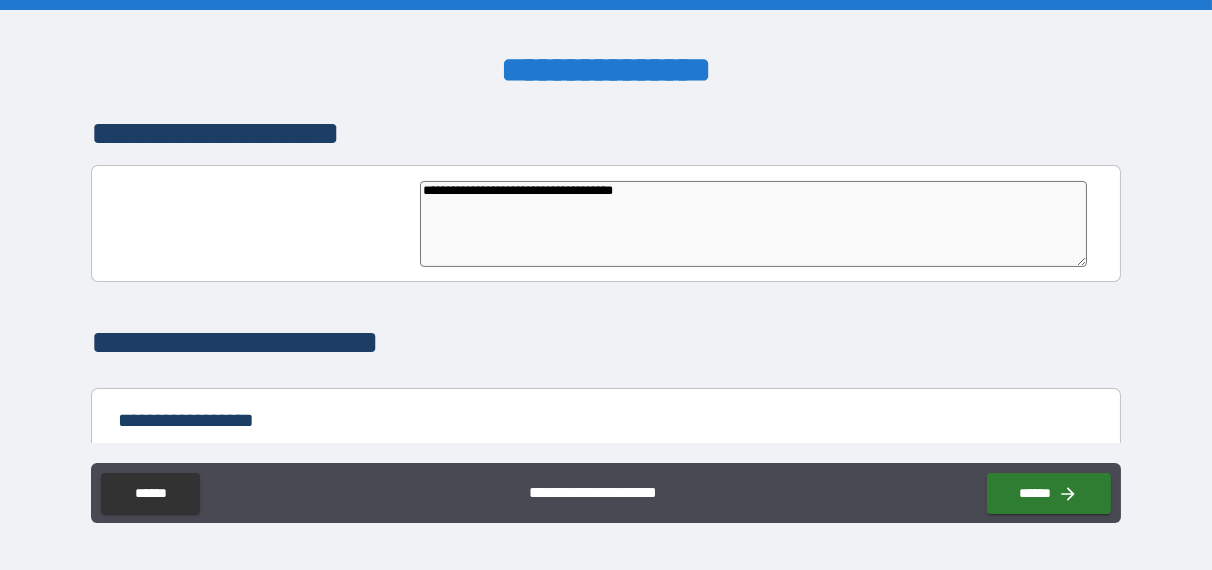 type on "*" 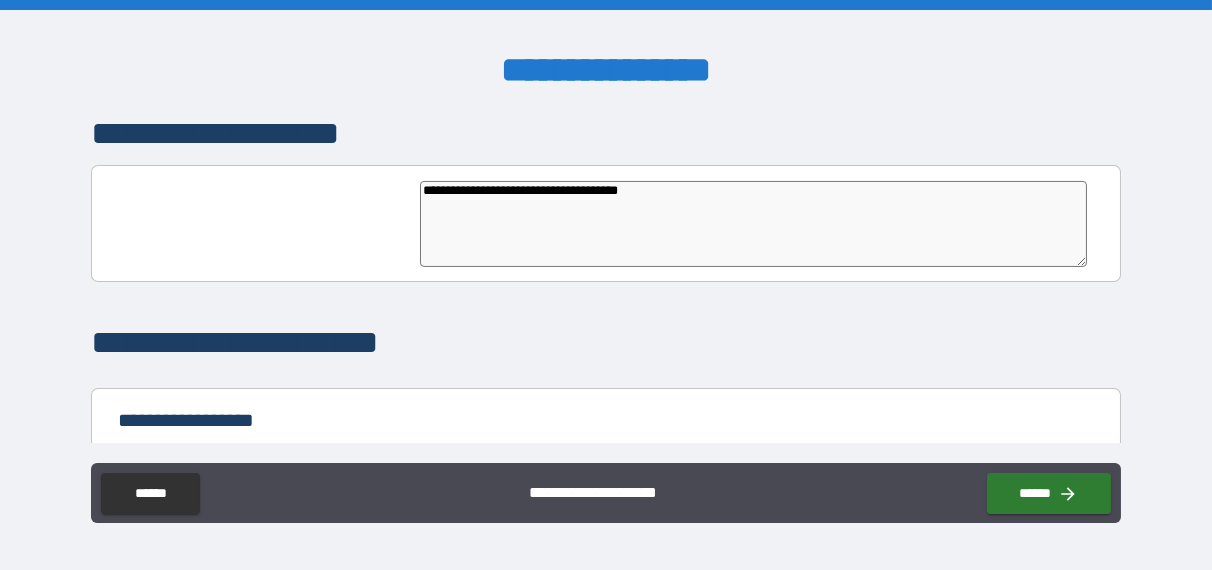 type on "*" 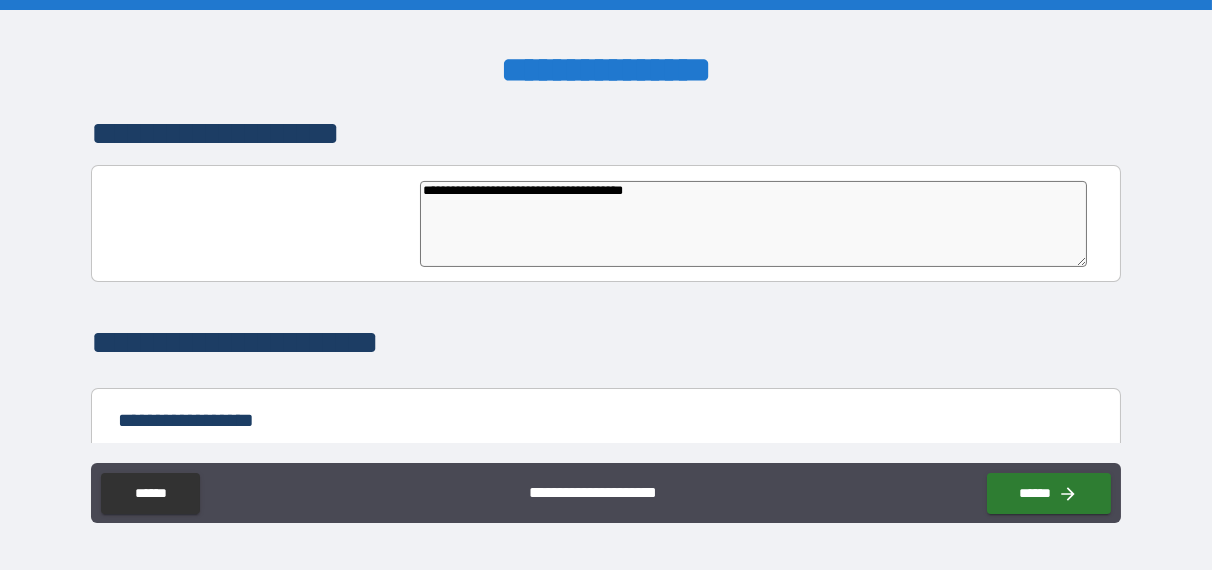 type on "*" 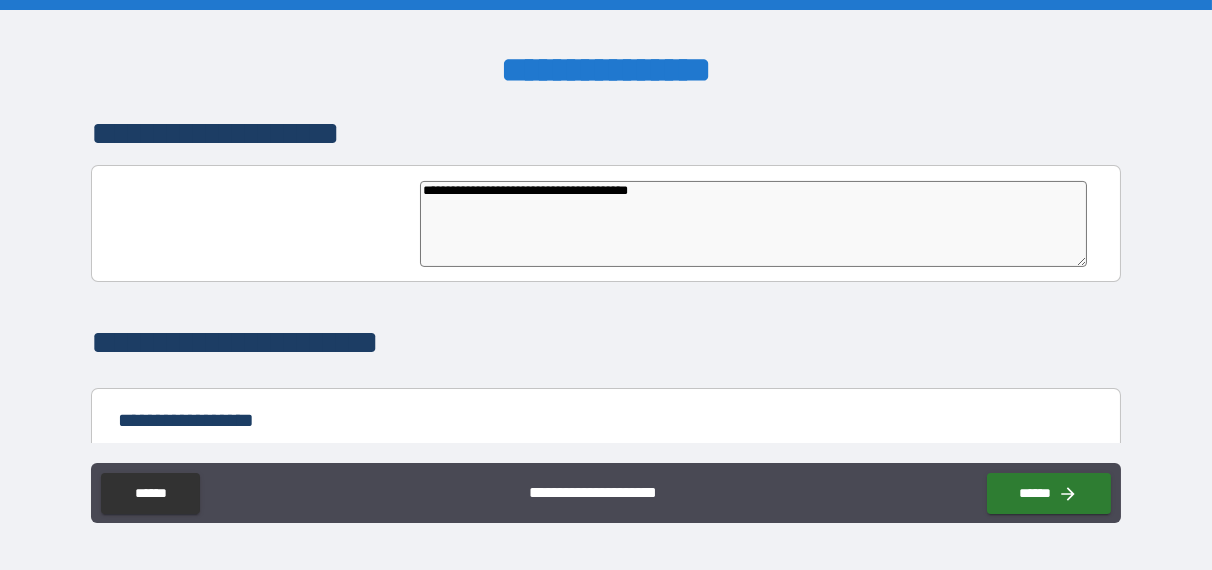 type on "*" 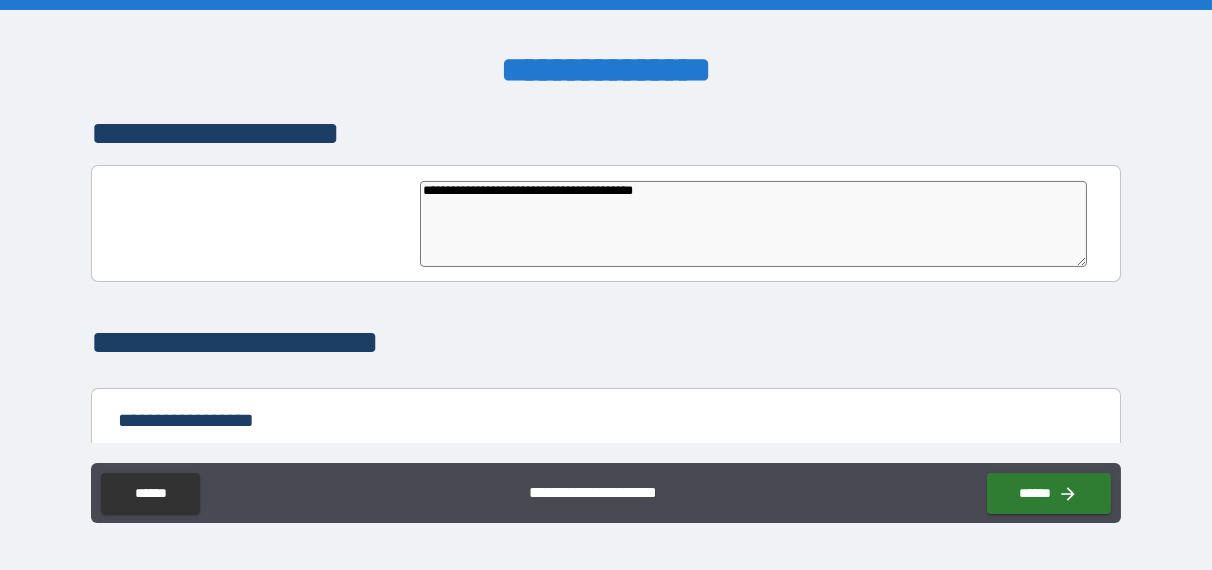 type on "*" 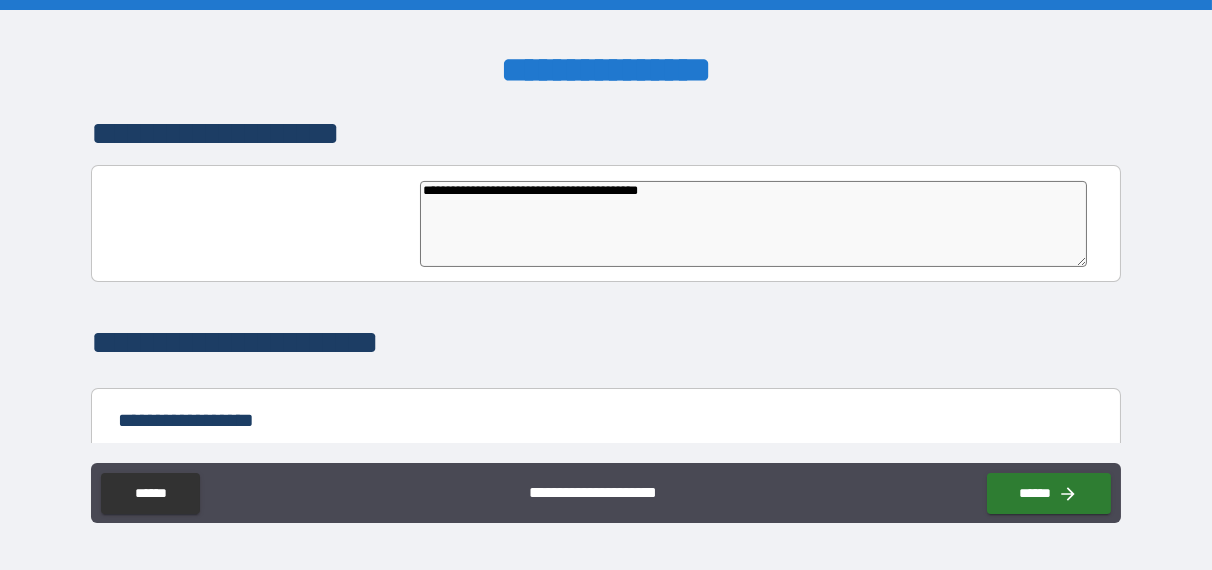type on "*" 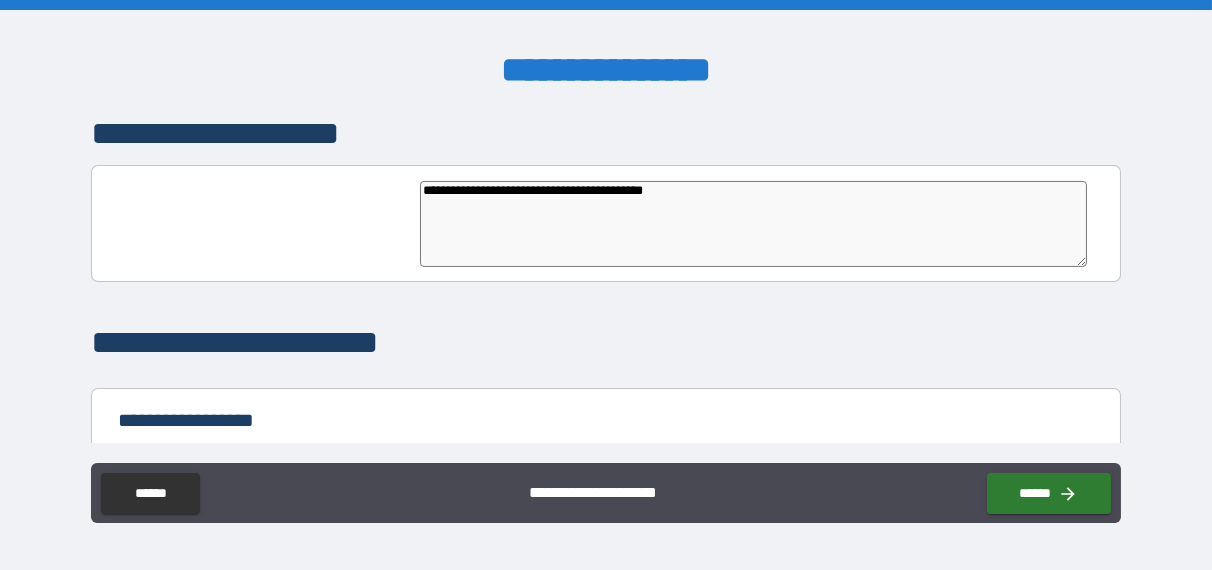 type on "*" 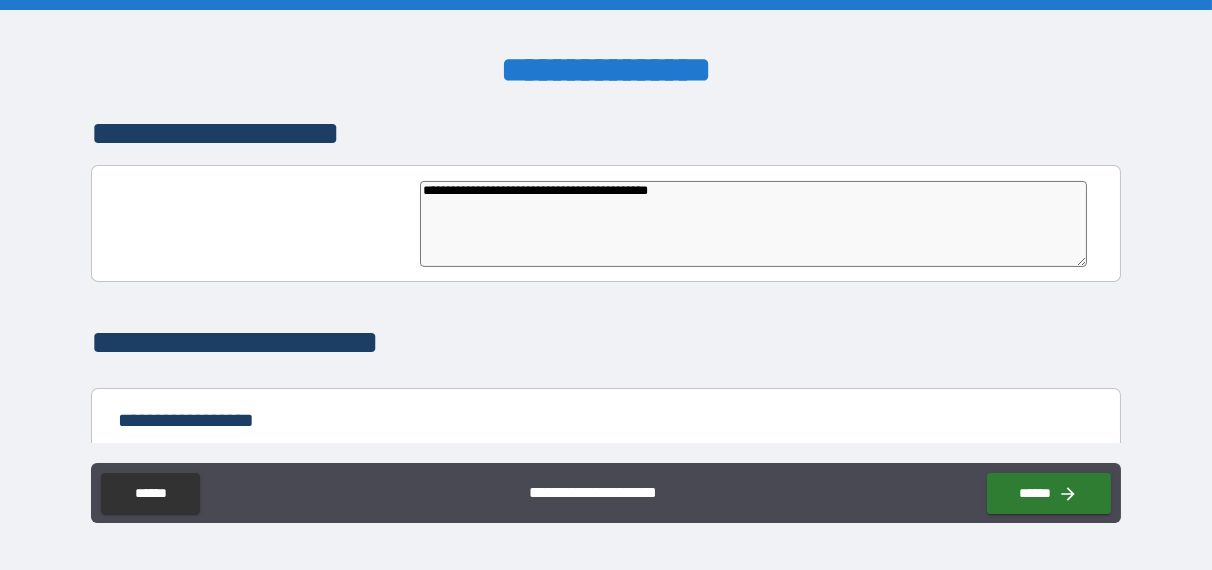 type on "*" 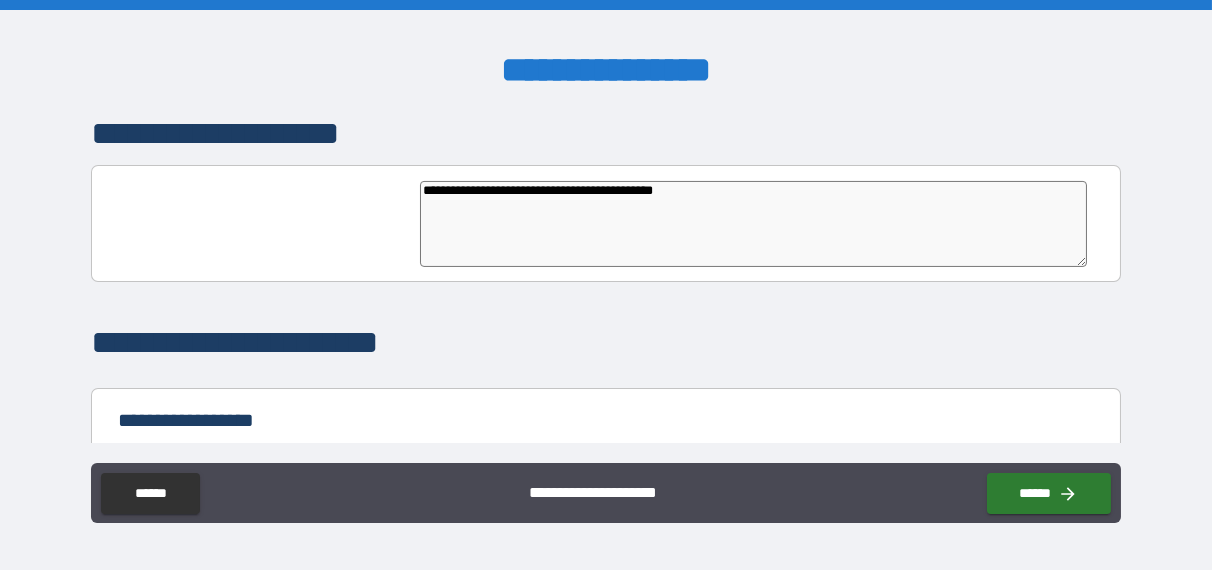 type on "*" 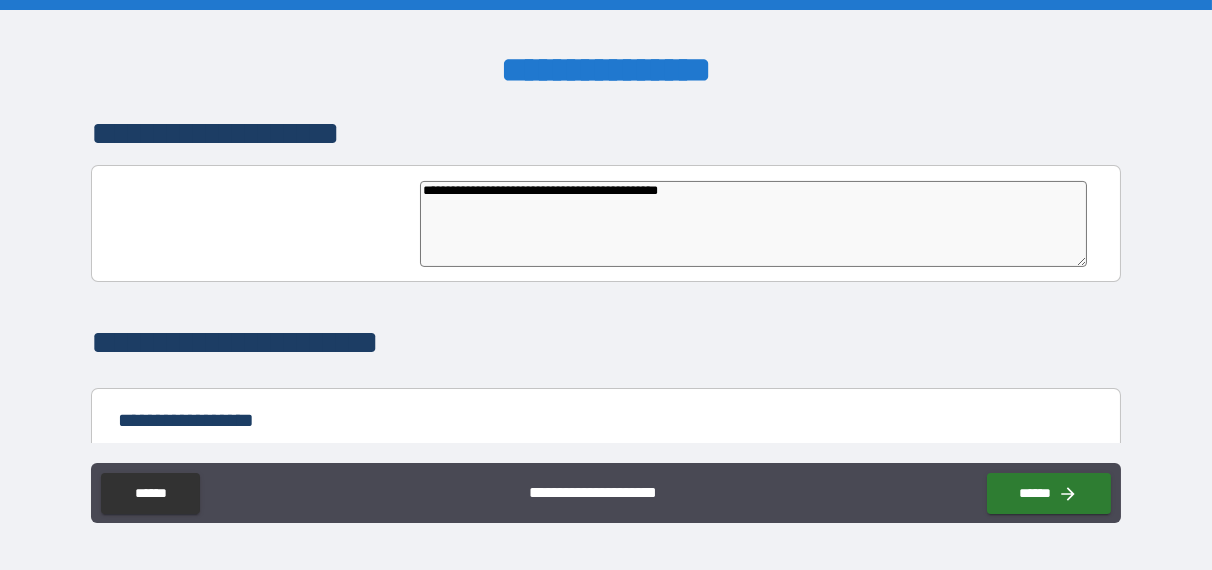 type on "*" 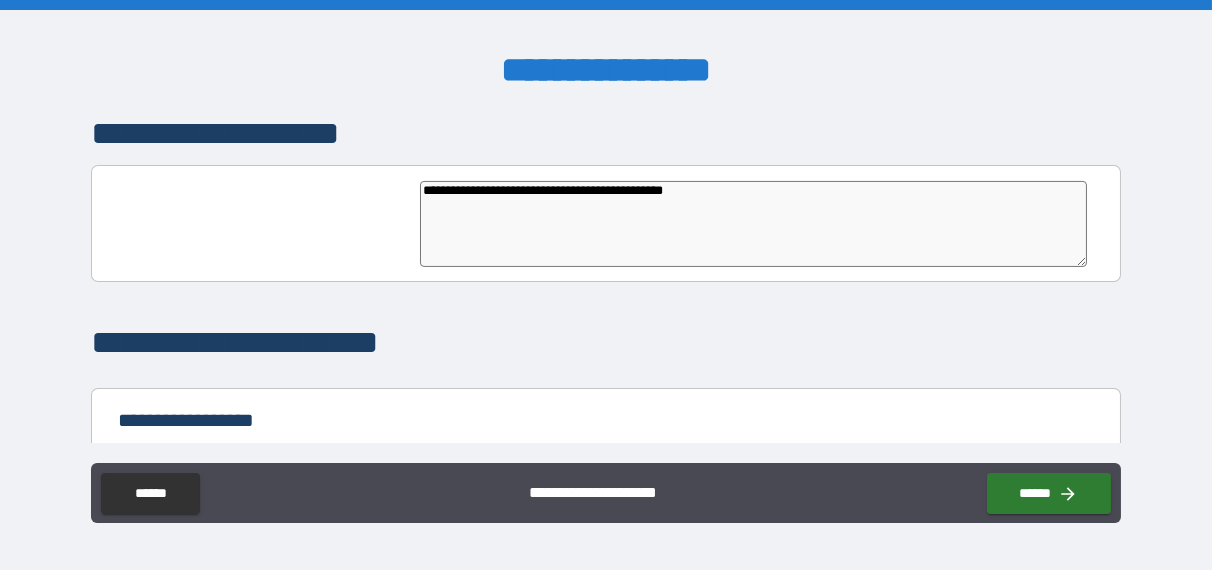 type on "*" 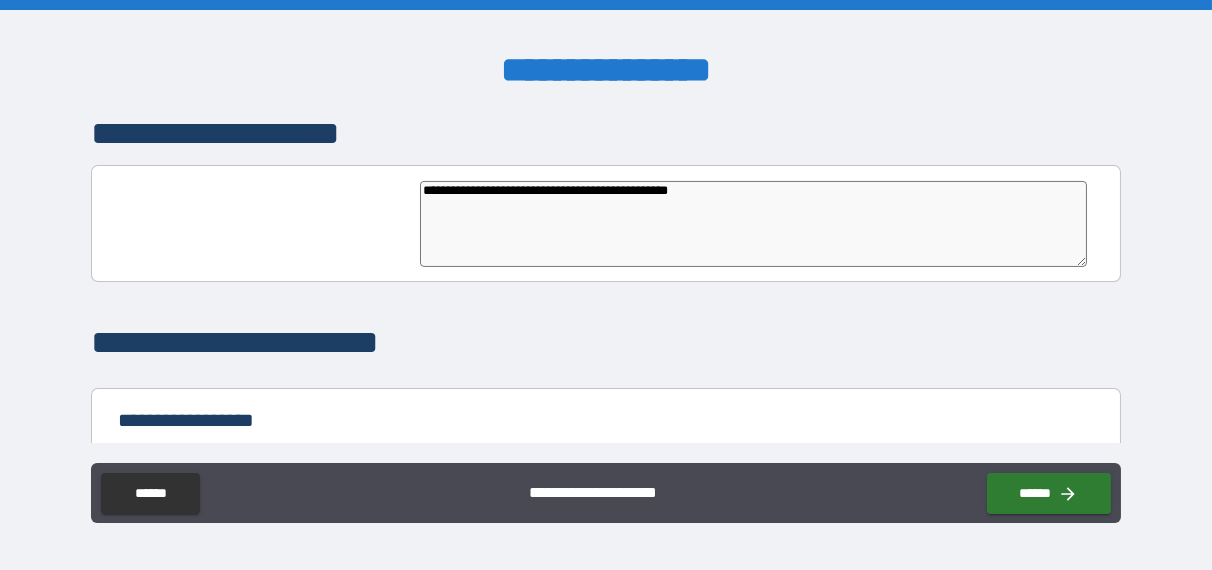 type on "*" 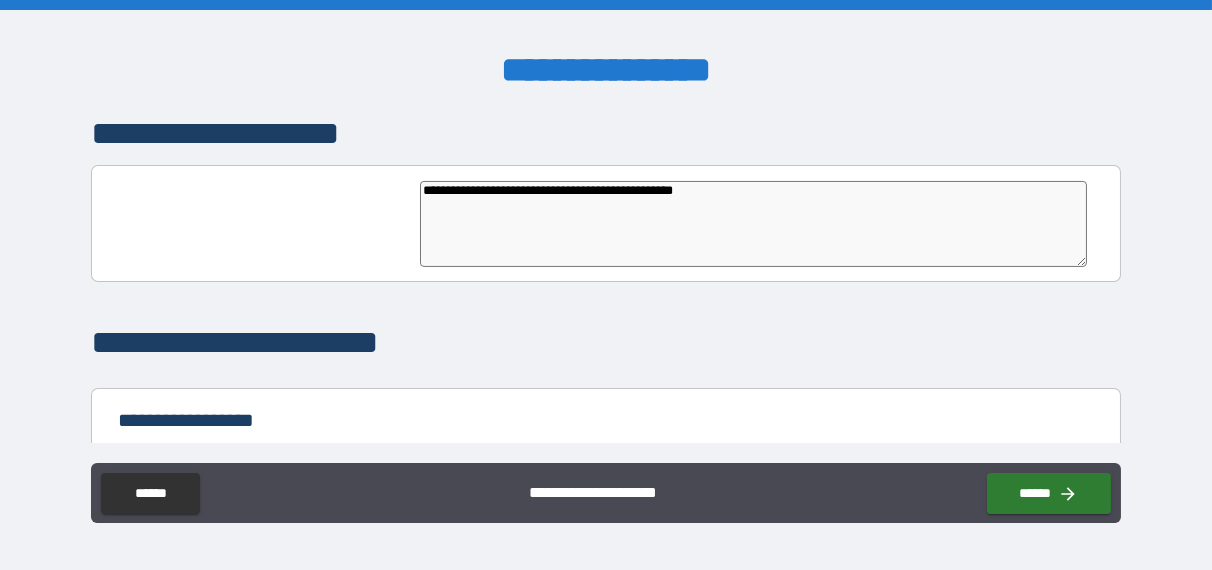 type on "*" 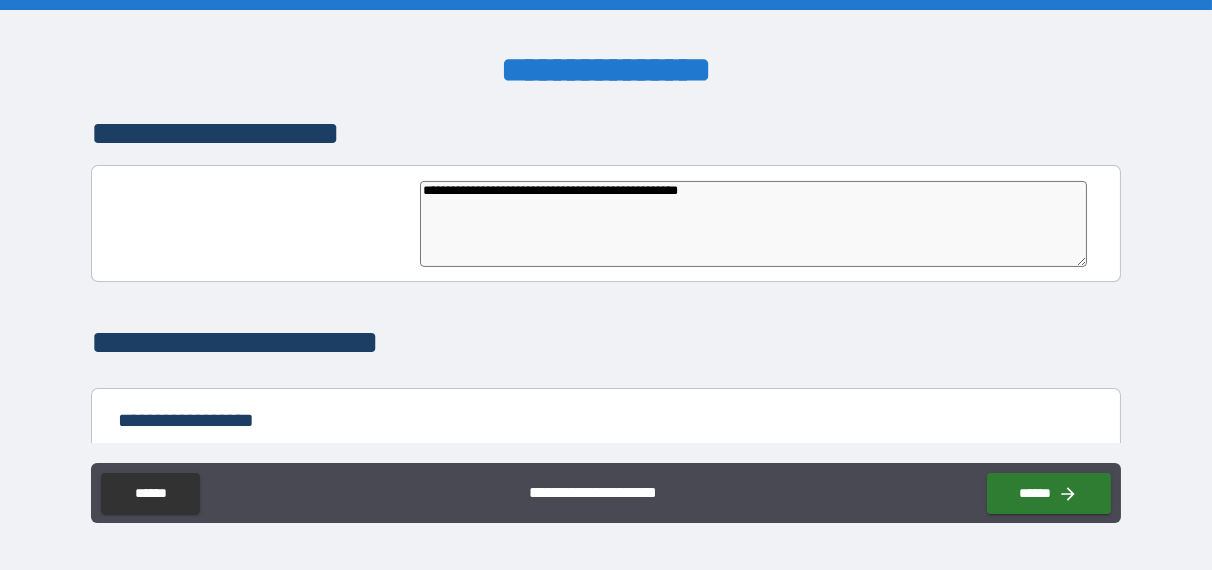 type on "*" 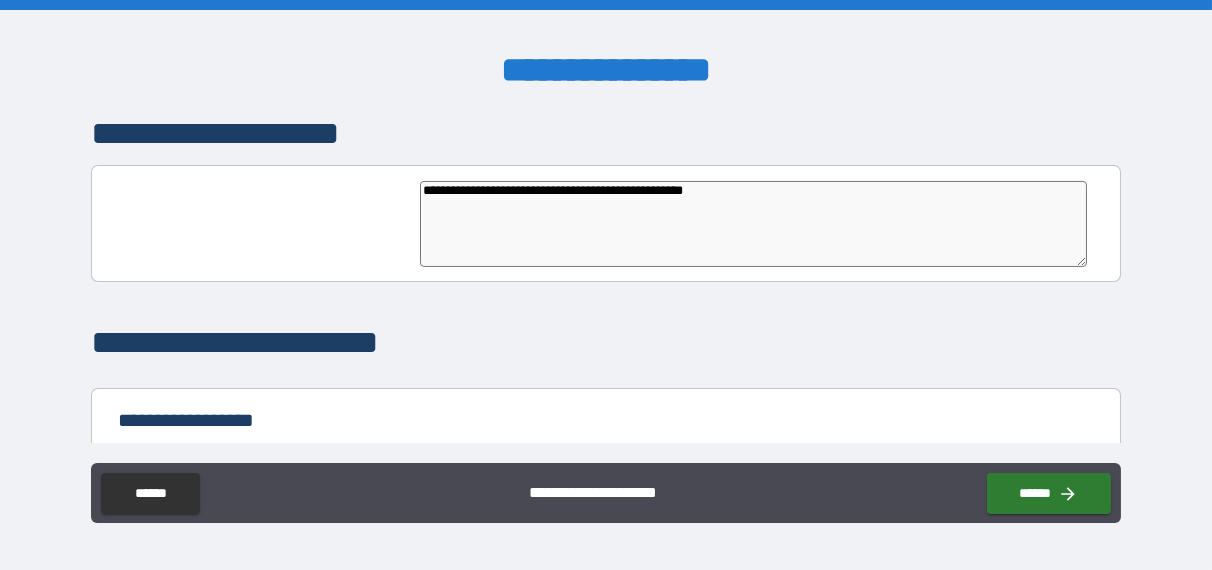 type on "*" 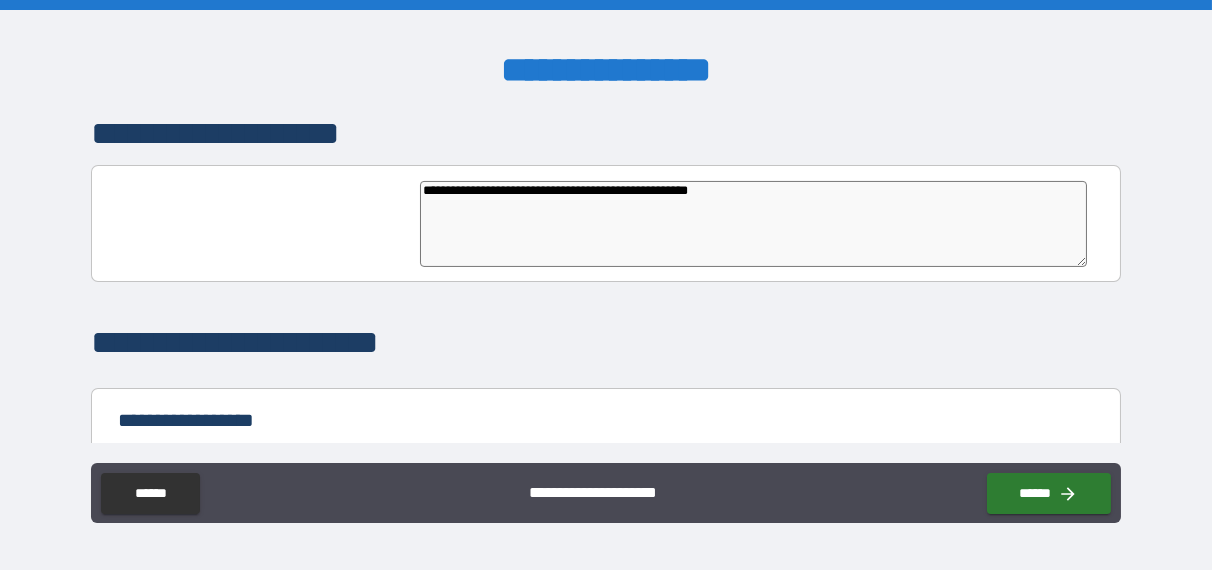type on "*" 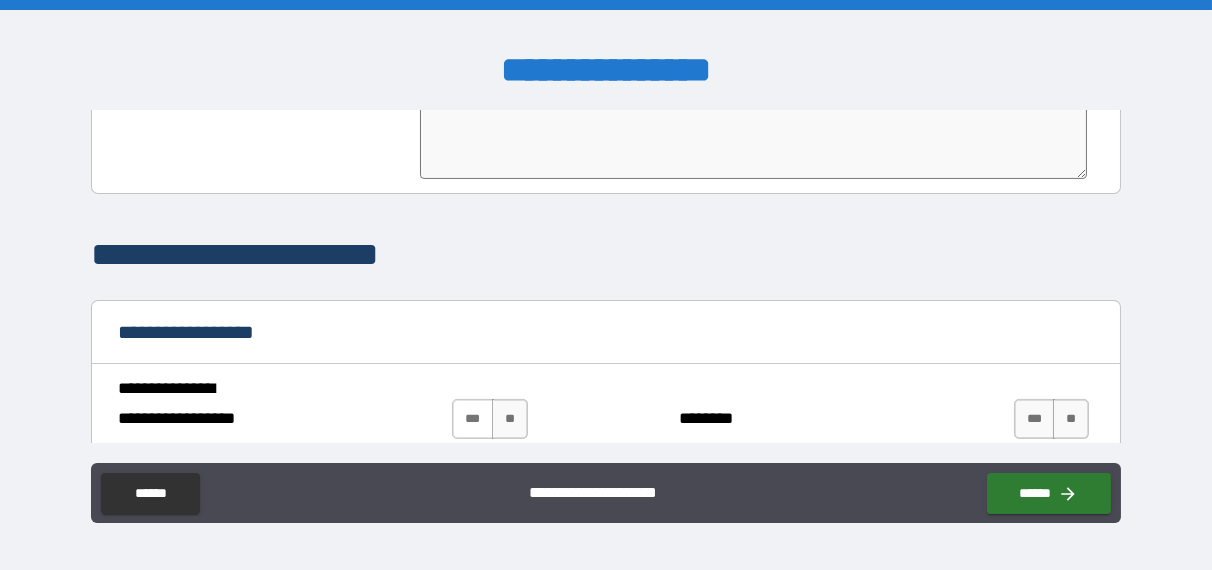 scroll, scrollTop: 1400, scrollLeft: 0, axis: vertical 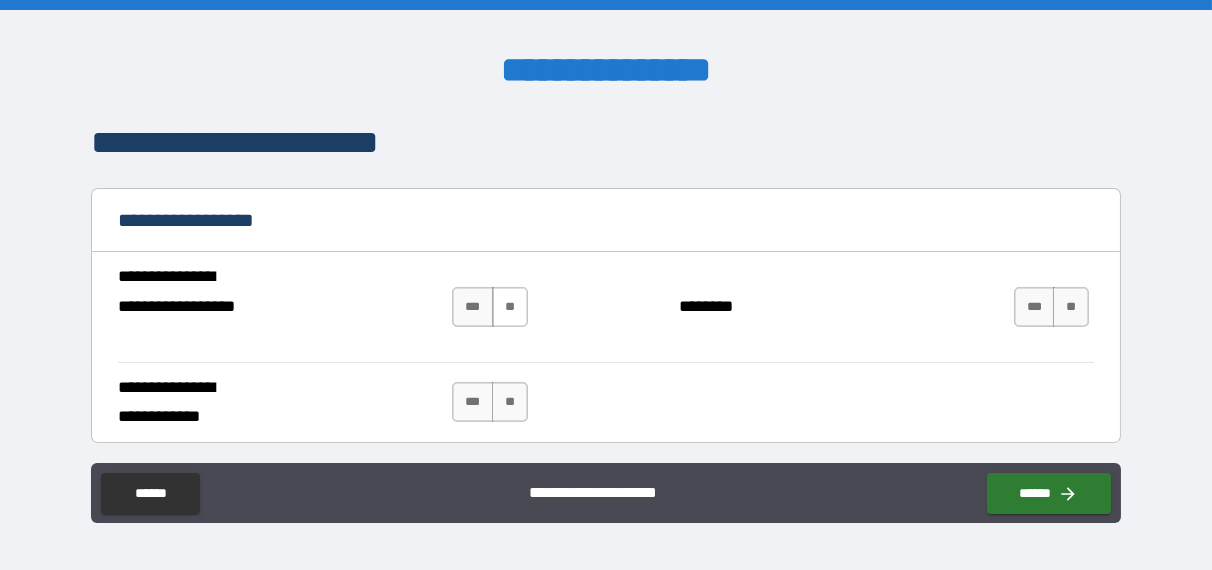 type on "**********" 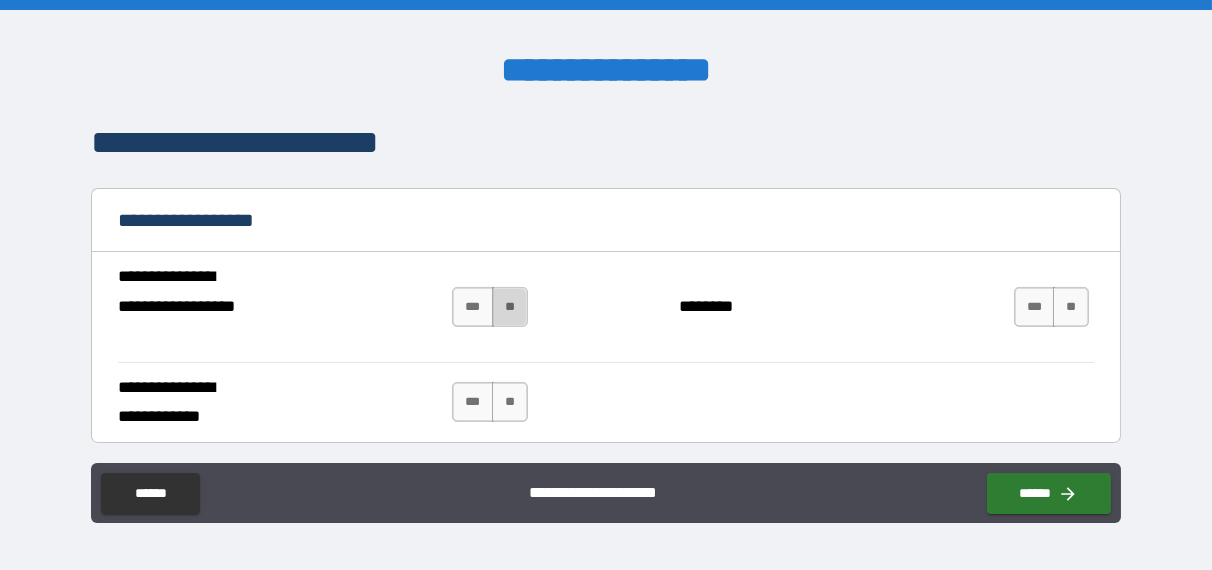 click on "**" at bounding box center [510, 307] 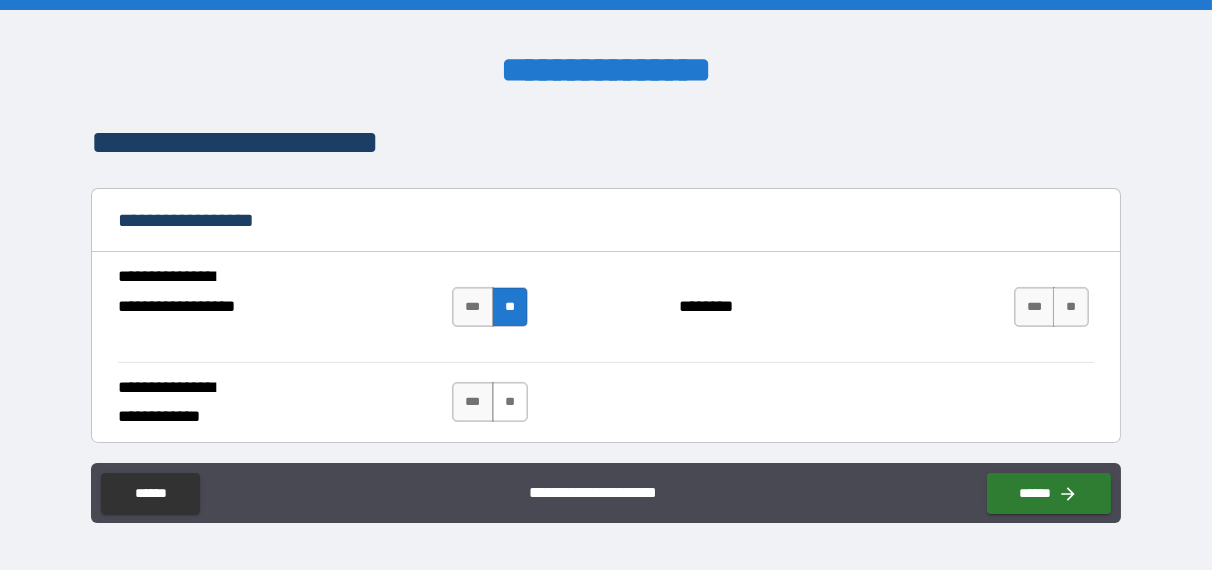 click on "**" at bounding box center [510, 402] 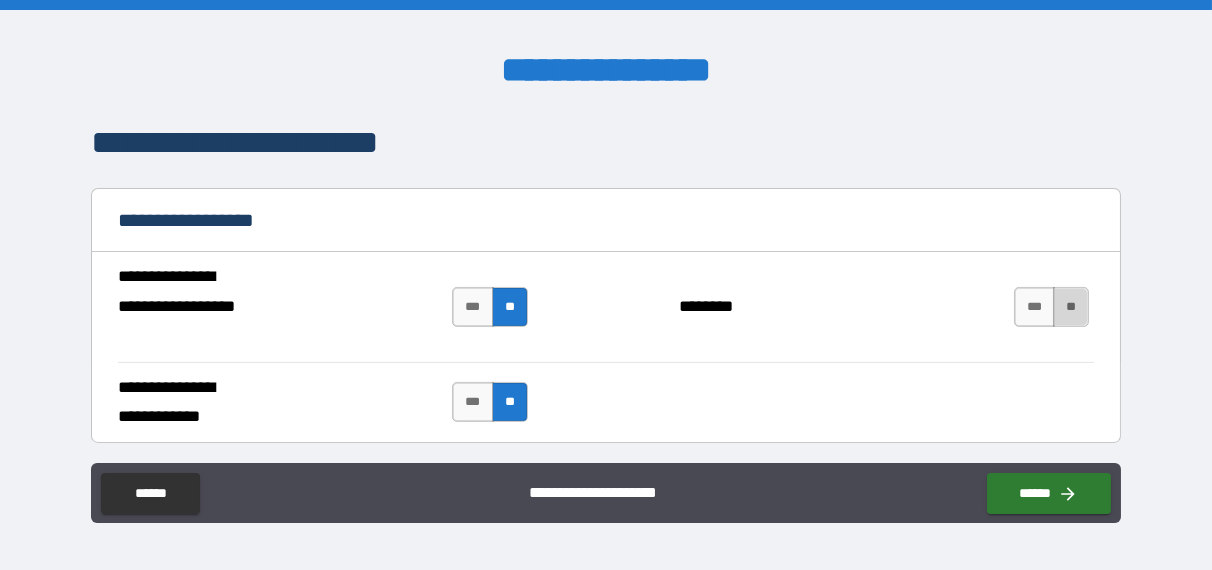 click on "**" at bounding box center [1071, 307] 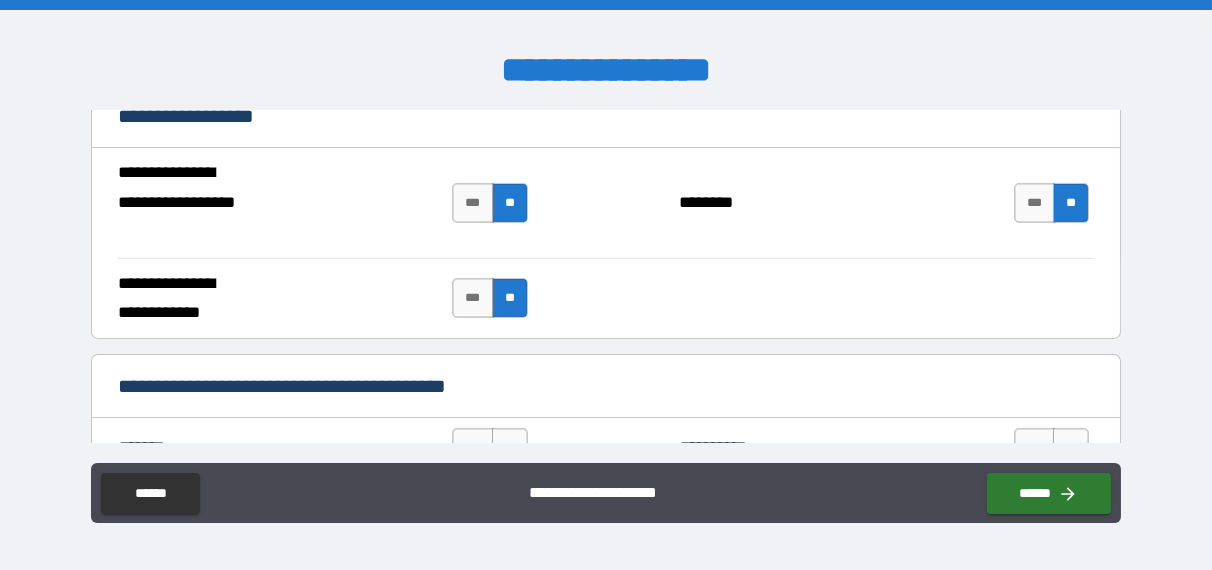 scroll, scrollTop: 1600, scrollLeft: 0, axis: vertical 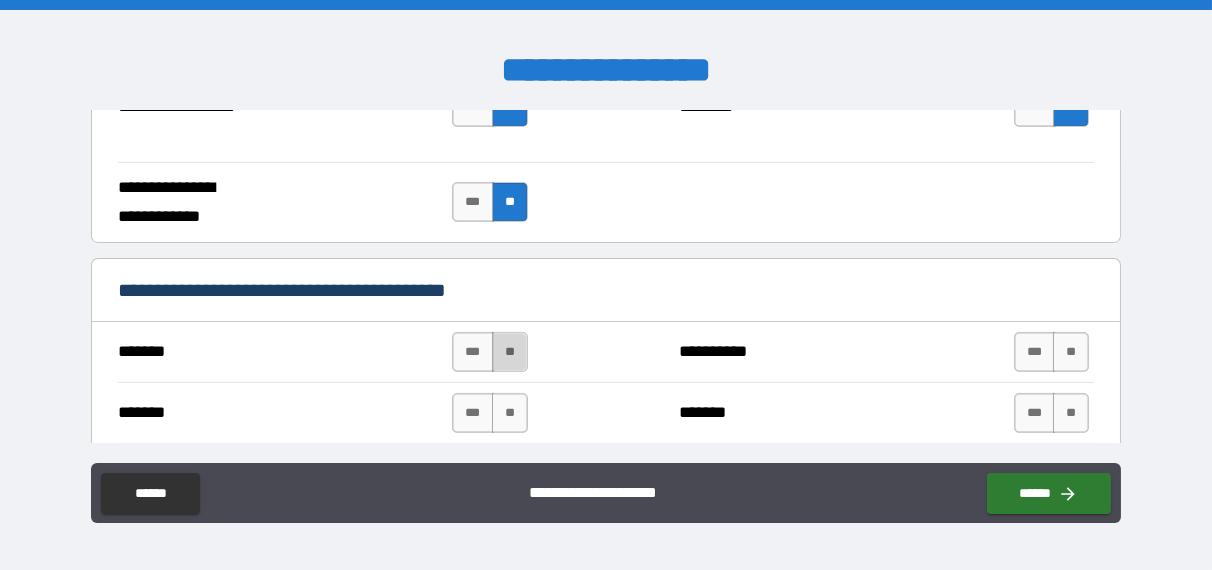 click on "**" at bounding box center [510, 352] 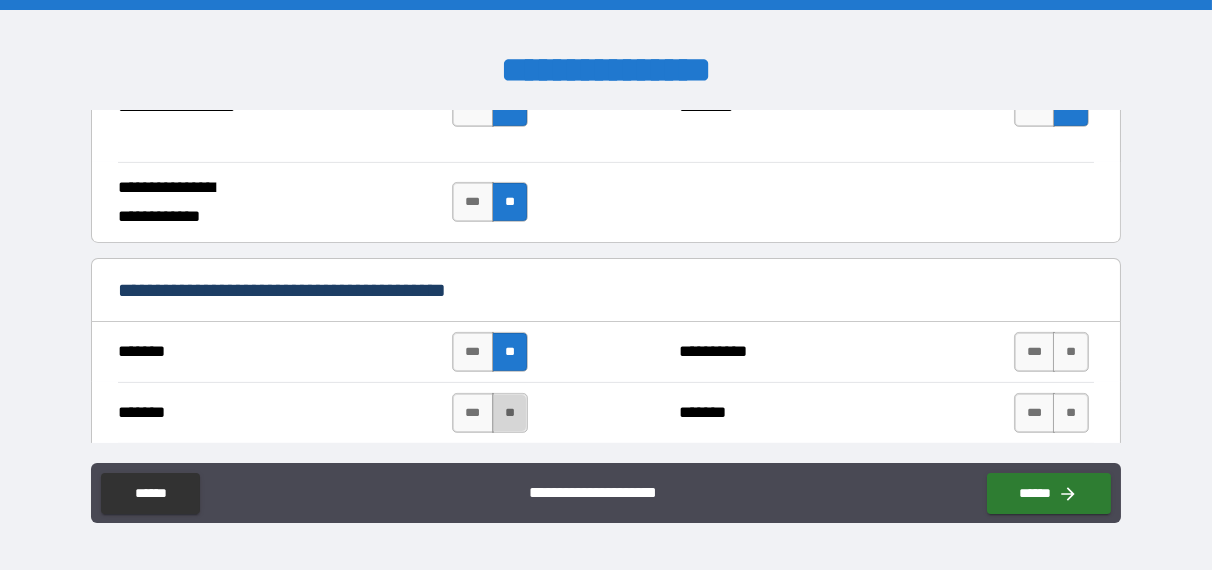 click on "**" at bounding box center (510, 413) 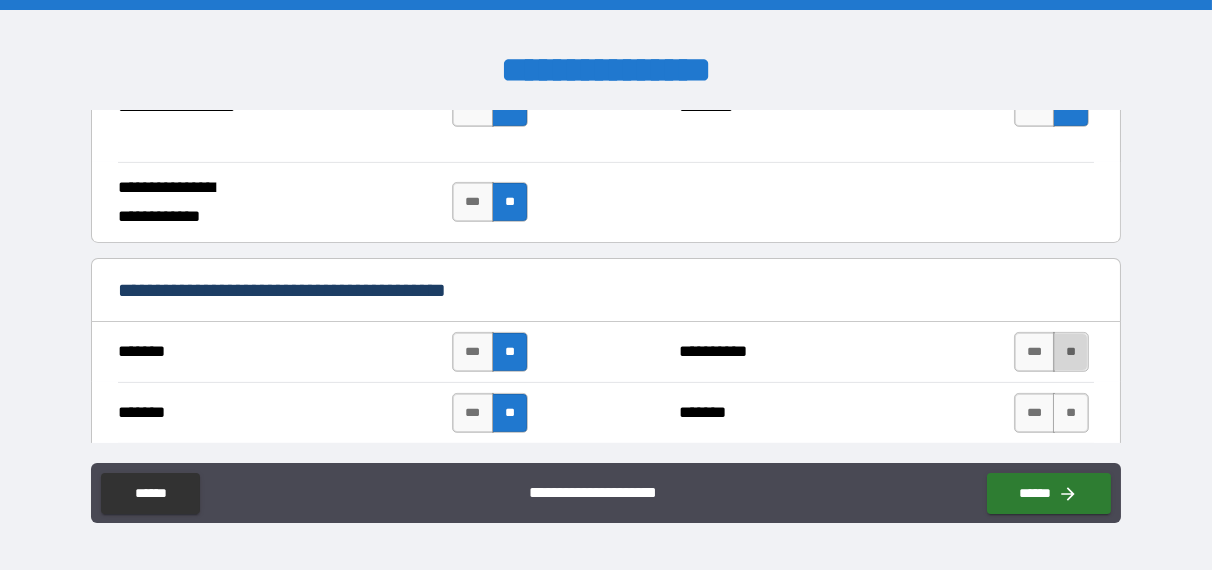 click on "**" at bounding box center [1071, 352] 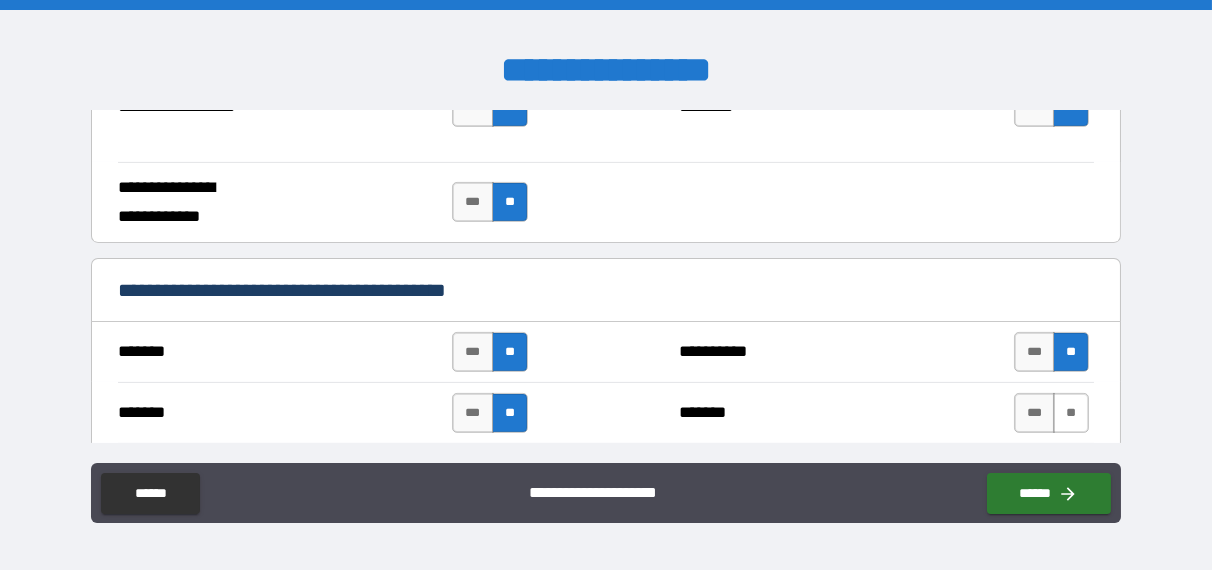 click on "**" at bounding box center [1071, 413] 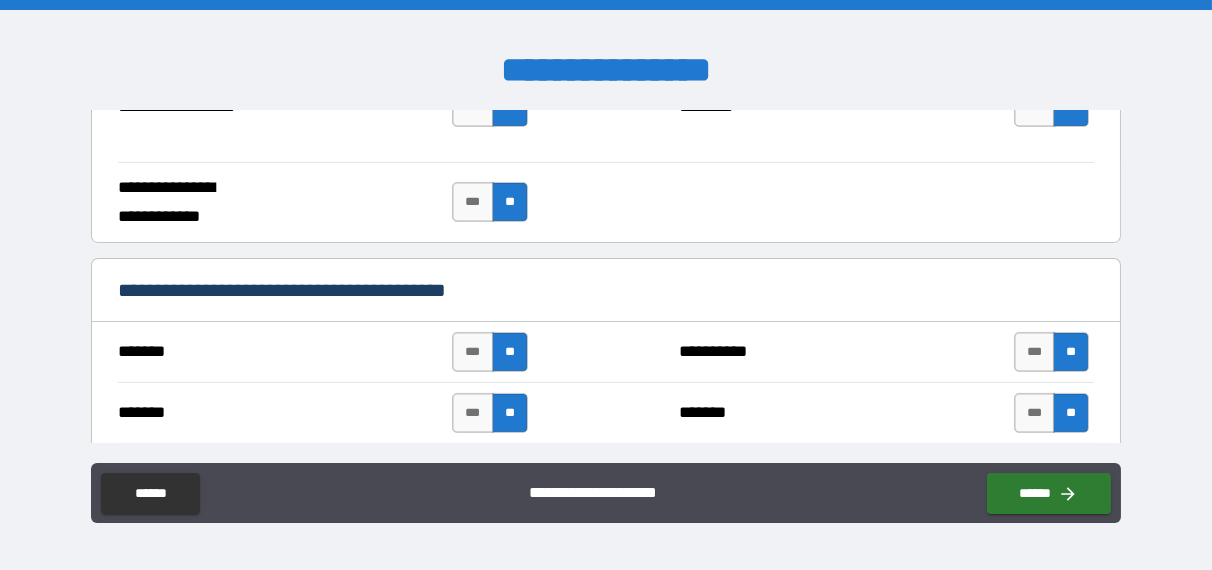 scroll, scrollTop: 1800, scrollLeft: 0, axis: vertical 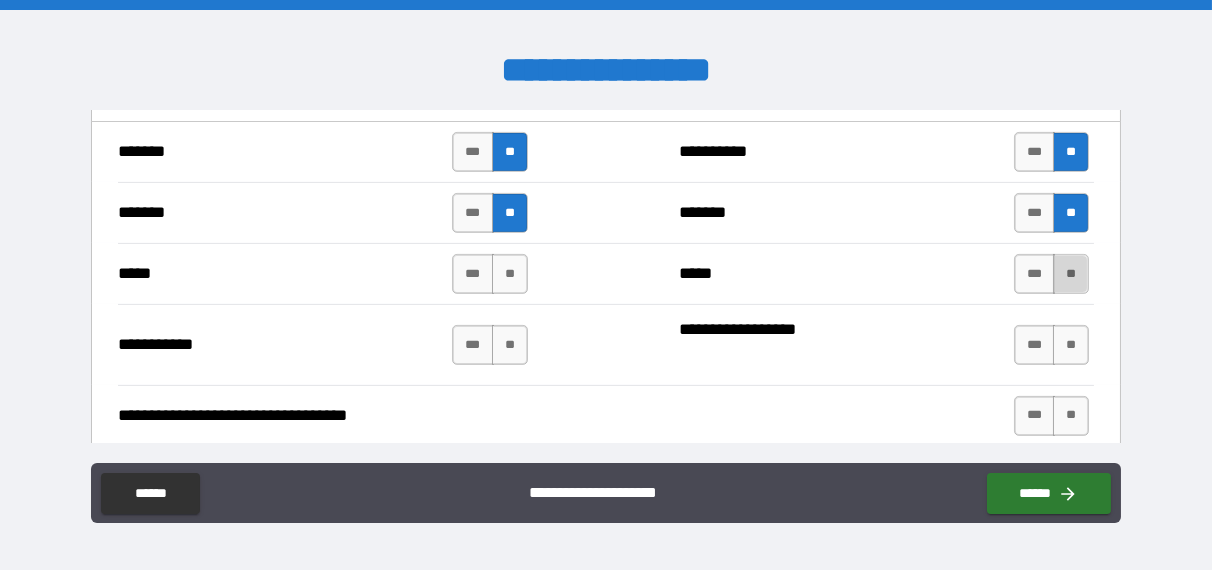 click on "**" at bounding box center [1071, 274] 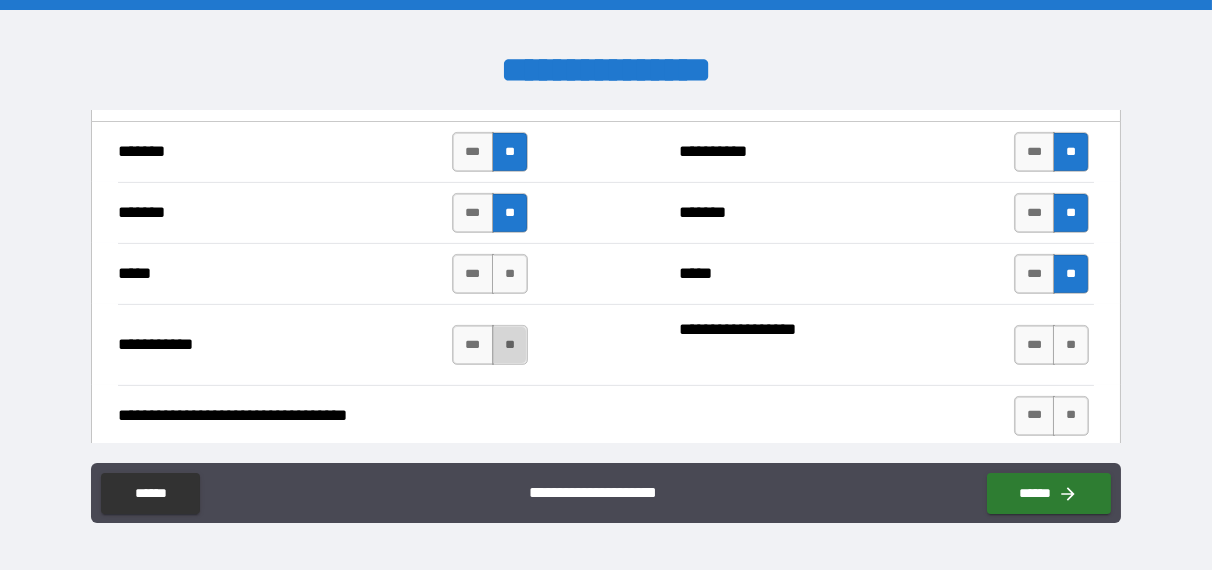 click on "**" at bounding box center (510, 345) 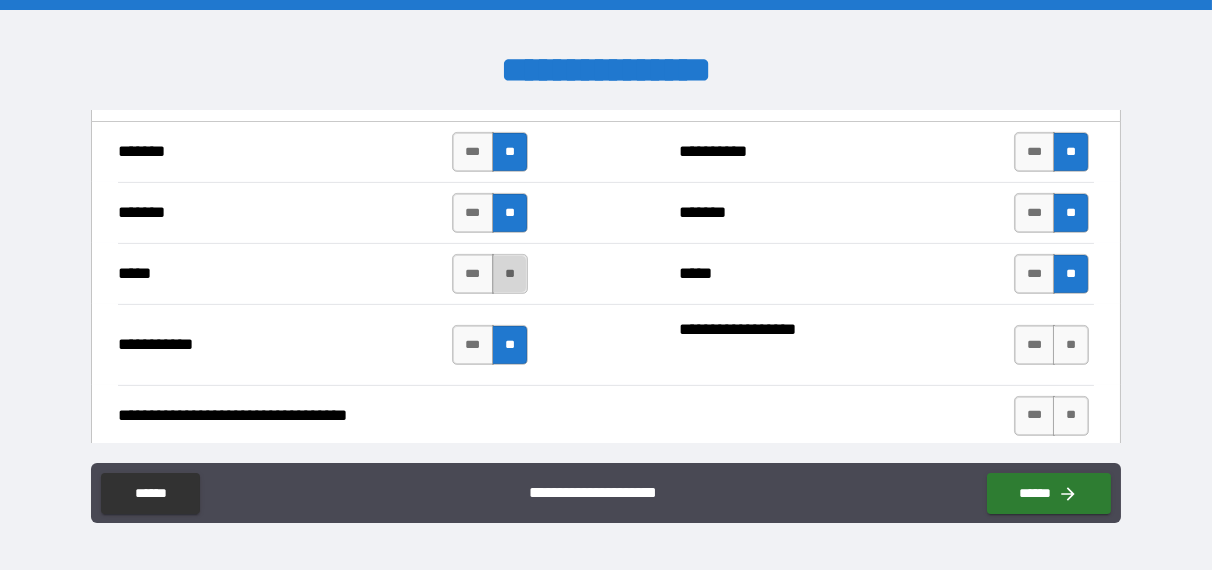 click on "**" at bounding box center (510, 274) 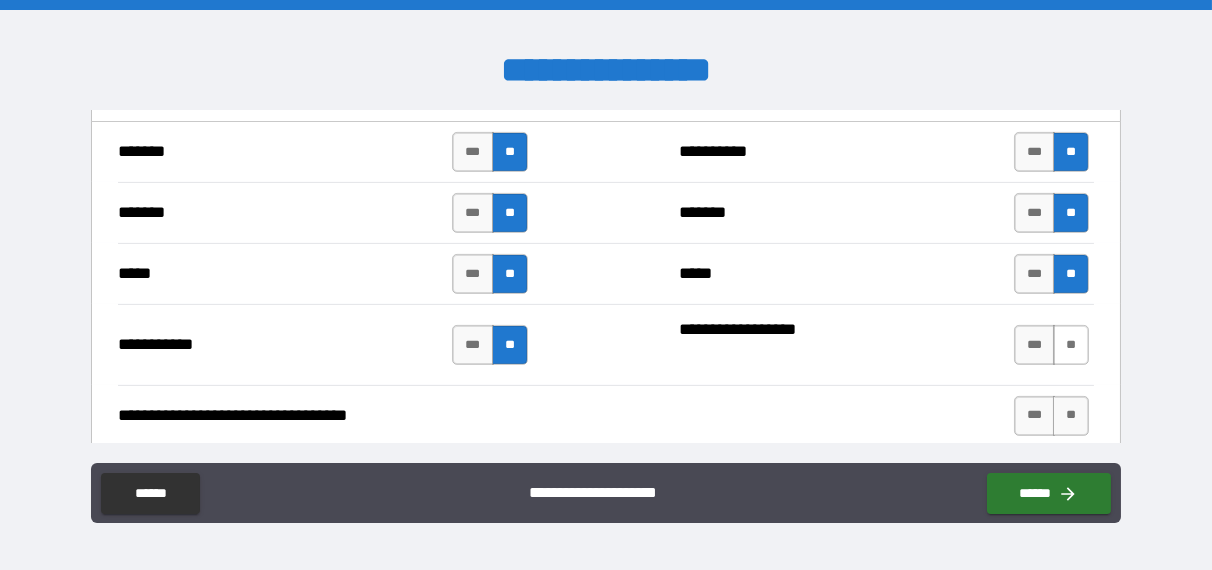 click on "**" at bounding box center (1071, 345) 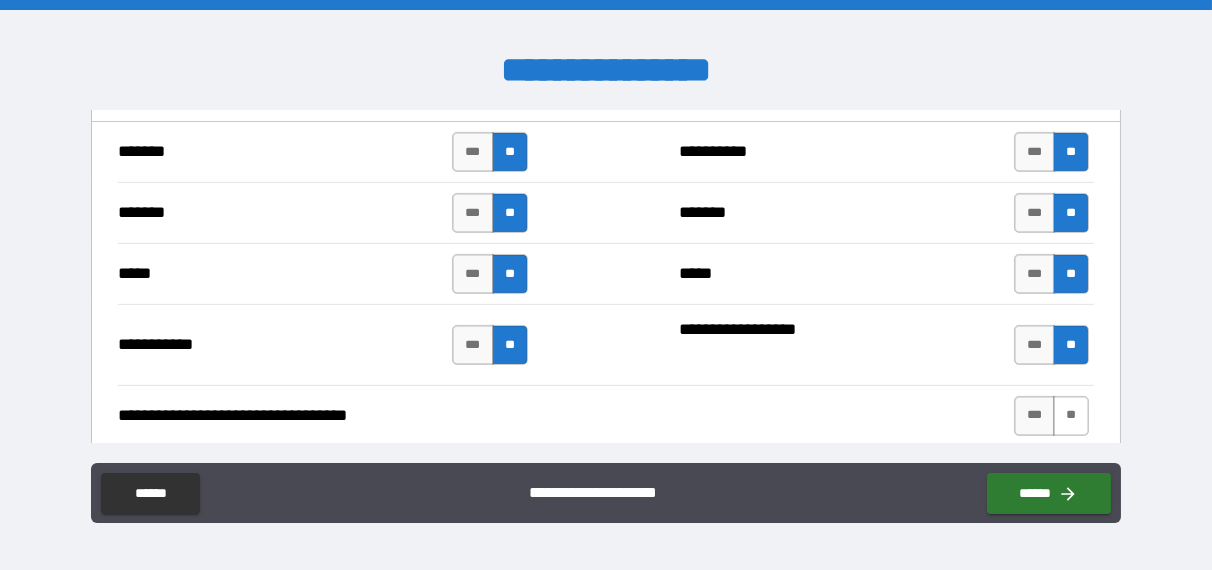 click on "**" at bounding box center (1071, 416) 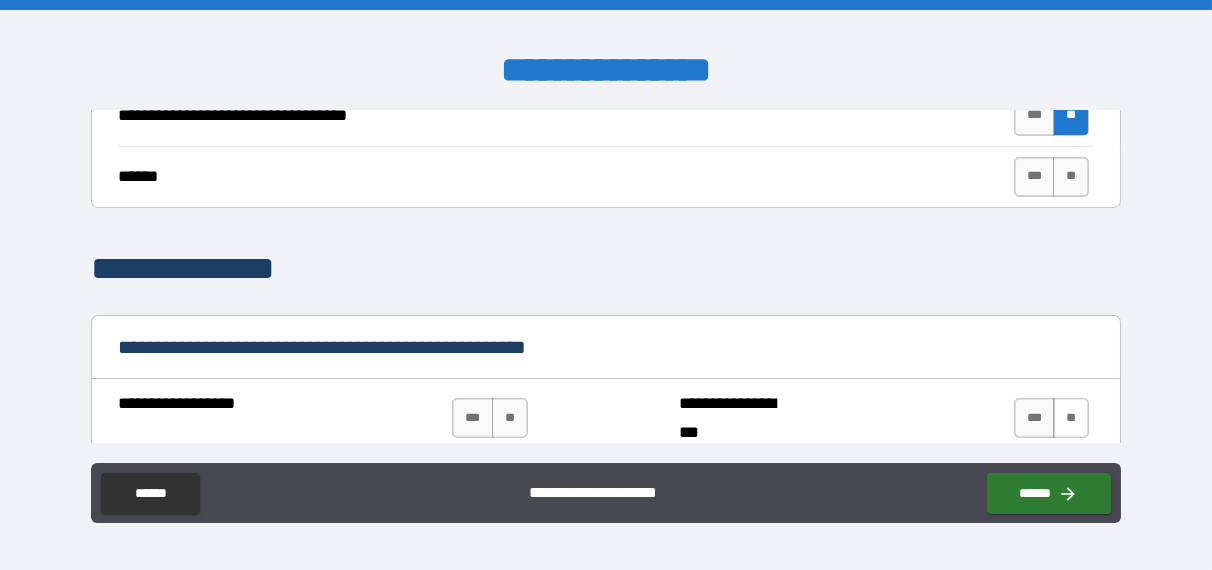 scroll, scrollTop: 2200, scrollLeft: 0, axis: vertical 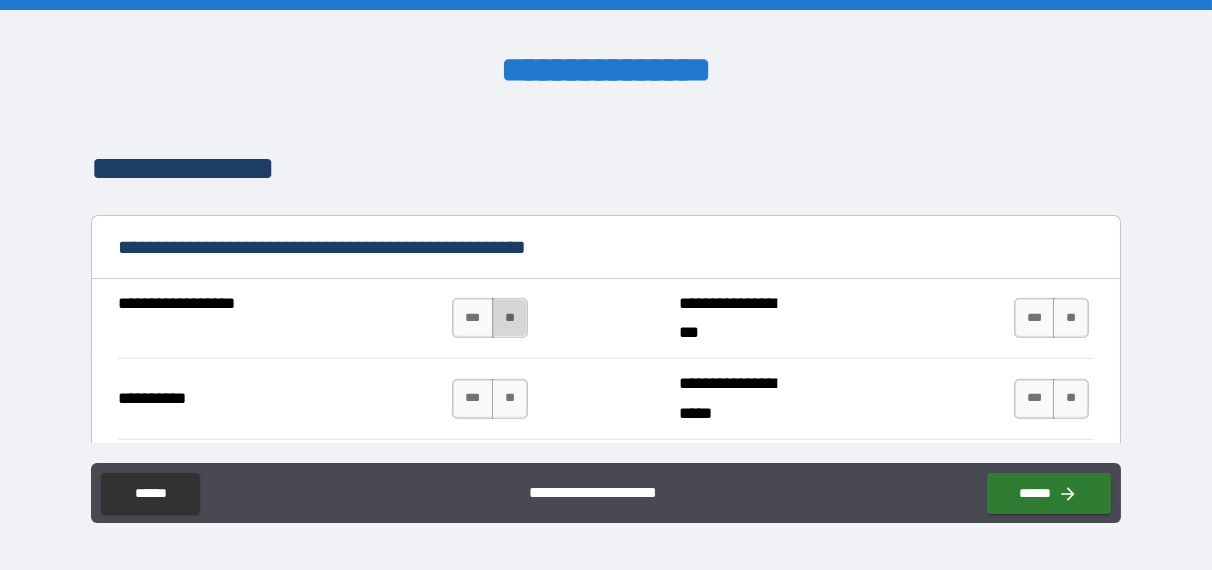 click on "**" at bounding box center [510, 318] 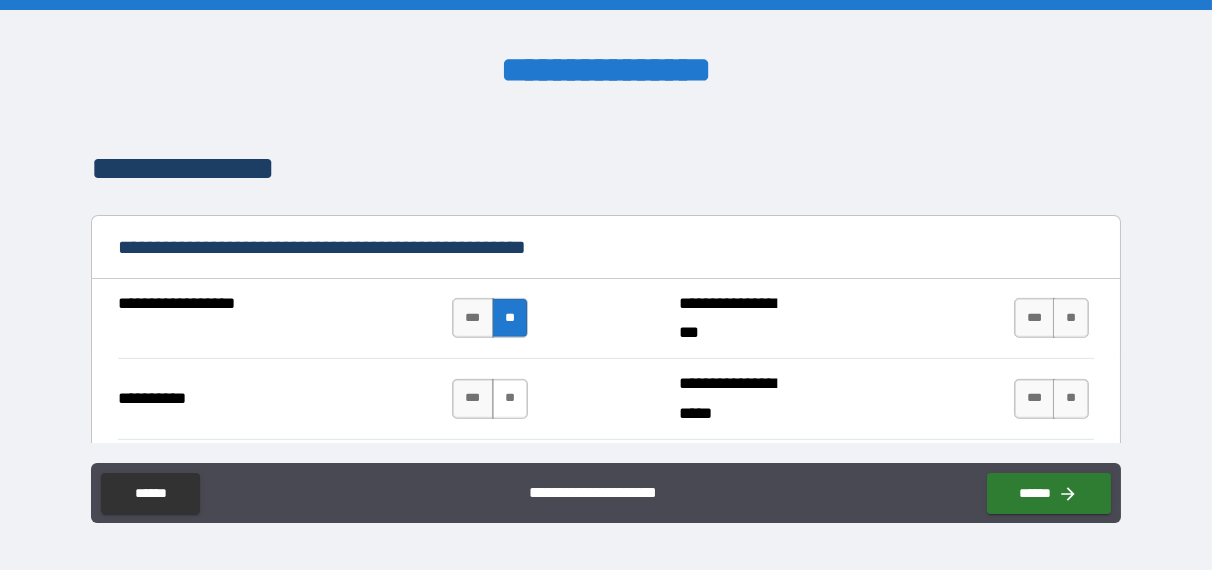 click on "**" at bounding box center (510, 399) 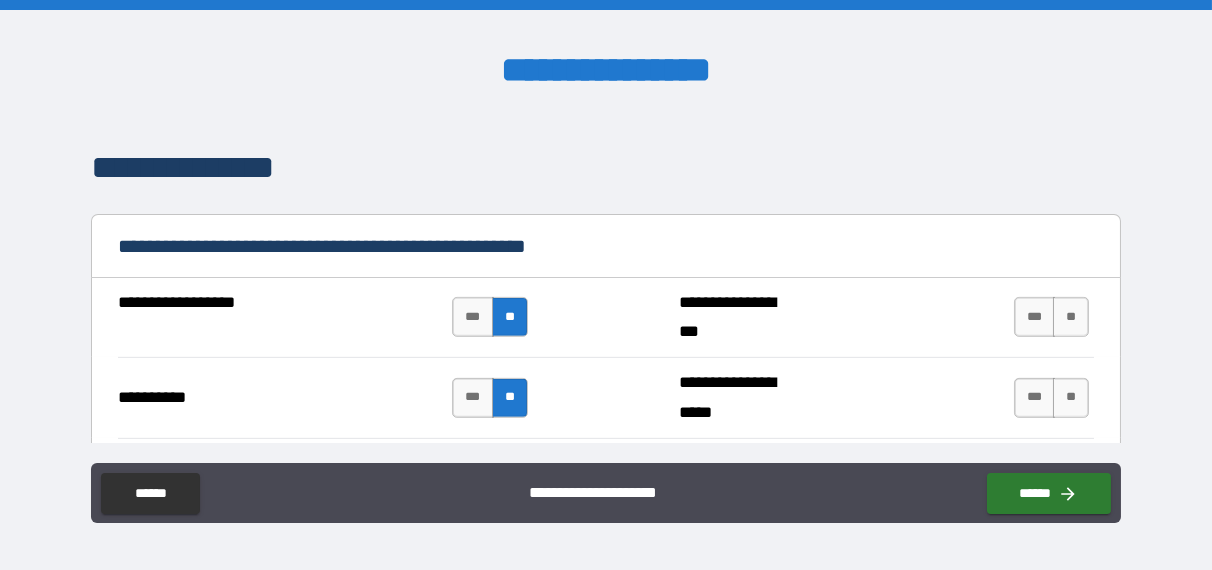 scroll, scrollTop: 2200, scrollLeft: 0, axis: vertical 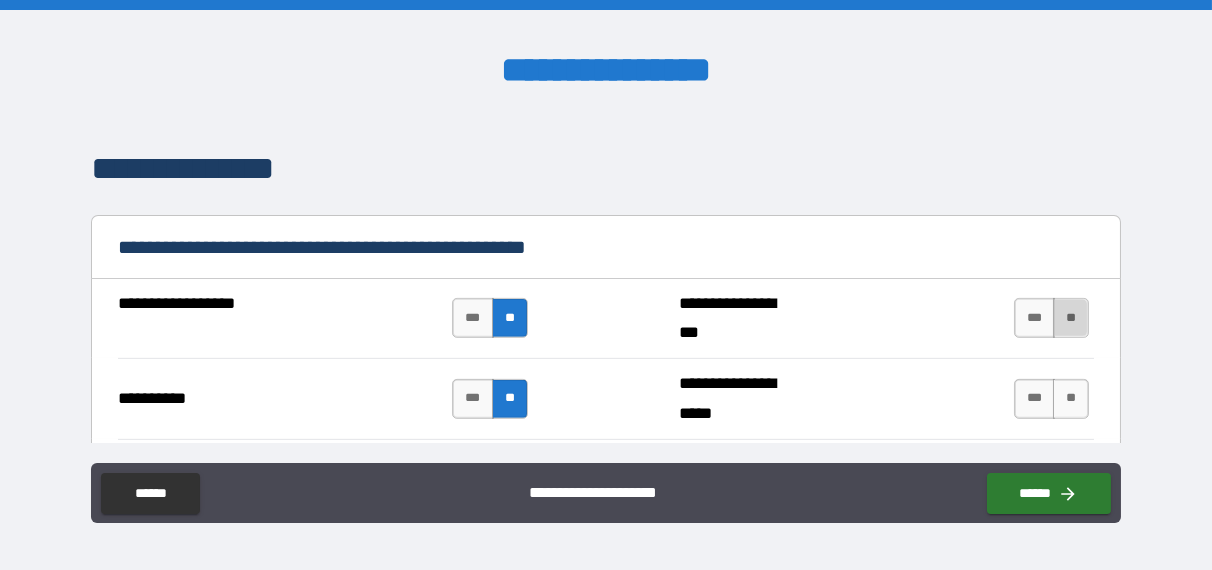 click on "**" at bounding box center [1071, 318] 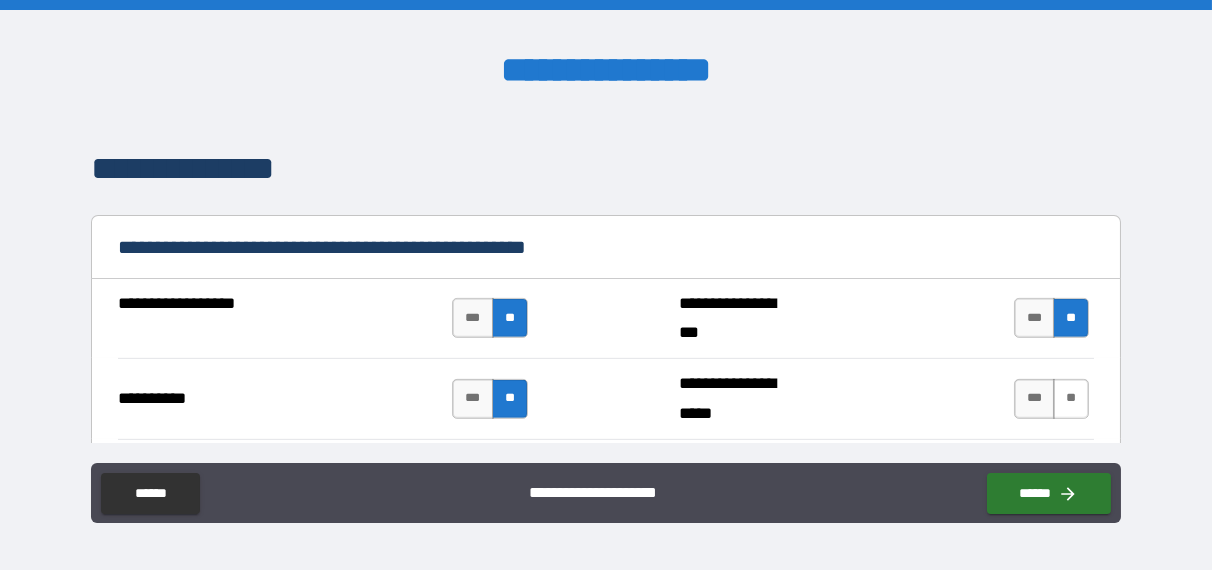 click on "**" at bounding box center (1071, 399) 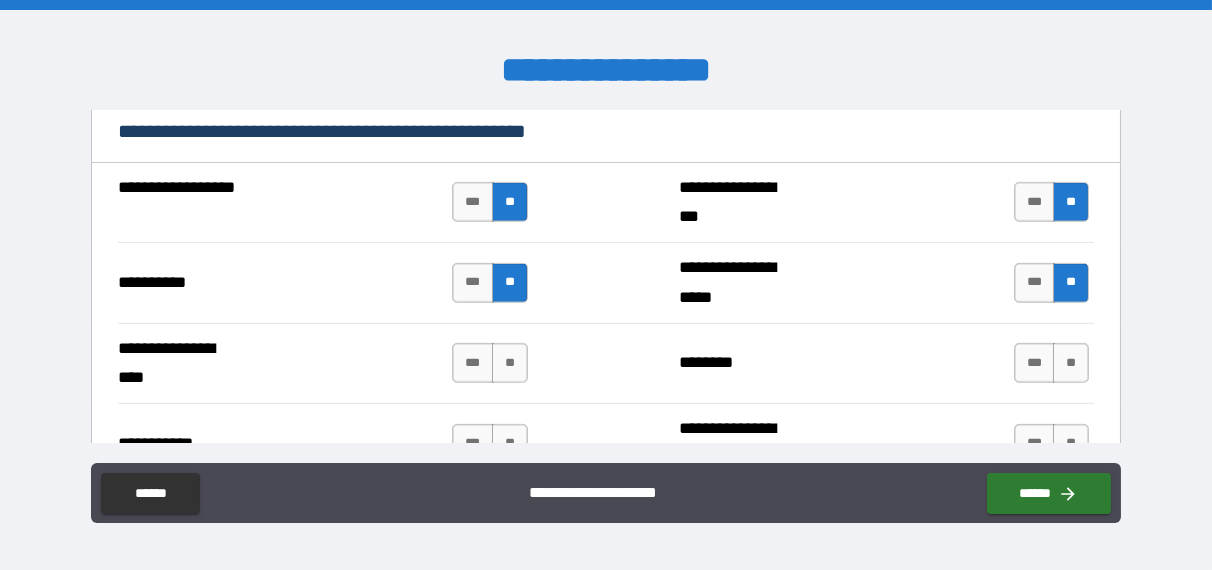scroll, scrollTop: 2500, scrollLeft: 0, axis: vertical 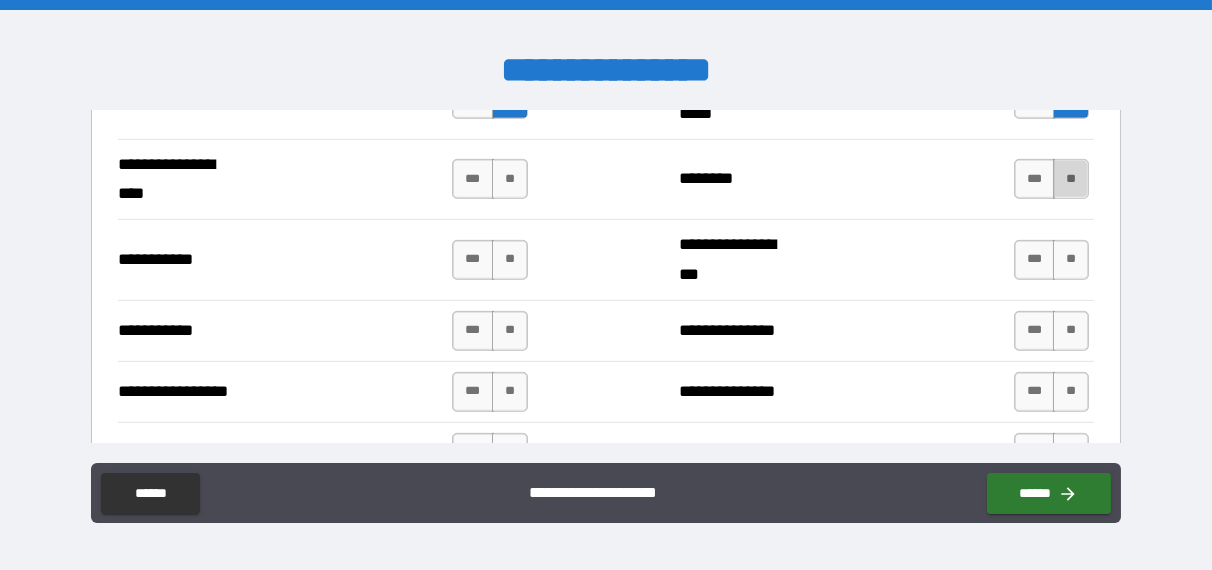 click on "**" at bounding box center (1071, 179) 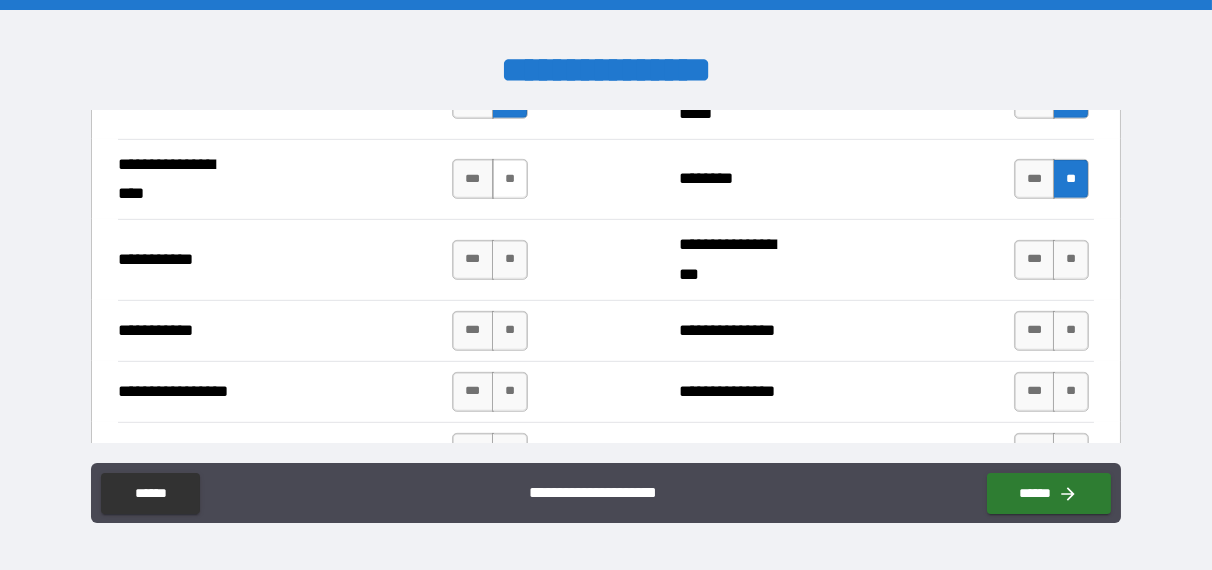 click on "**" at bounding box center (510, 179) 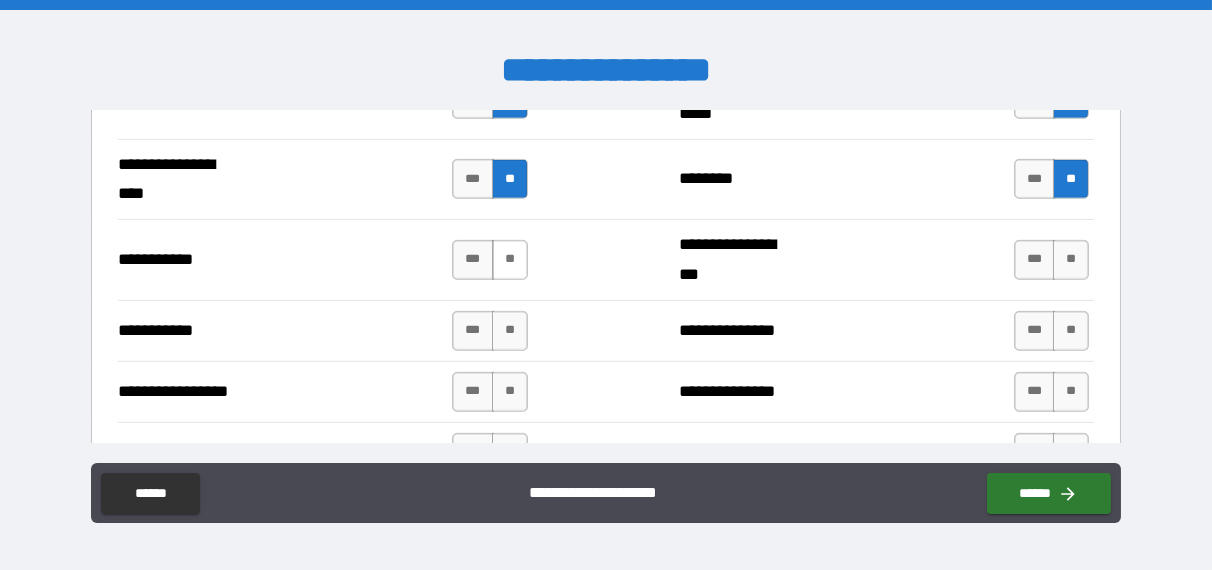 click on "**" at bounding box center (510, 260) 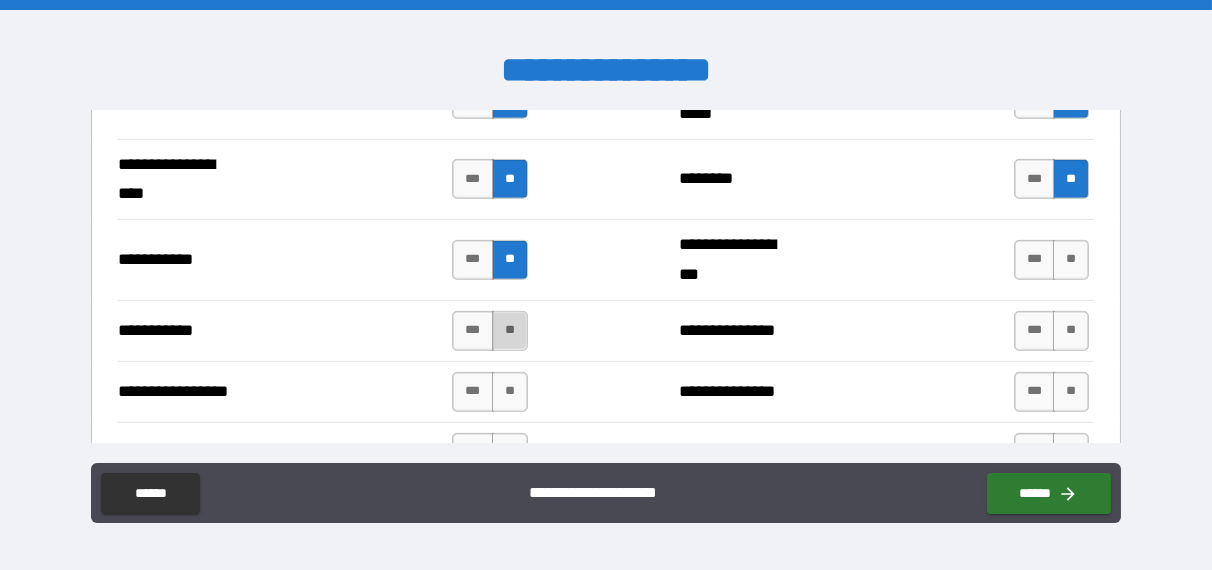 click on "**" at bounding box center [510, 331] 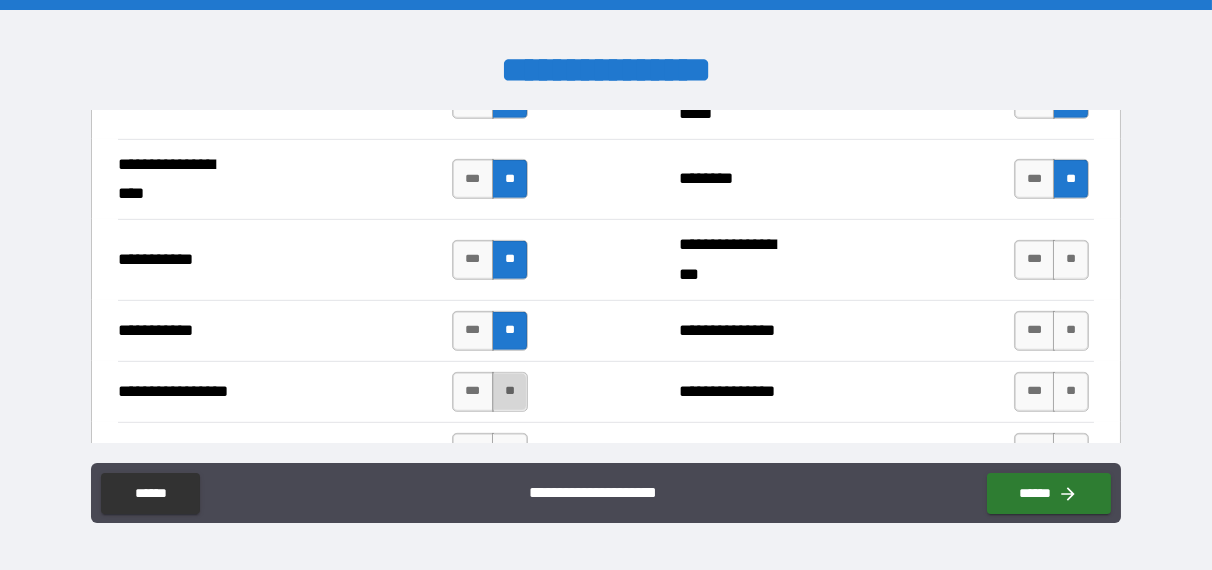 click on "**" at bounding box center [510, 392] 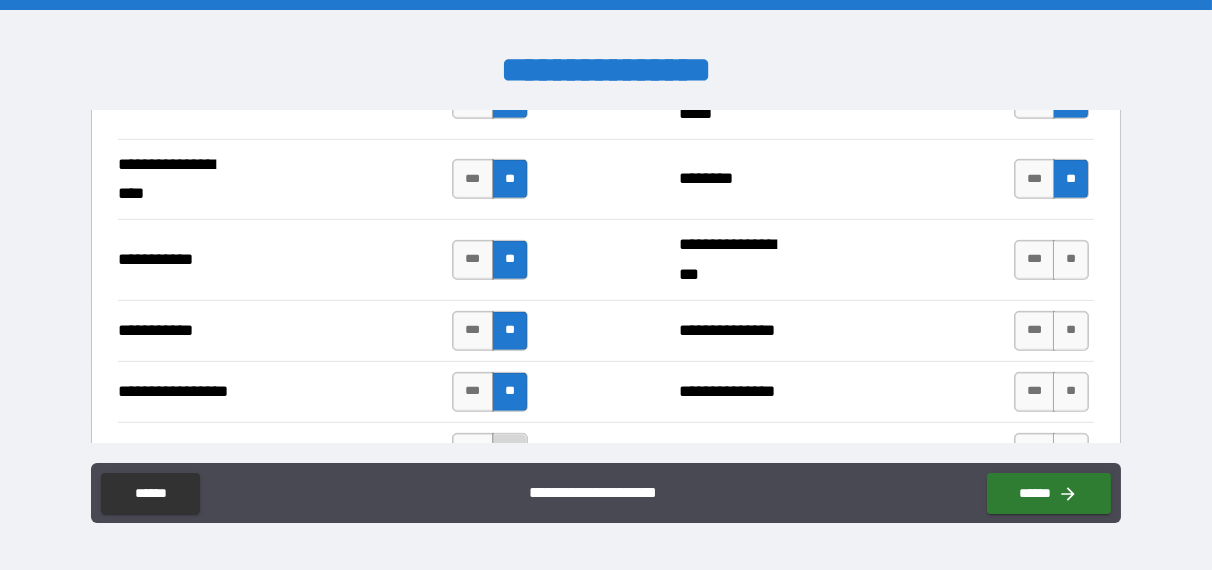click on "**" at bounding box center (510, 453) 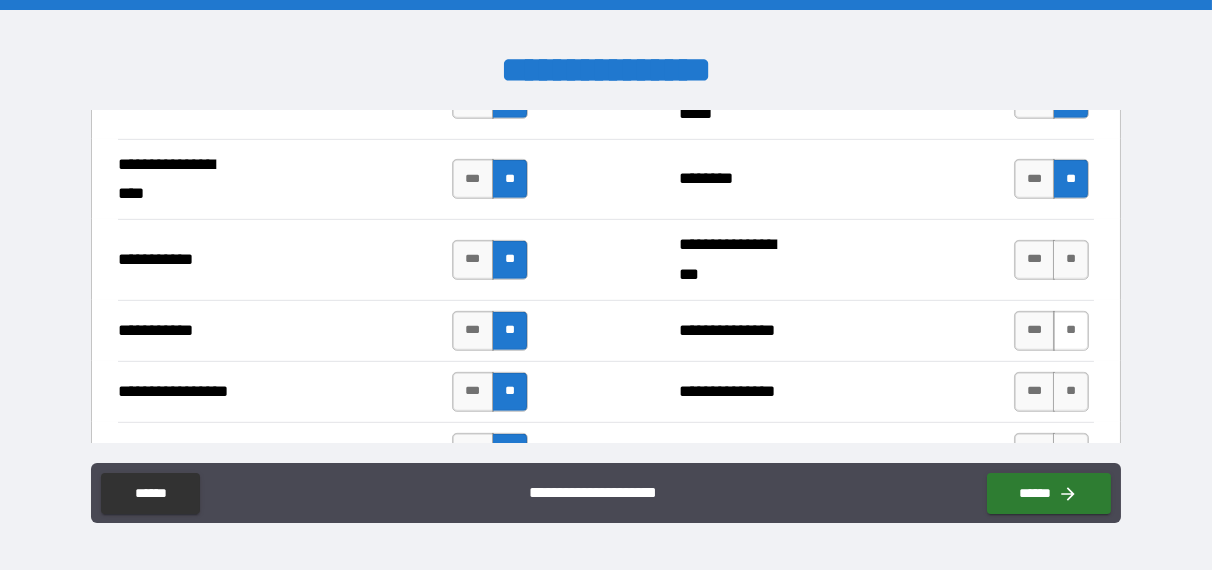 click on "**" at bounding box center (1071, 331) 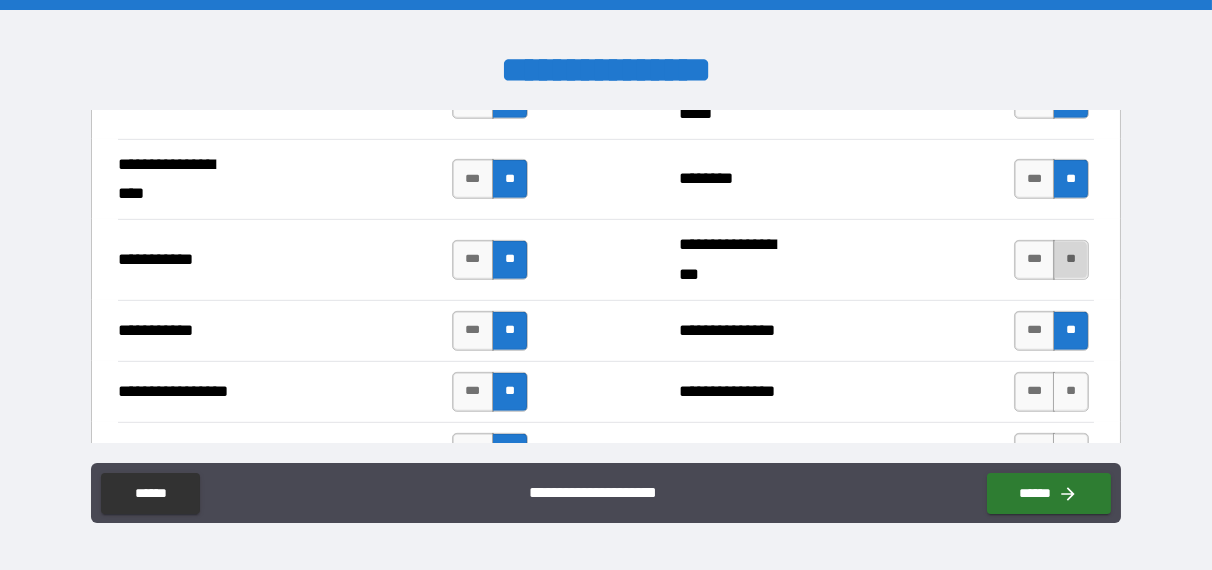 click on "**" at bounding box center (1071, 260) 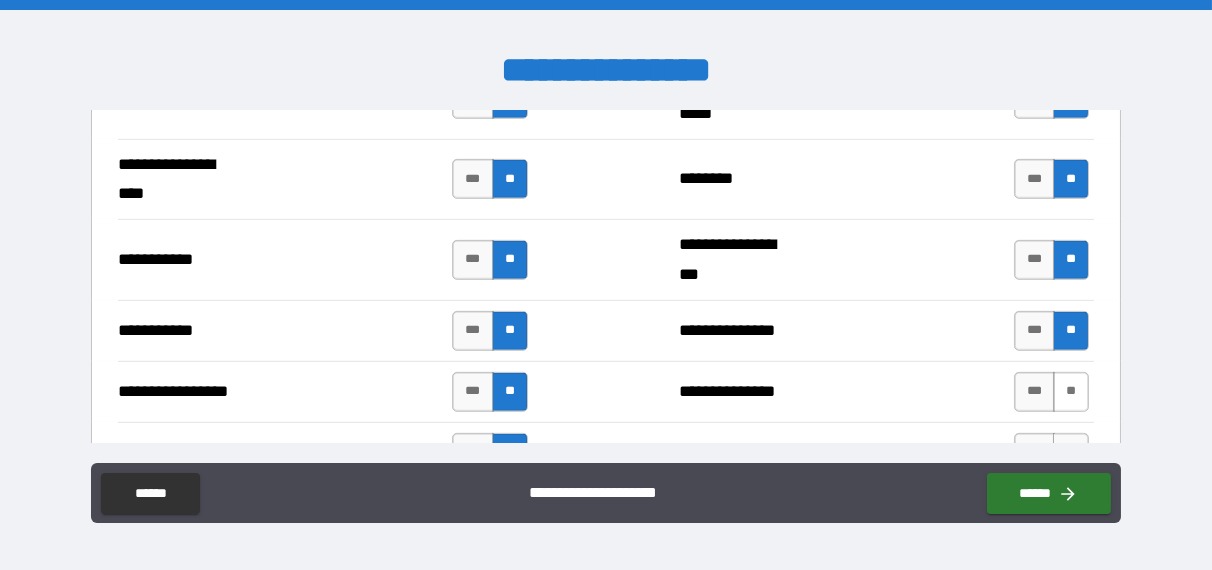 click on "**" at bounding box center (1071, 392) 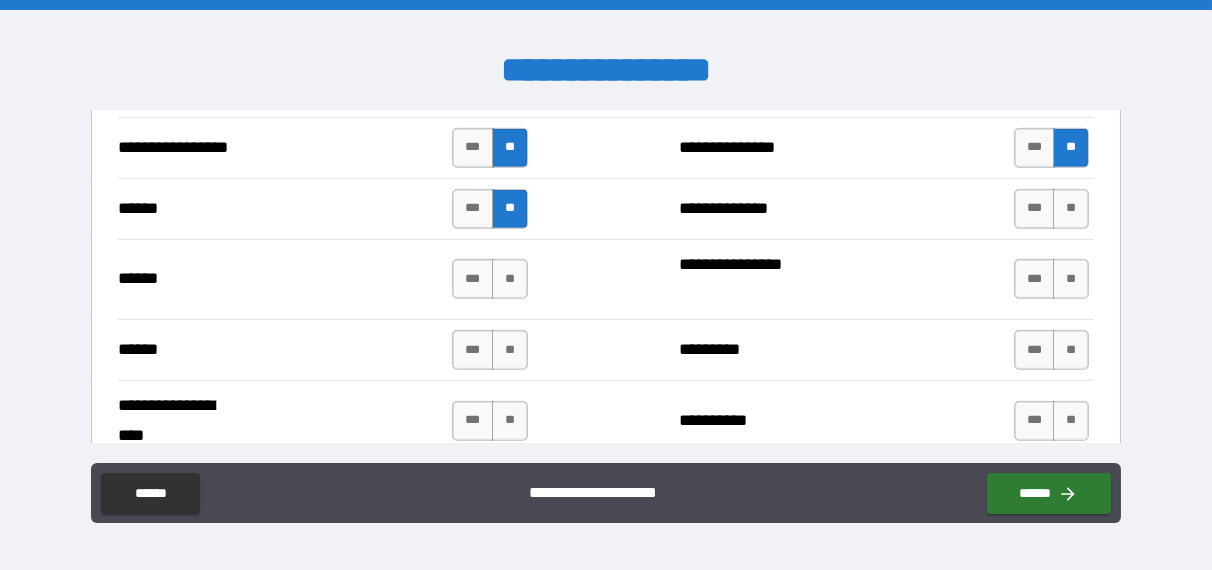 scroll, scrollTop: 2800, scrollLeft: 0, axis: vertical 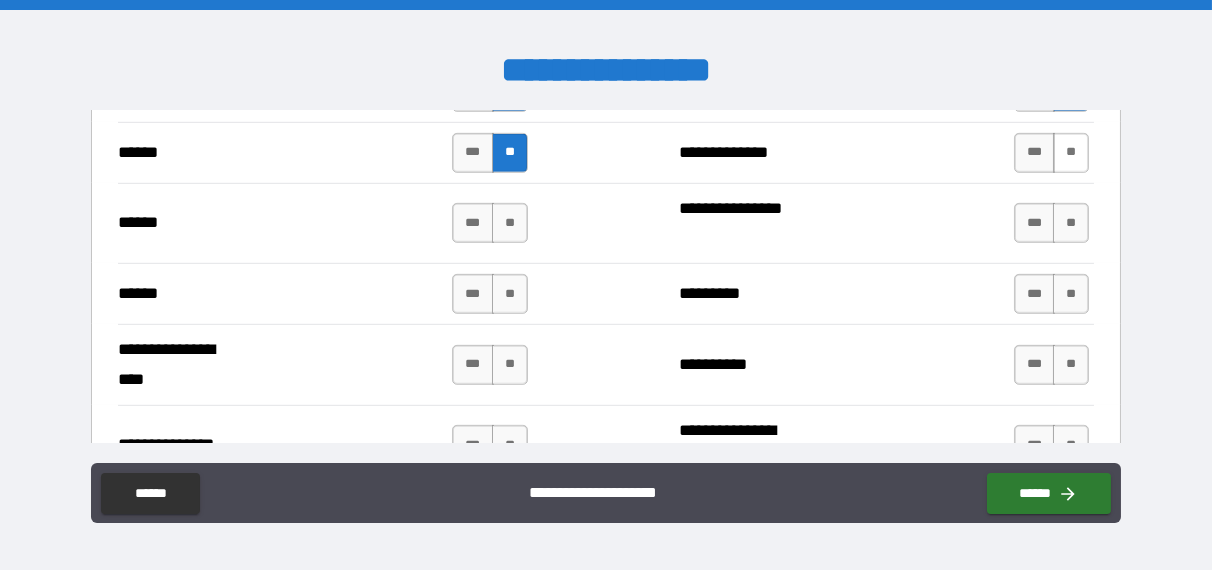 click on "**" at bounding box center [1071, 153] 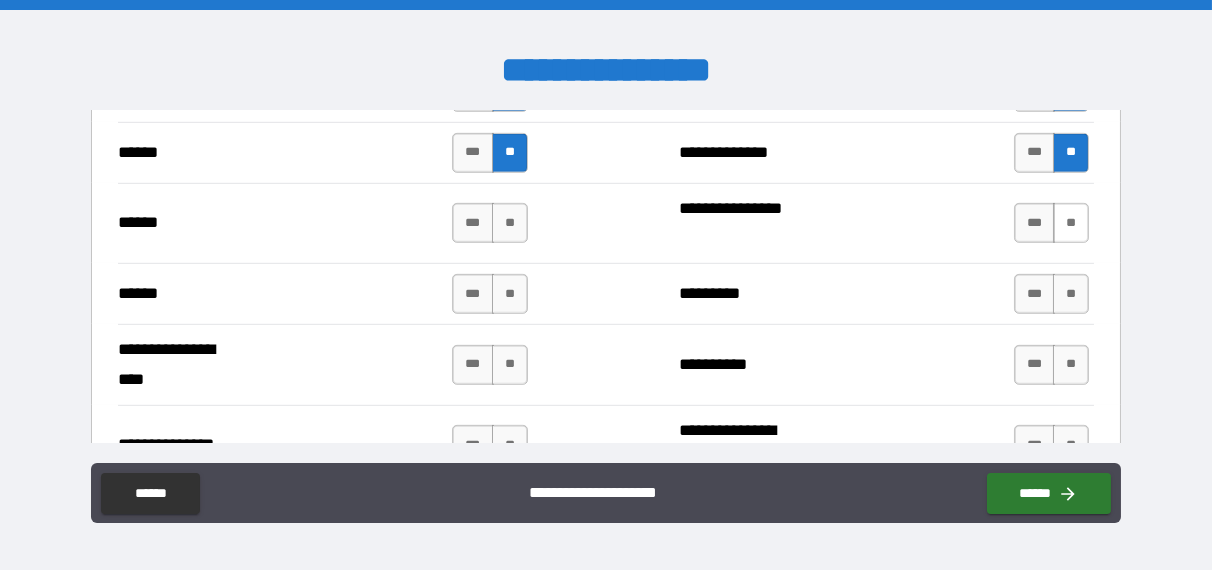 click on "**" at bounding box center (1071, 223) 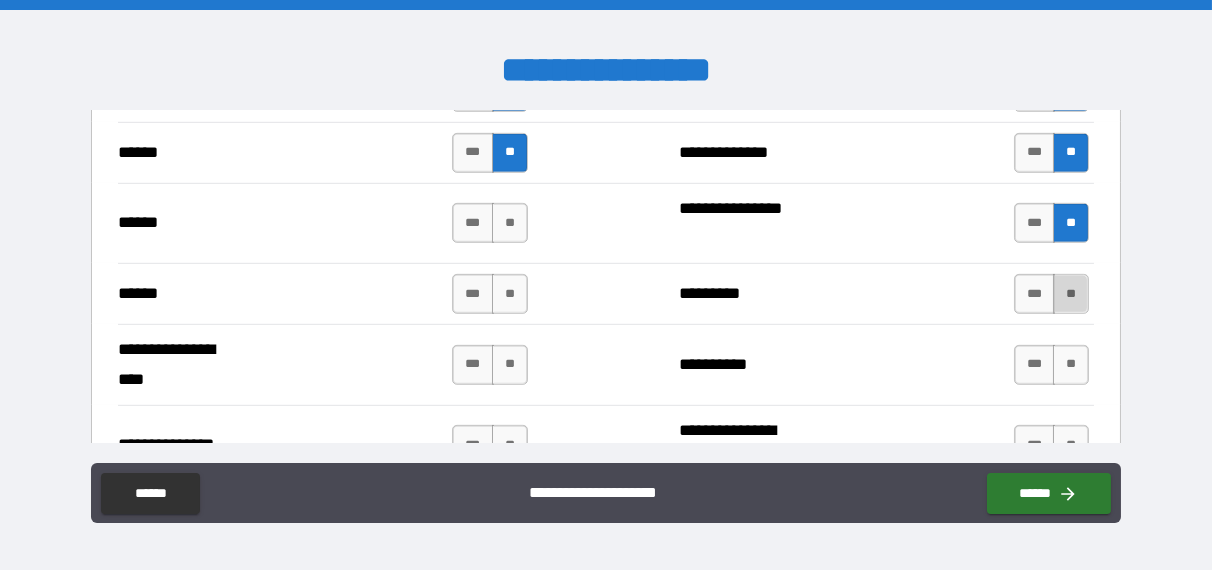 click on "**" at bounding box center [1071, 294] 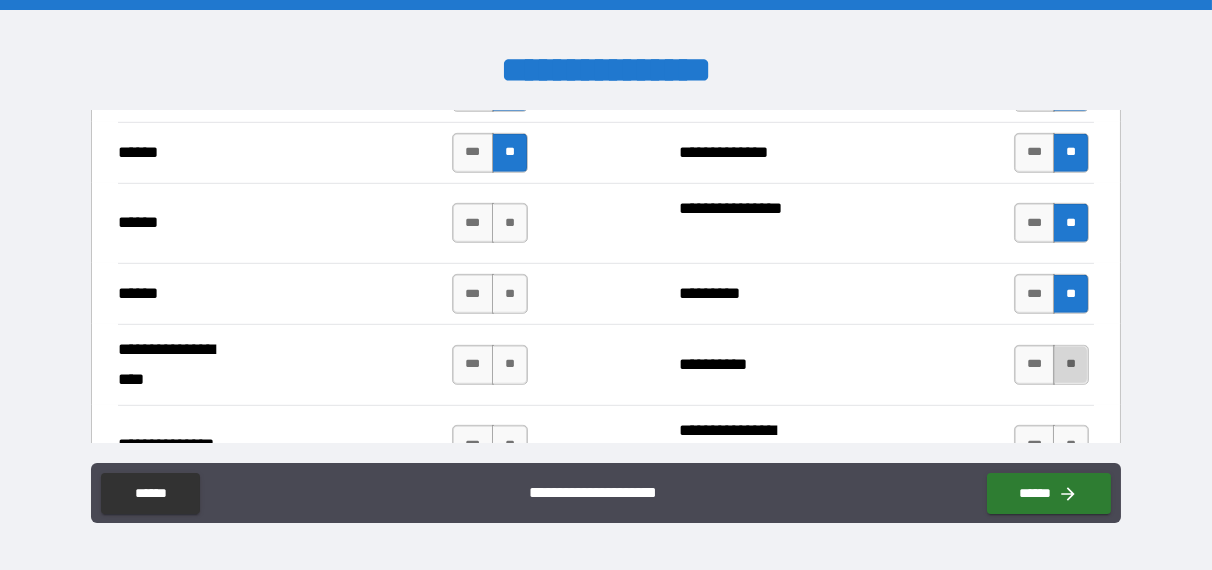 click on "**" at bounding box center (1071, 365) 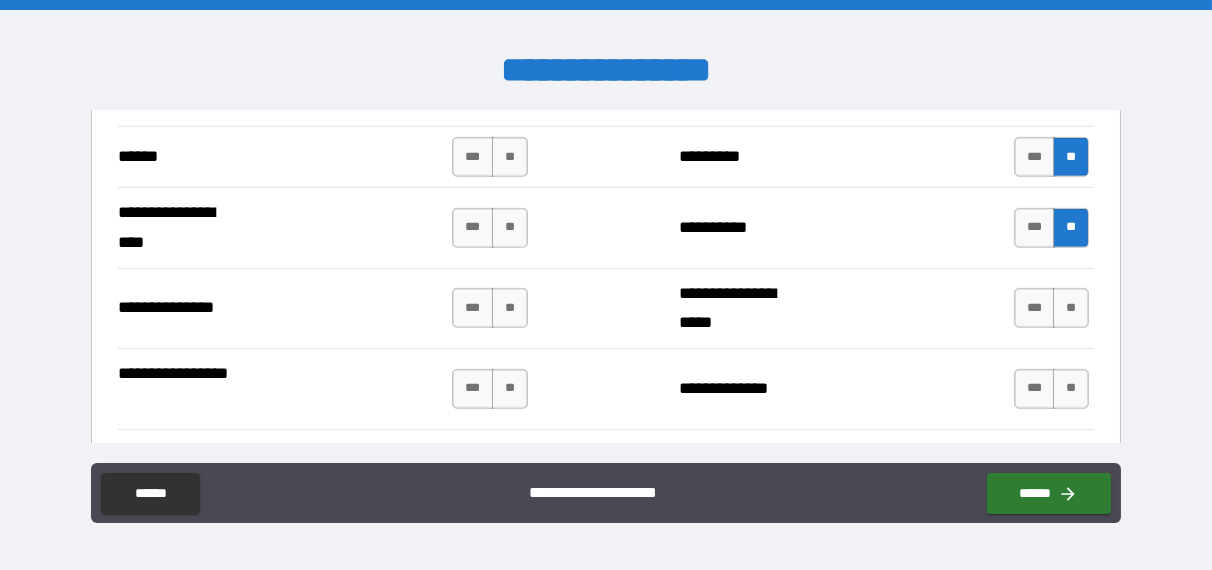 scroll, scrollTop: 3100, scrollLeft: 0, axis: vertical 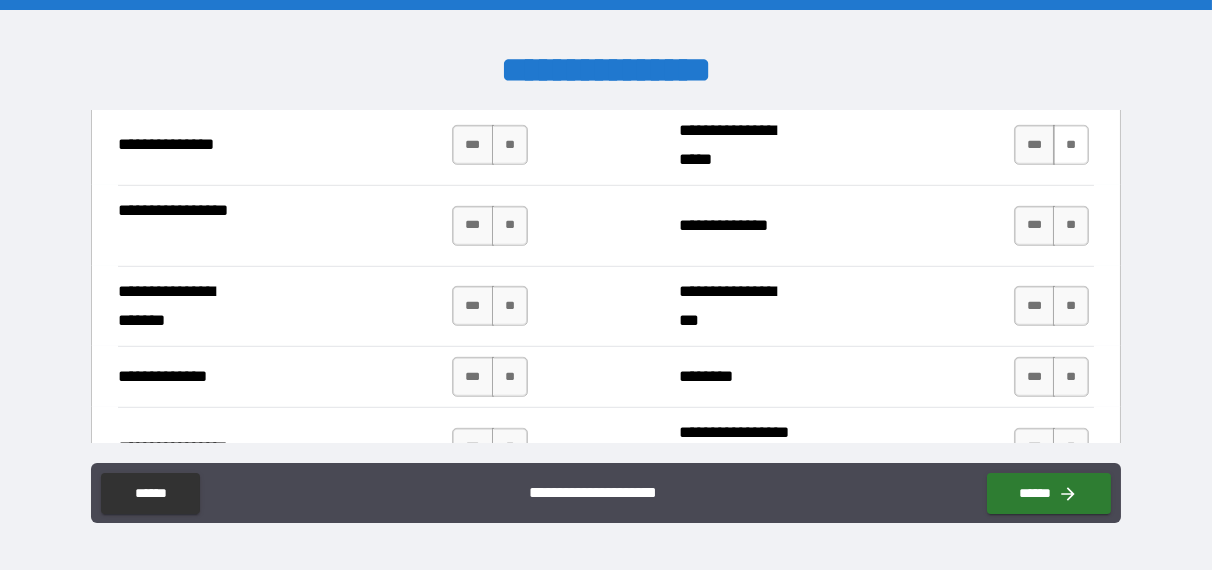 click on "**" at bounding box center (1071, 145) 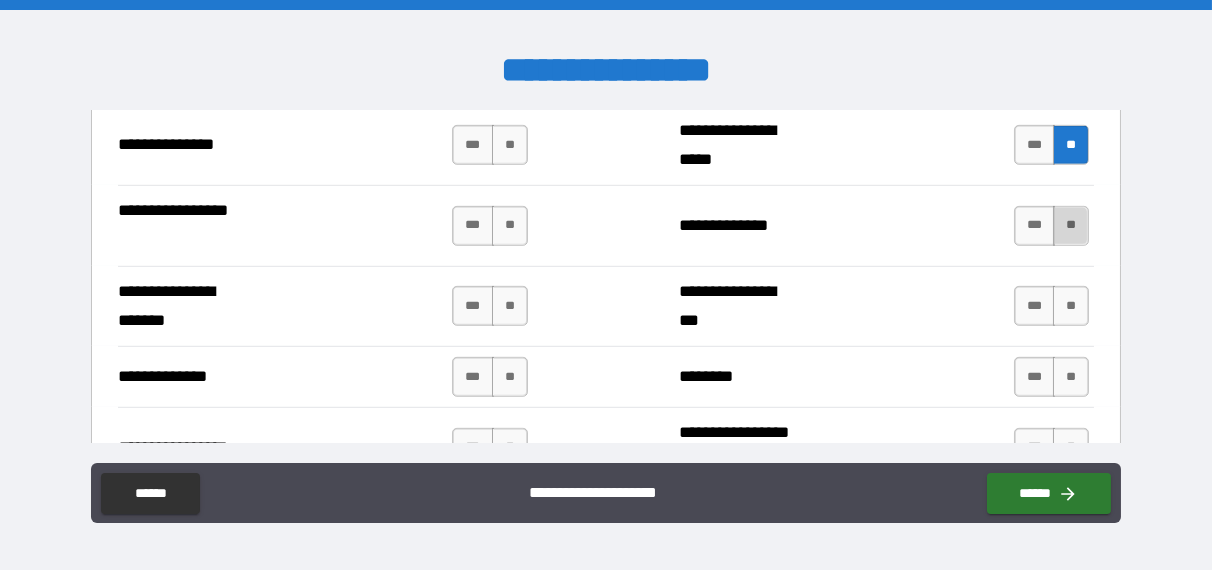 click on "**" at bounding box center [1071, 226] 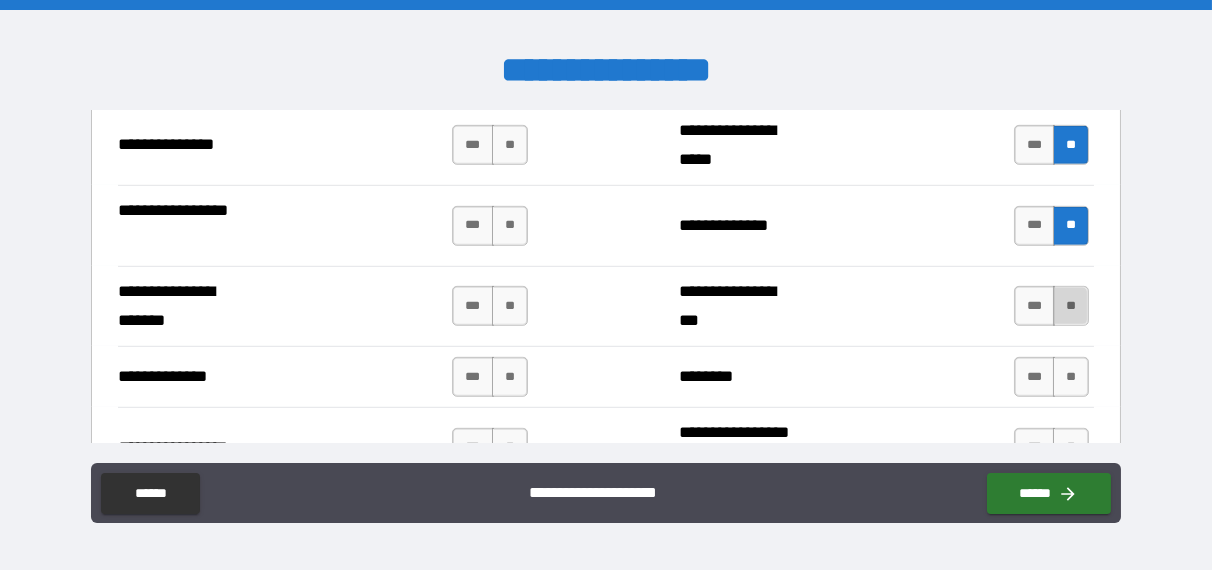 click on "**" at bounding box center [1071, 306] 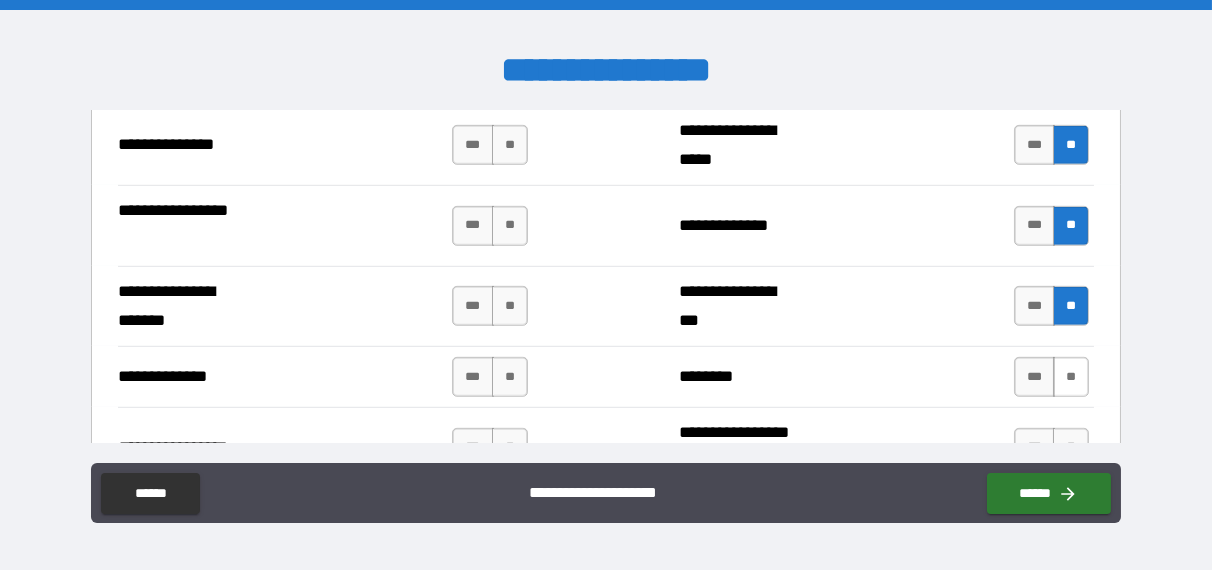 click on "**" at bounding box center [1071, 377] 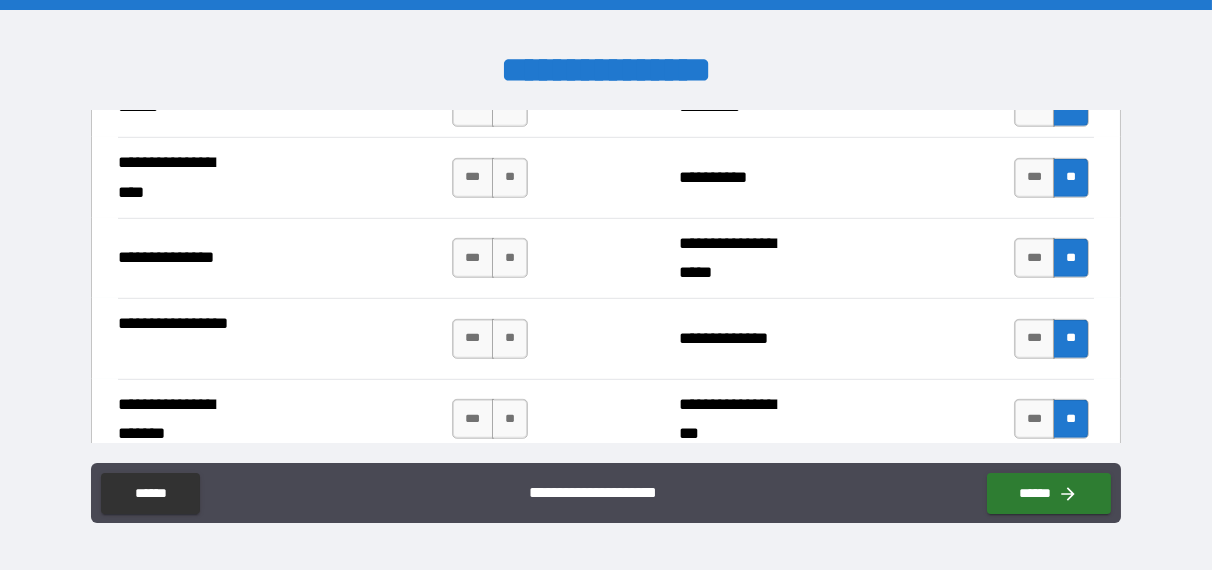 scroll, scrollTop: 2800, scrollLeft: 0, axis: vertical 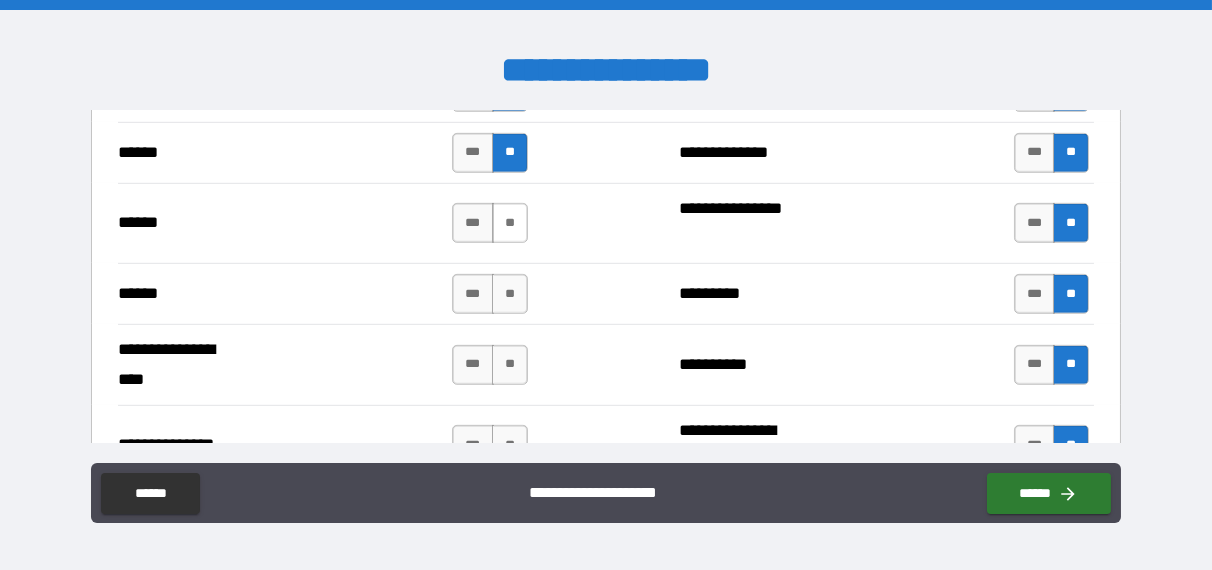 click on "**" at bounding box center [510, 223] 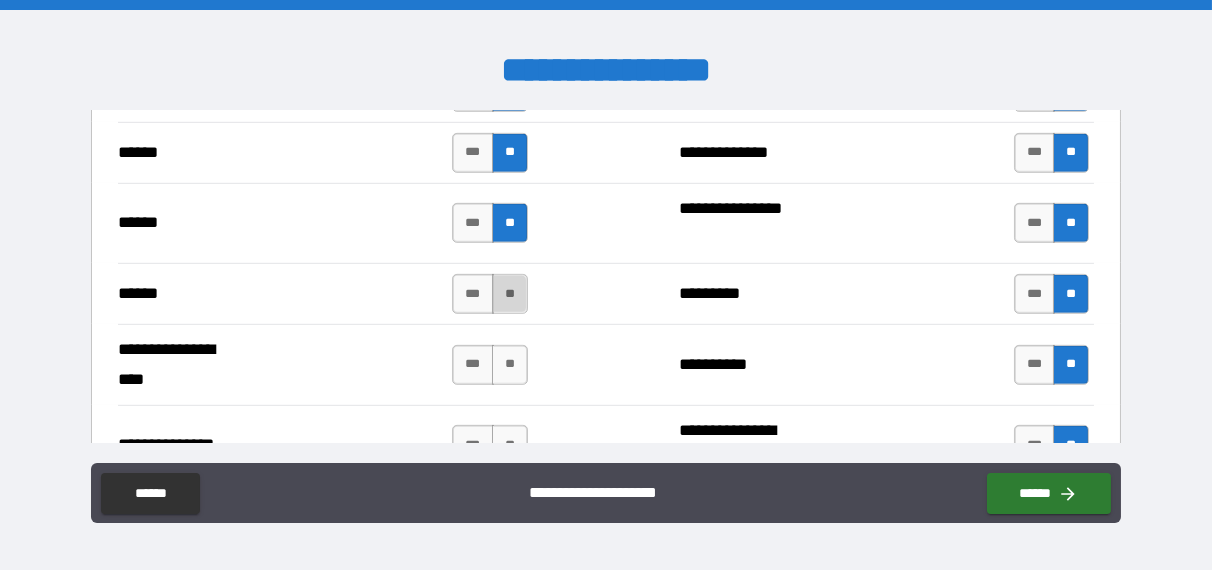 click on "**" at bounding box center [510, 294] 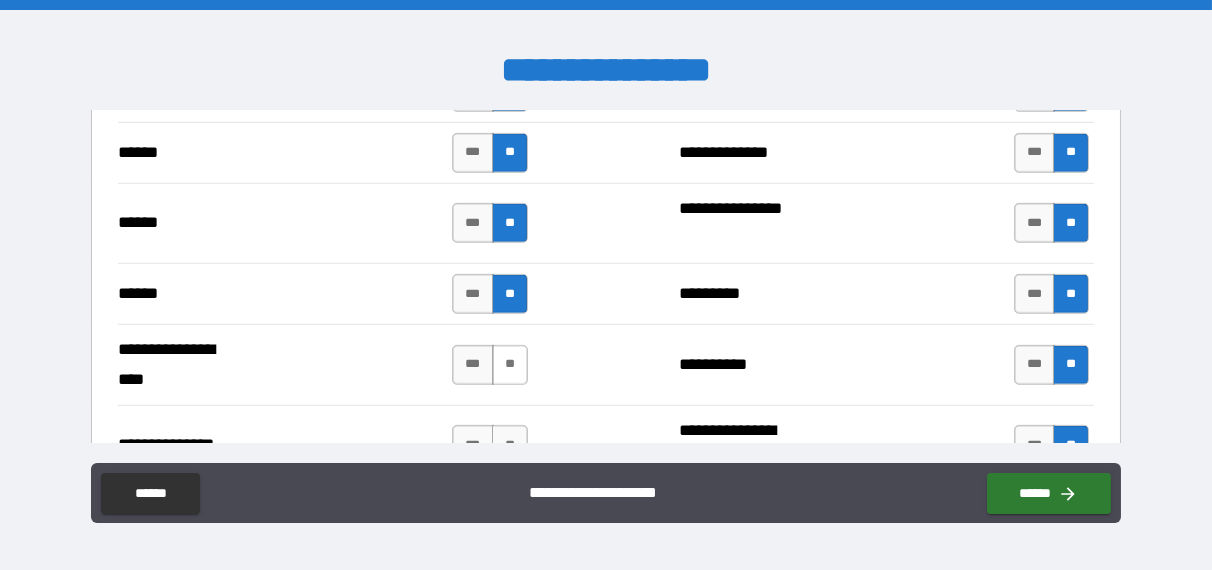 click on "**" at bounding box center (510, 365) 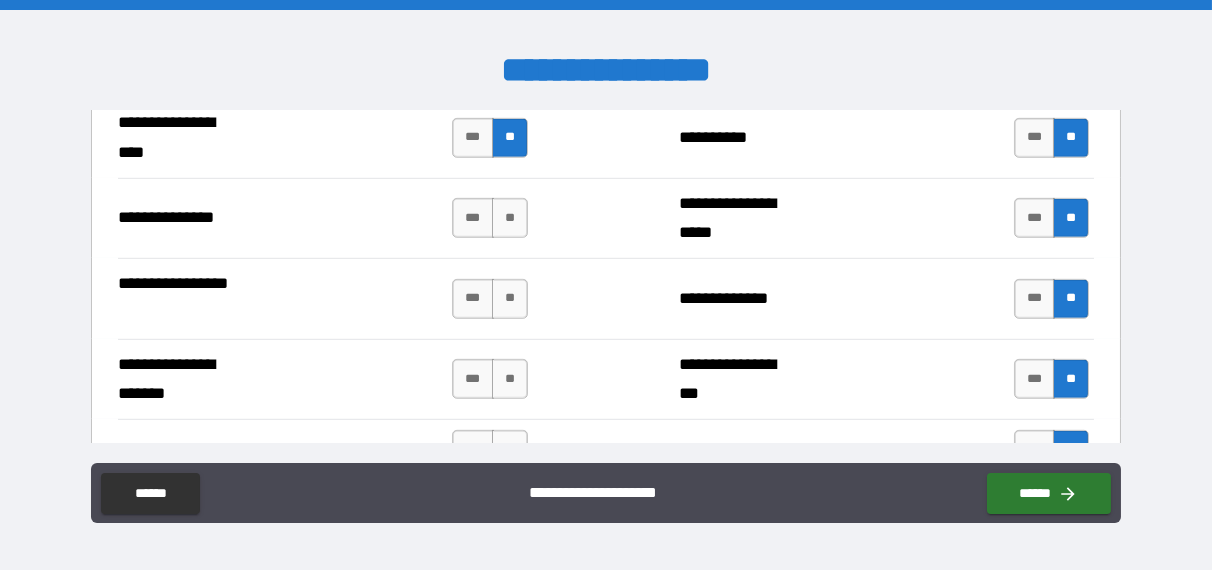 scroll, scrollTop: 3000, scrollLeft: 0, axis: vertical 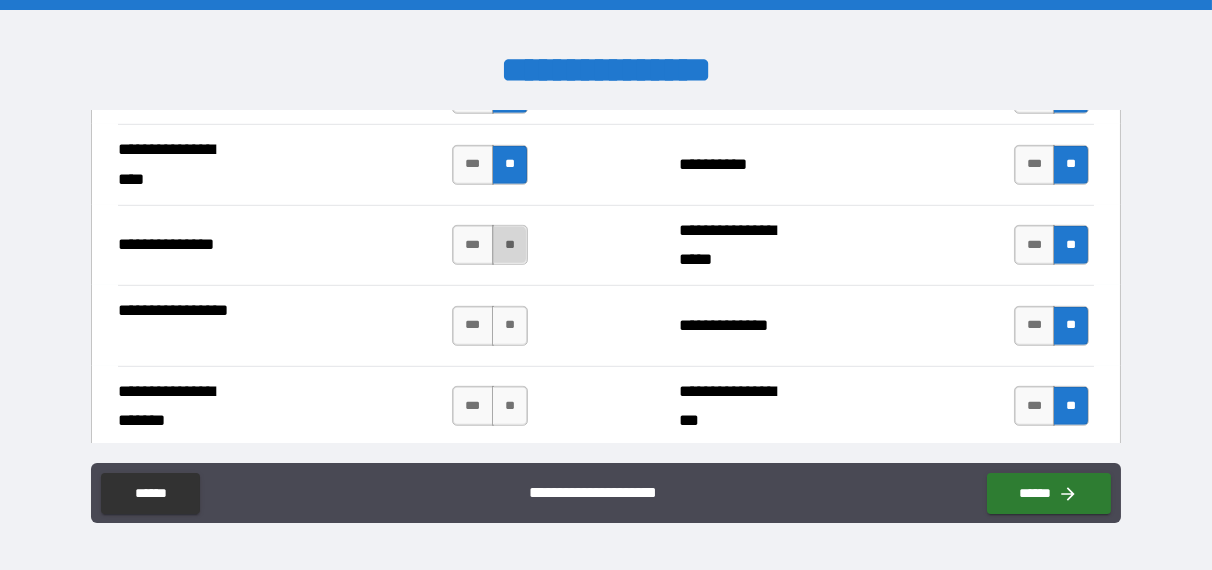 click on "**" at bounding box center [510, 245] 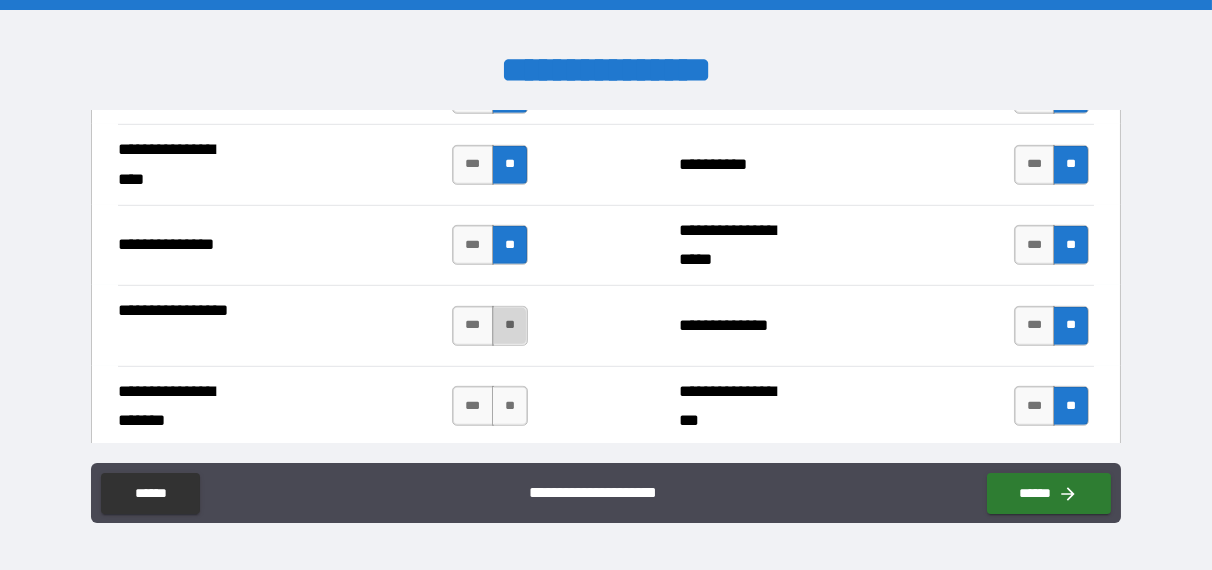 click on "**" at bounding box center [510, 326] 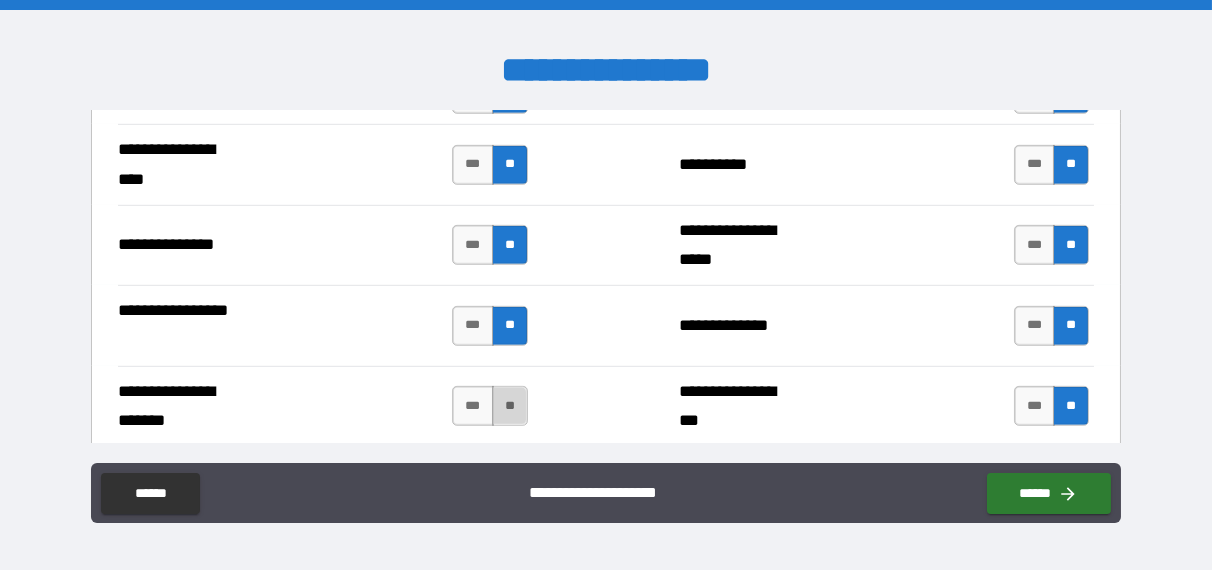 click on "**" at bounding box center (510, 406) 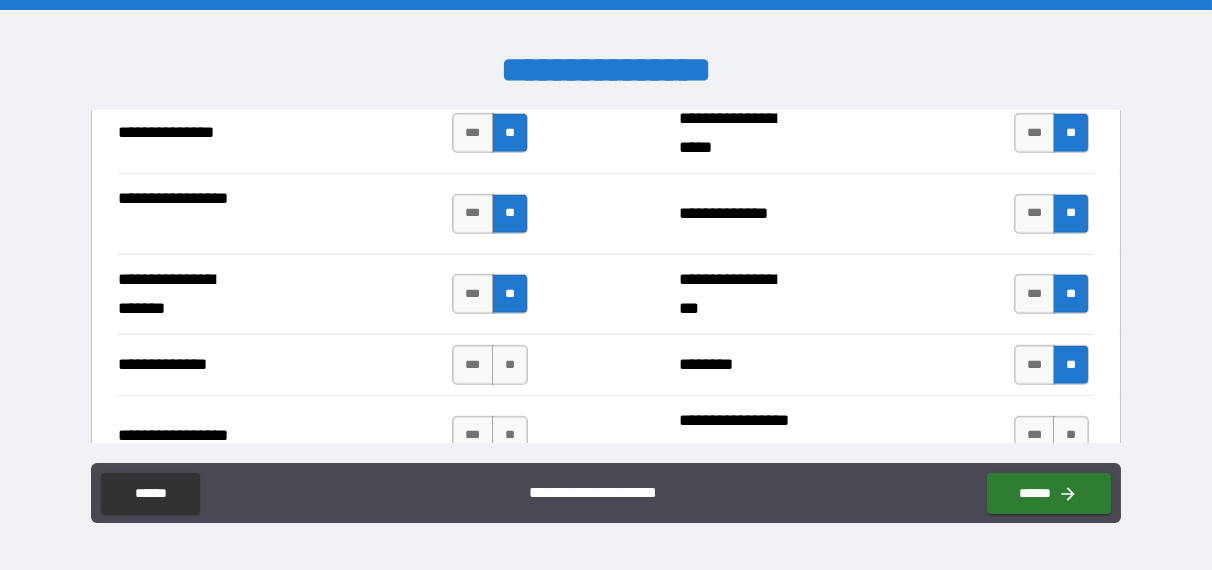 scroll, scrollTop: 3300, scrollLeft: 0, axis: vertical 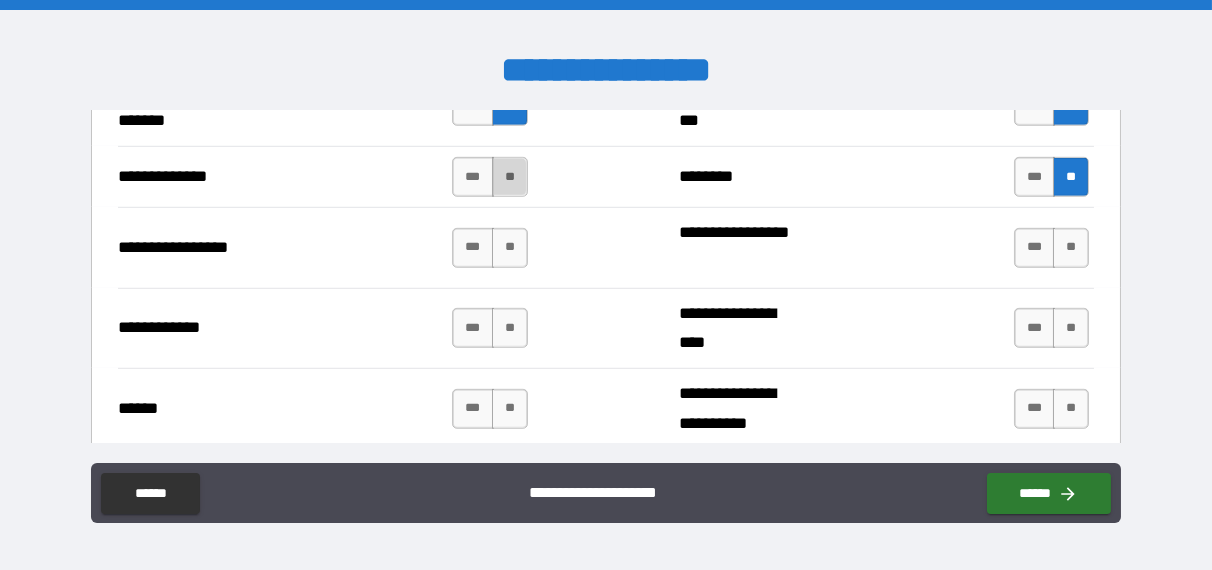 click on "**" at bounding box center [510, 177] 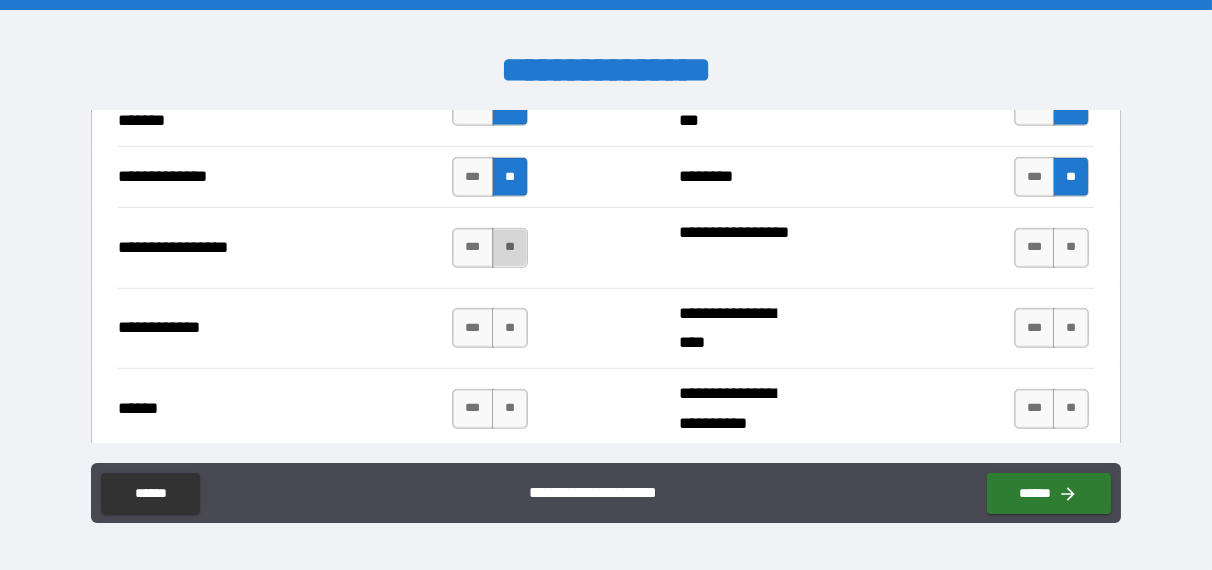 click on "**" at bounding box center (510, 248) 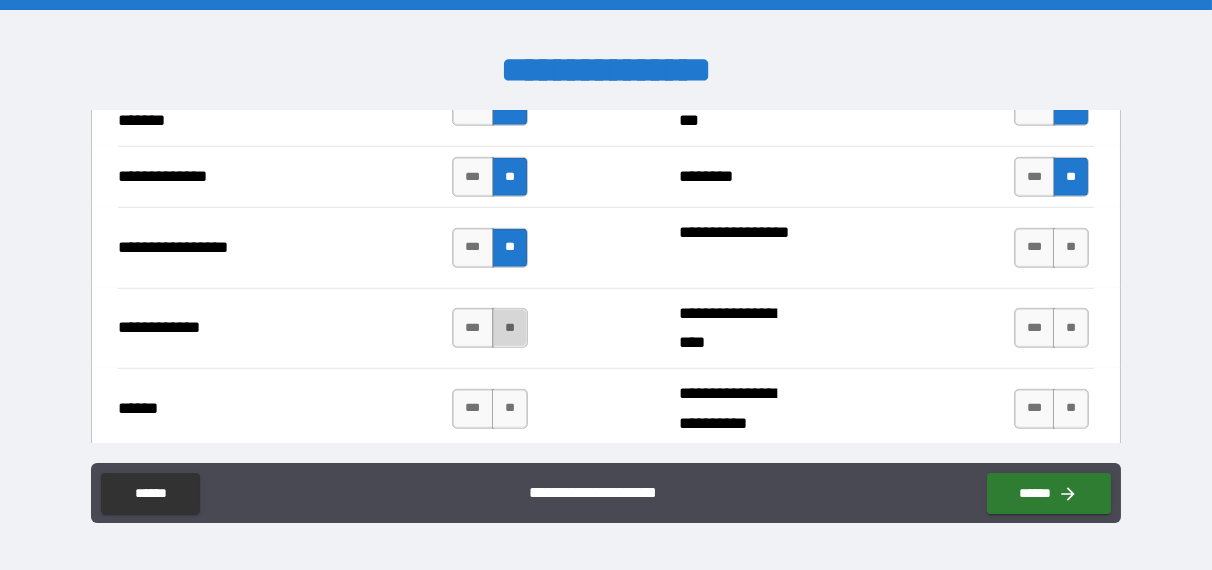click on "**" at bounding box center [510, 328] 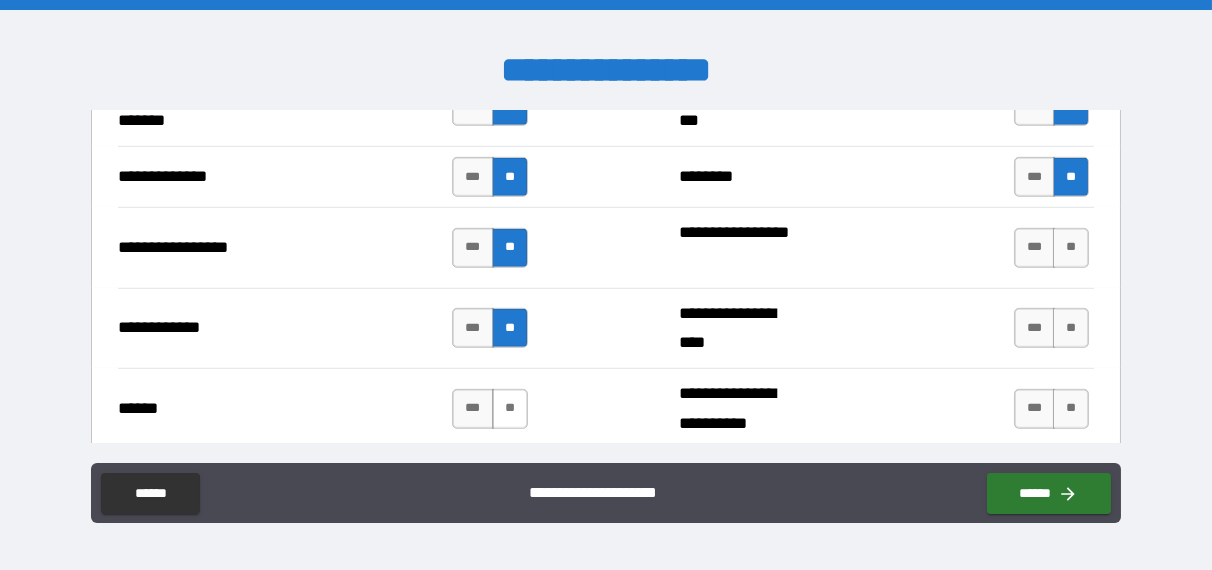 click on "**" at bounding box center (510, 409) 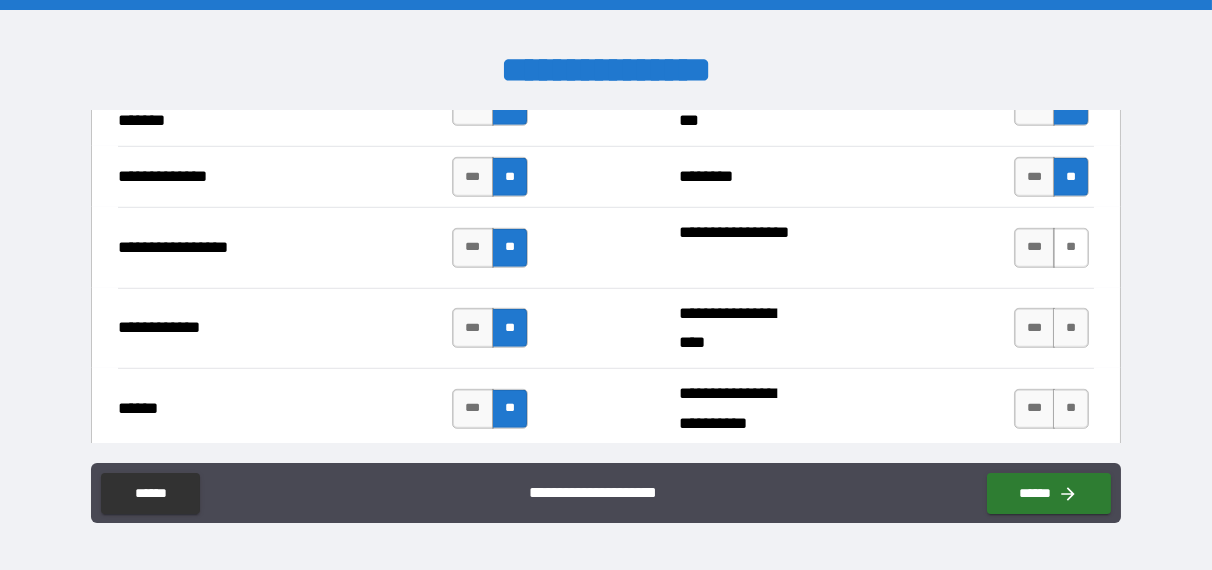 click on "**" at bounding box center [1071, 248] 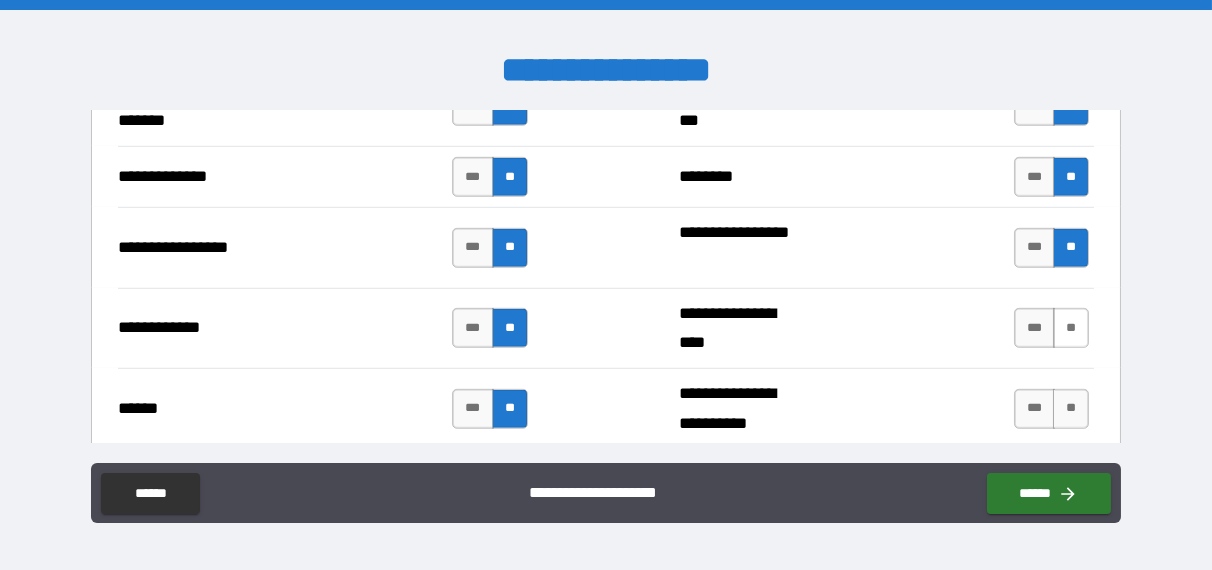 click on "**" at bounding box center (1071, 328) 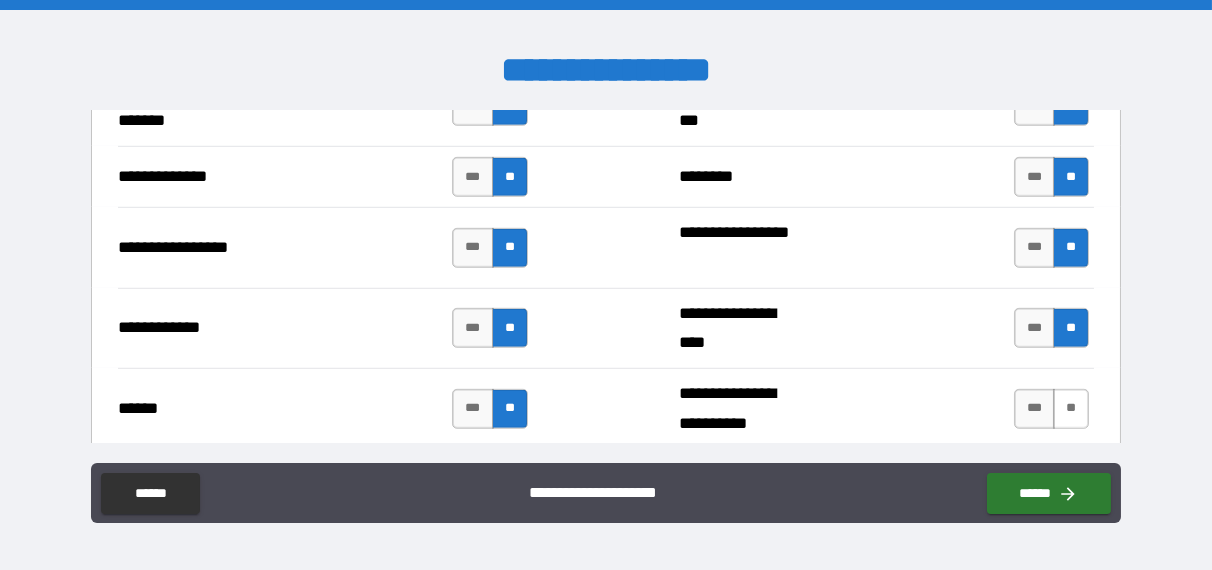 click on "**" at bounding box center (1071, 409) 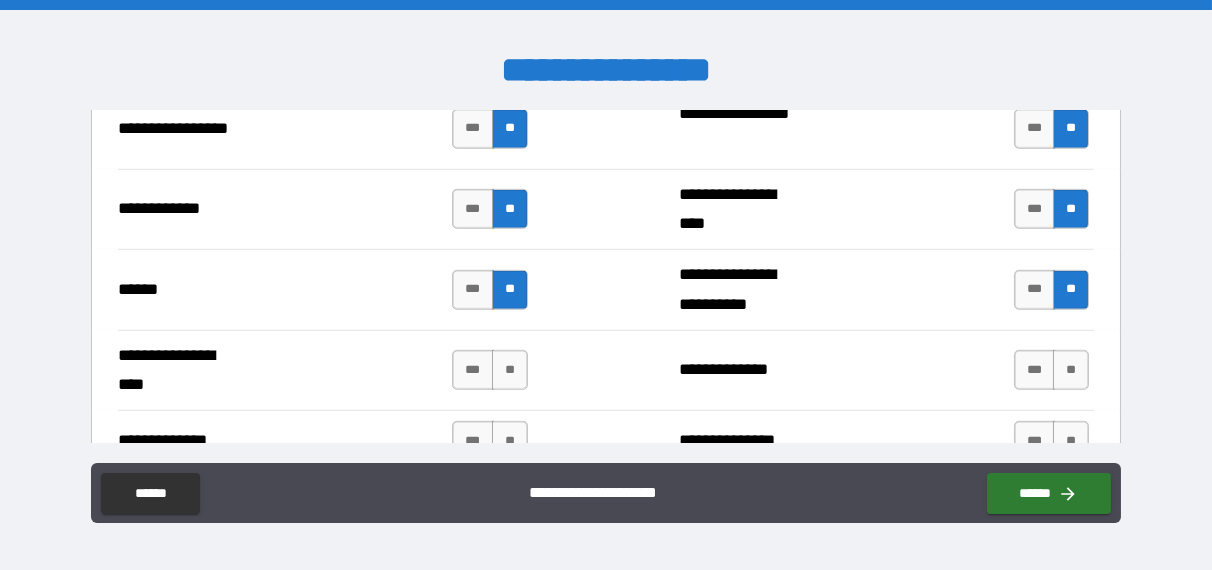 scroll, scrollTop: 3600, scrollLeft: 0, axis: vertical 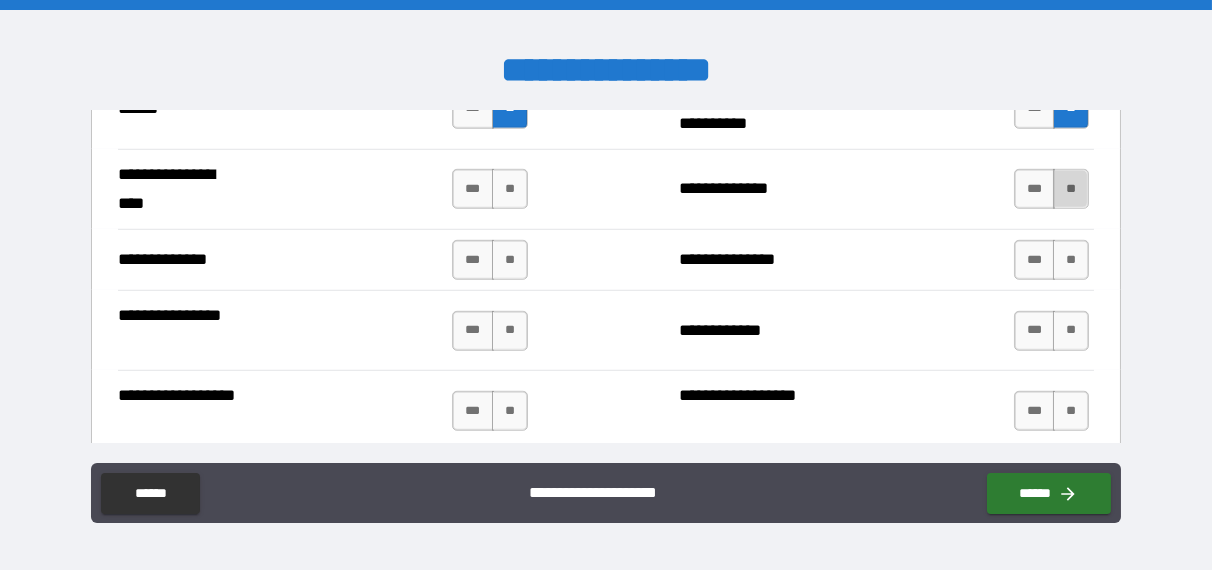 click on "**" at bounding box center (1071, 189) 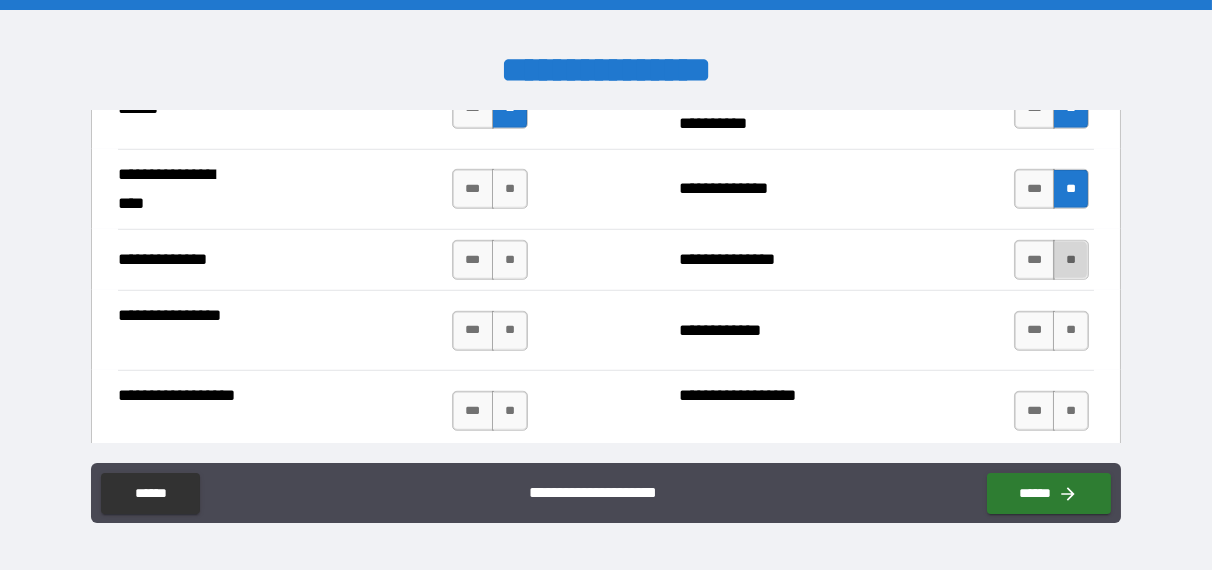 click on "**" at bounding box center [1071, 260] 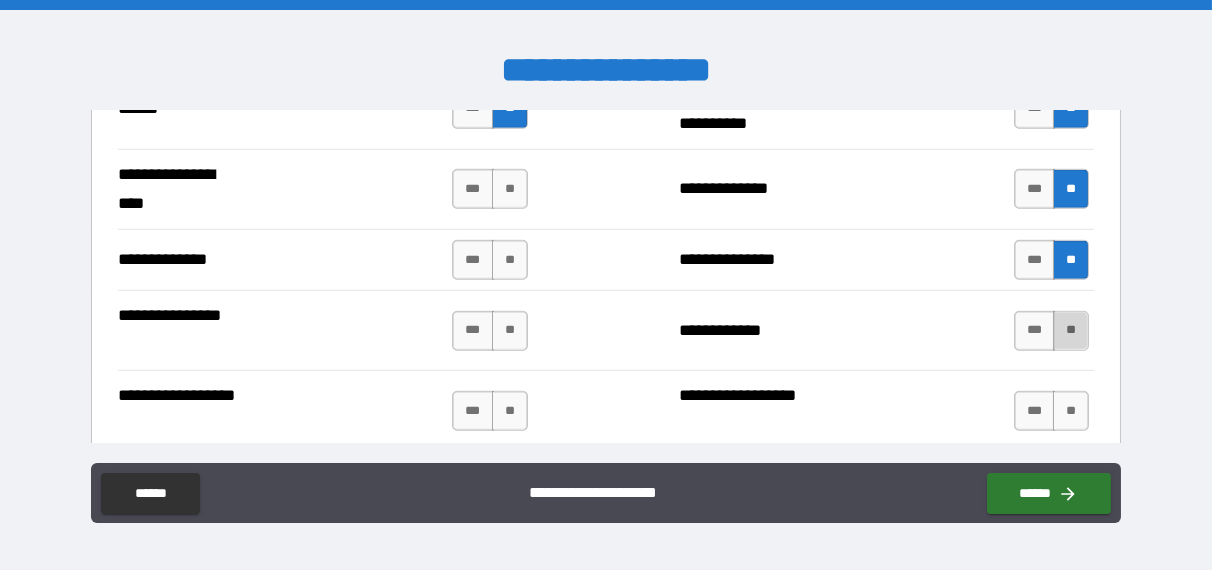 click on "**" at bounding box center [1071, 331] 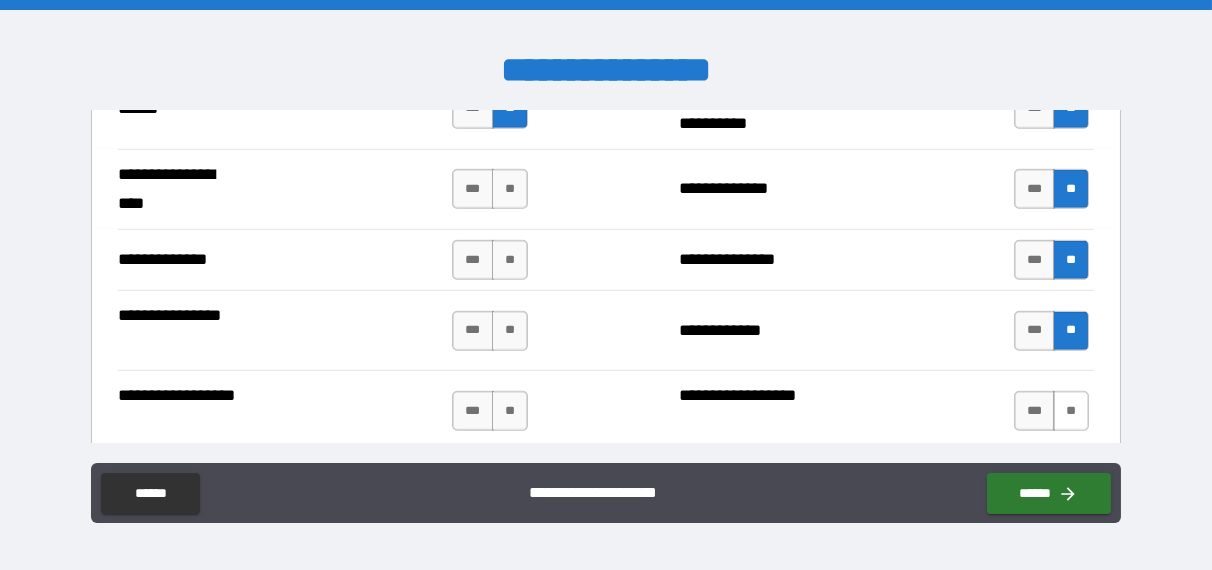 click on "**" at bounding box center (1071, 411) 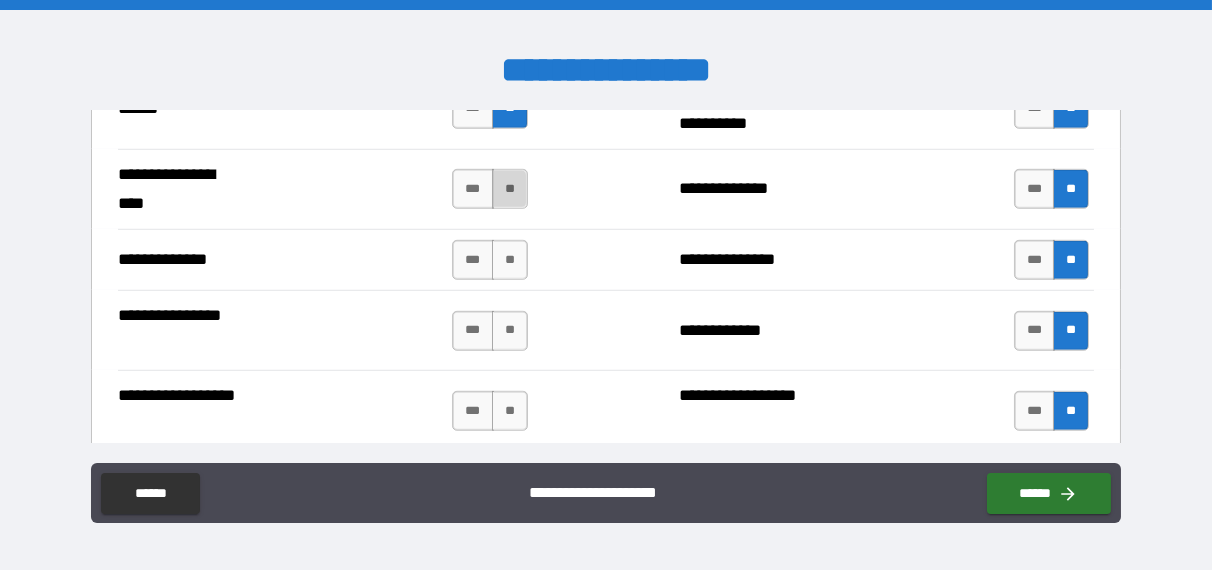 click on "**" at bounding box center (510, 189) 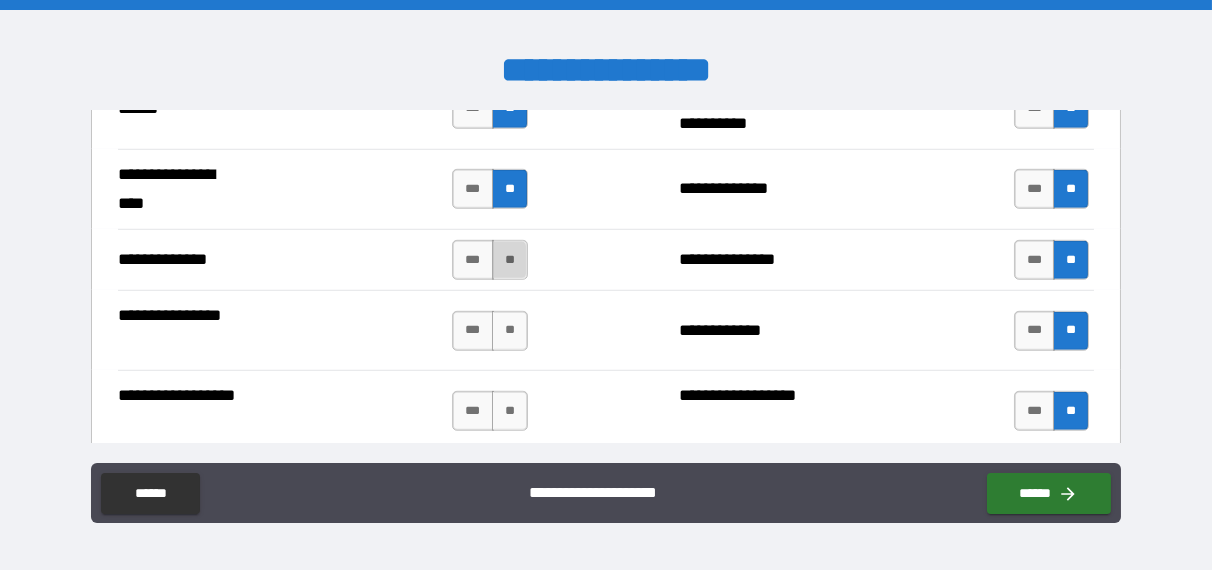 click on "**" at bounding box center (510, 260) 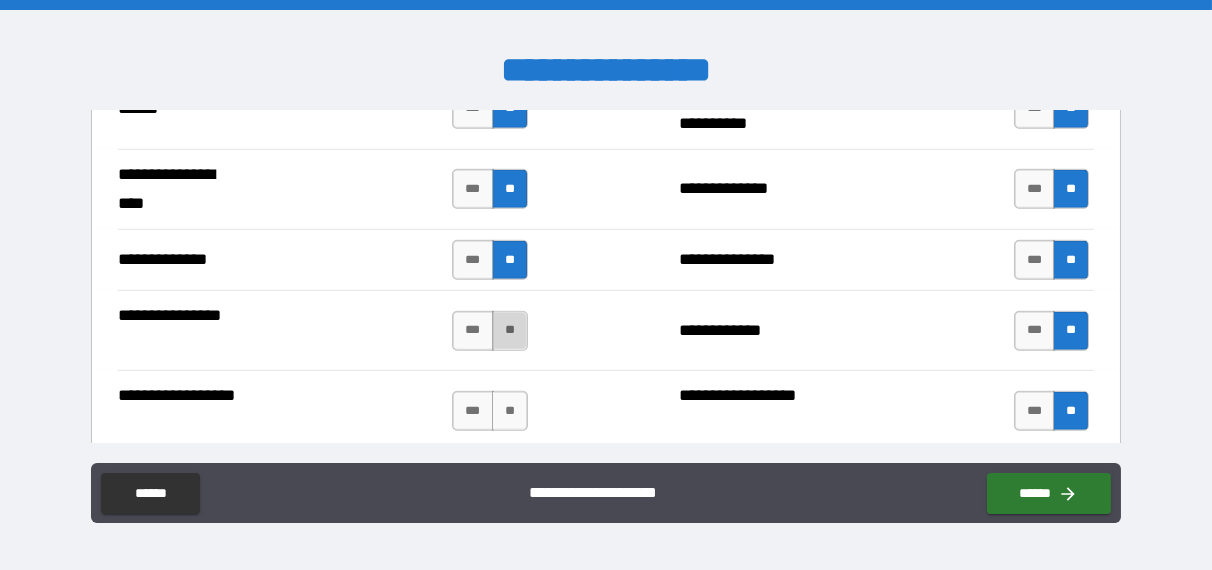 click on "**" at bounding box center [510, 331] 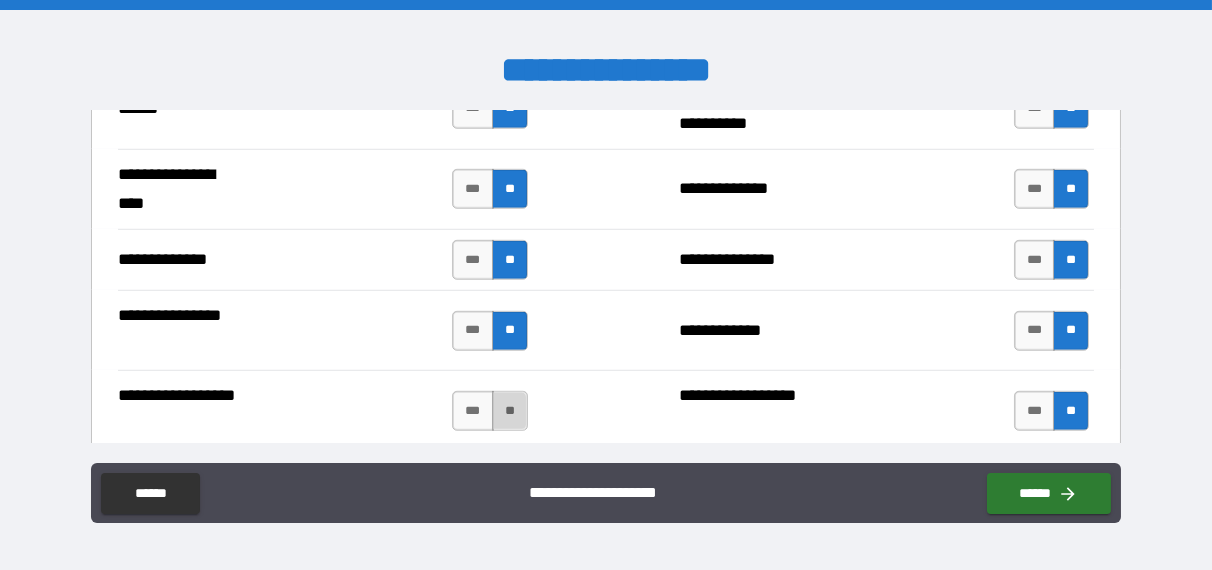 click on "**" at bounding box center [510, 411] 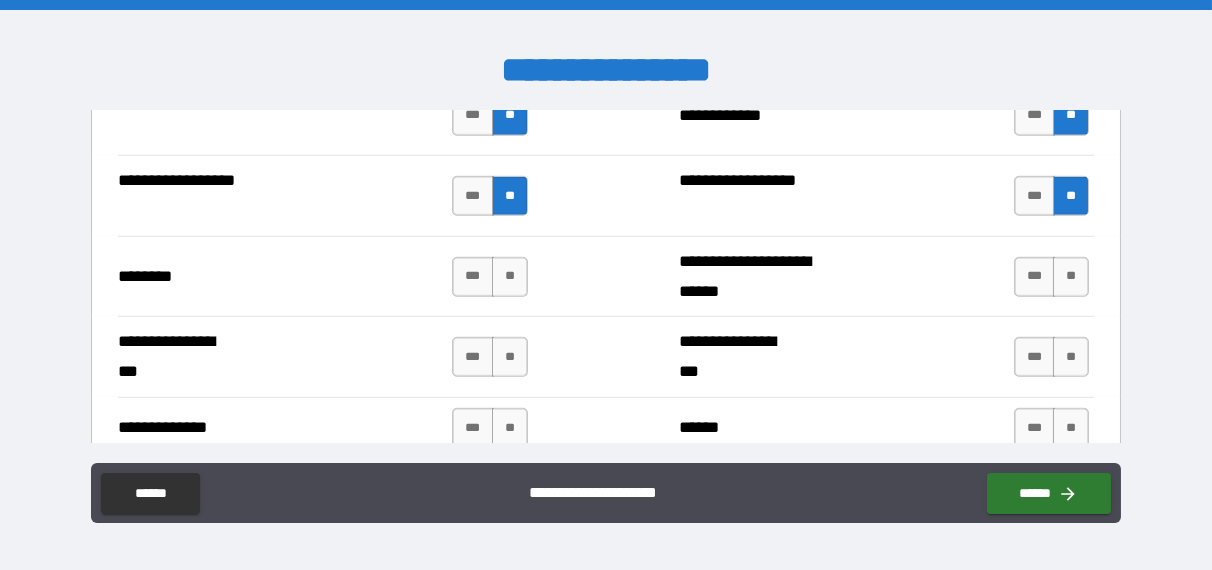 scroll, scrollTop: 3700, scrollLeft: 0, axis: vertical 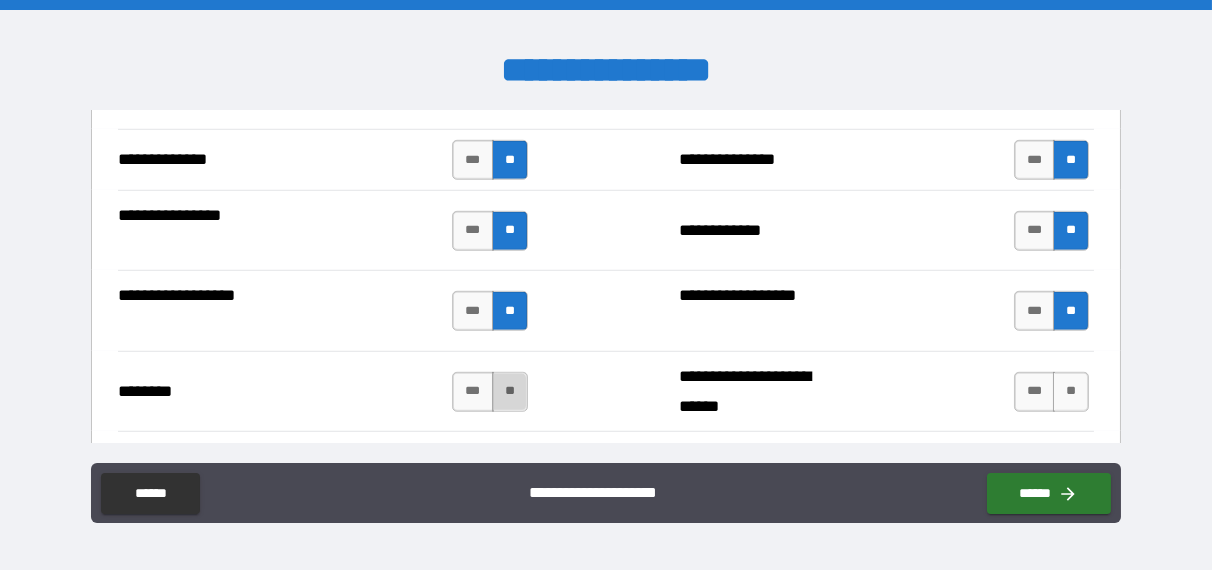 click on "**" at bounding box center [510, 392] 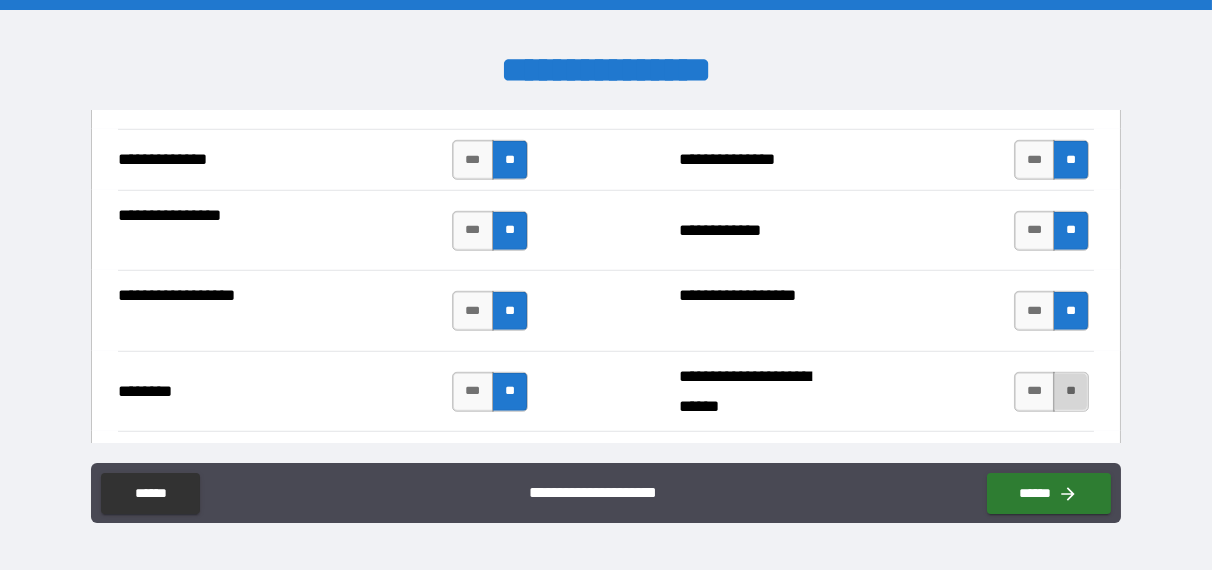 click on "**" at bounding box center [1071, 392] 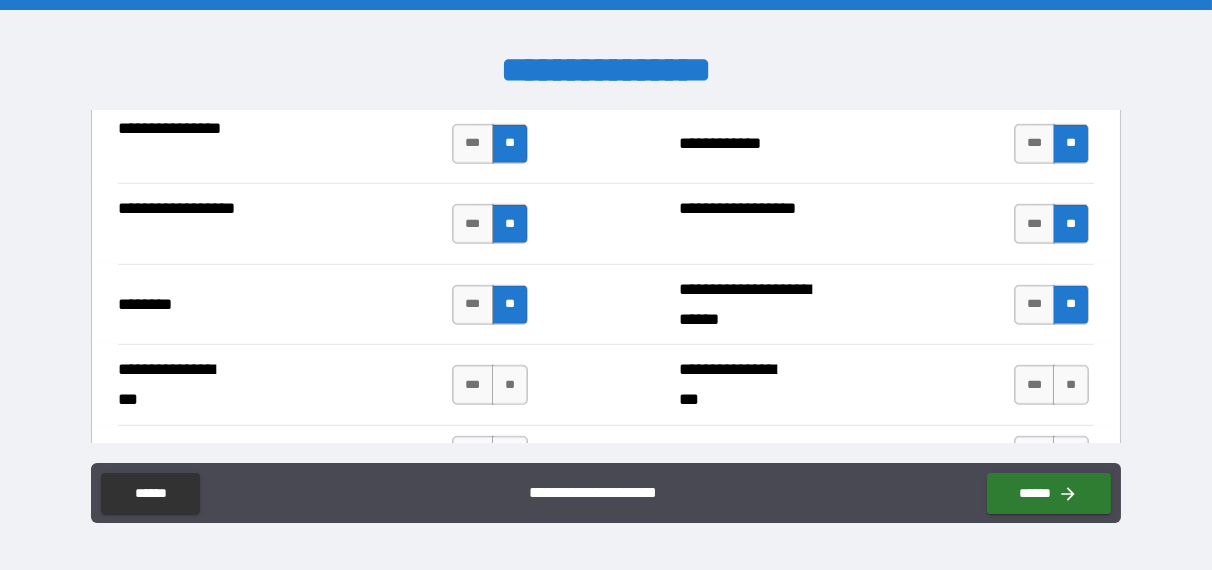 scroll, scrollTop: 3900, scrollLeft: 0, axis: vertical 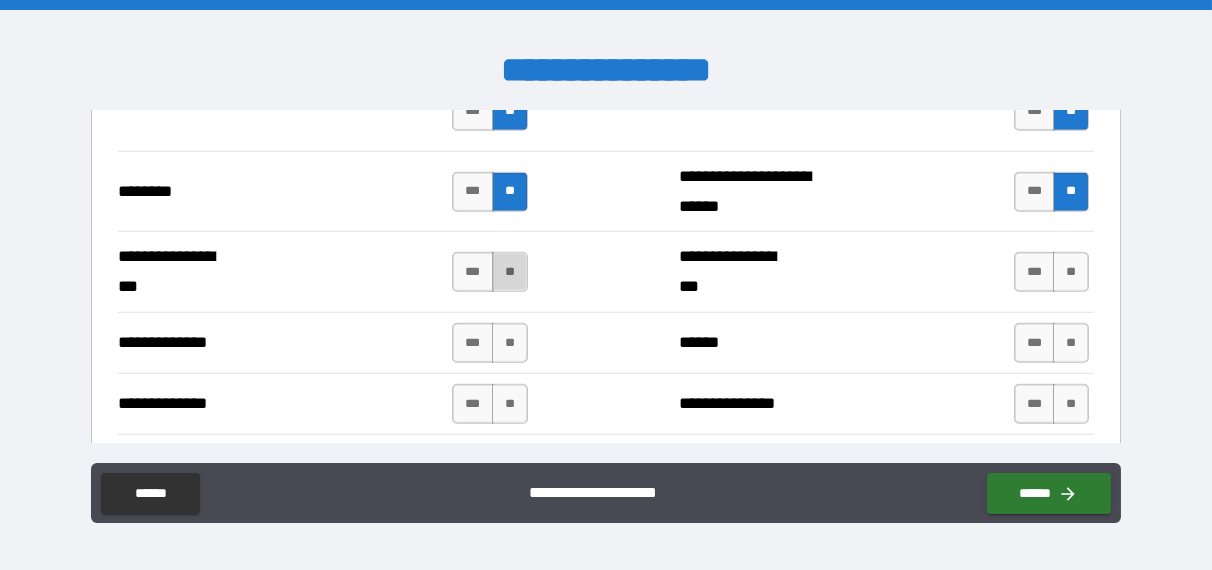 click on "**" at bounding box center [510, 272] 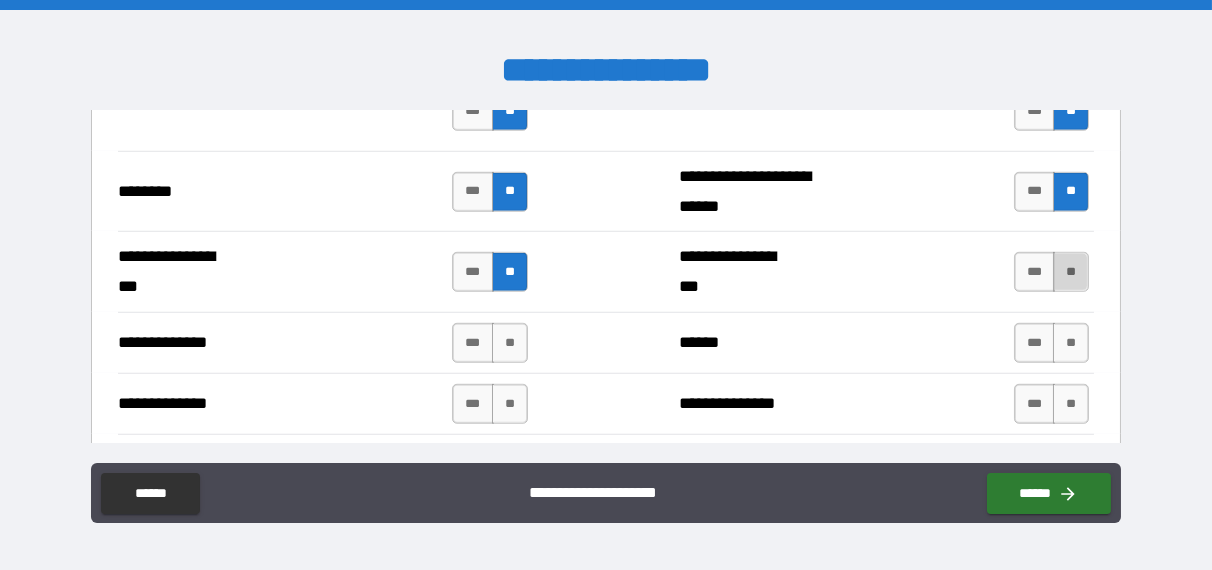 click on "**" at bounding box center (1071, 272) 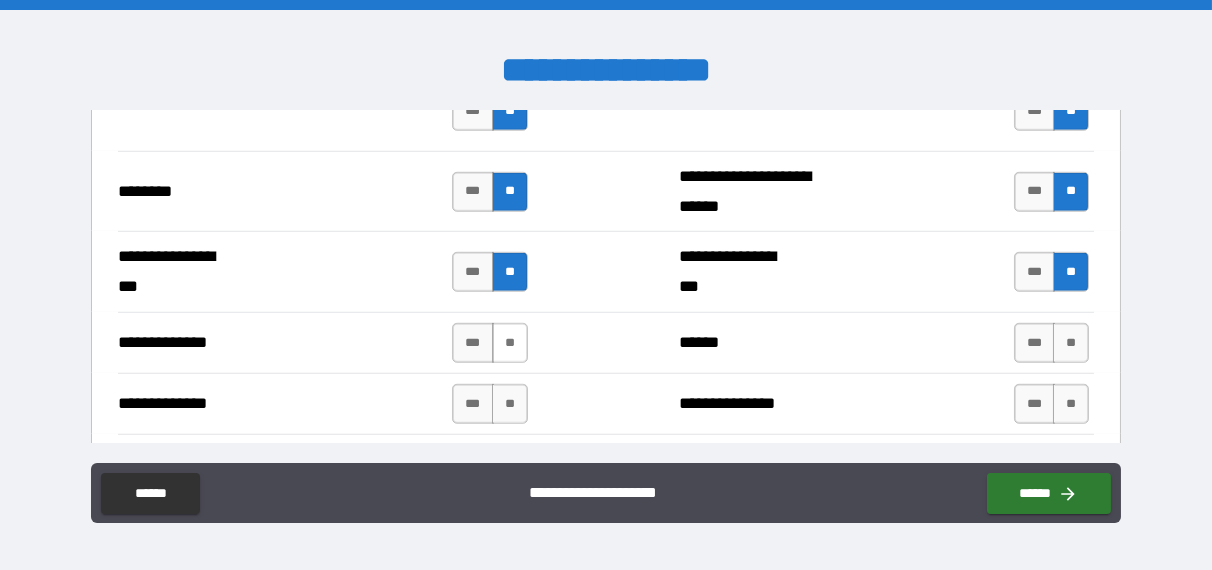 click on "**" at bounding box center [510, 343] 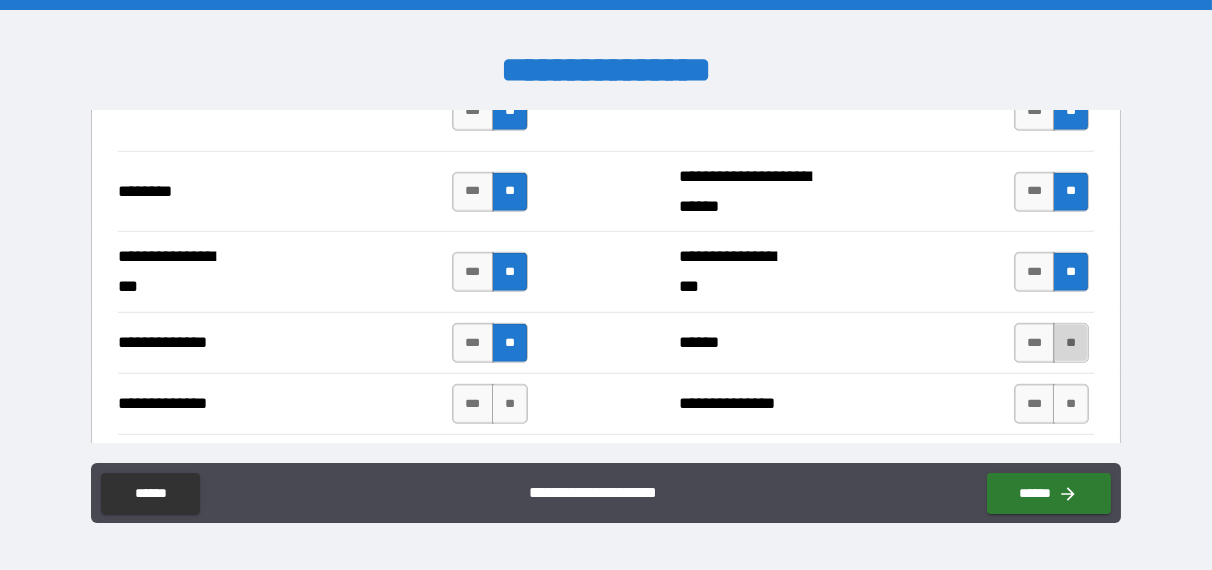 click on "**" at bounding box center [1071, 343] 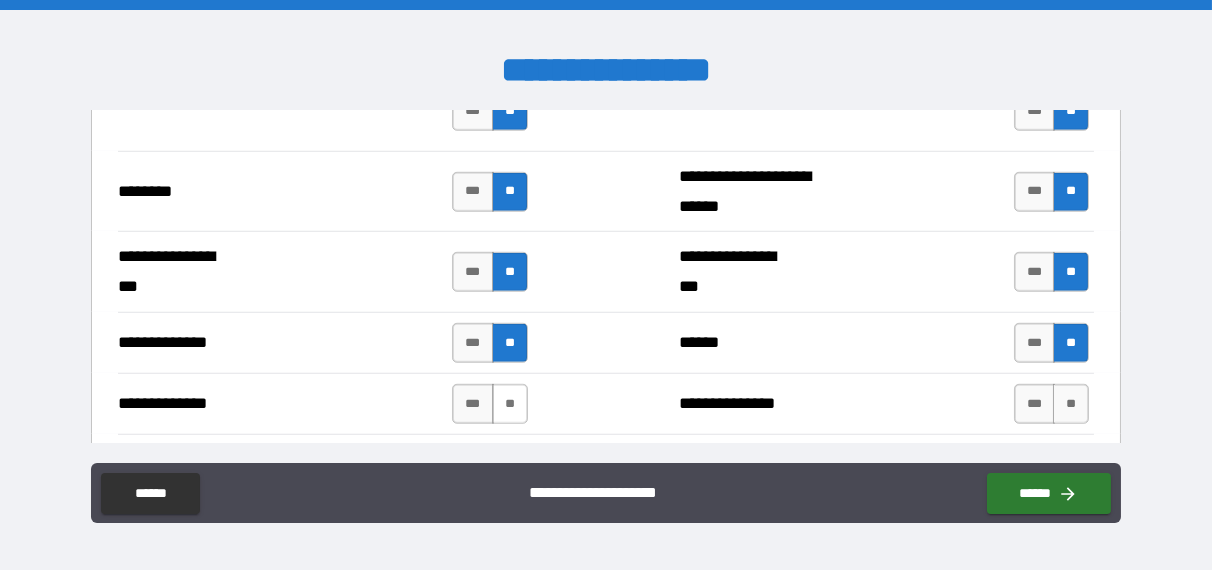 click on "**" at bounding box center [510, 404] 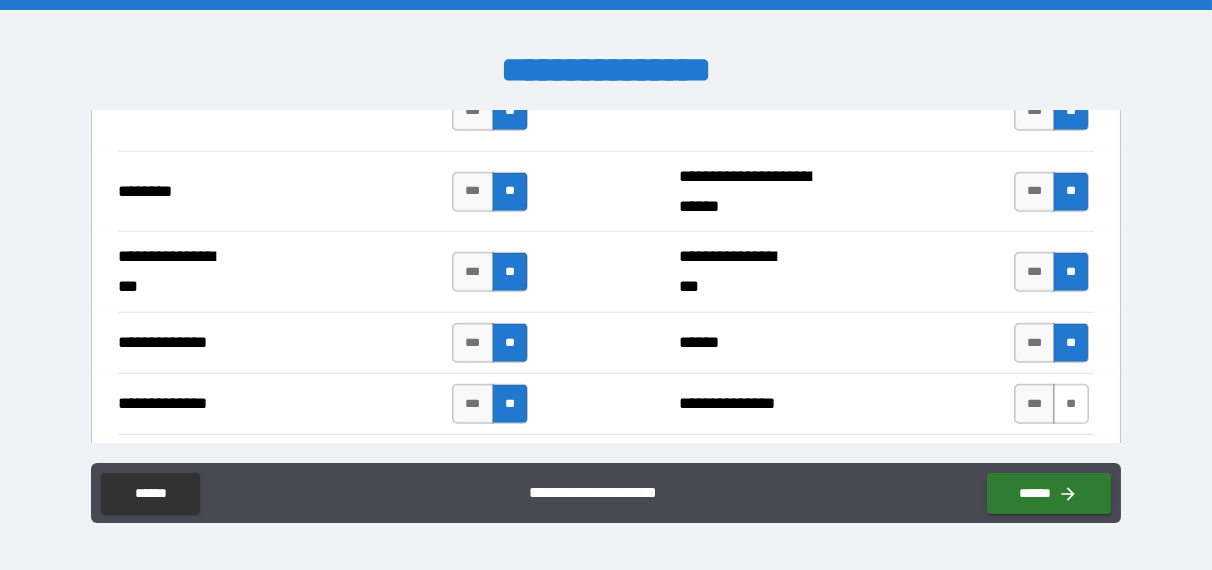 click on "**" at bounding box center (1071, 404) 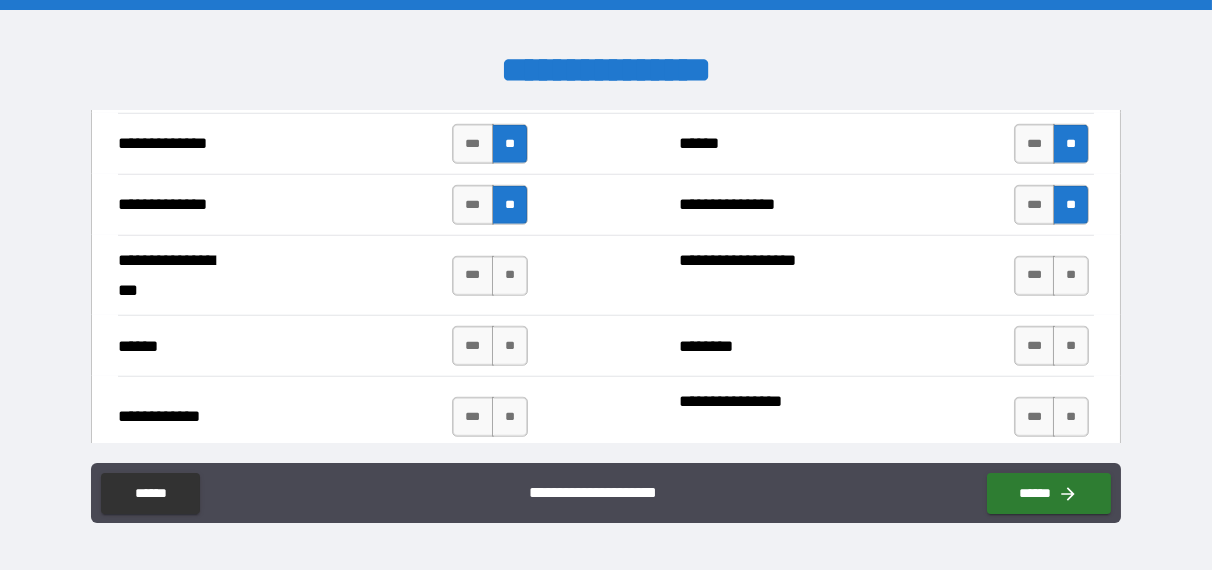 scroll, scrollTop: 4100, scrollLeft: 0, axis: vertical 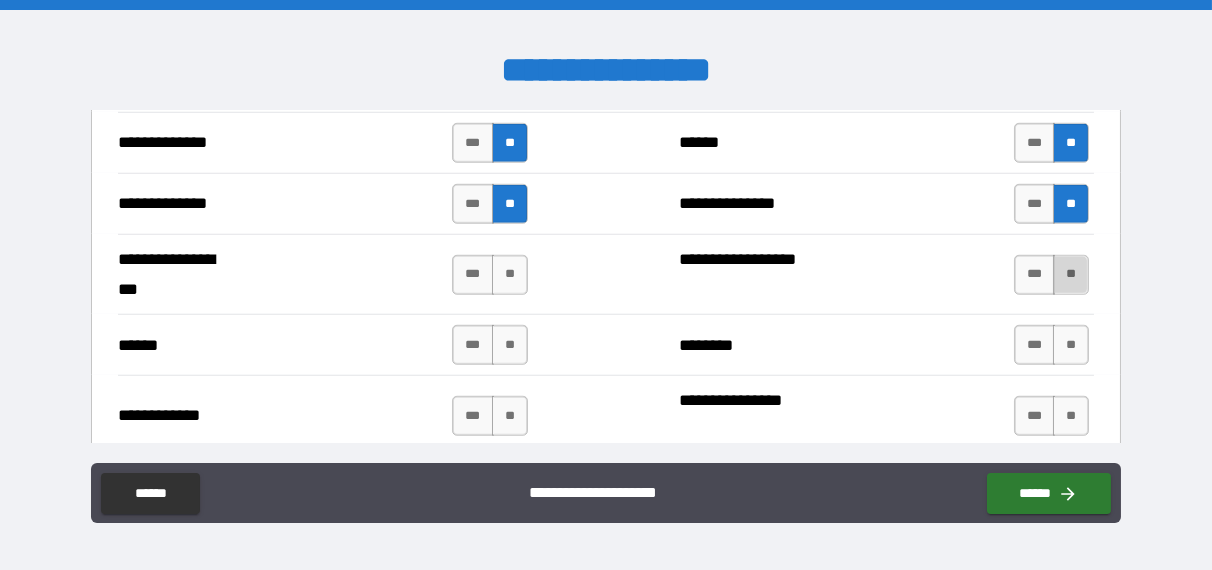 click on "**" at bounding box center (1071, 275) 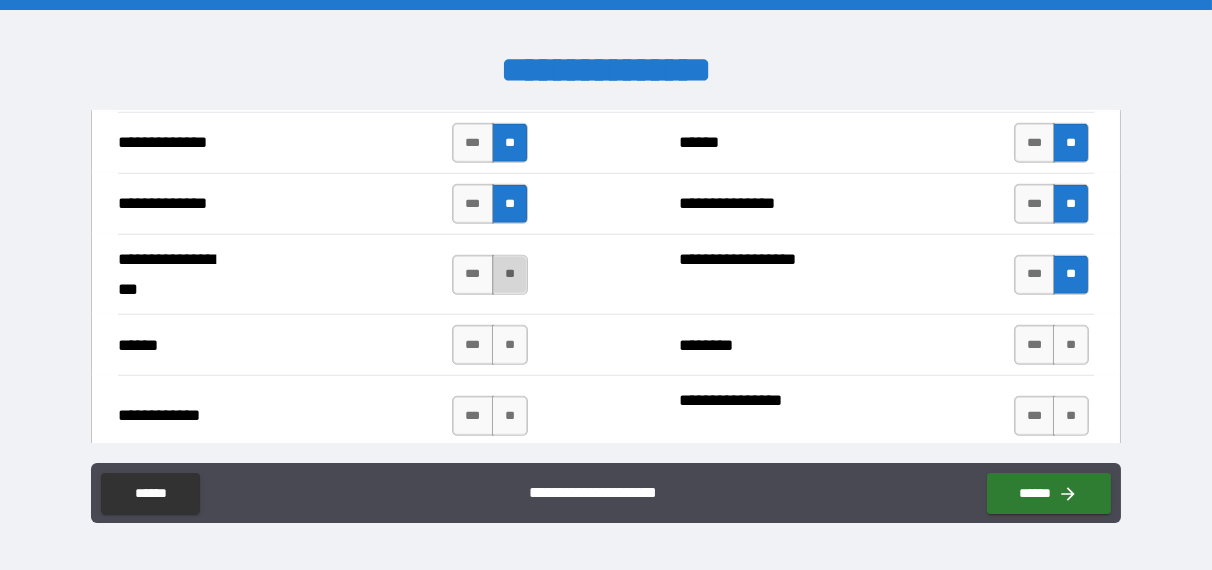 click on "**" at bounding box center [510, 275] 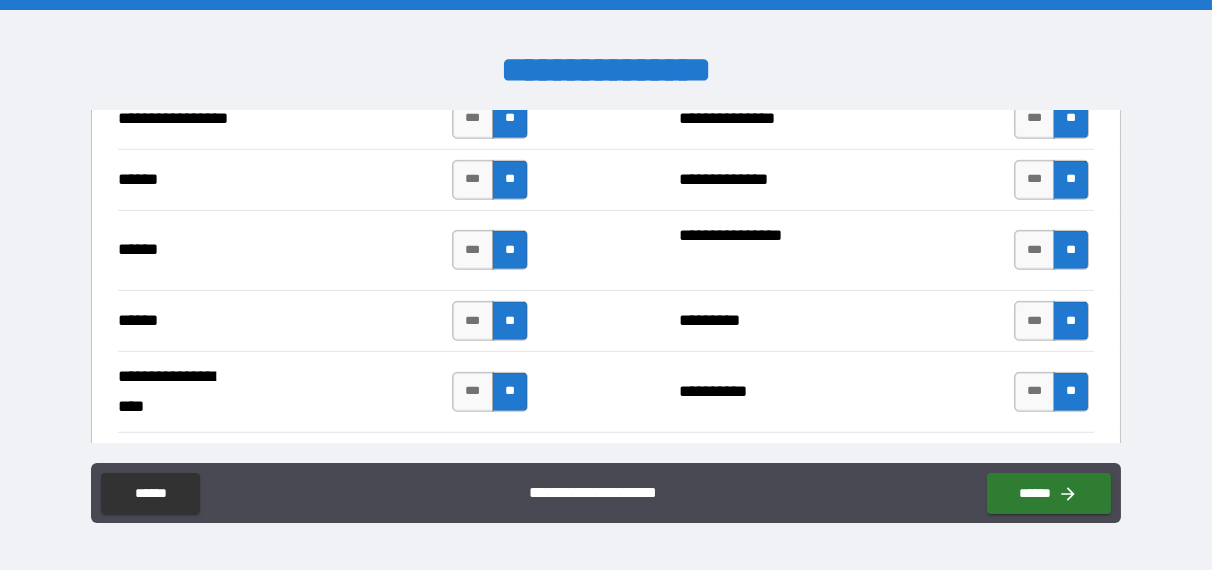 scroll, scrollTop: 2800, scrollLeft: 0, axis: vertical 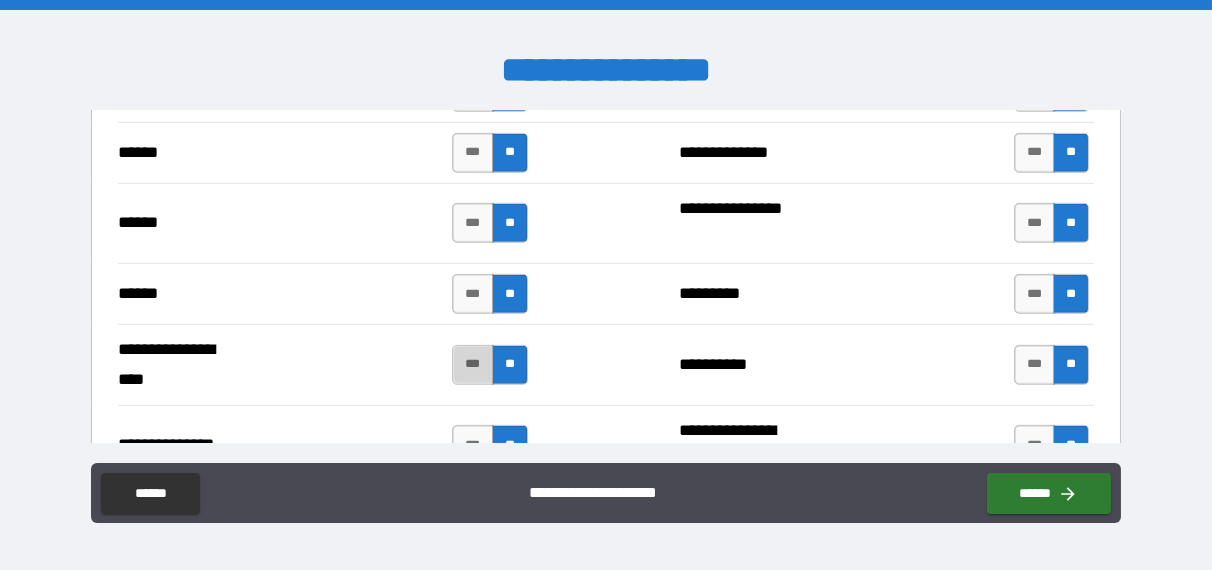 click on "***" at bounding box center (473, 365) 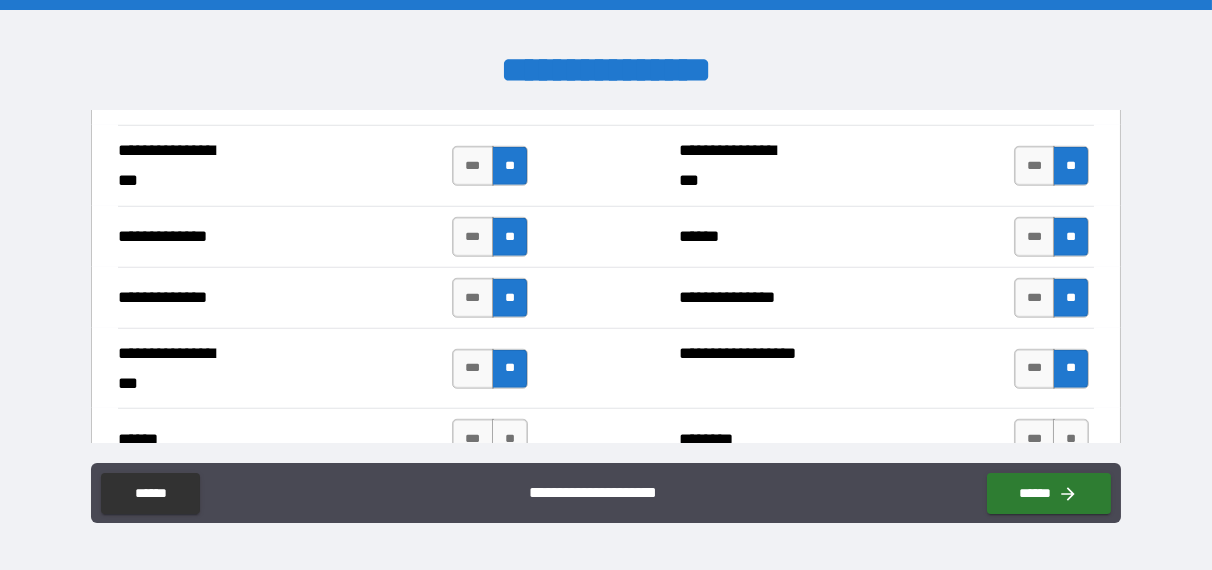 scroll, scrollTop: 4100, scrollLeft: 0, axis: vertical 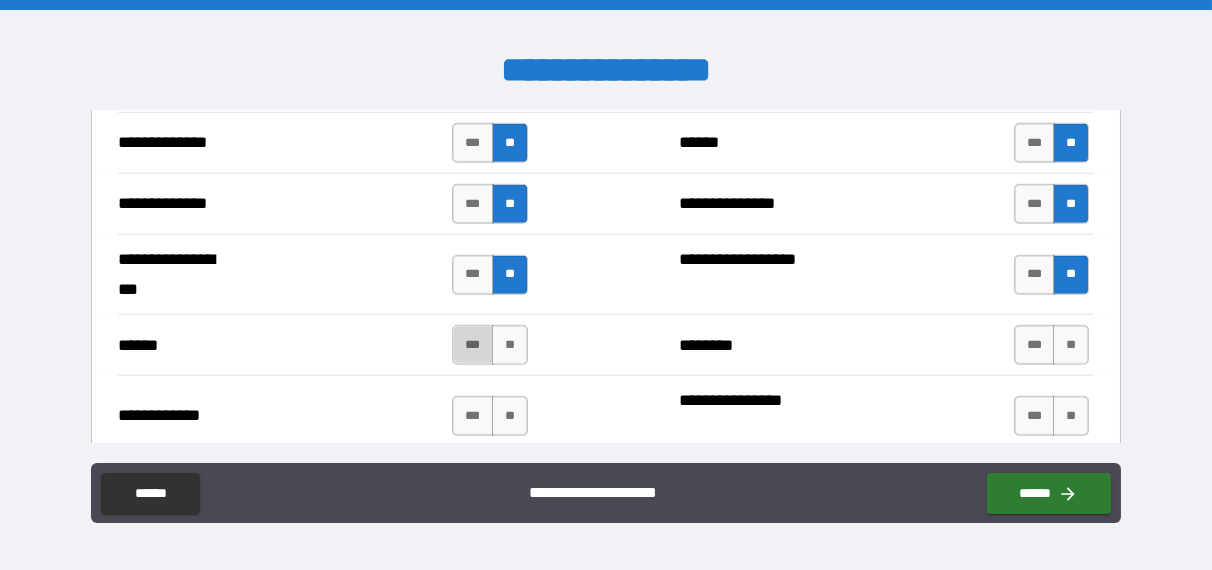 click on "***" at bounding box center [473, 345] 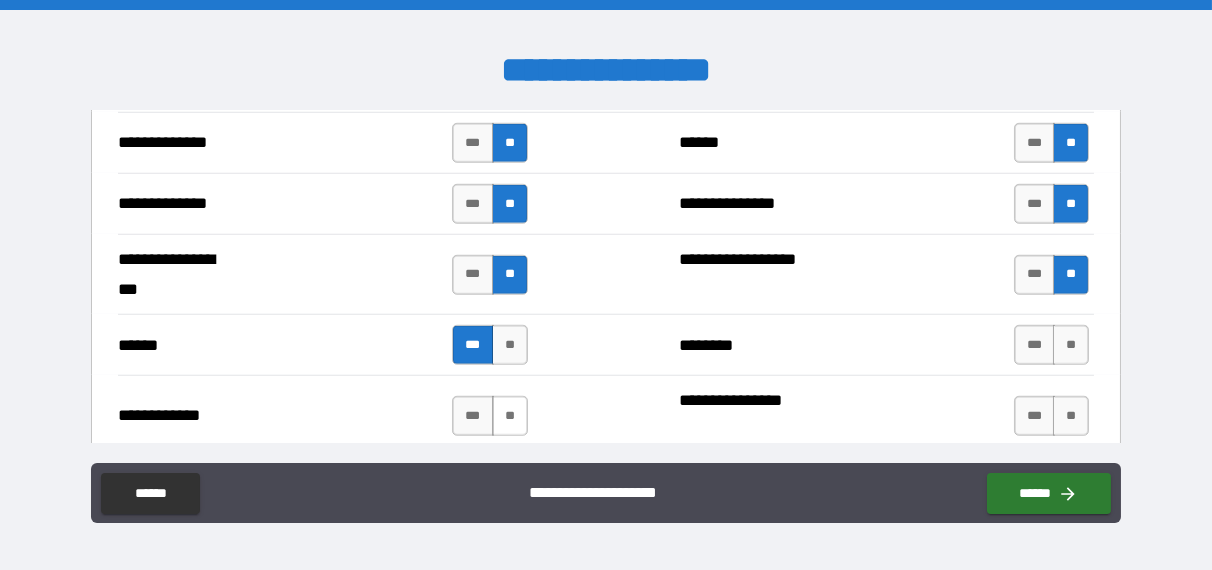 click on "**" at bounding box center (510, 416) 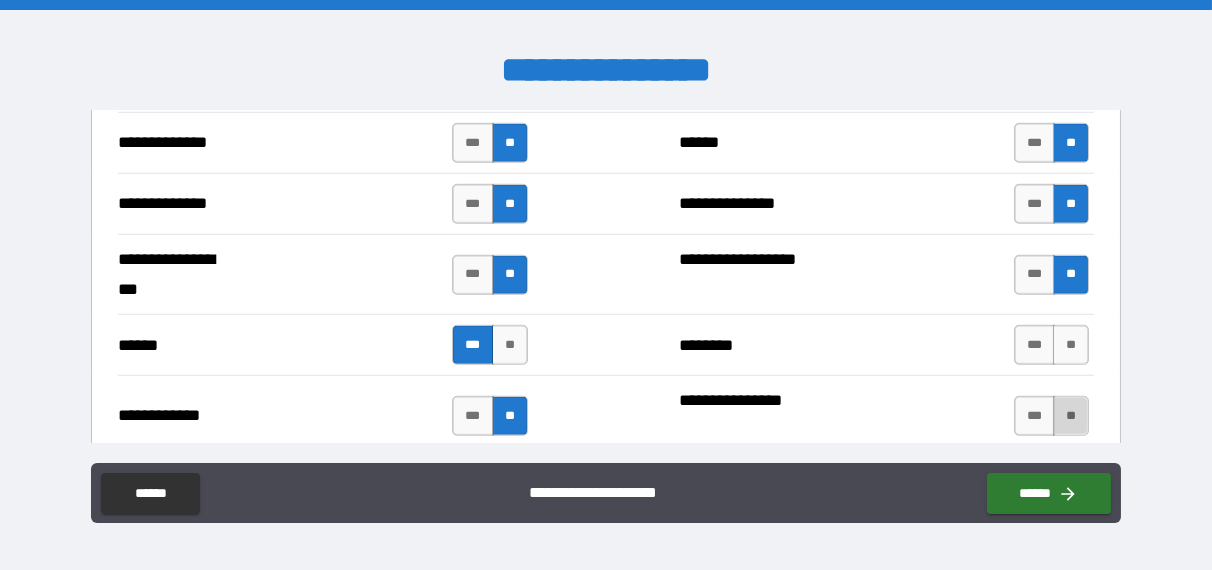 click on "**" at bounding box center (1071, 416) 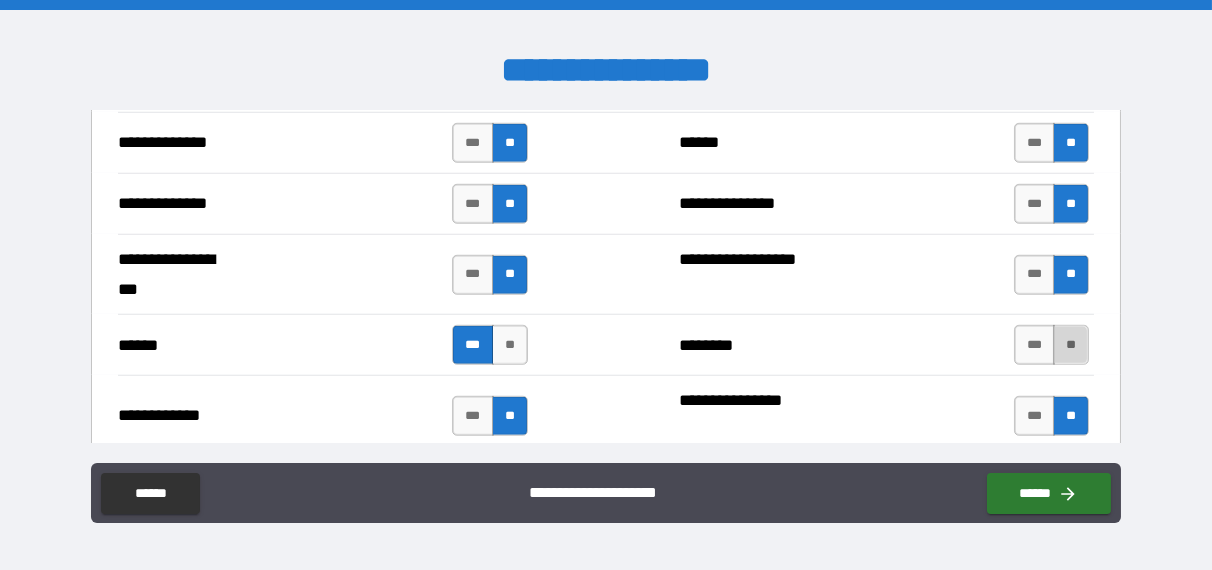 click on "**" at bounding box center (1071, 345) 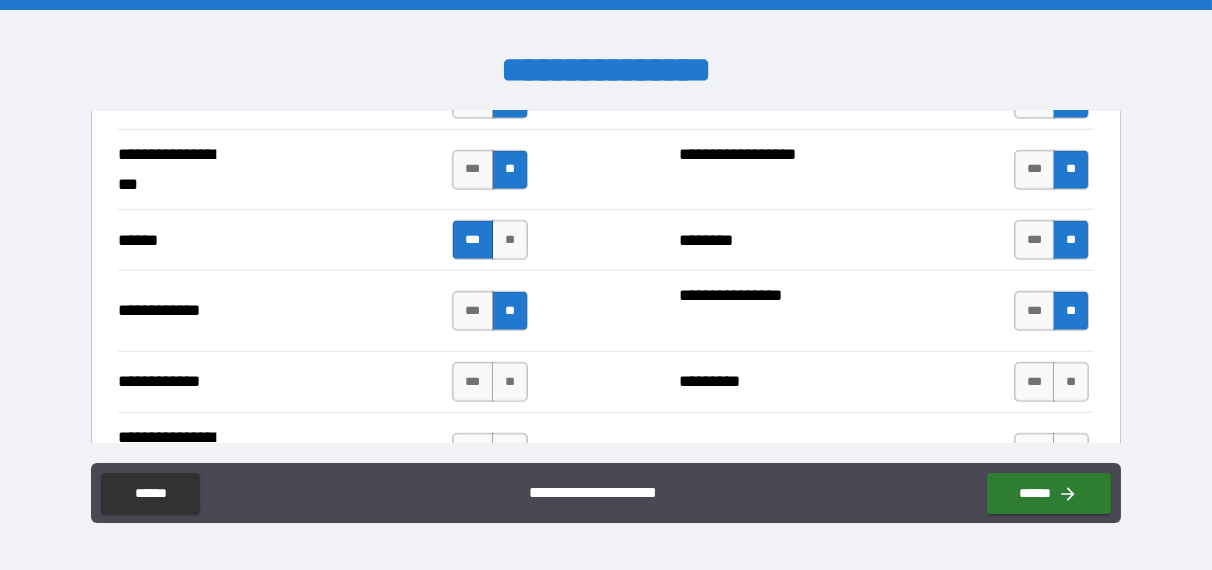 scroll, scrollTop: 4300, scrollLeft: 0, axis: vertical 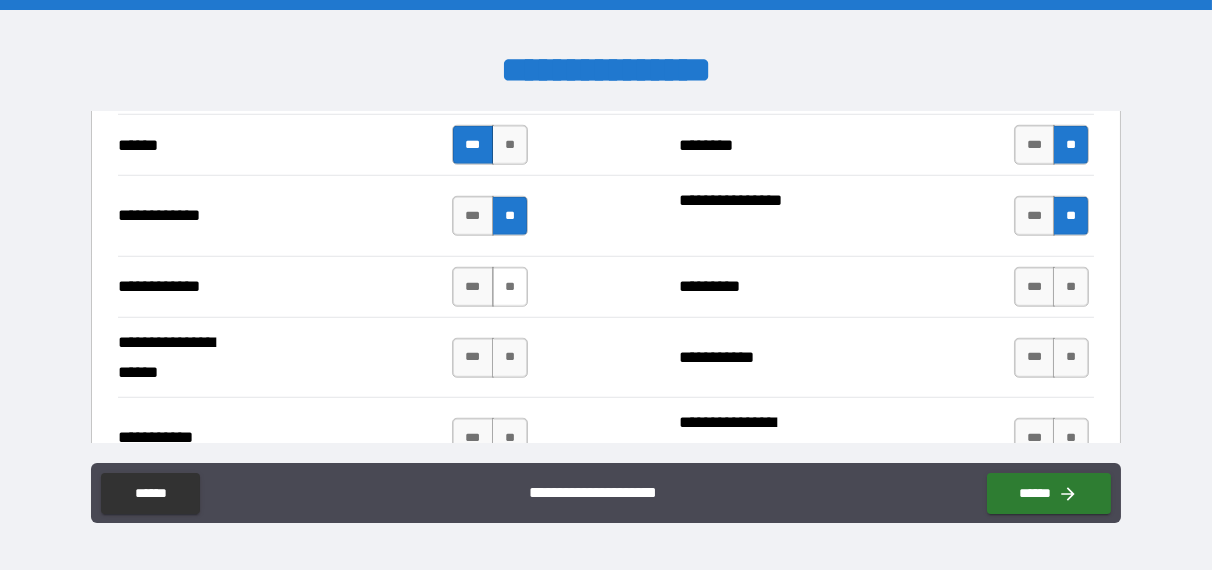 click on "**" at bounding box center [510, 287] 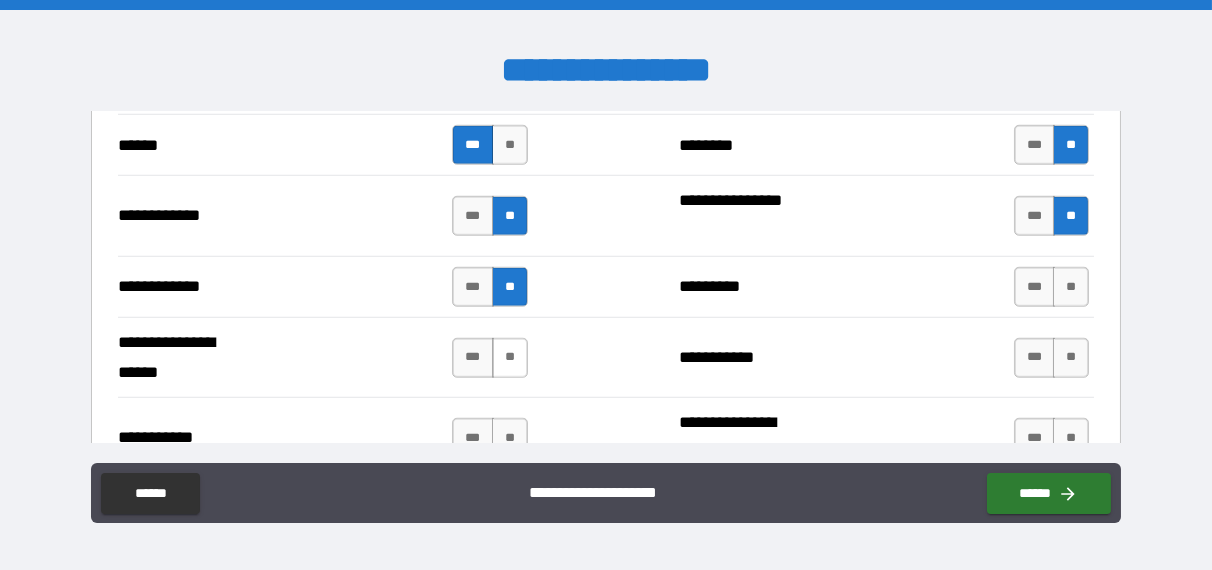 click on "**" at bounding box center [510, 358] 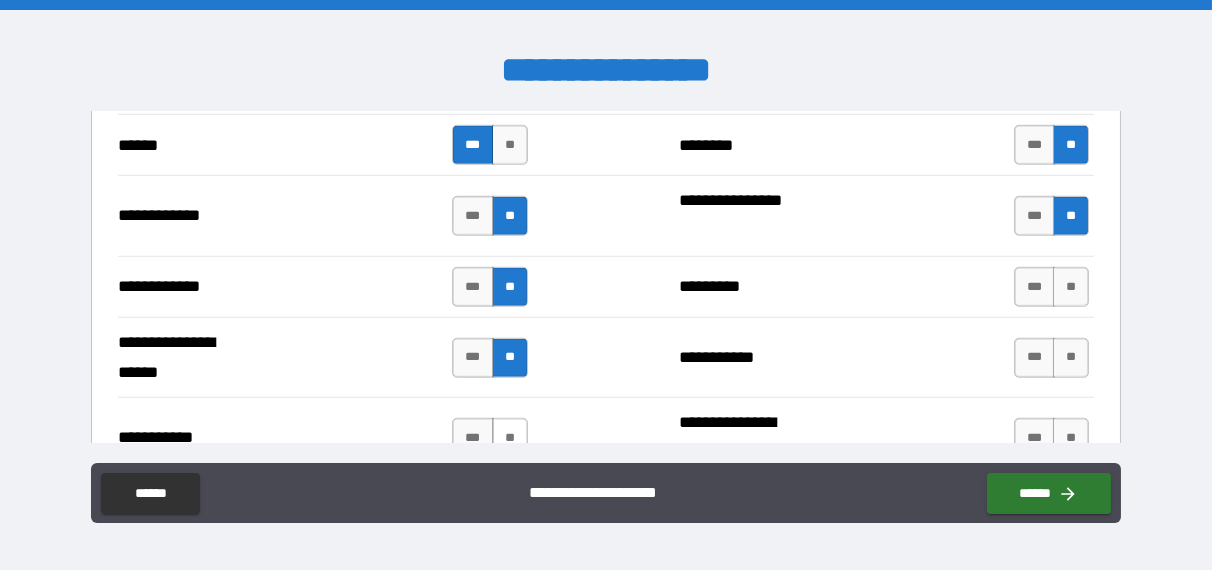 click on "**" at bounding box center [510, 438] 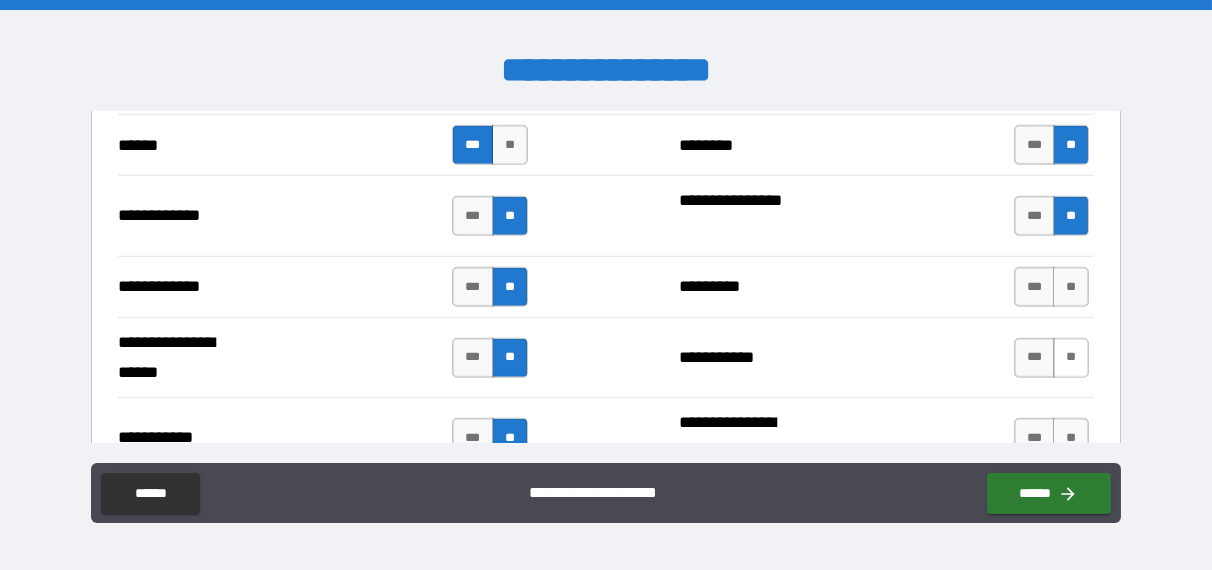 click on "**" at bounding box center [1071, 358] 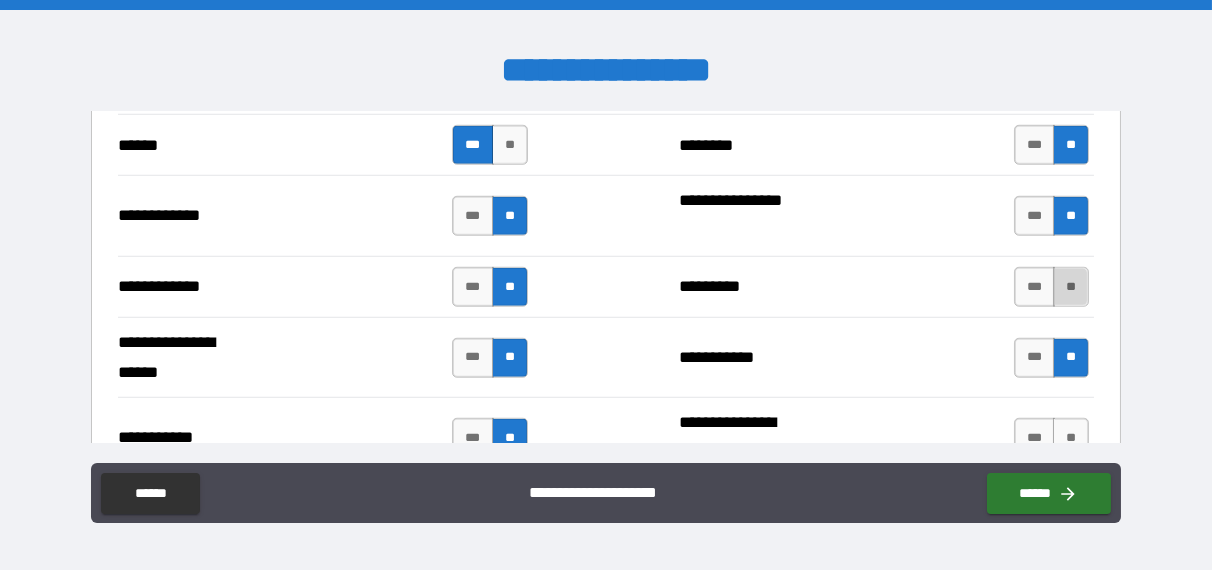 click on "**" at bounding box center [1071, 287] 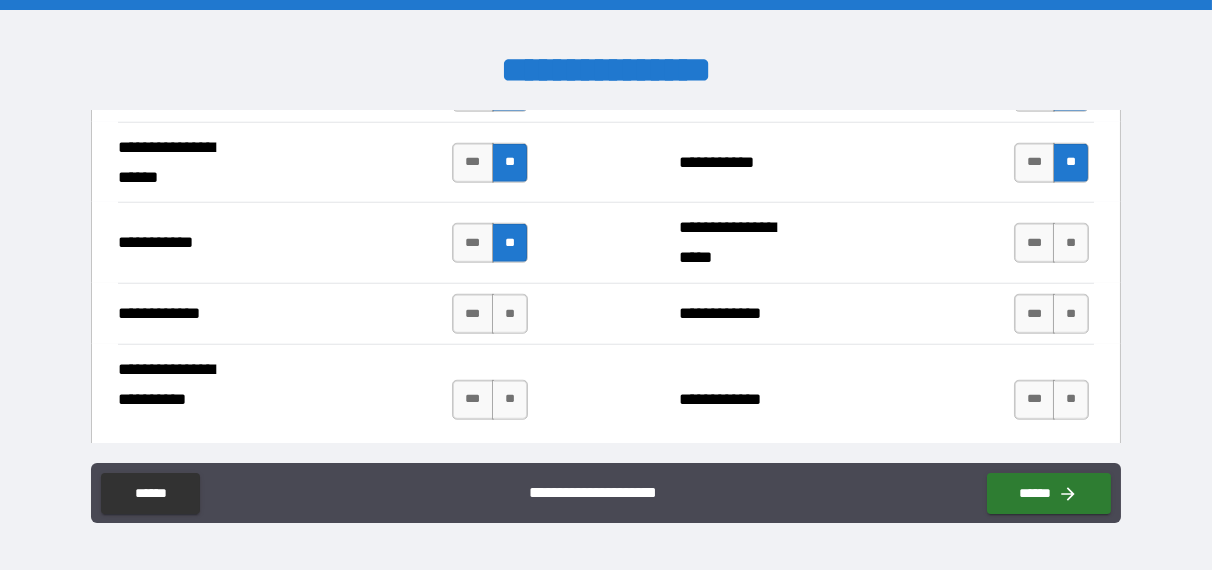 scroll, scrollTop: 4500, scrollLeft: 0, axis: vertical 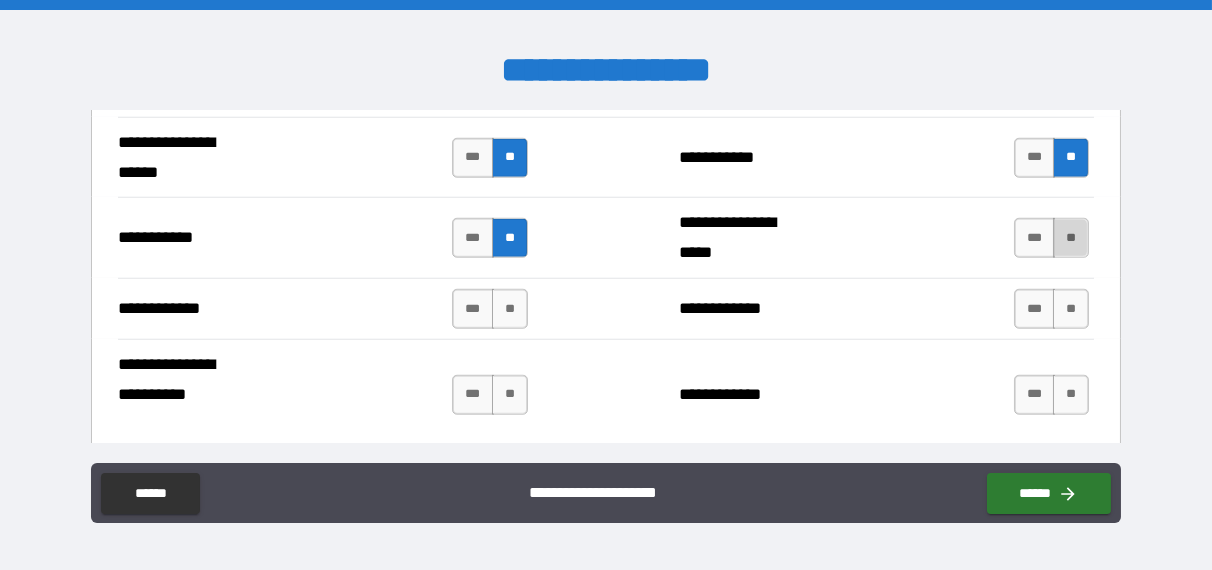 click on "**" at bounding box center (1071, 238) 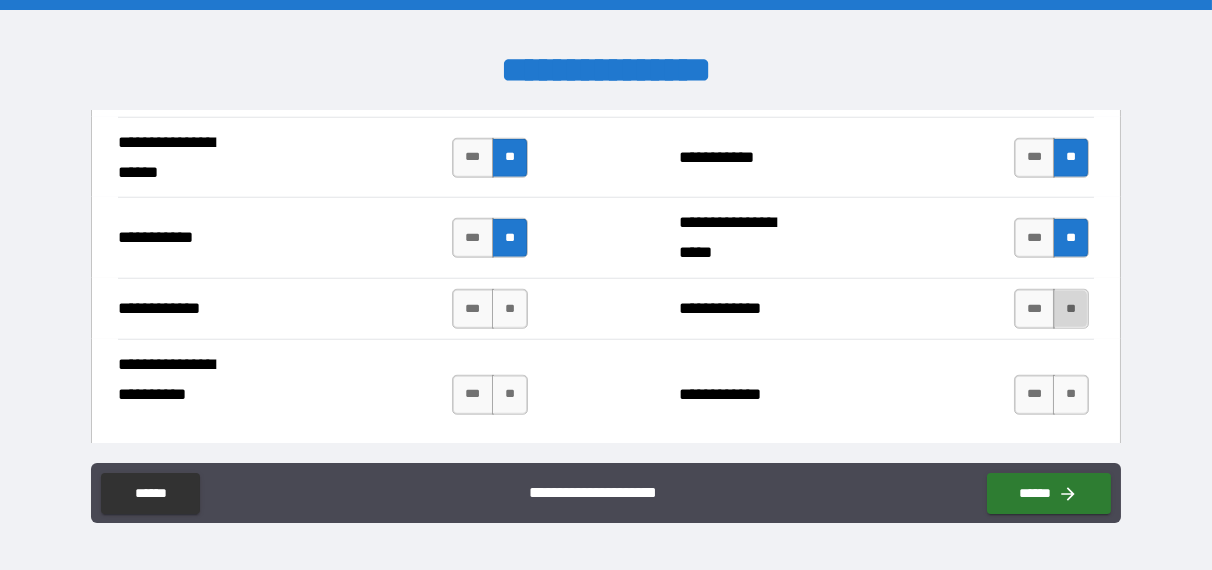 click on "**" at bounding box center [1071, 309] 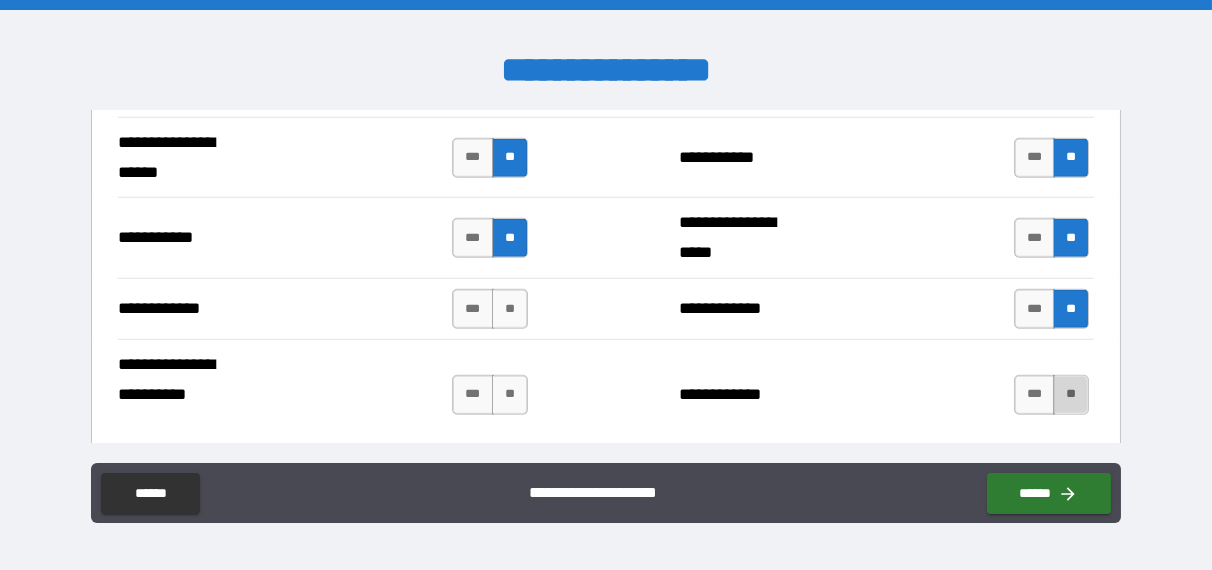 click on "**" at bounding box center (1071, 395) 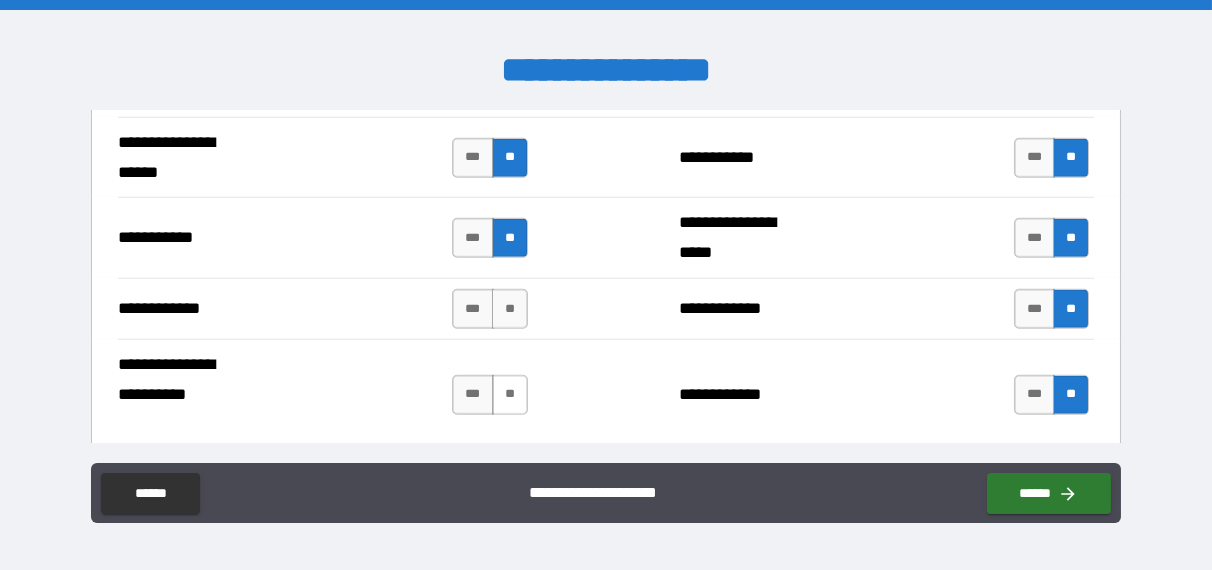 click on "**" at bounding box center (510, 395) 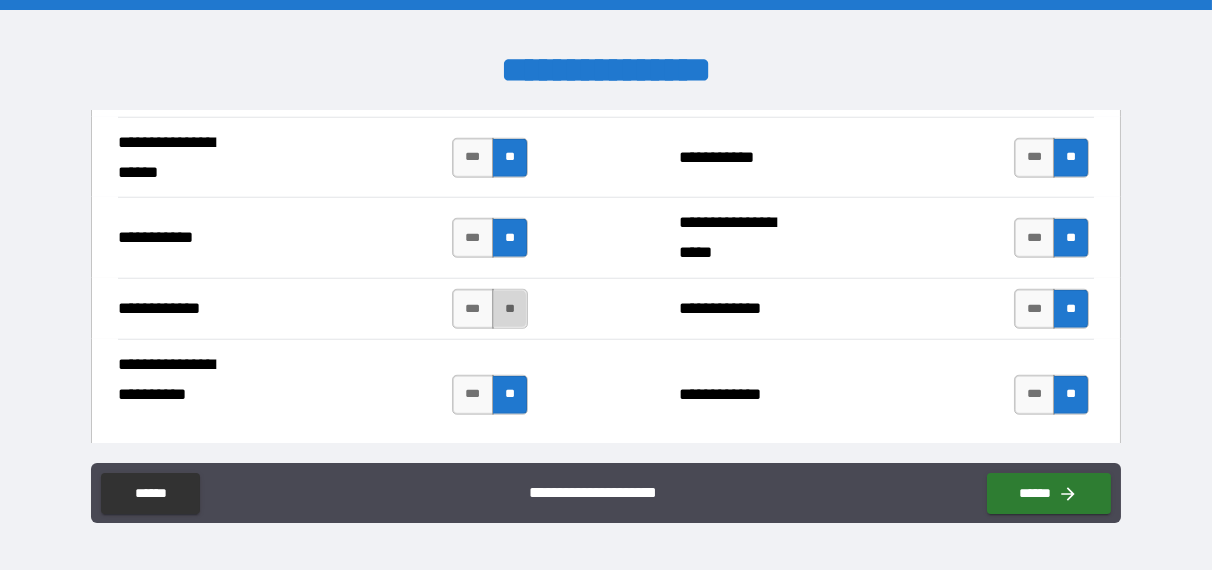 click on "**" at bounding box center (510, 309) 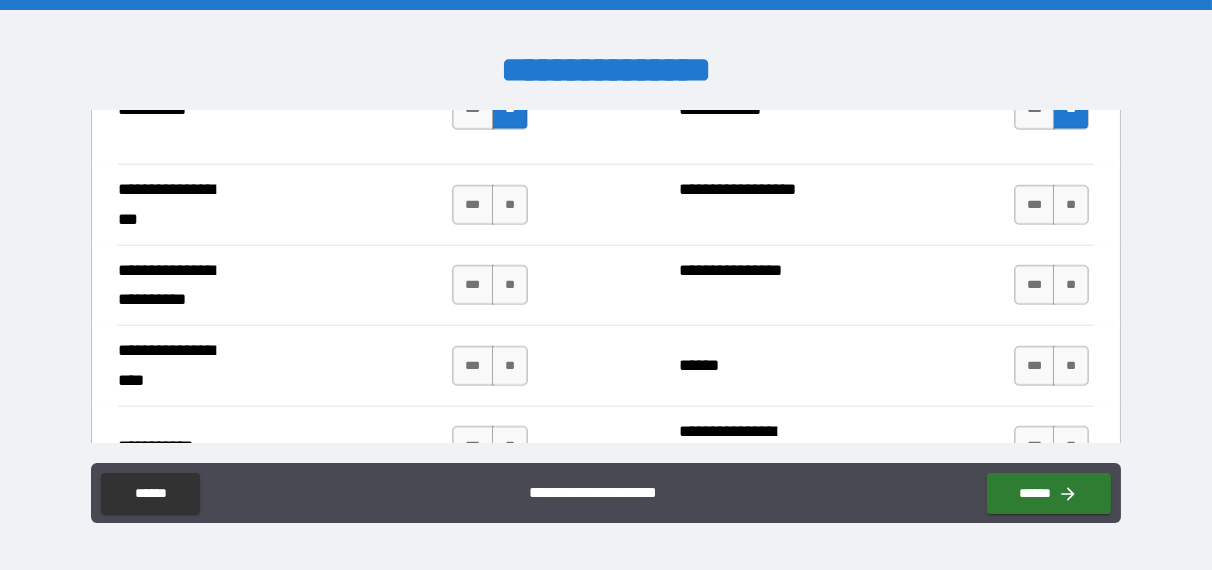 scroll, scrollTop: 4800, scrollLeft: 0, axis: vertical 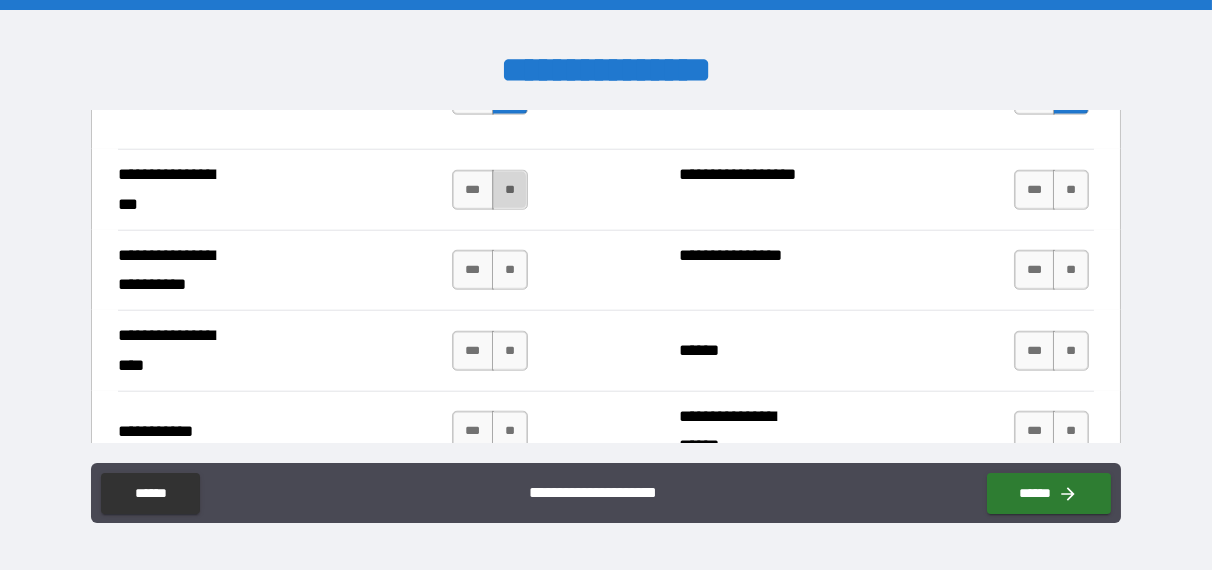 drag, startPoint x: 505, startPoint y: 159, endPoint x: 495, endPoint y: 242, distance: 83.60024 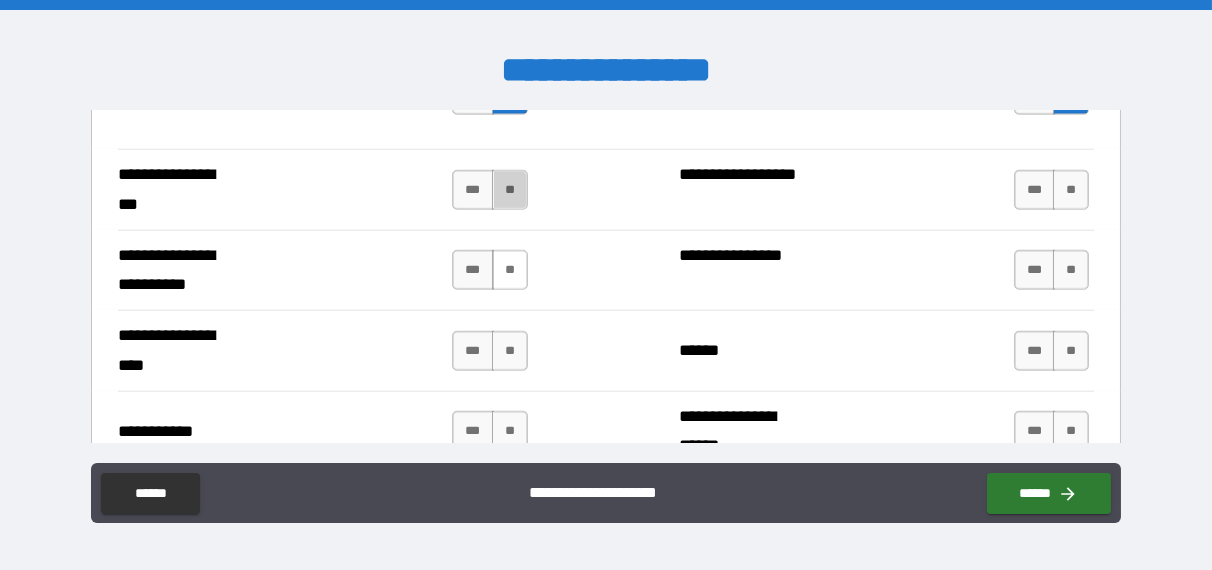 click on "**" at bounding box center [510, 190] 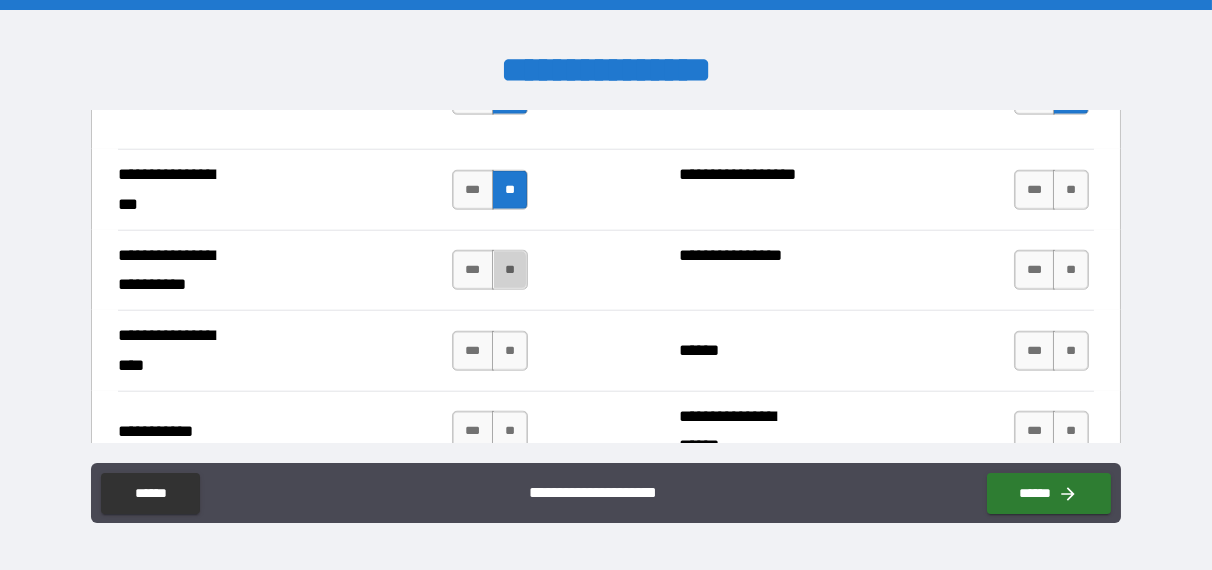 drag, startPoint x: 503, startPoint y: 242, endPoint x: 500, endPoint y: 292, distance: 50.08992 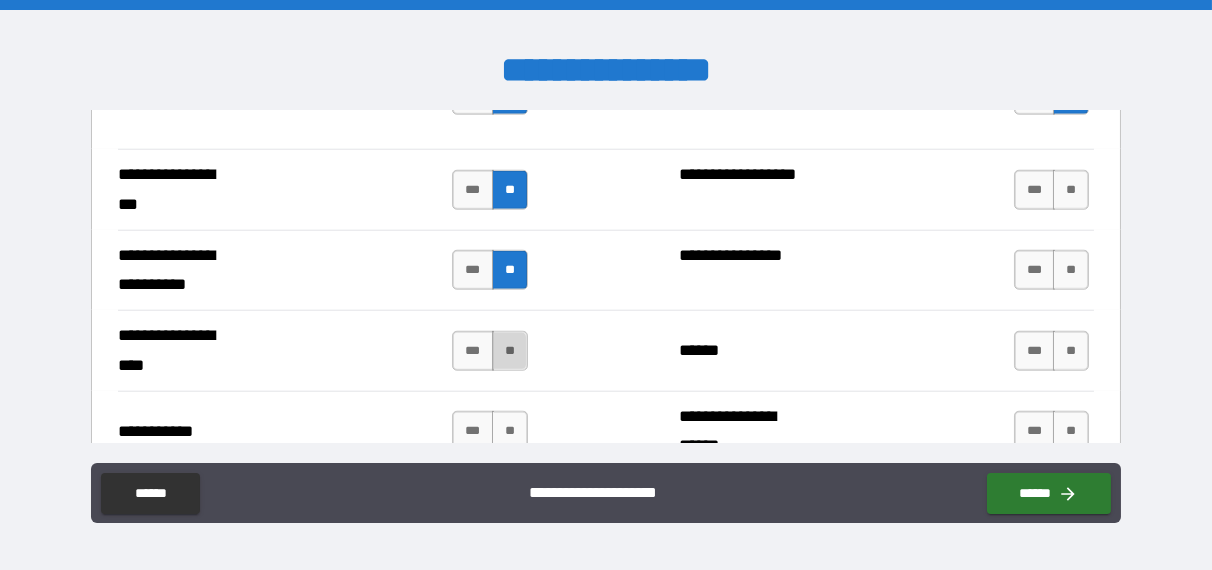 drag, startPoint x: 501, startPoint y: 327, endPoint x: 505, endPoint y: 347, distance: 20.396078 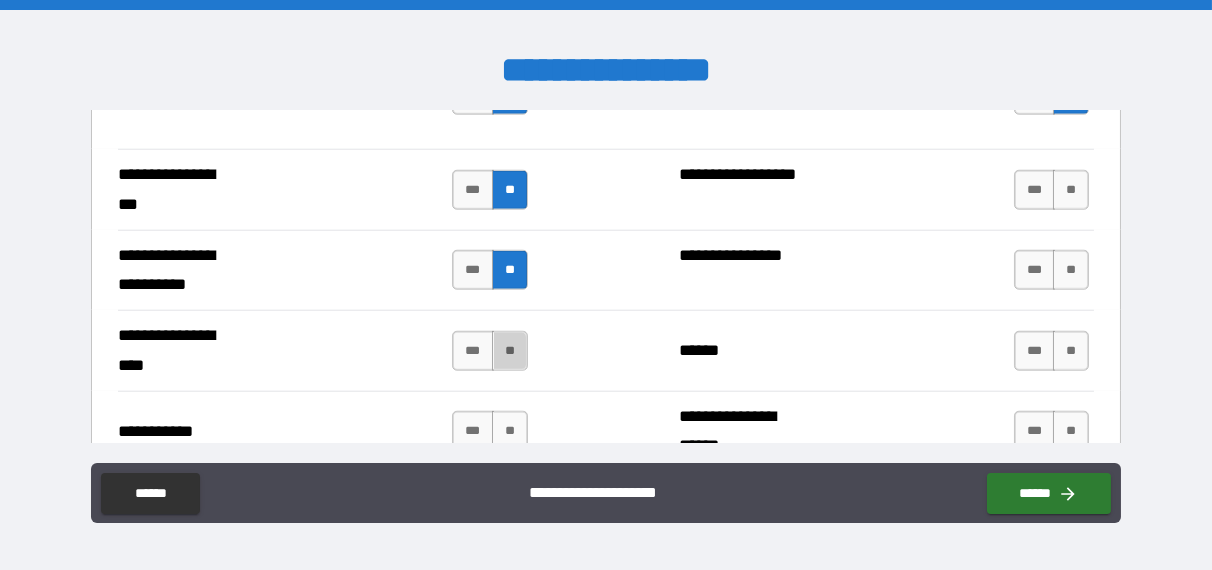 click on "**" at bounding box center [510, 351] 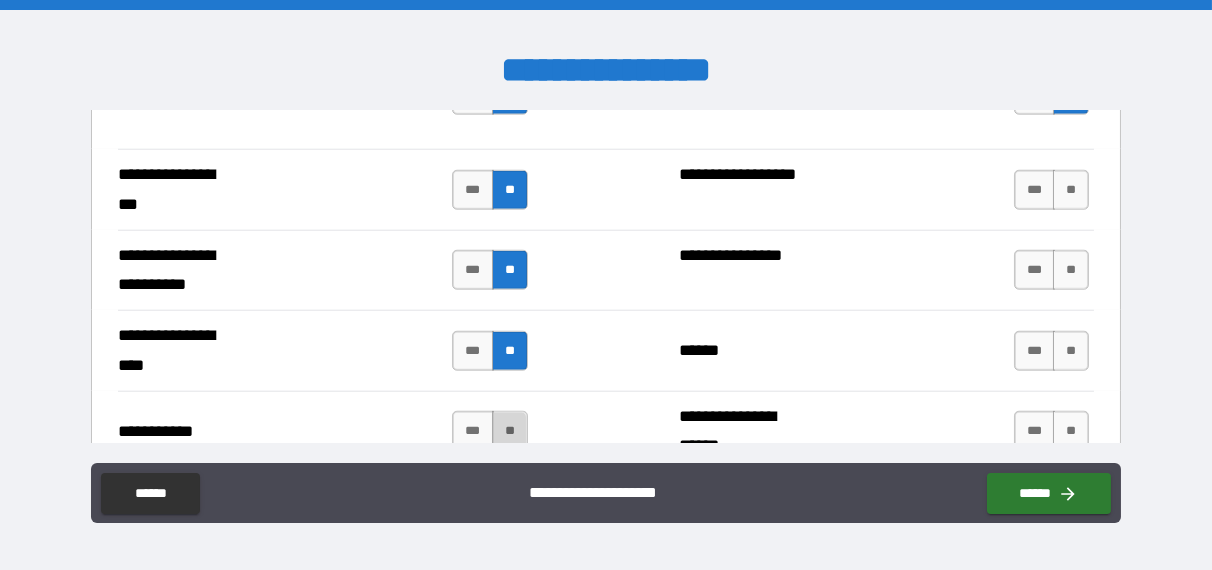 click on "**" at bounding box center [510, 431] 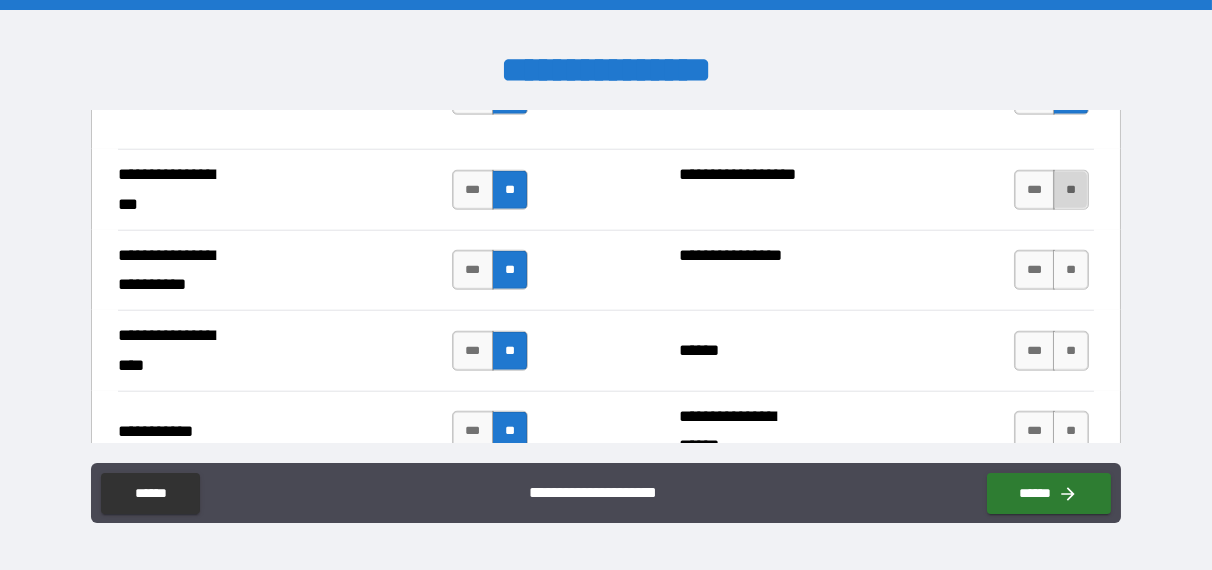 click on "**" at bounding box center [1071, 190] 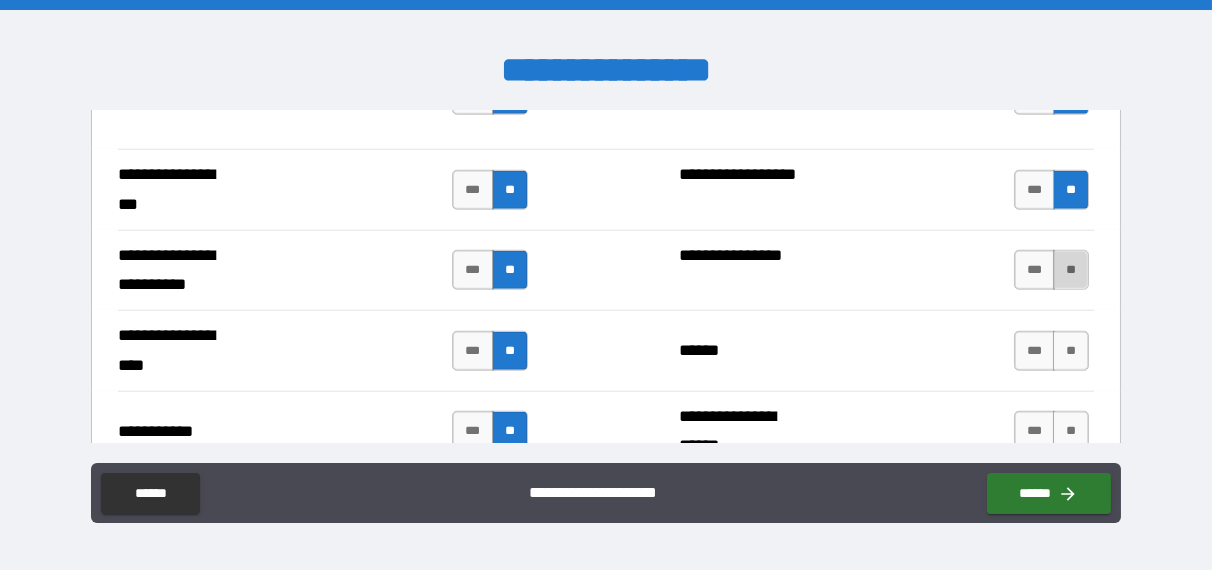 click on "**" at bounding box center [1071, 270] 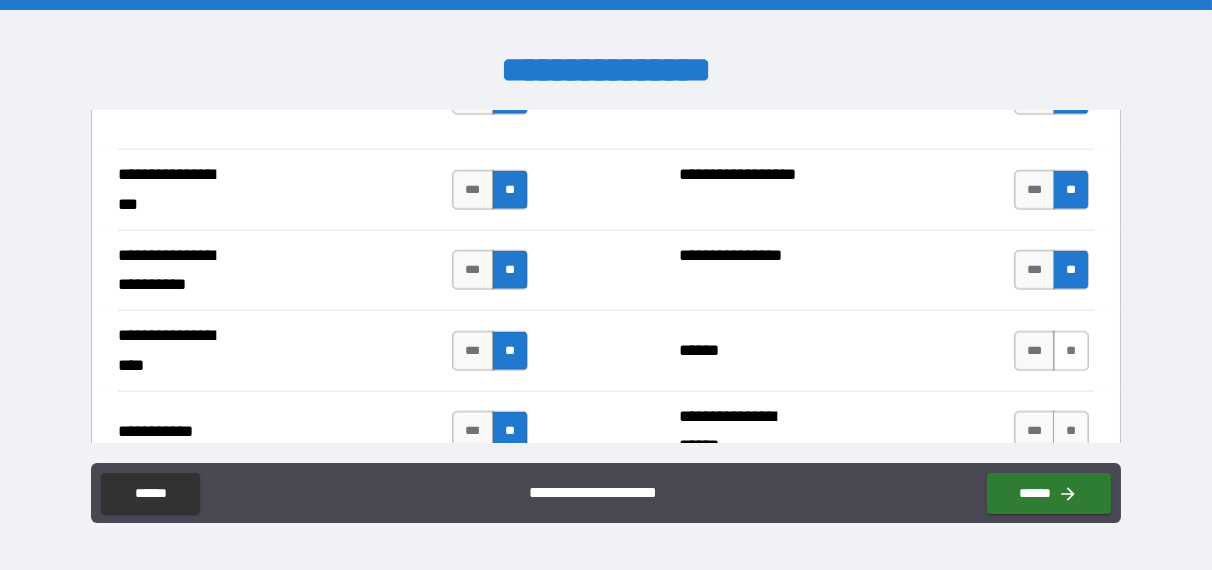 click on "**" at bounding box center (1071, 351) 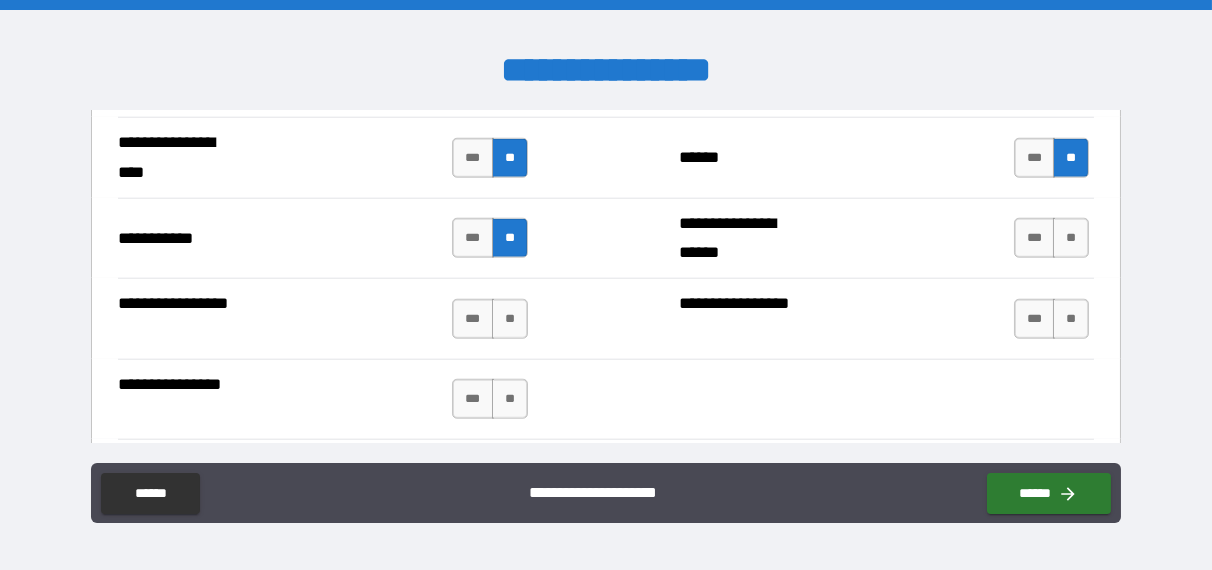 scroll, scrollTop: 5000, scrollLeft: 0, axis: vertical 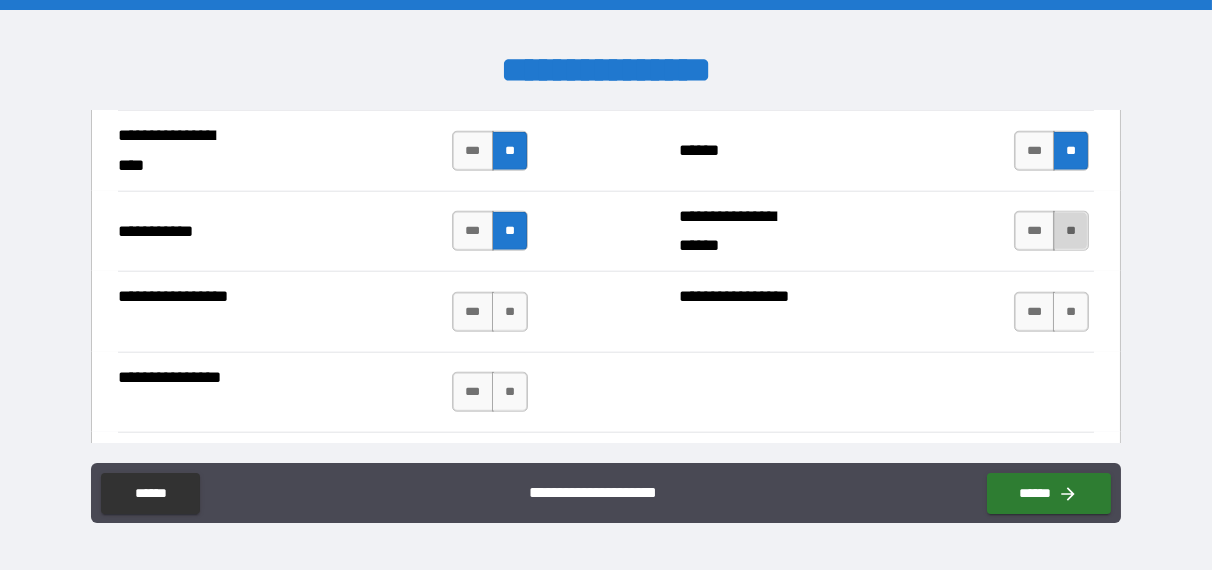 click on "**" at bounding box center (1071, 231) 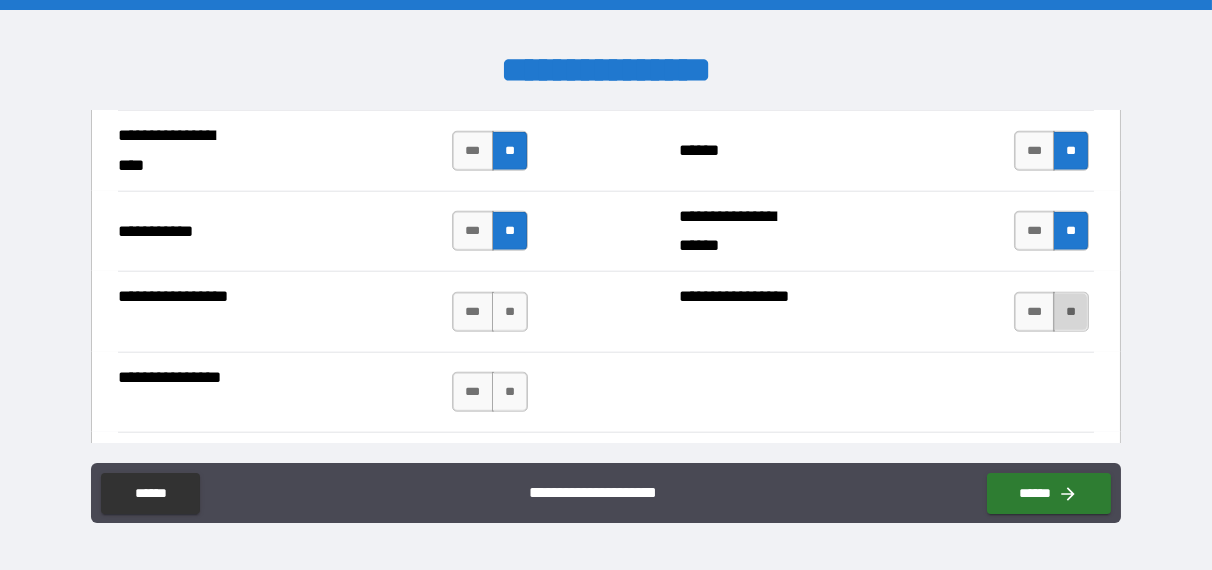 click on "**" at bounding box center (1071, 312) 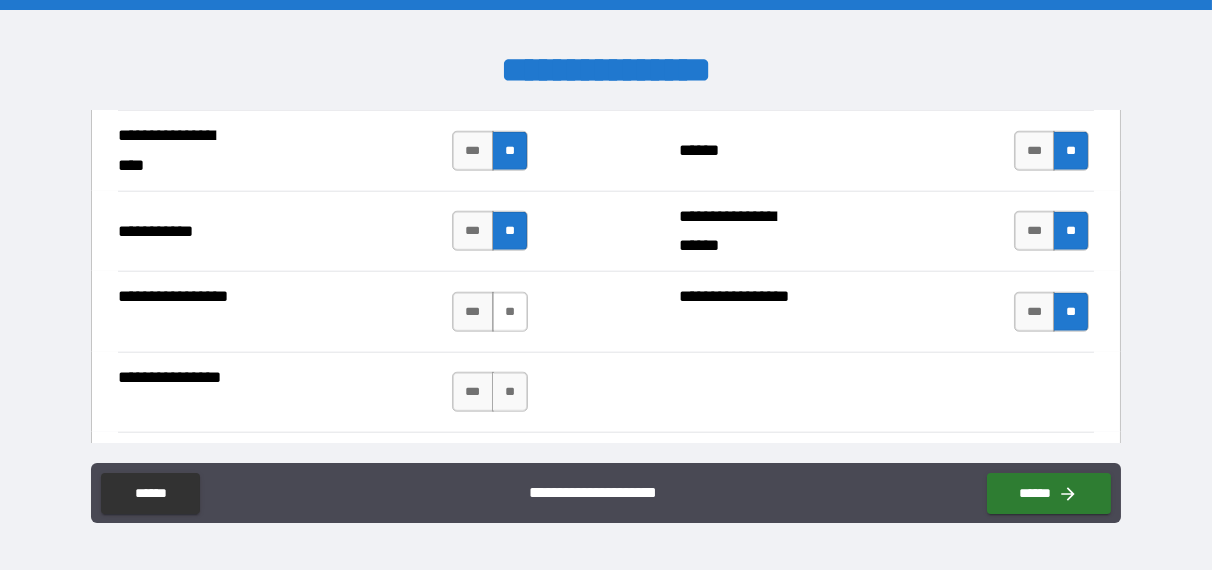 click on "**" at bounding box center [510, 312] 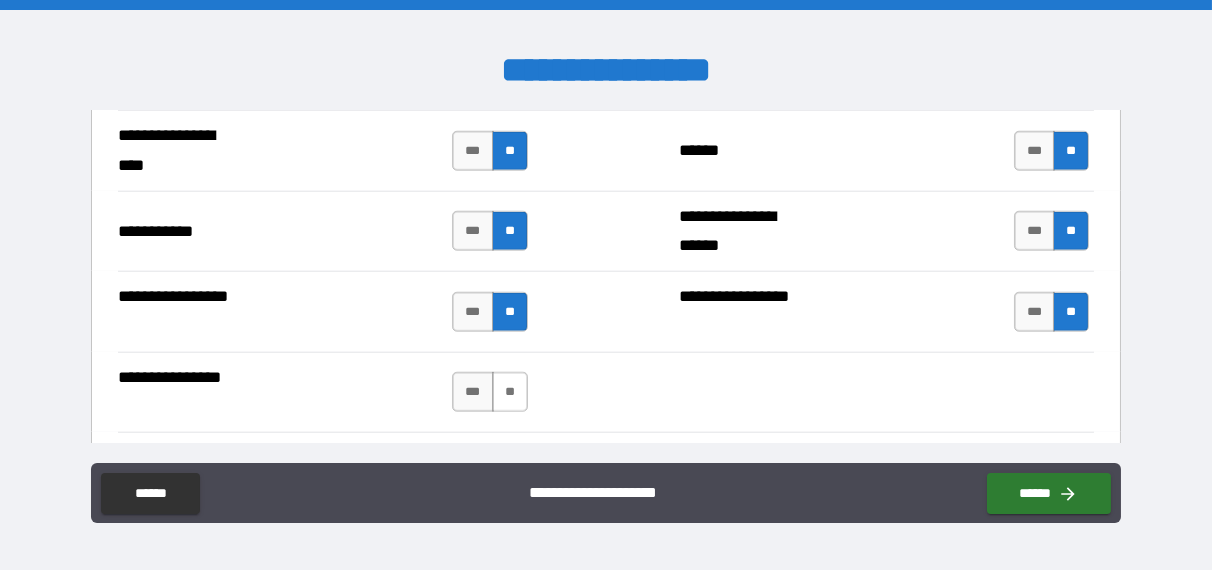 click on "**" at bounding box center (510, 392) 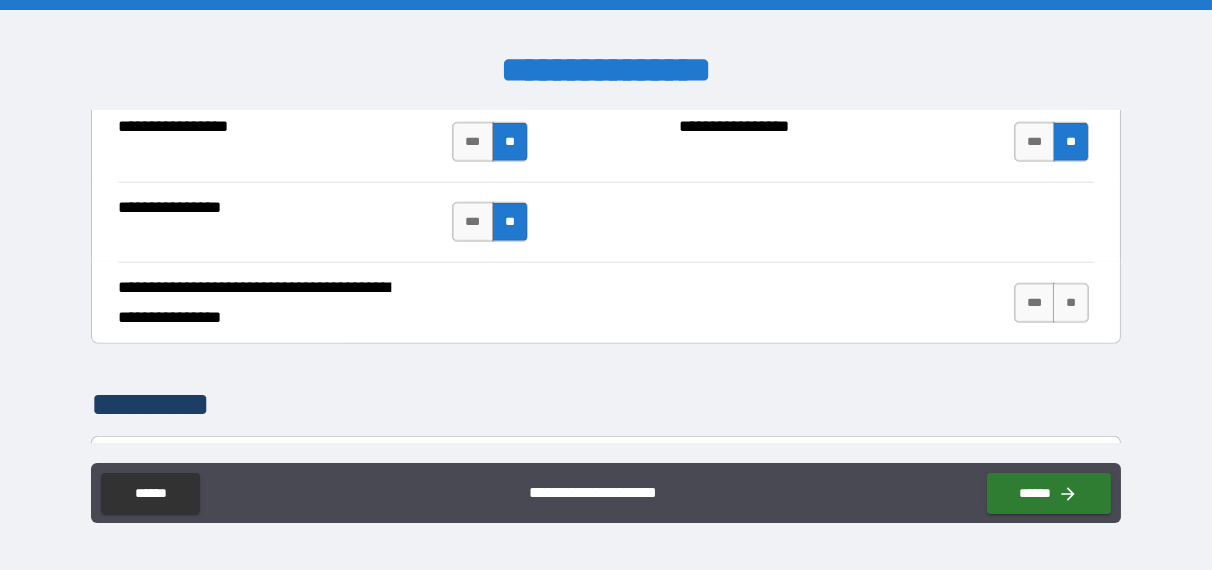 scroll, scrollTop: 5200, scrollLeft: 0, axis: vertical 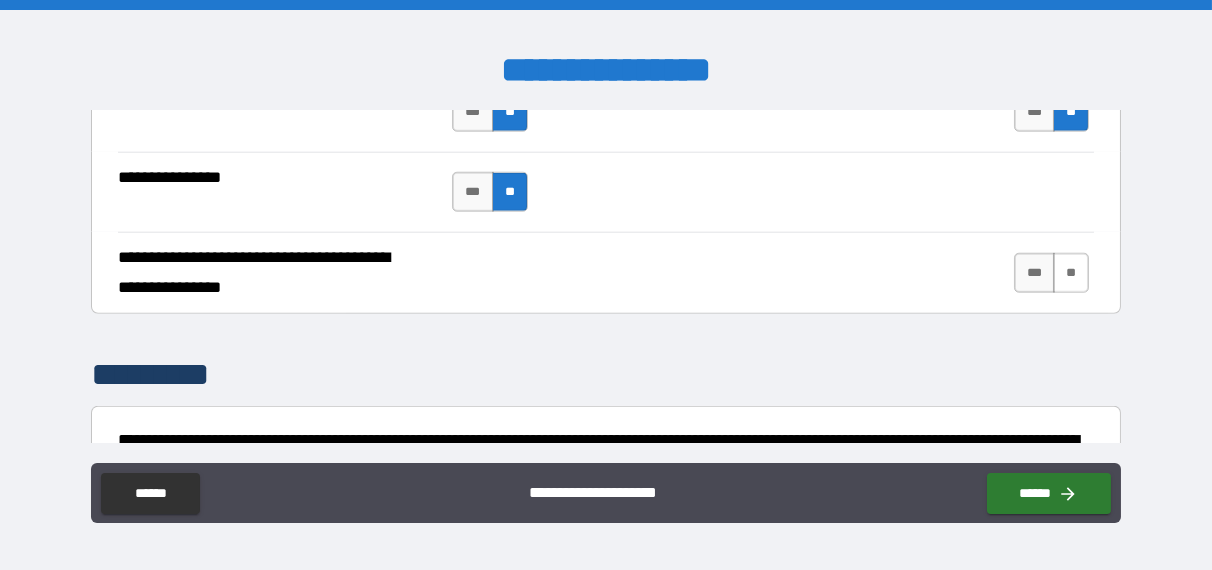click on "**" at bounding box center (1071, 273) 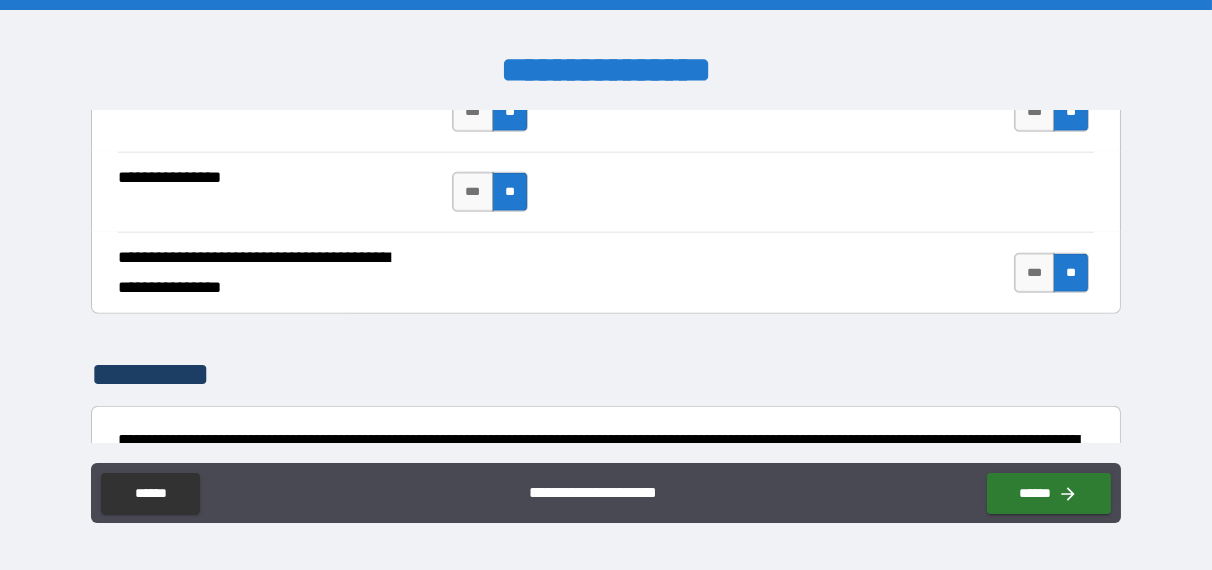 type on "*" 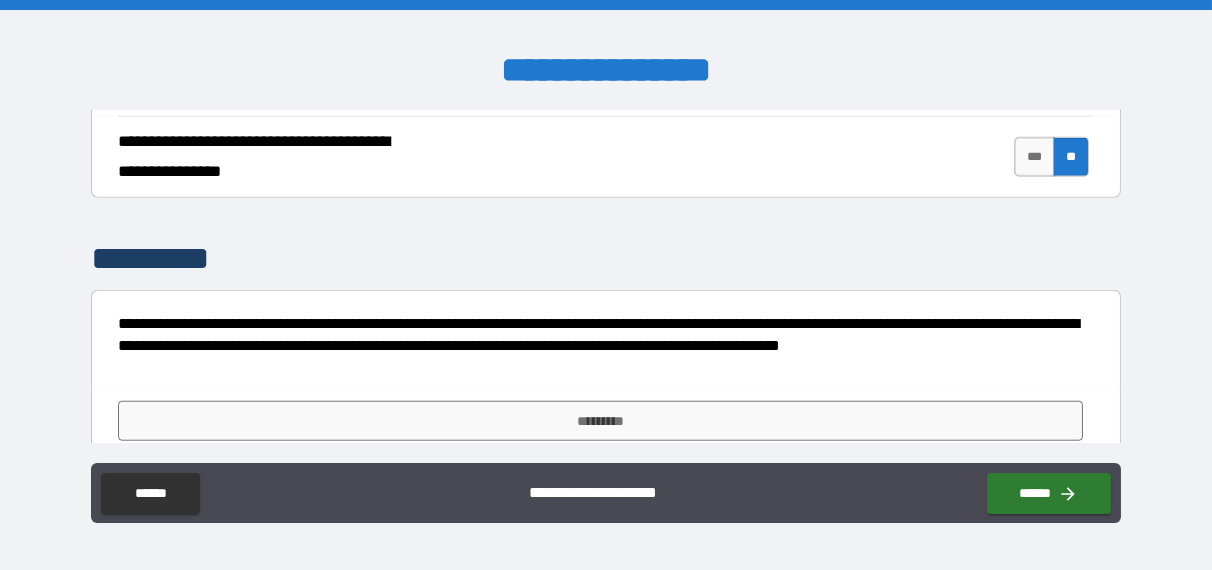 scroll, scrollTop: 5317, scrollLeft: 0, axis: vertical 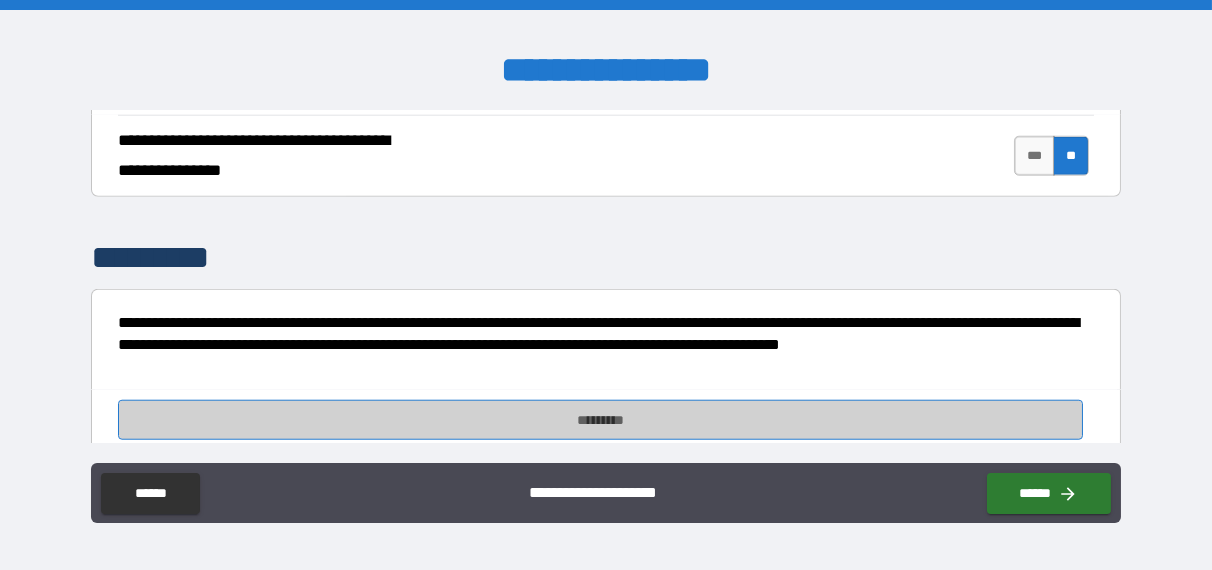 click on "*********" at bounding box center [600, 420] 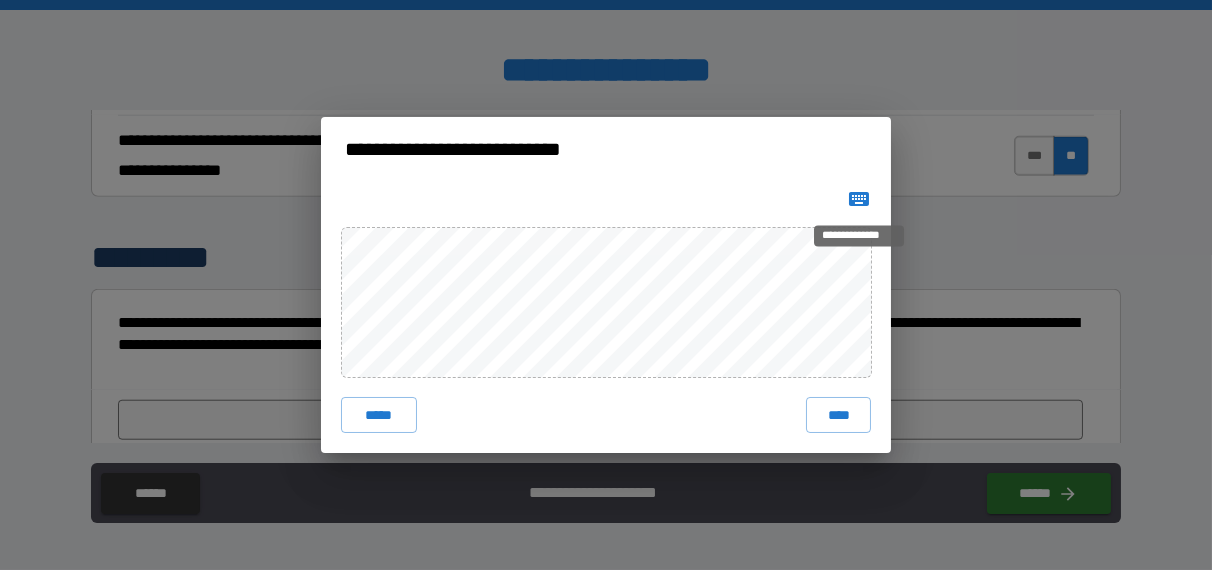 click 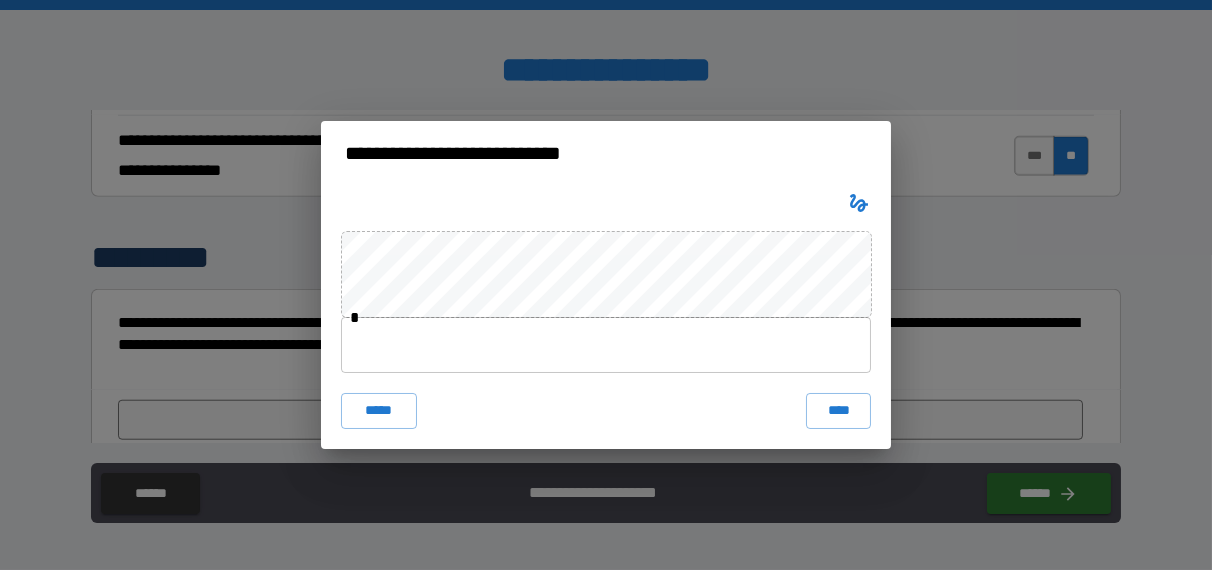 click at bounding box center [606, 345] 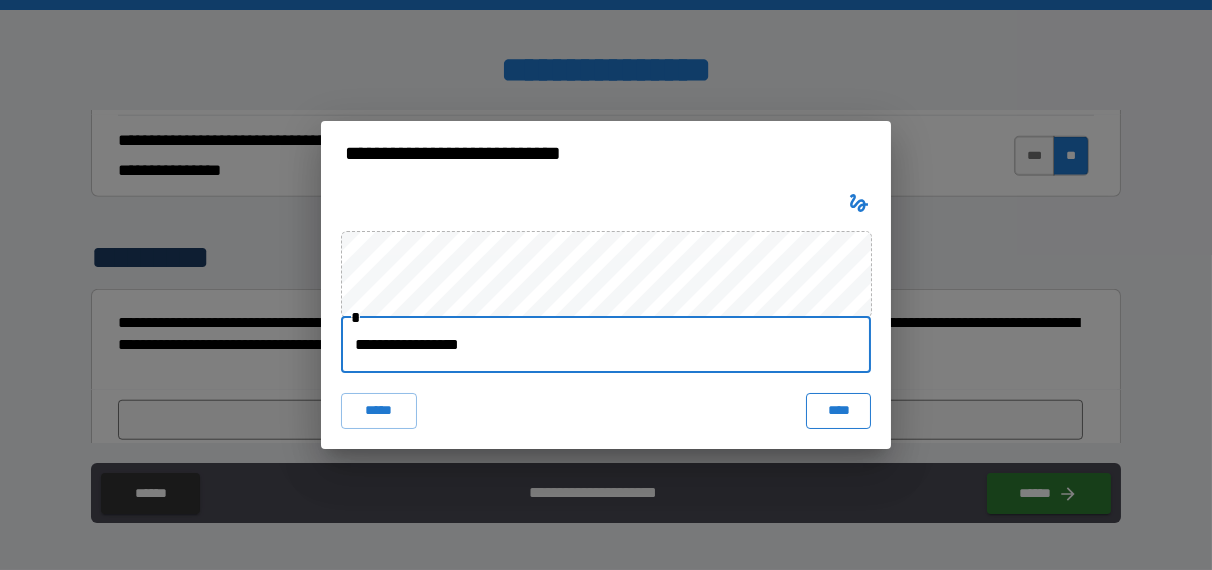 type on "**********" 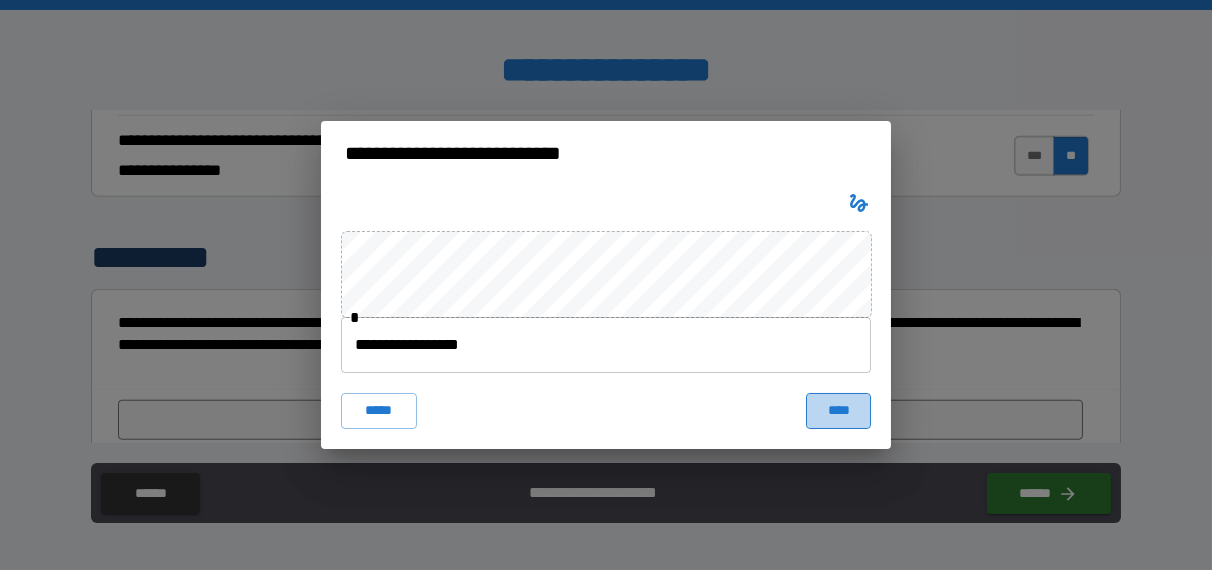 click on "****" at bounding box center [838, 411] 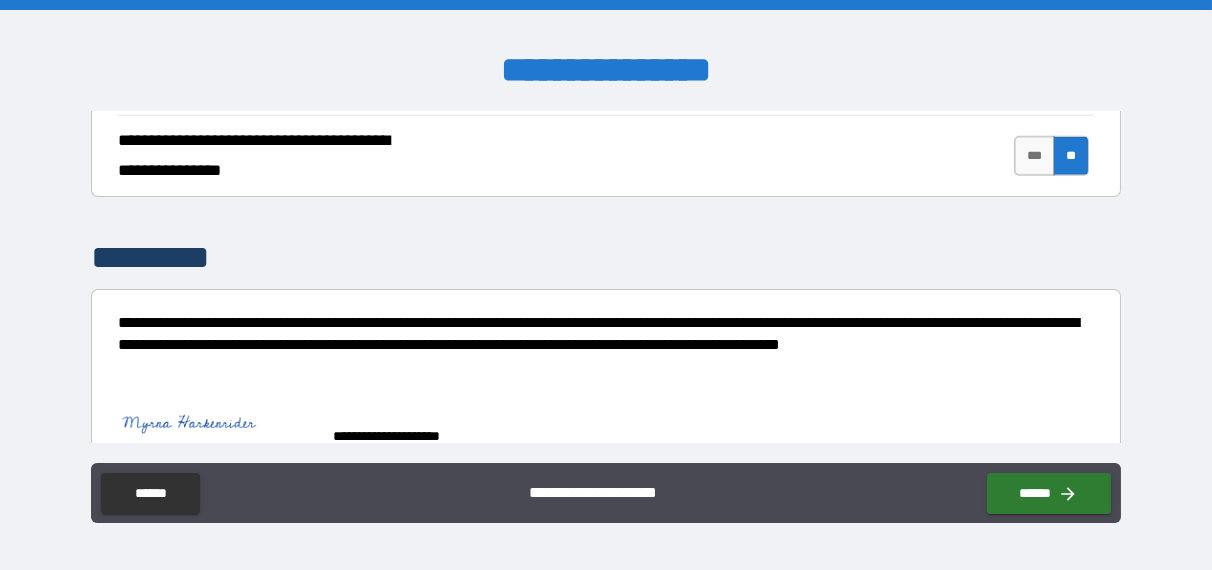 type on "*" 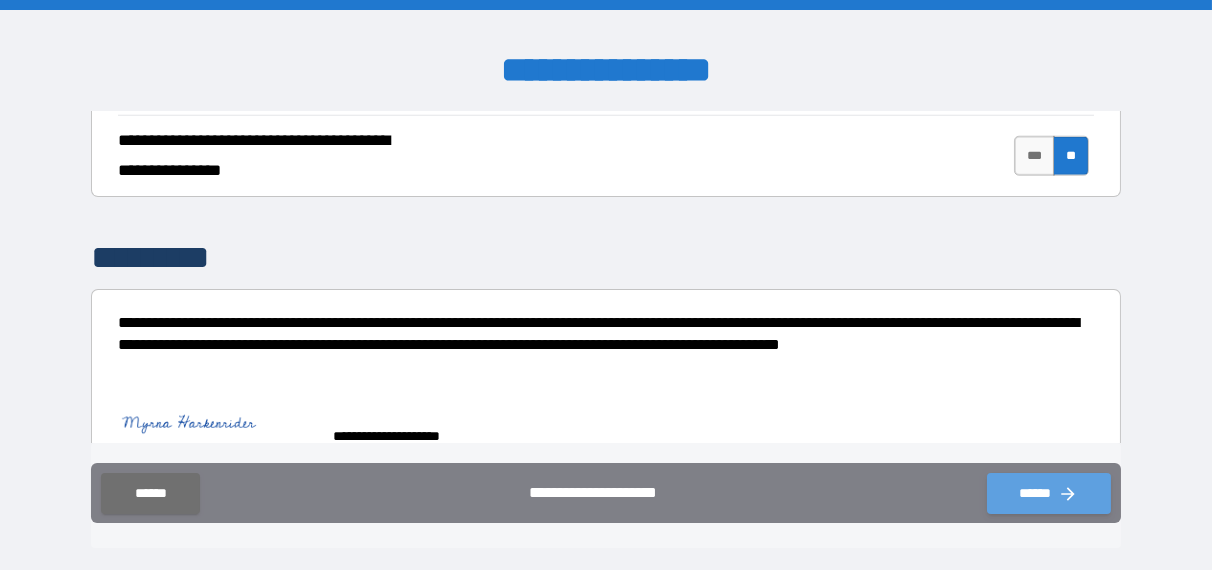 click on "******" at bounding box center (1049, 493) 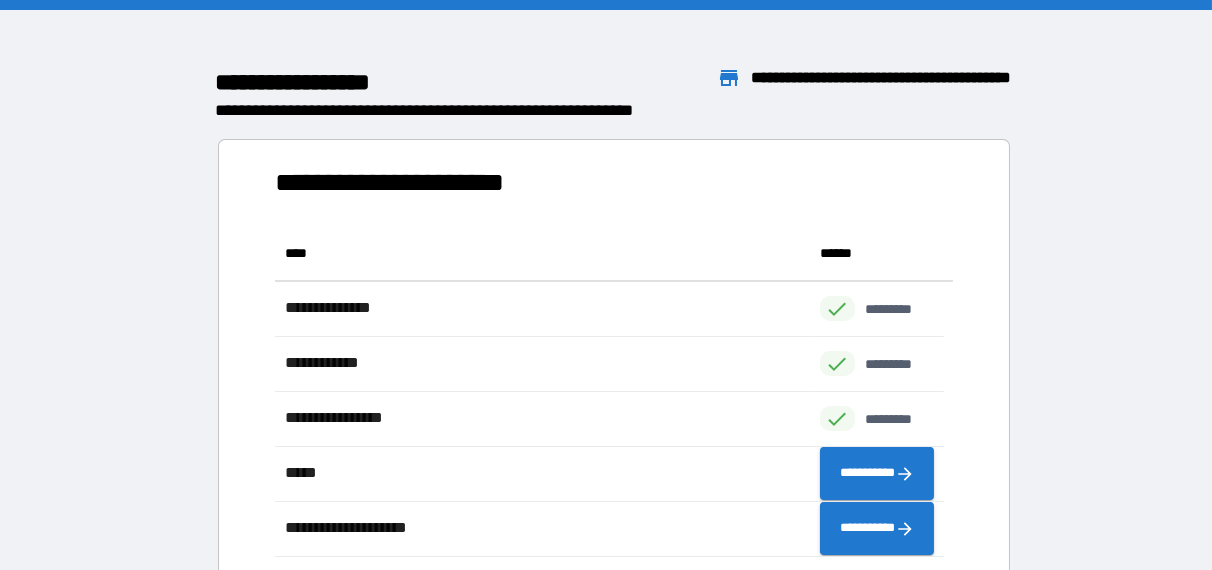 scroll, scrollTop: 16, scrollLeft: 16, axis: both 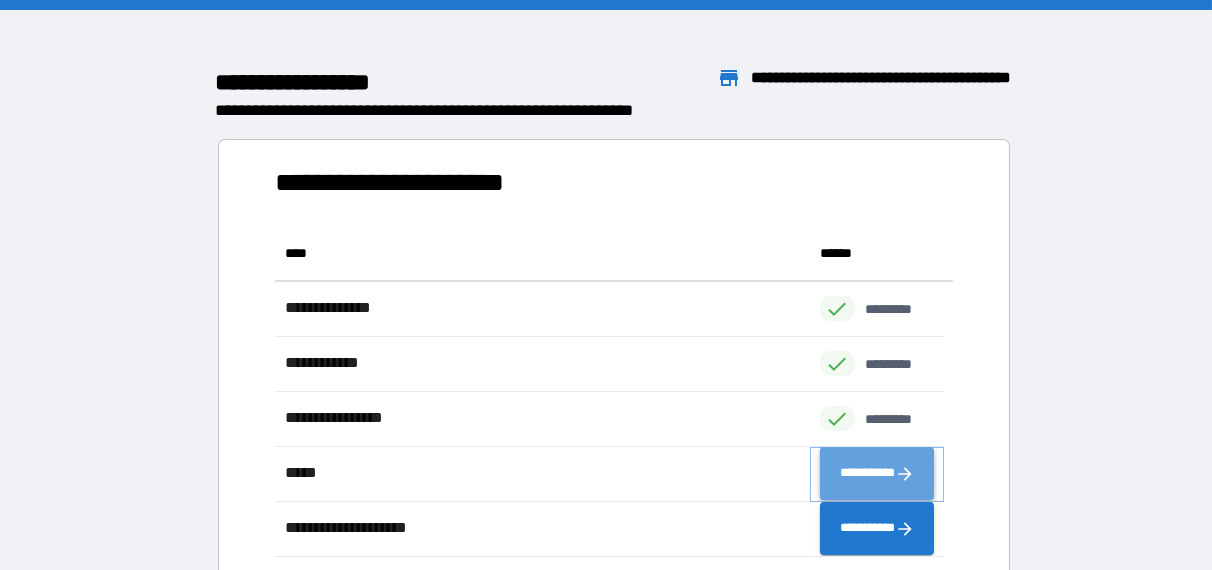 click on "**********" at bounding box center [877, 473] 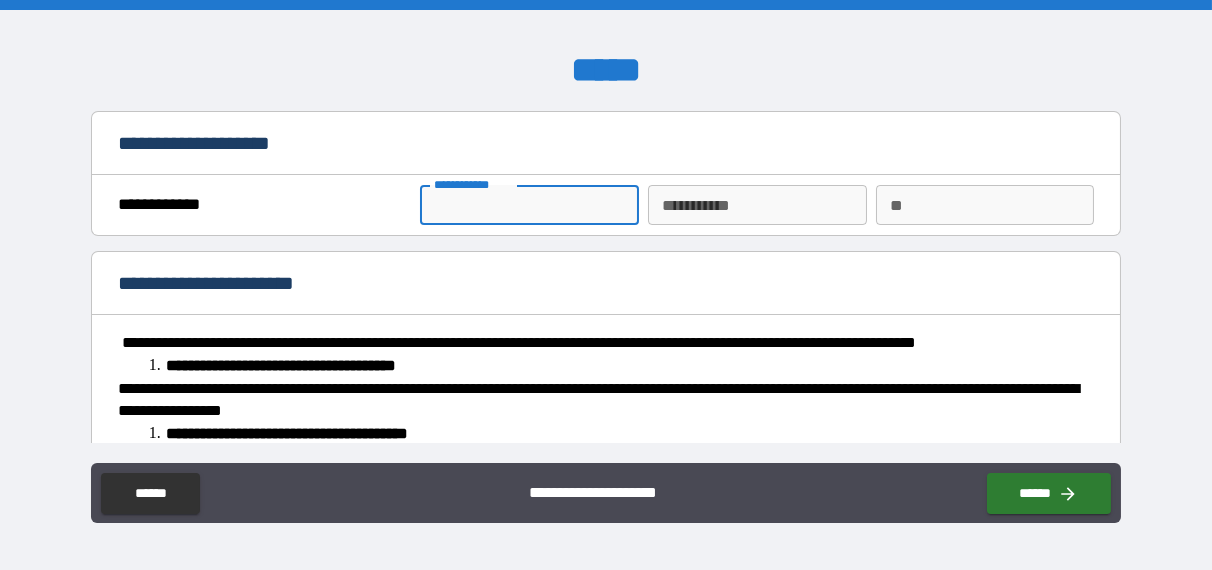 click on "**********" at bounding box center [529, 205] 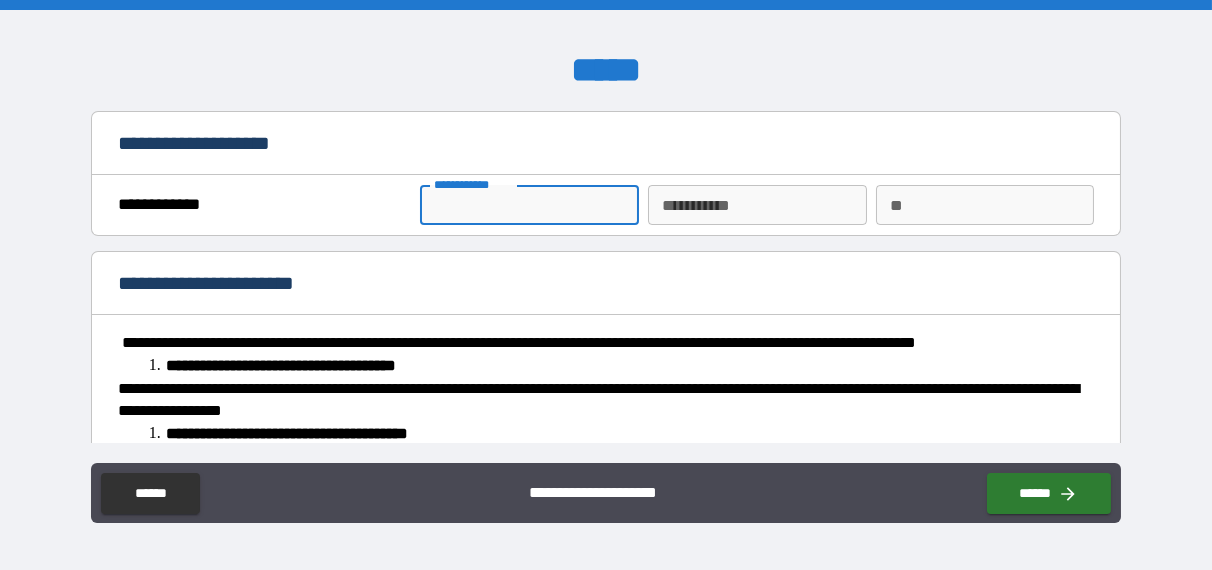 type on "*****" 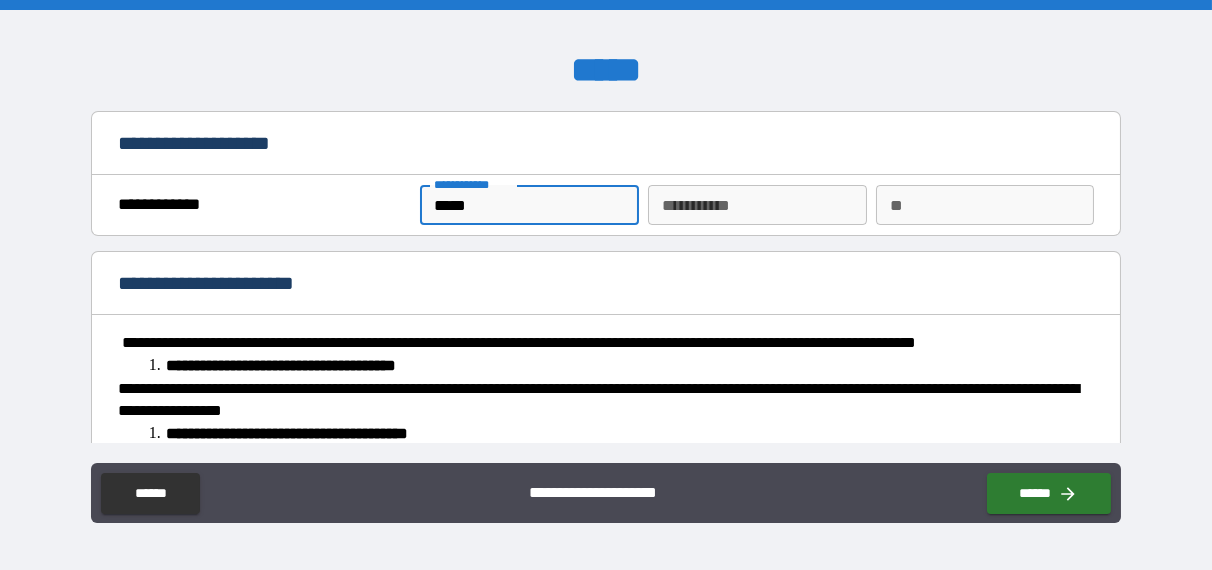 type on "**********" 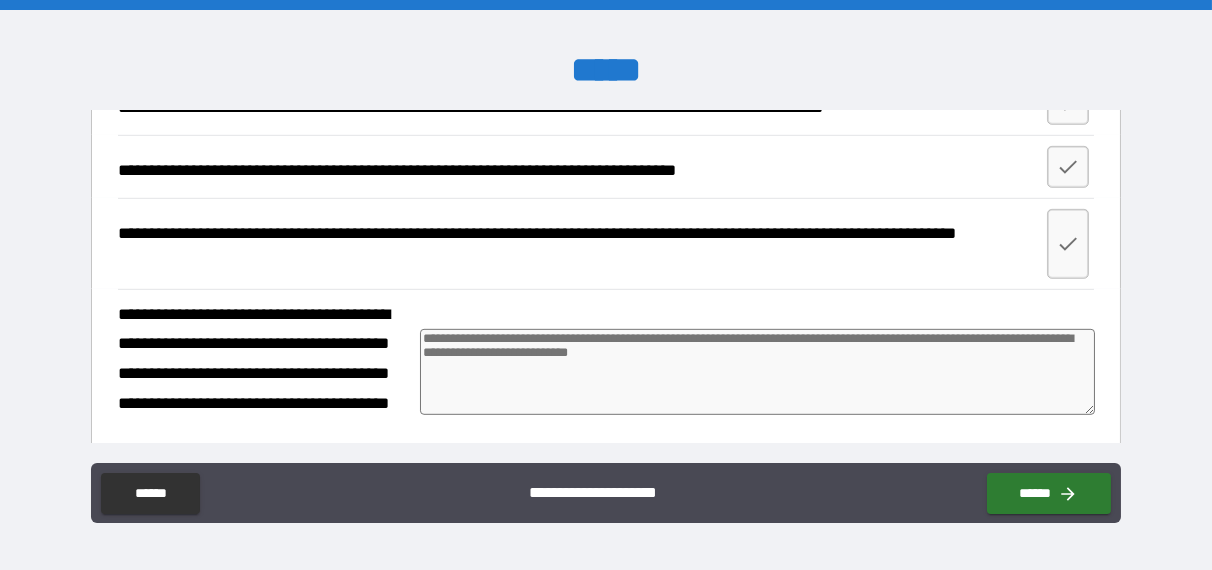 scroll, scrollTop: 3093, scrollLeft: 0, axis: vertical 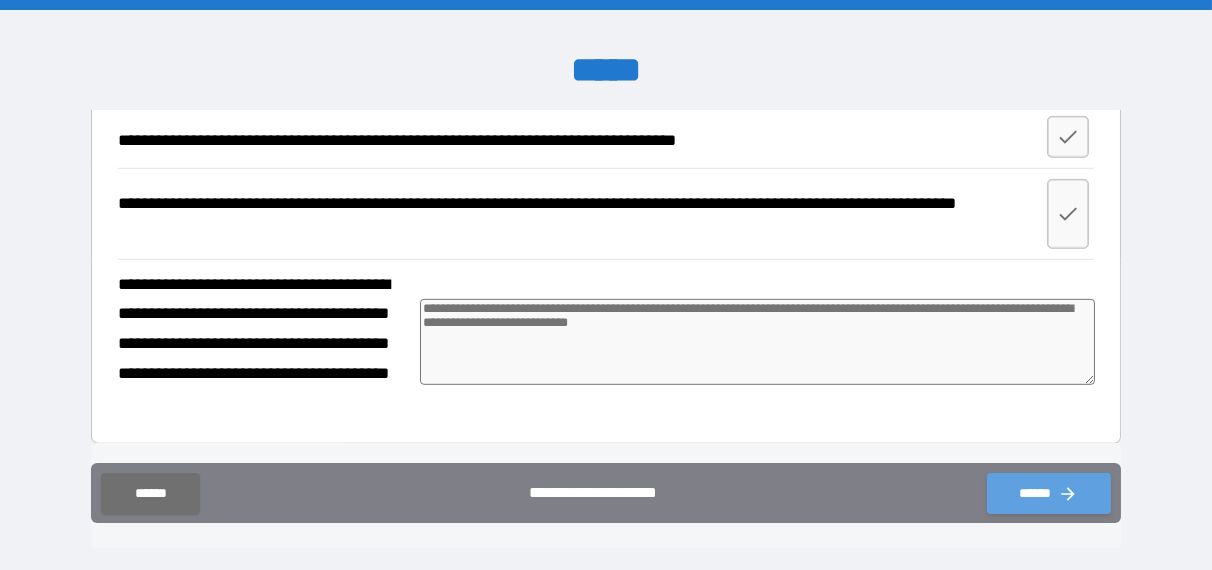 click on "******" at bounding box center (1049, 493) 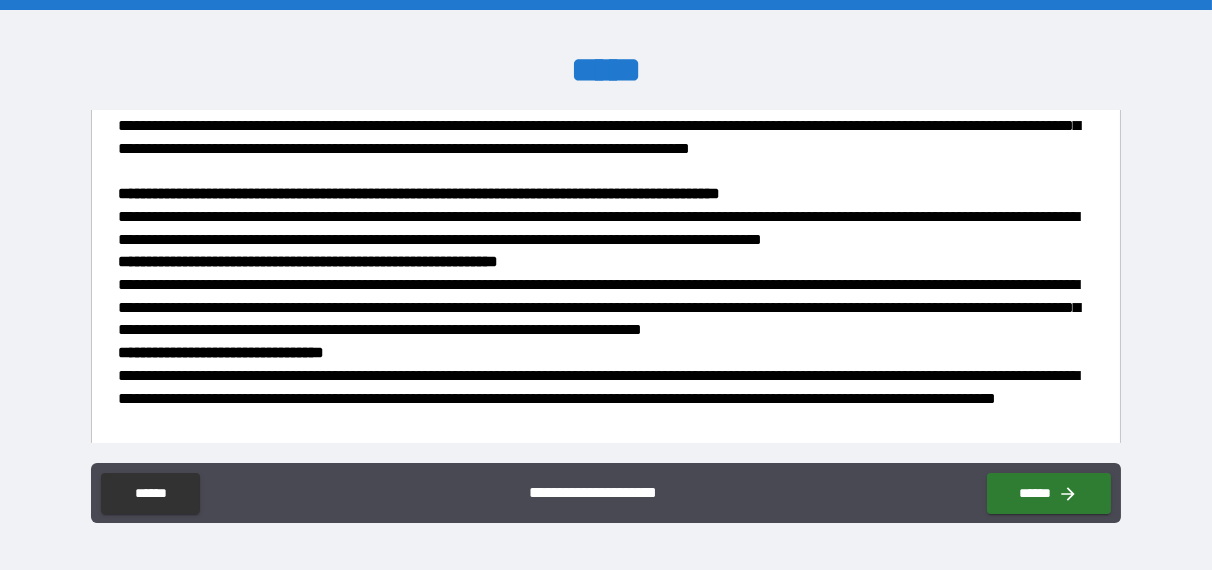 scroll, scrollTop: 3093, scrollLeft: 0, axis: vertical 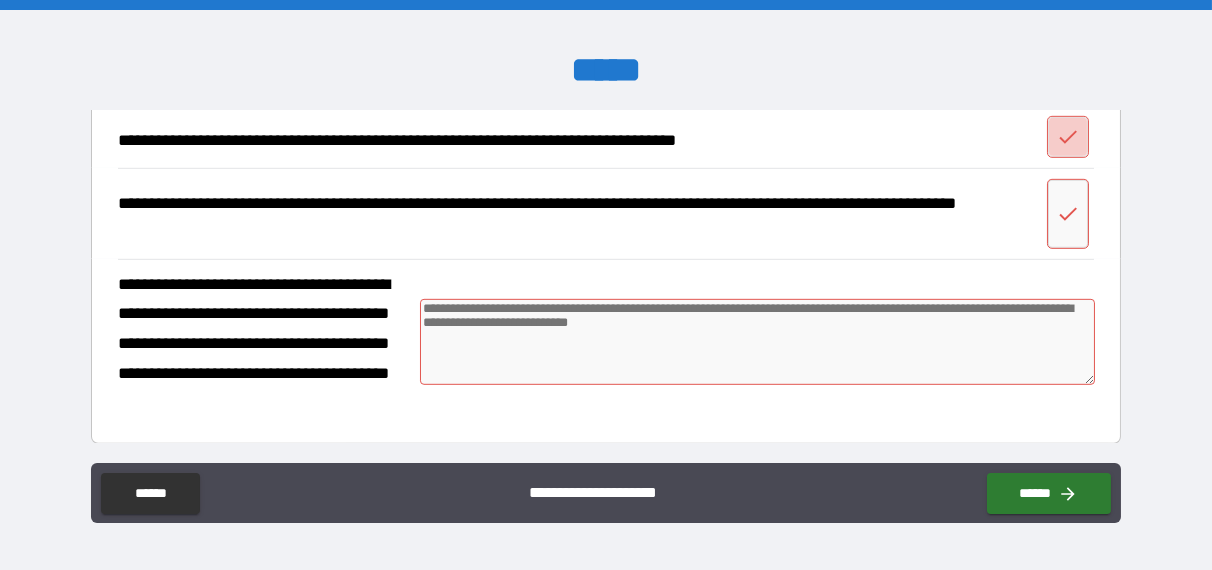 click 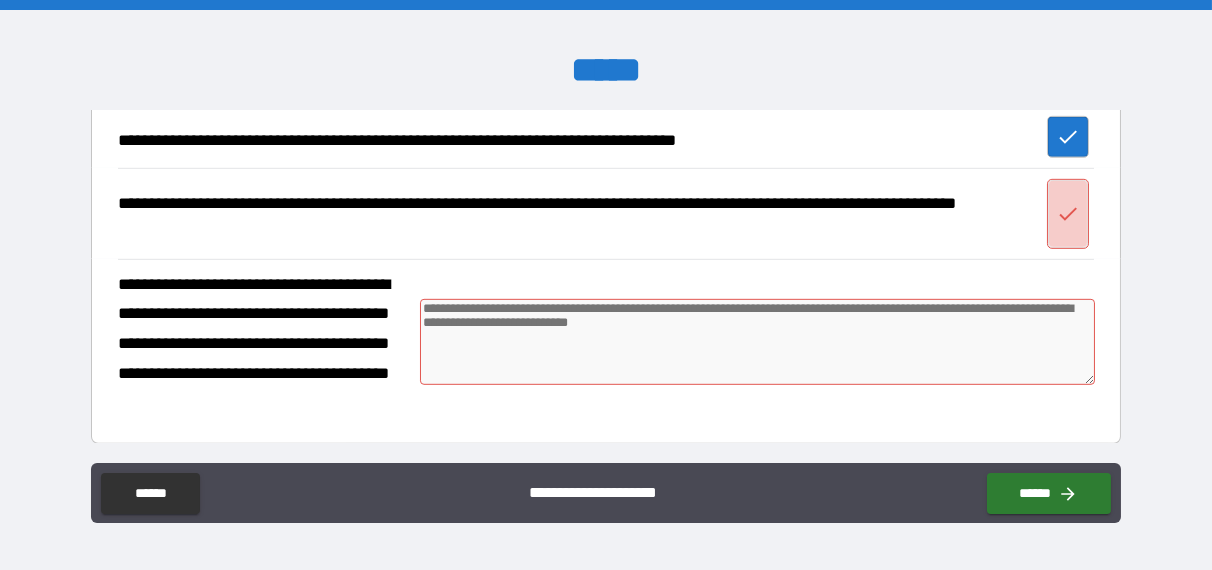 click 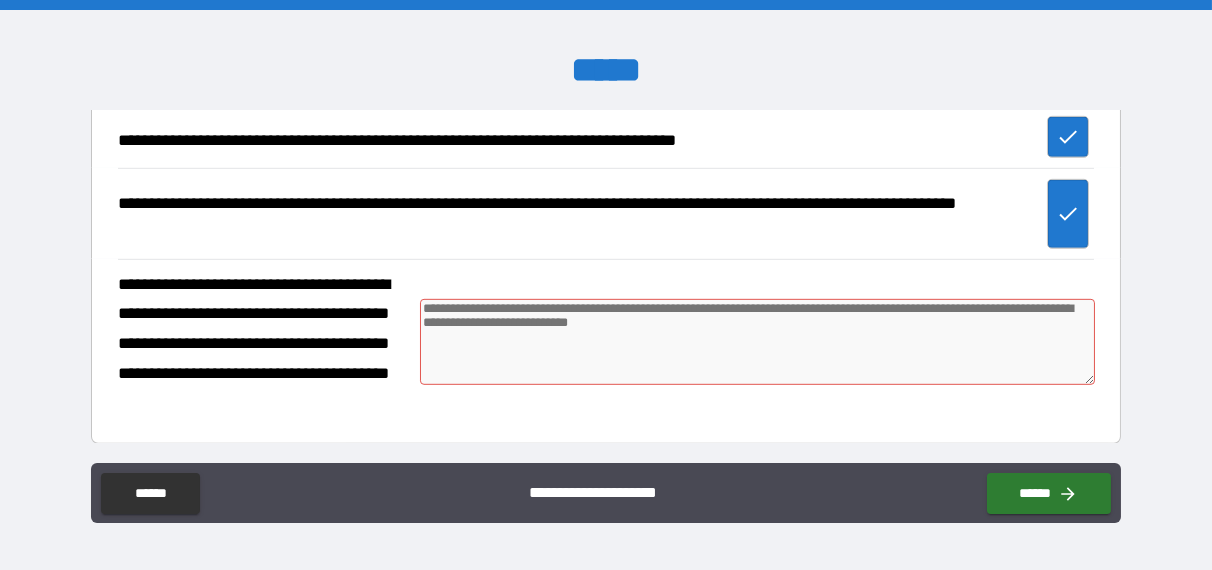click at bounding box center [757, 342] 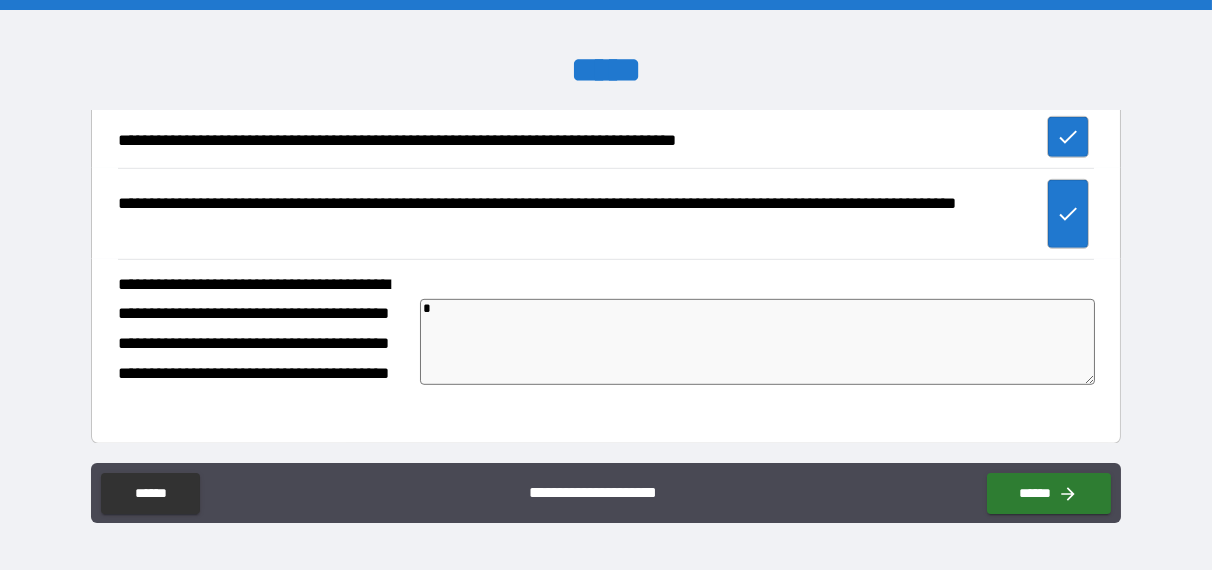 type on "*" 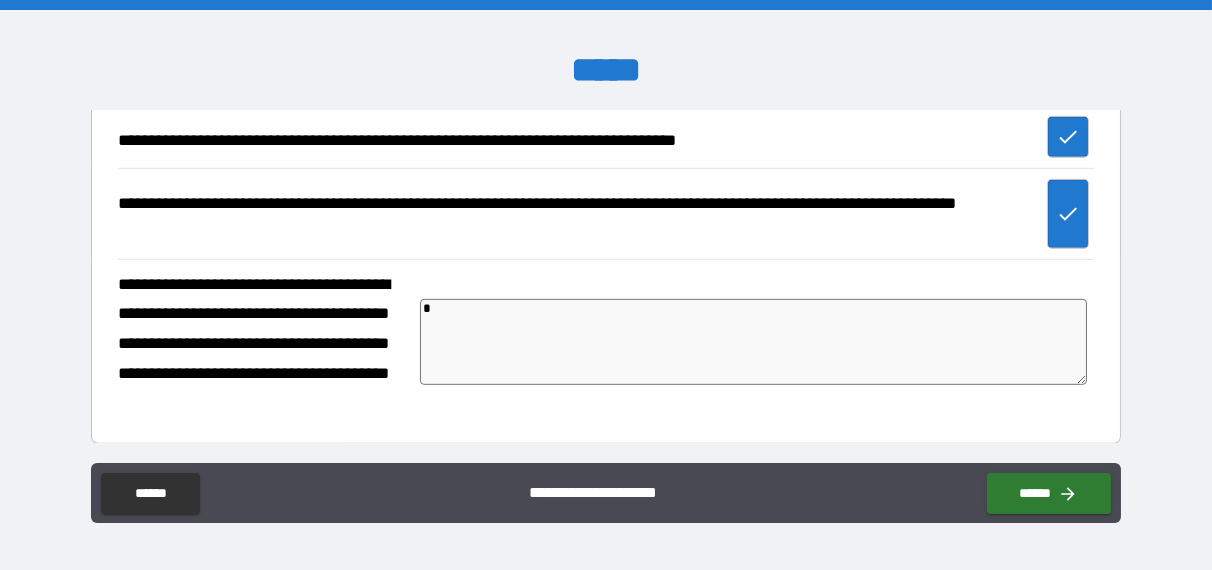 type on "**" 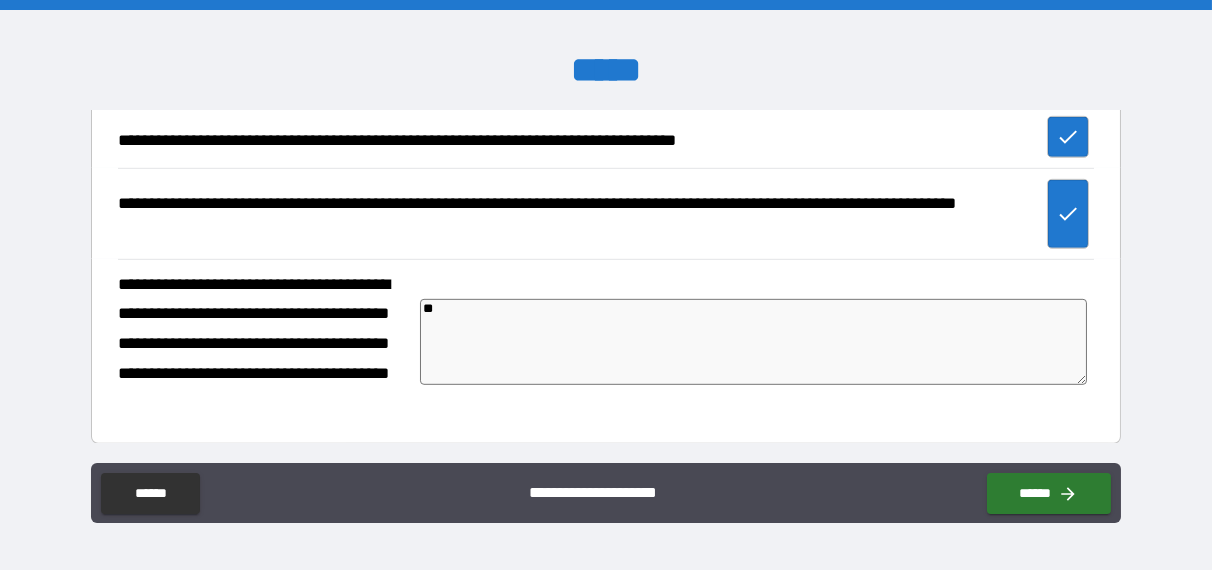 type on "*" 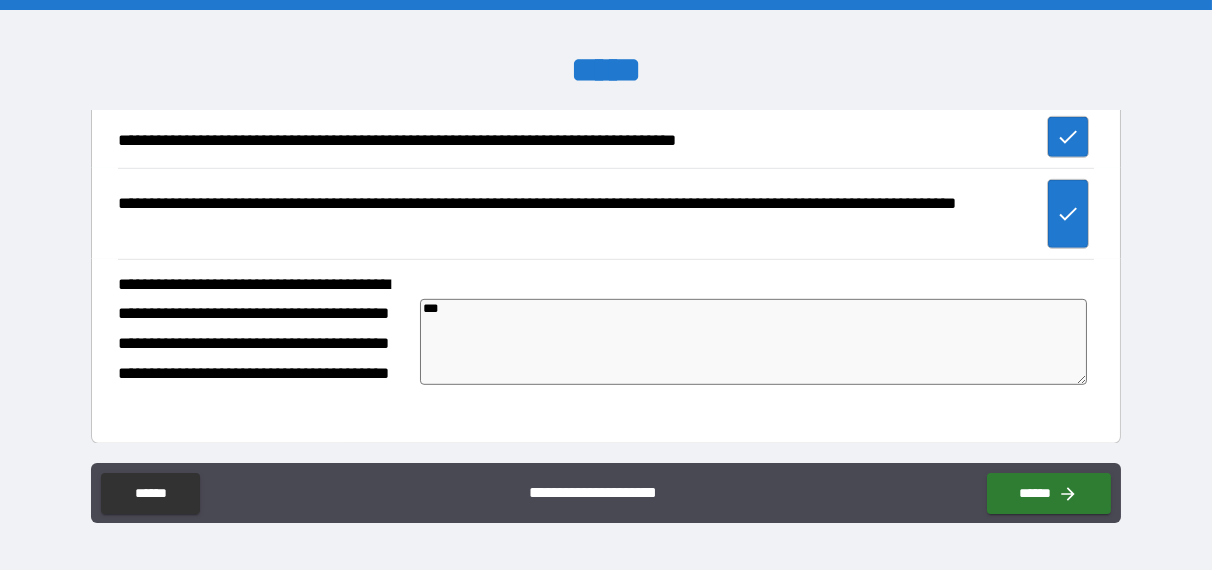 type on "*" 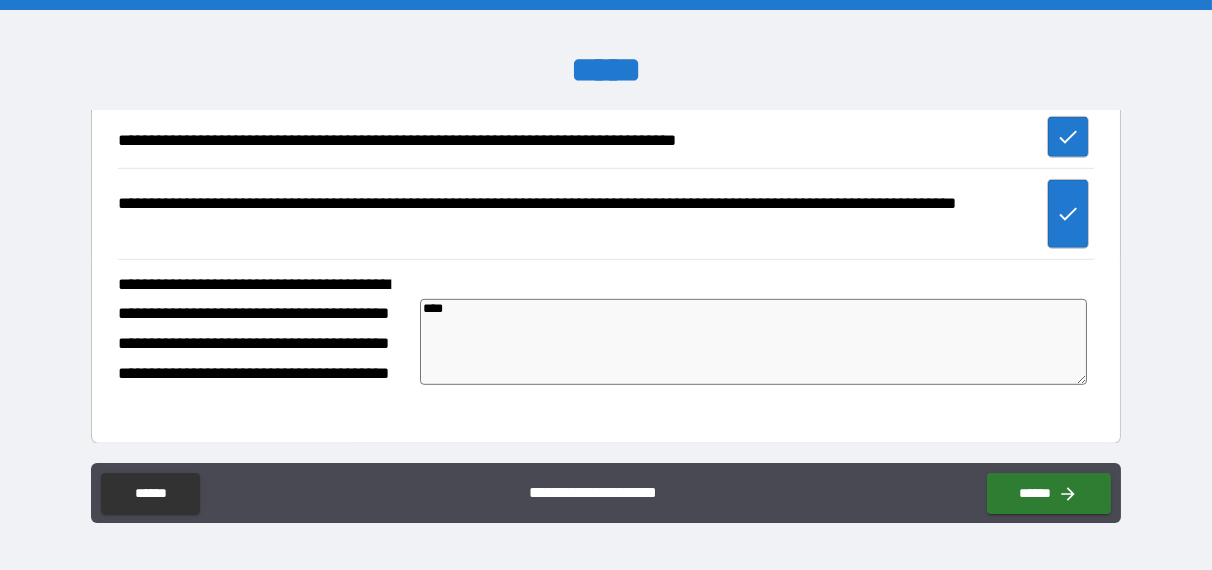 type on "*" 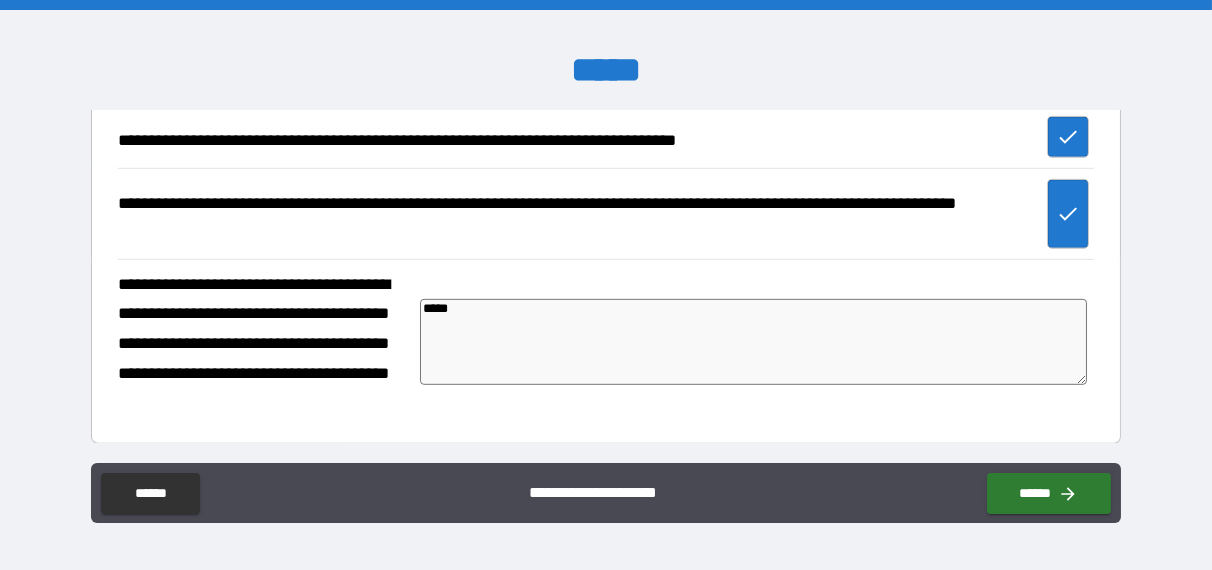 type on "*" 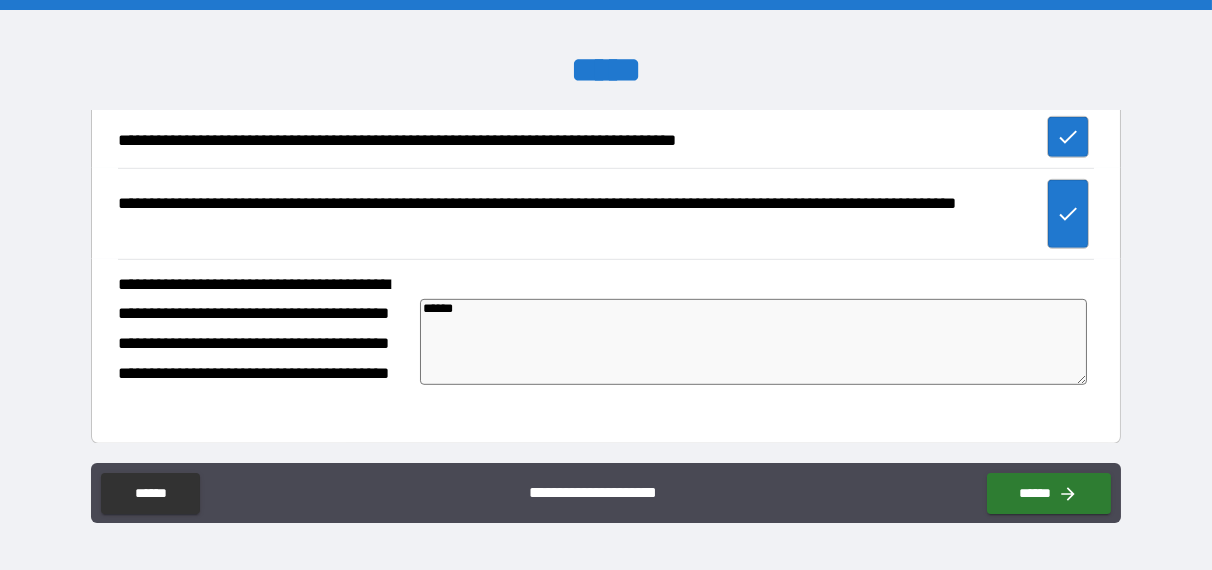 type on "*" 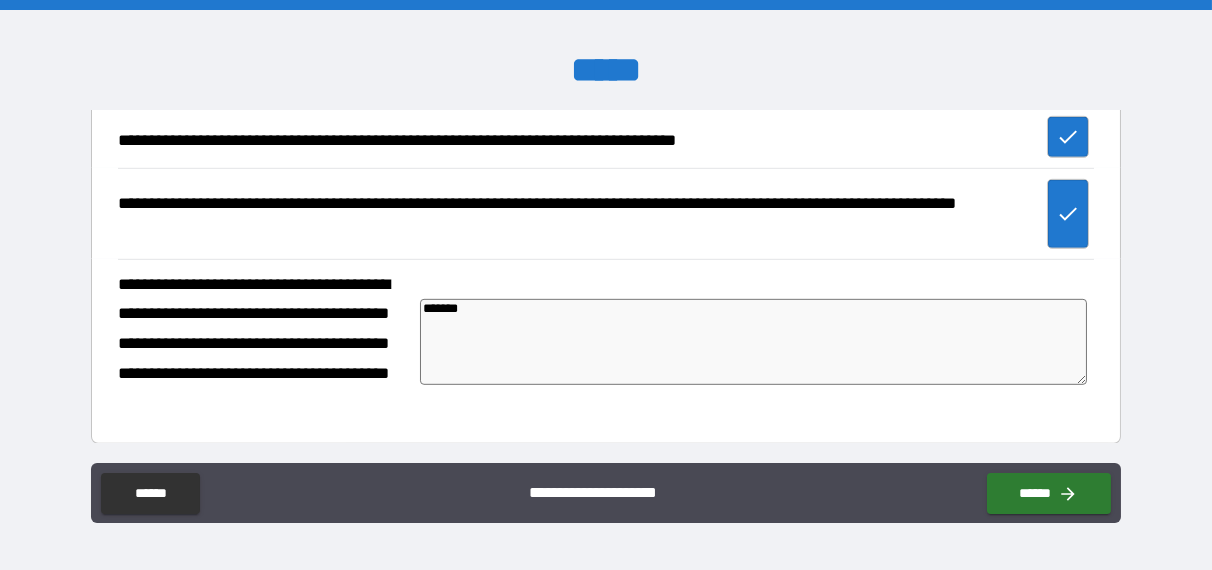 type on "*" 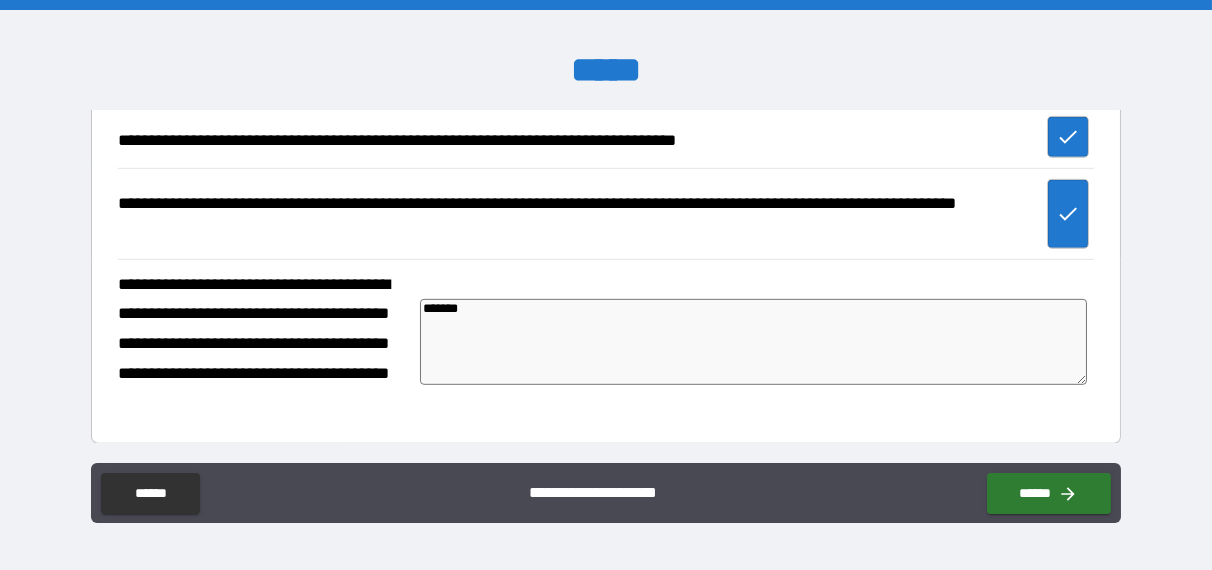 type on "********" 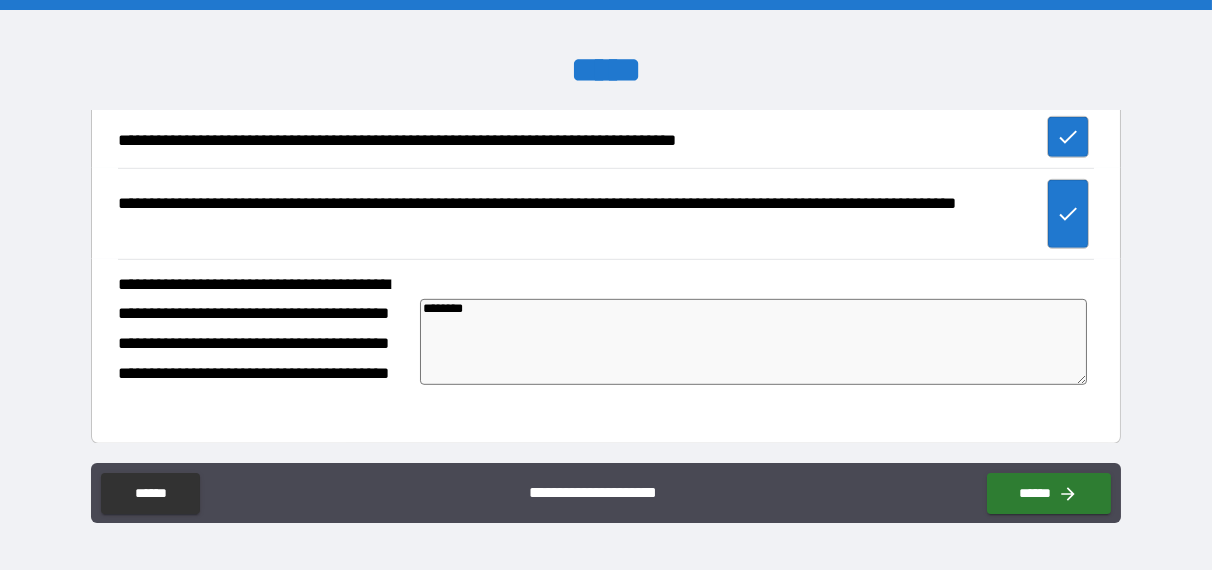 type on "*" 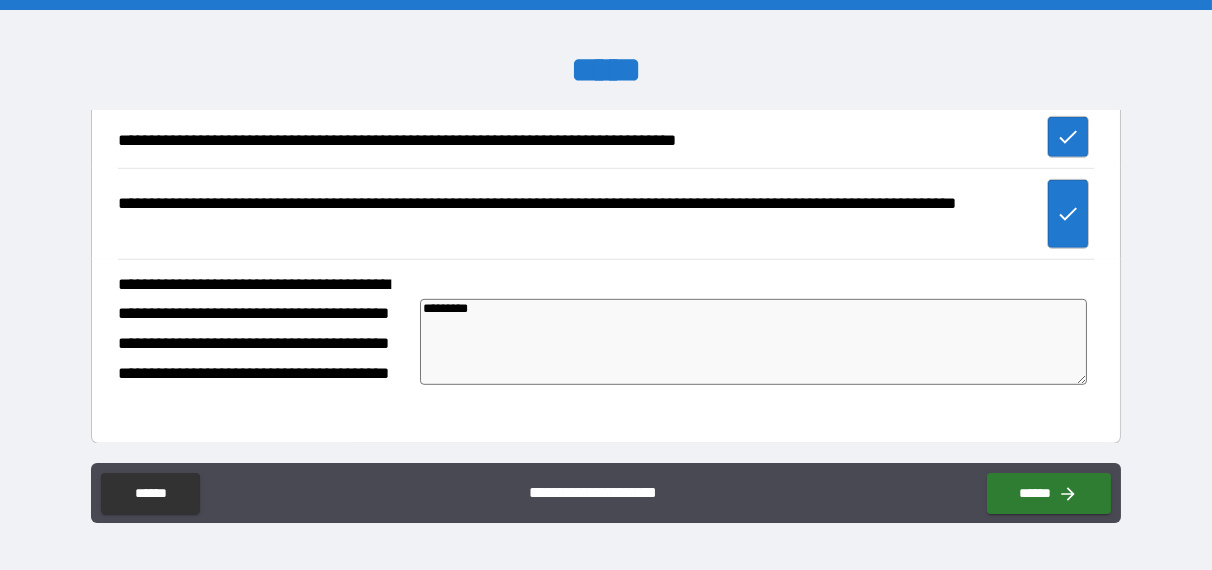 type on "*" 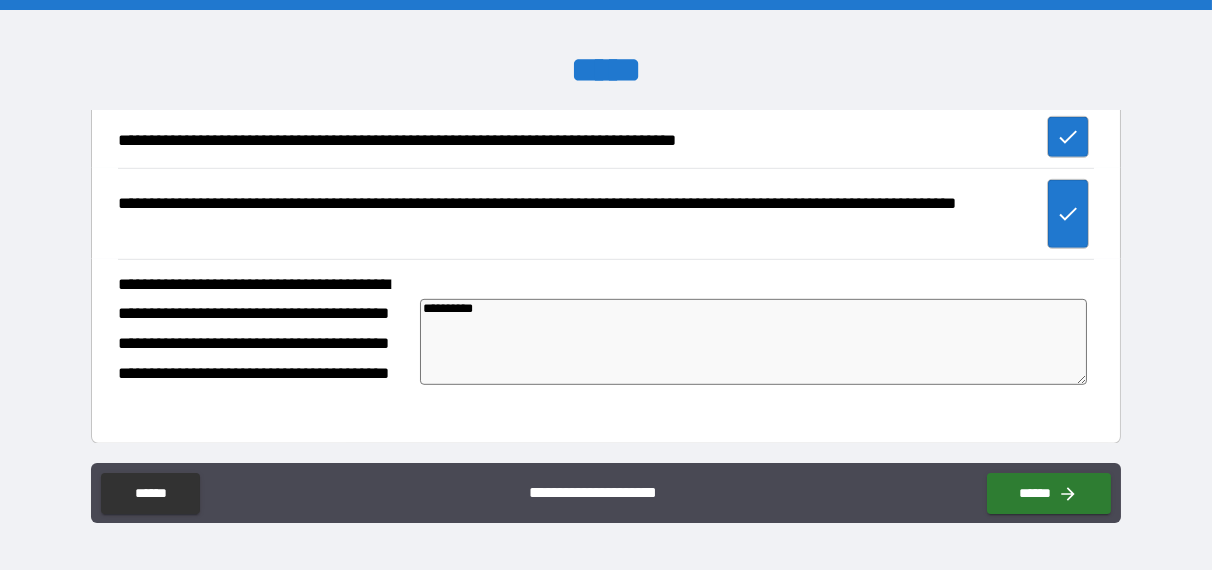 type on "*" 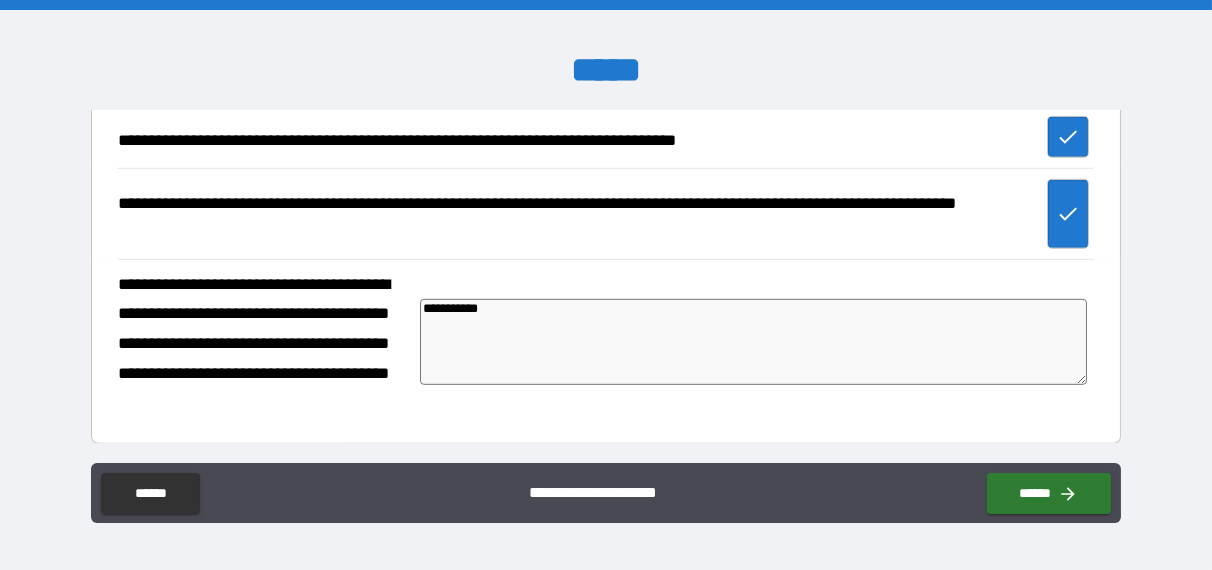 type on "*" 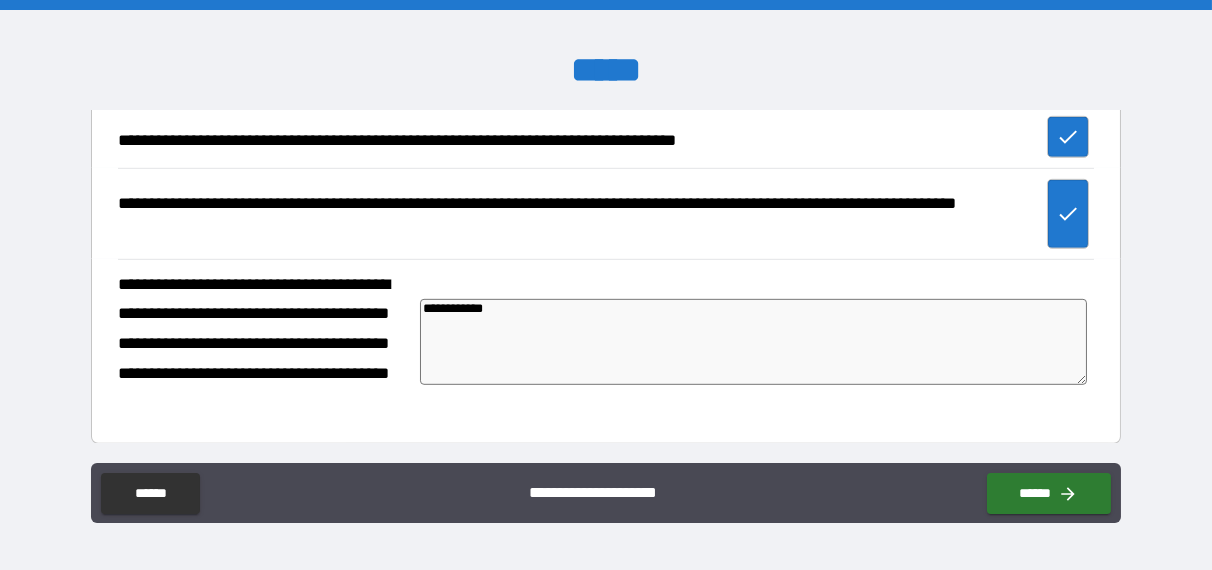 type on "*" 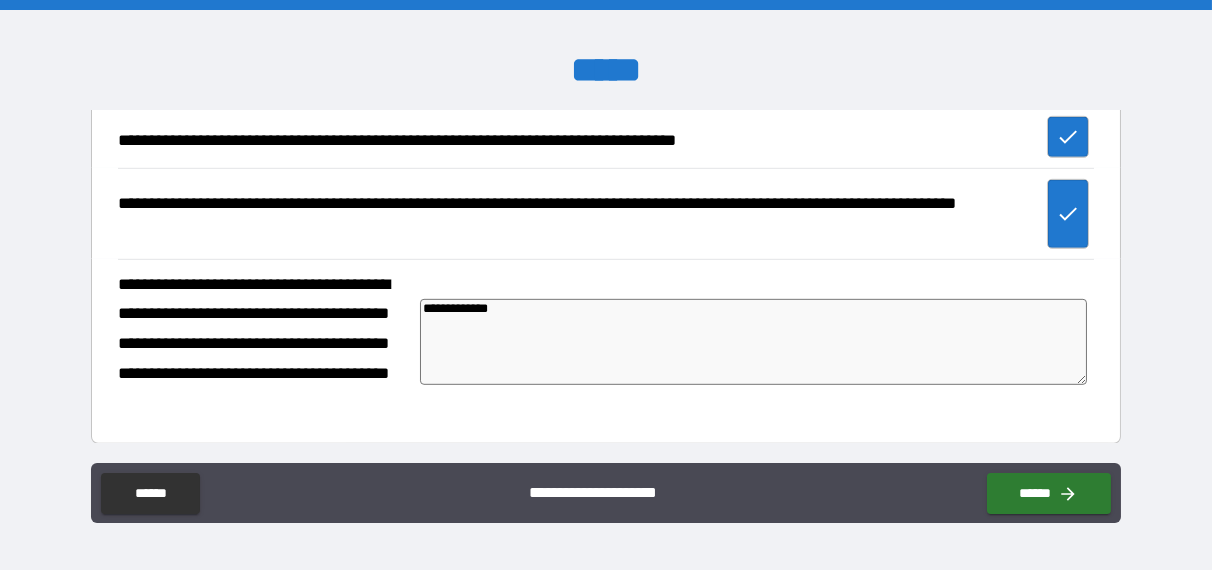 type on "*" 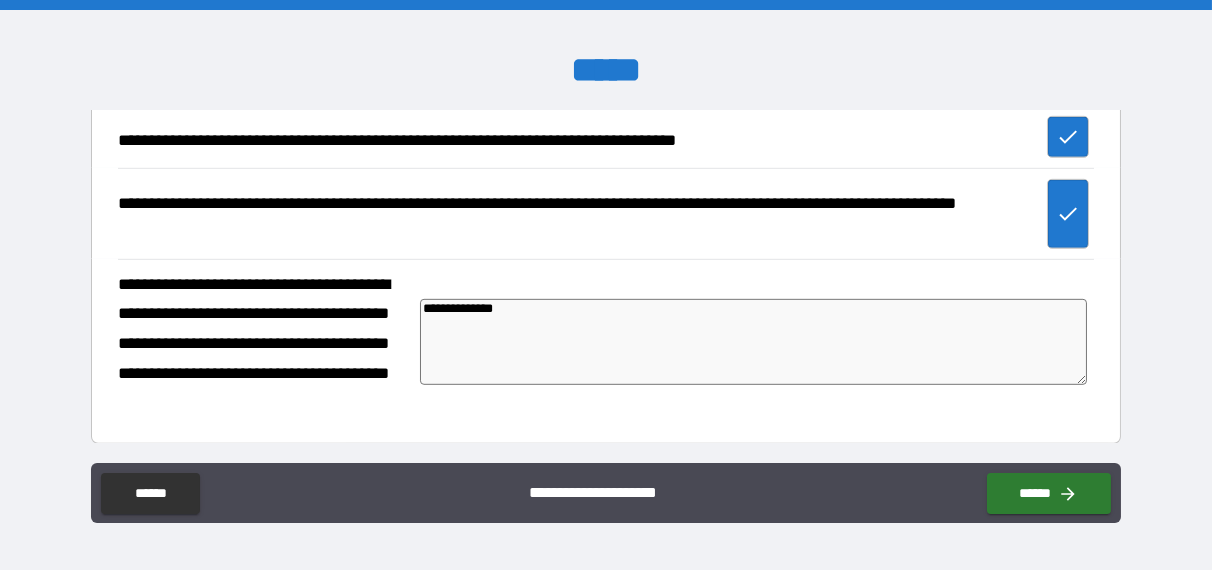 type on "*" 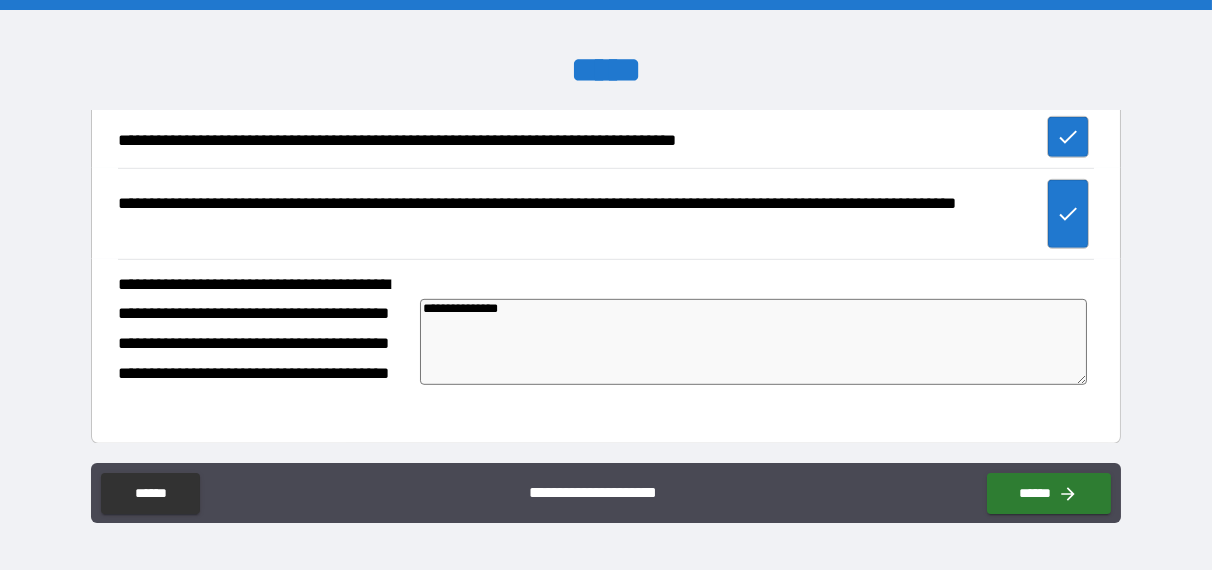 type on "*" 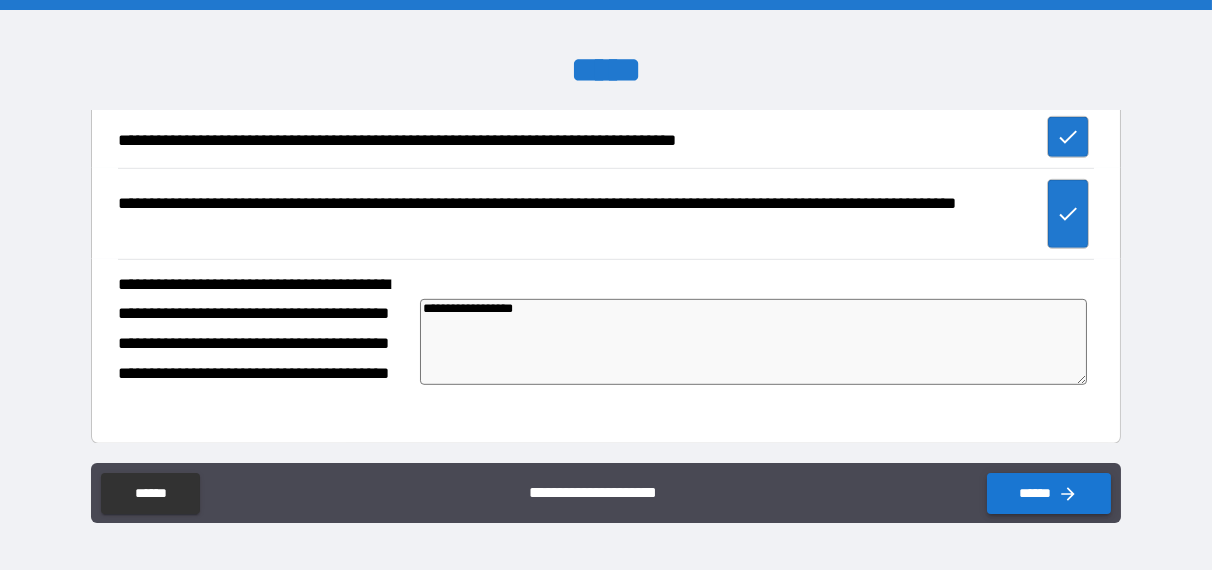 click on "******" at bounding box center [1049, 493] 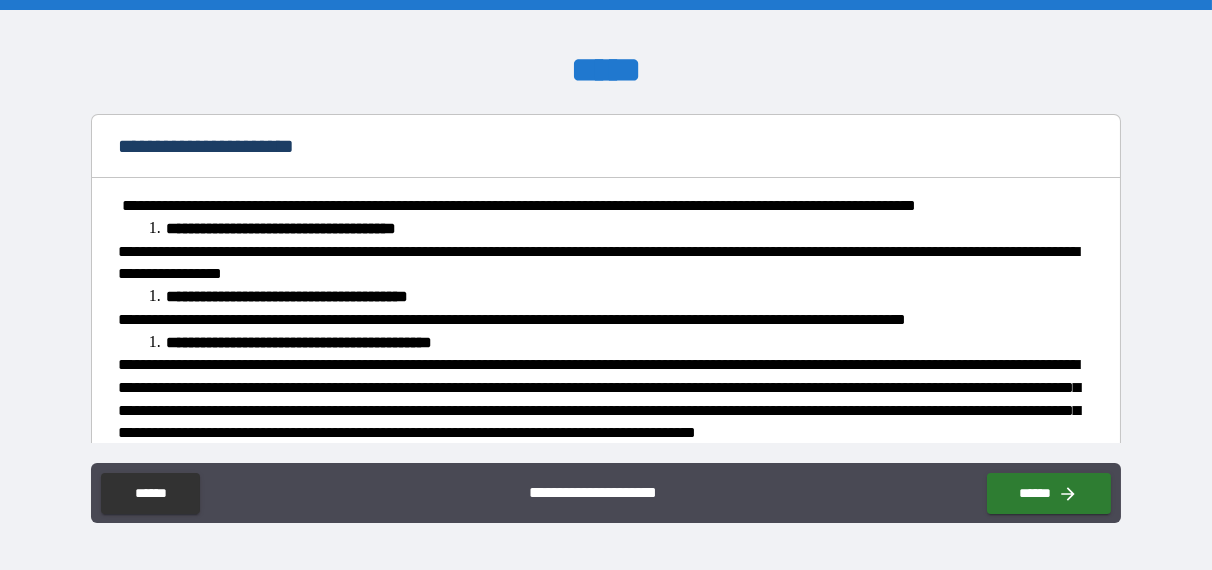 scroll, scrollTop: 0, scrollLeft: 0, axis: both 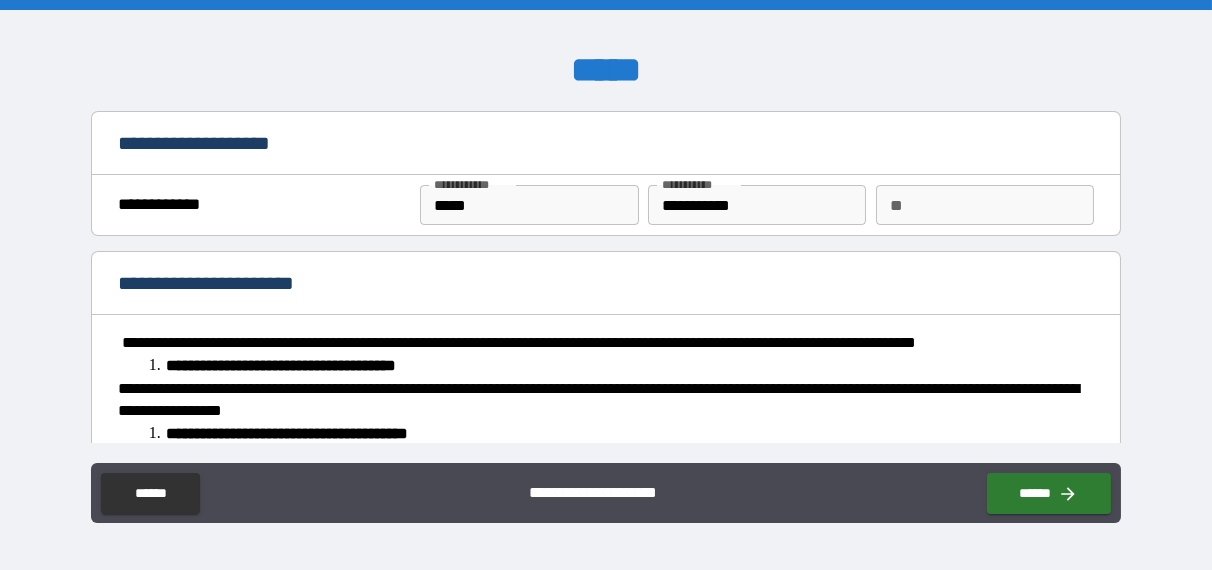 click on "**" at bounding box center (985, 205) 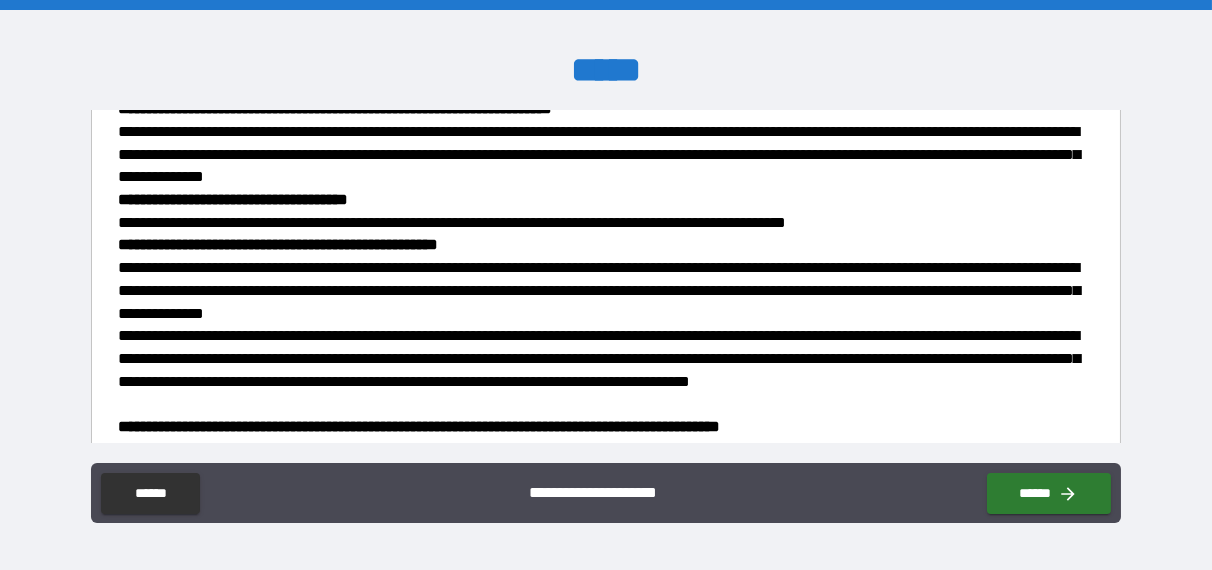 scroll, scrollTop: 3093, scrollLeft: 0, axis: vertical 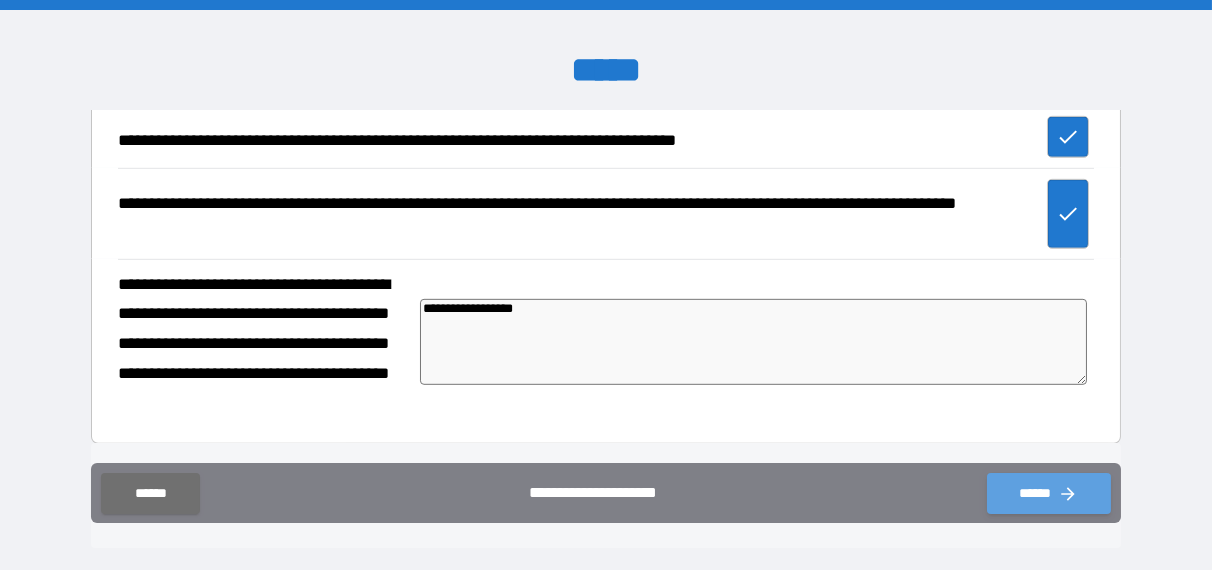 click on "******" at bounding box center [1049, 493] 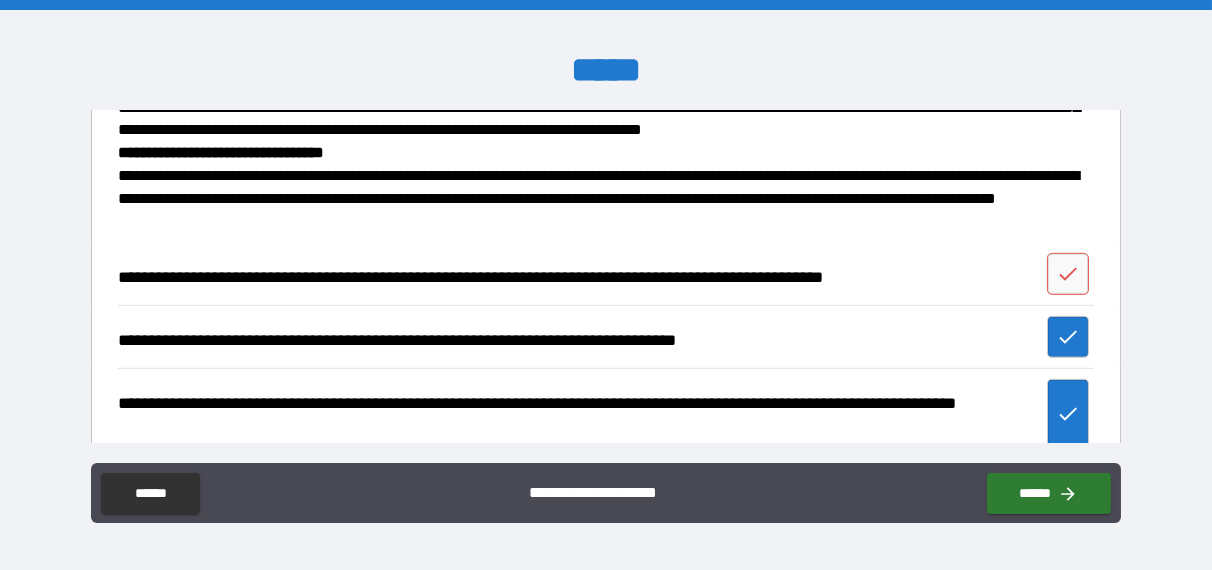 scroll, scrollTop: 2994, scrollLeft: 0, axis: vertical 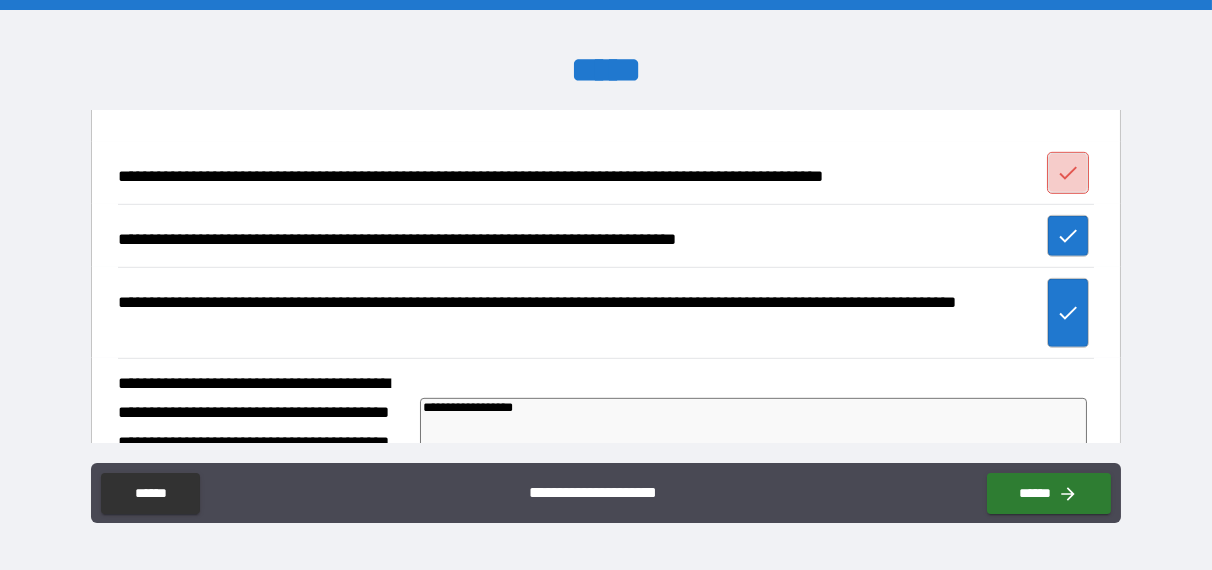 click 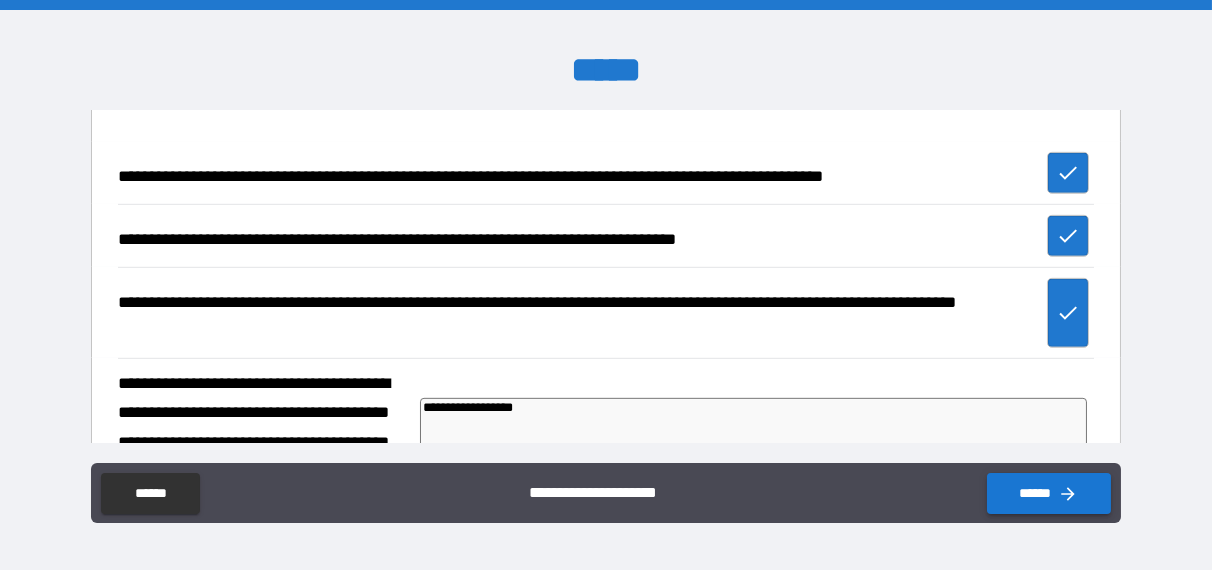 click 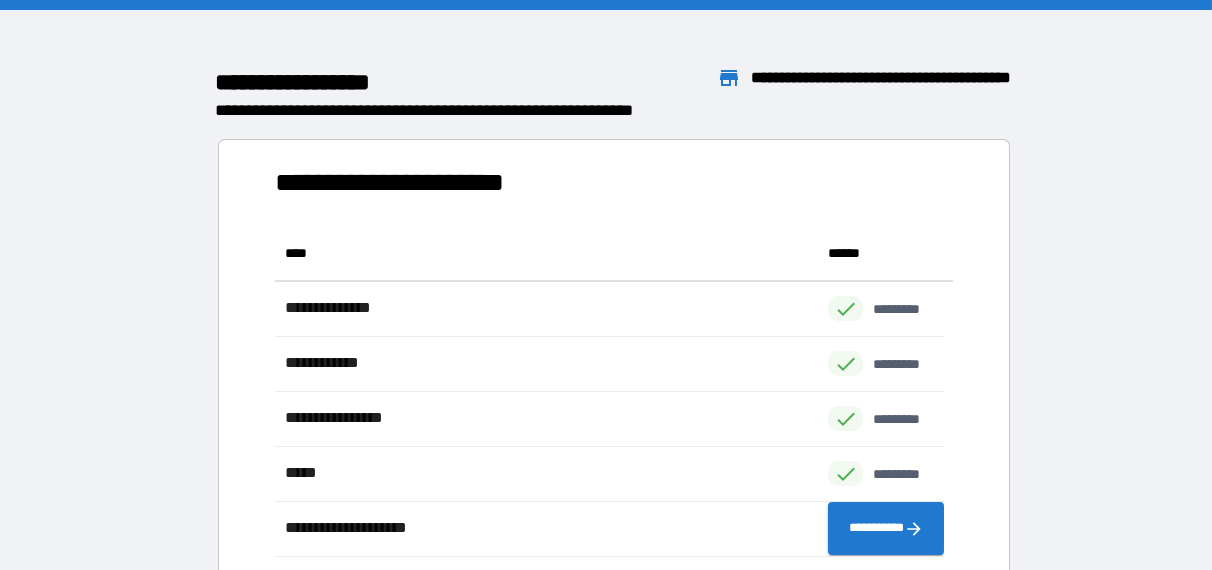 scroll, scrollTop: 16, scrollLeft: 16, axis: both 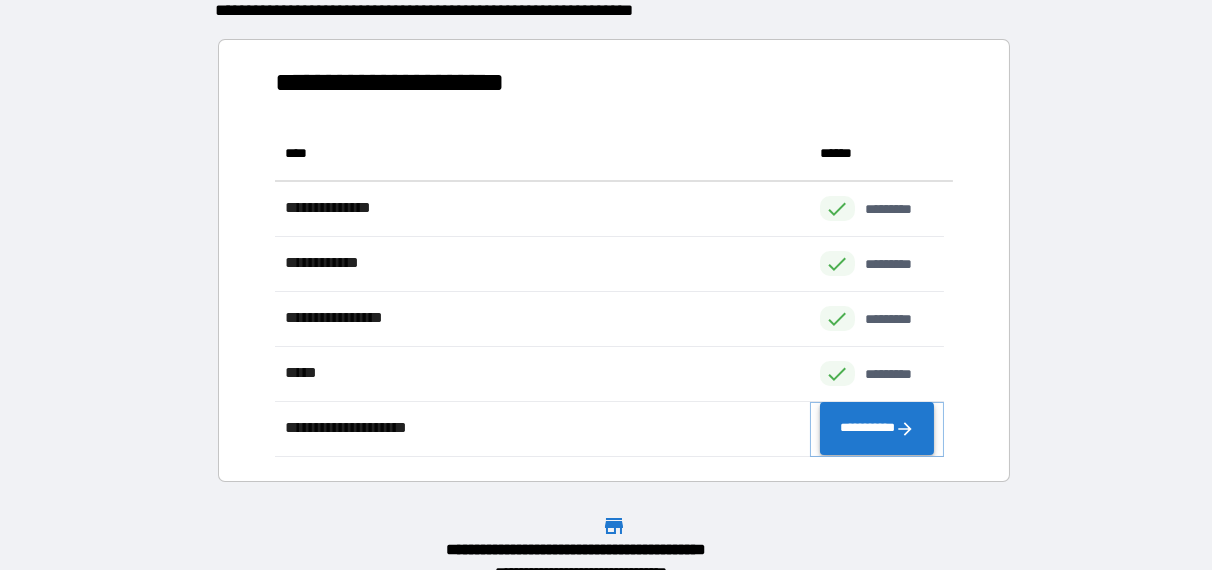 click on "**********" at bounding box center (877, 428) 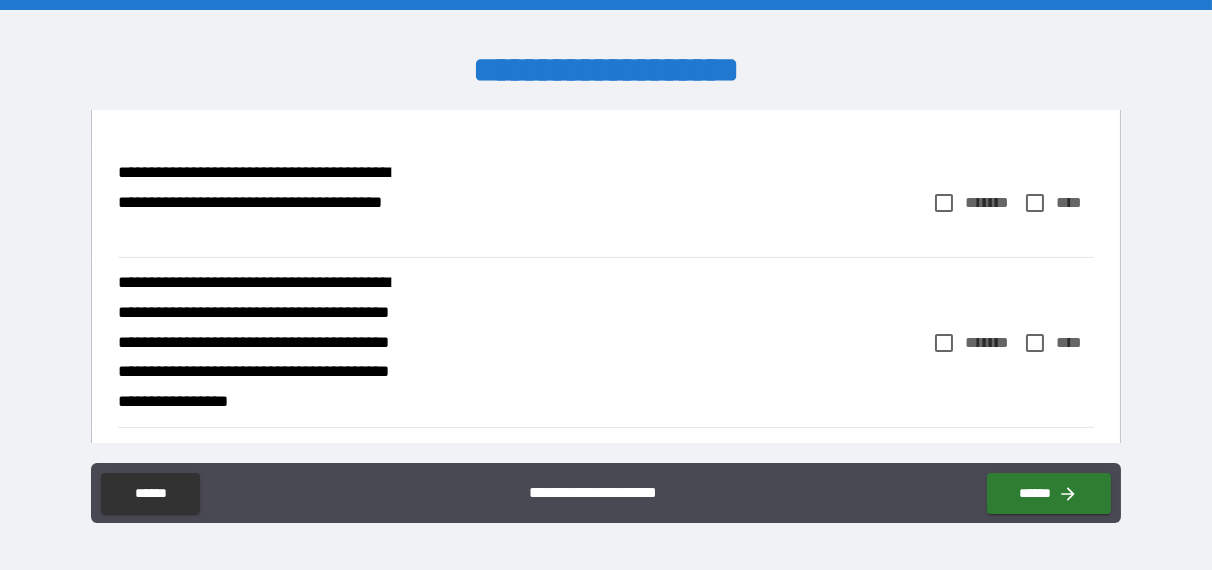scroll, scrollTop: 1398, scrollLeft: 0, axis: vertical 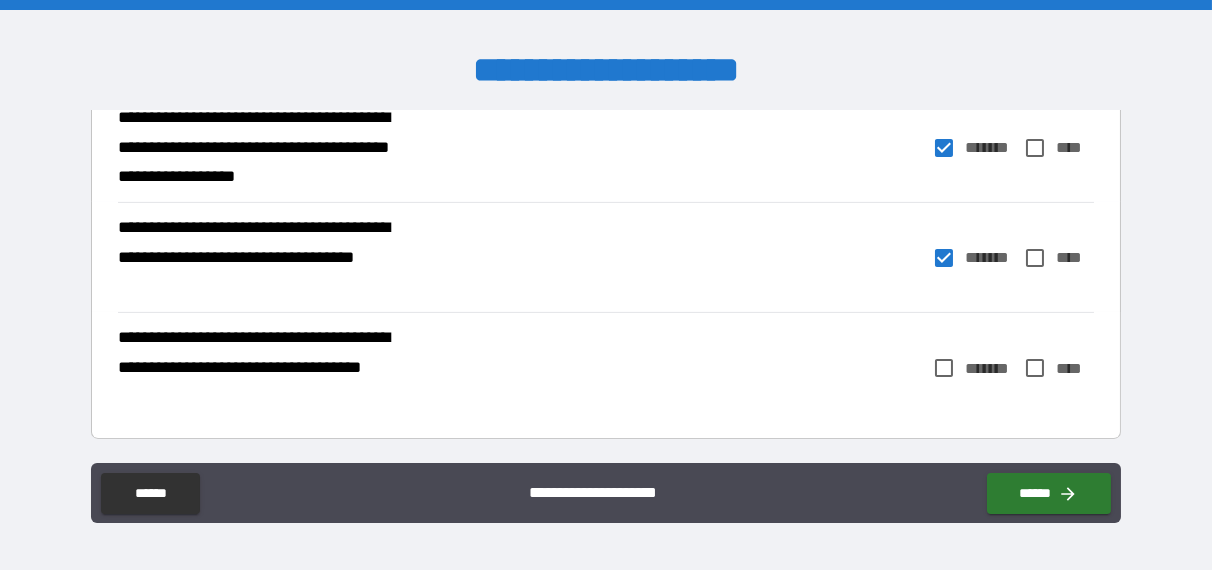 click on "**********" at bounding box center (606, 493) 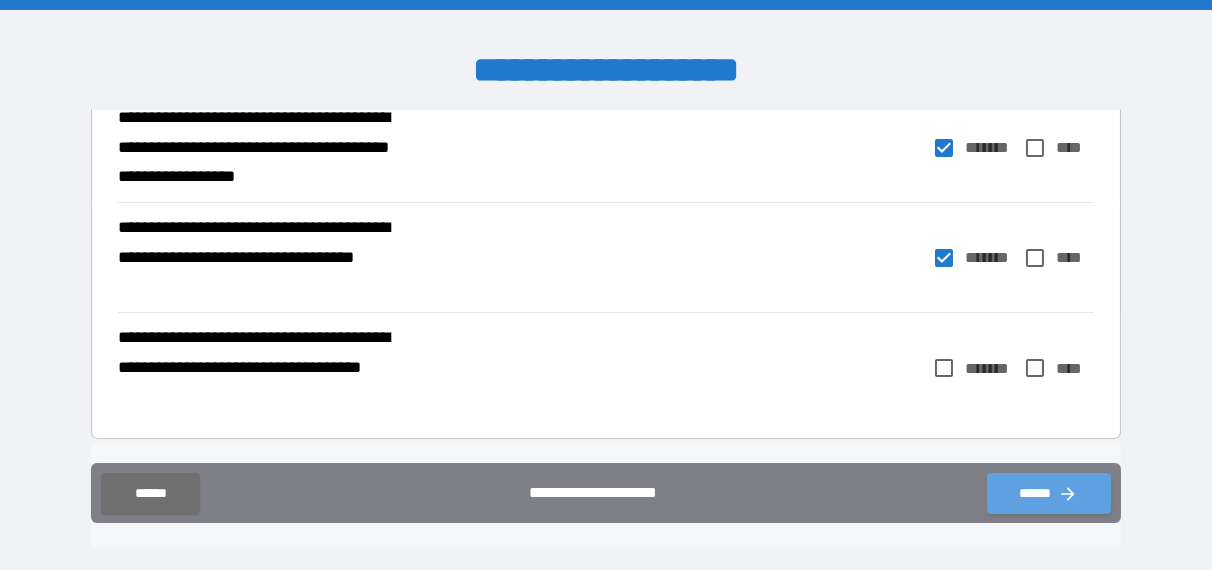 click on "******" at bounding box center (1049, 493) 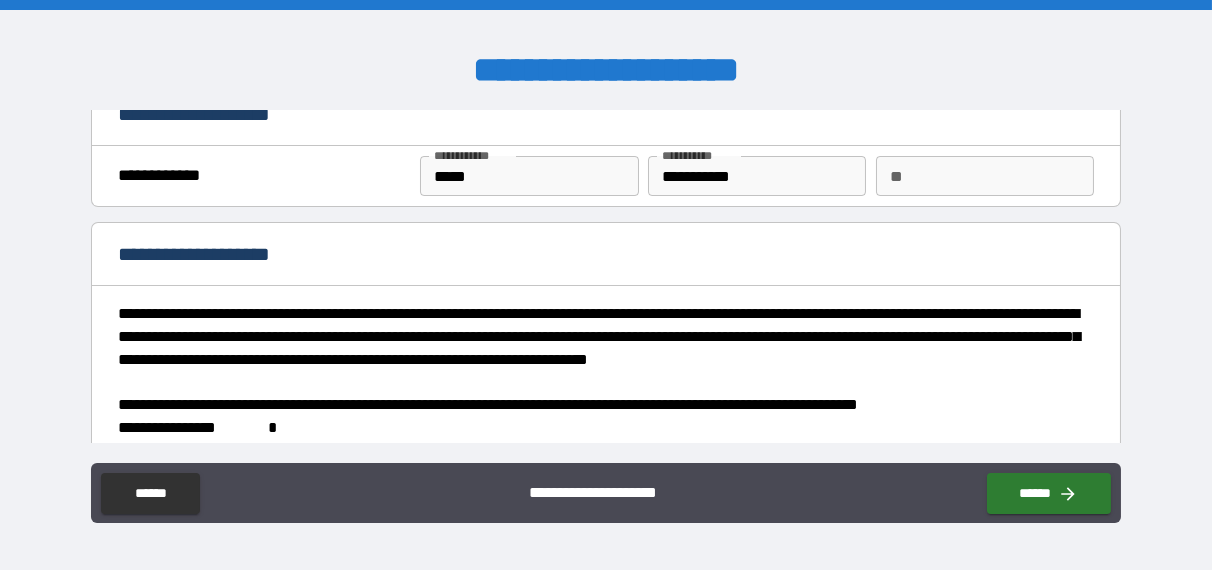 scroll, scrollTop: 0, scrollLeft: 0, axis: both 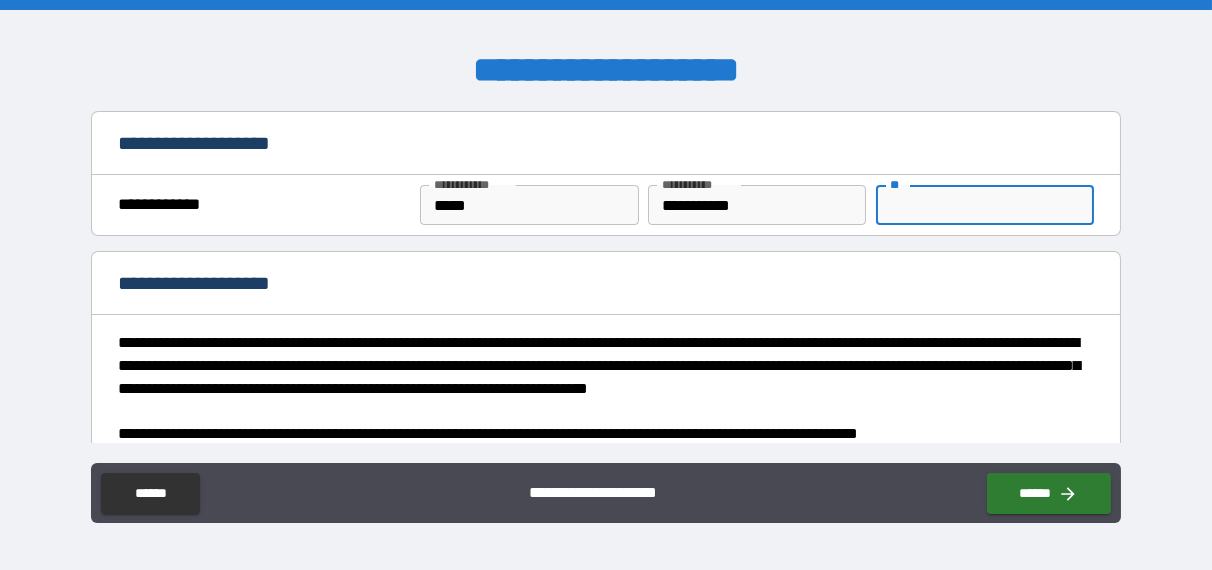 click on "**" at bounding box center (985, 205) 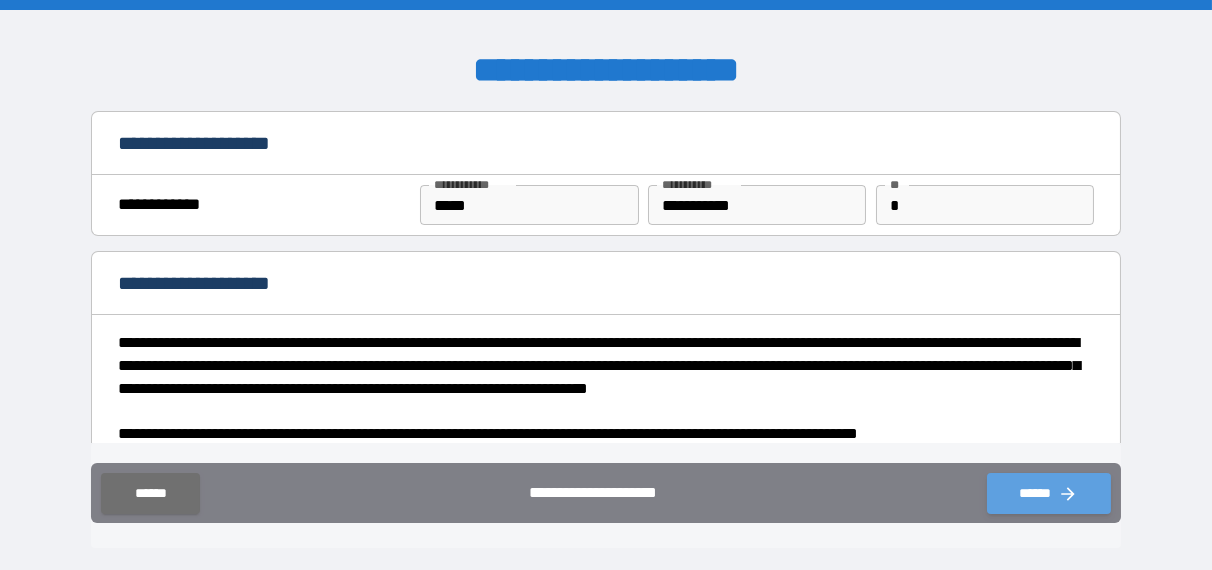 click 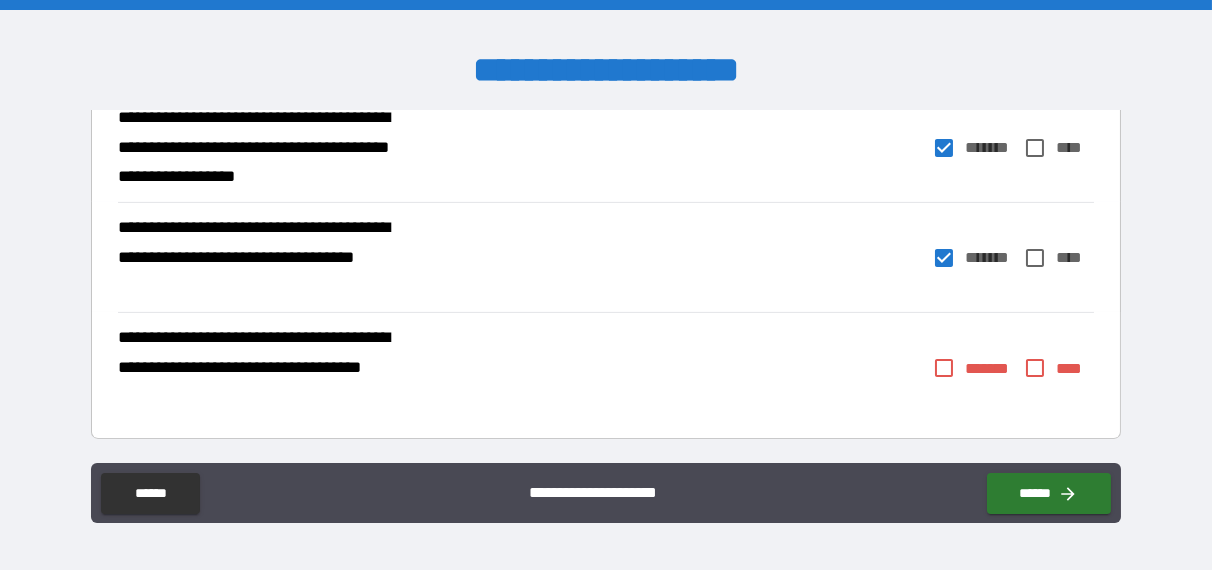 scroll, scrollTop: 1798, scrollLeft: 0, axis: vertical 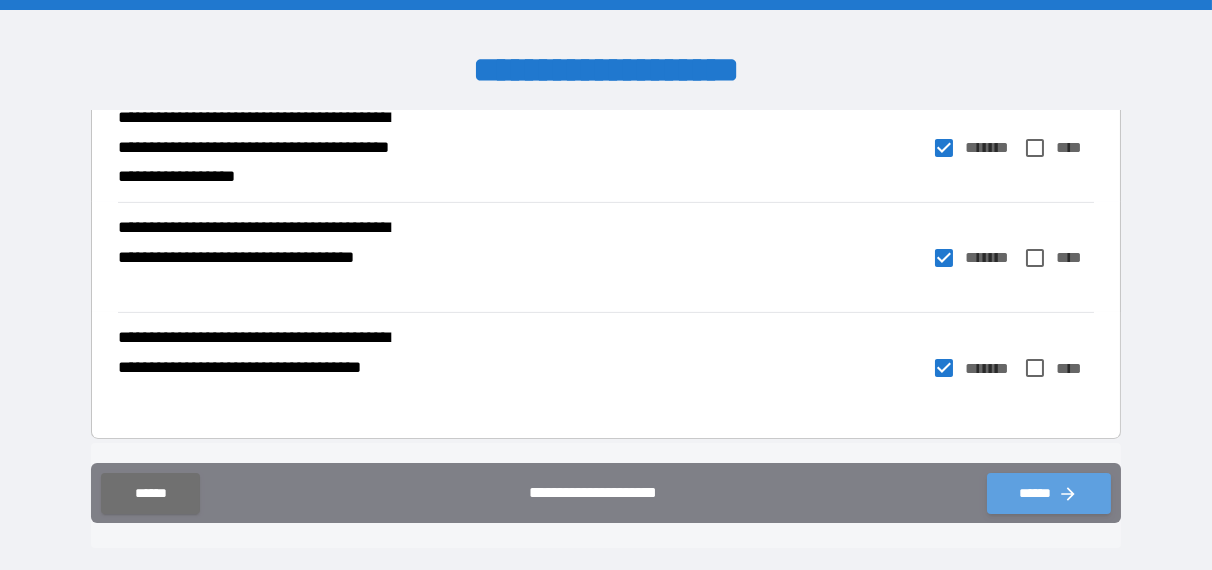 click on "******" at bounding box center [1049, 493] 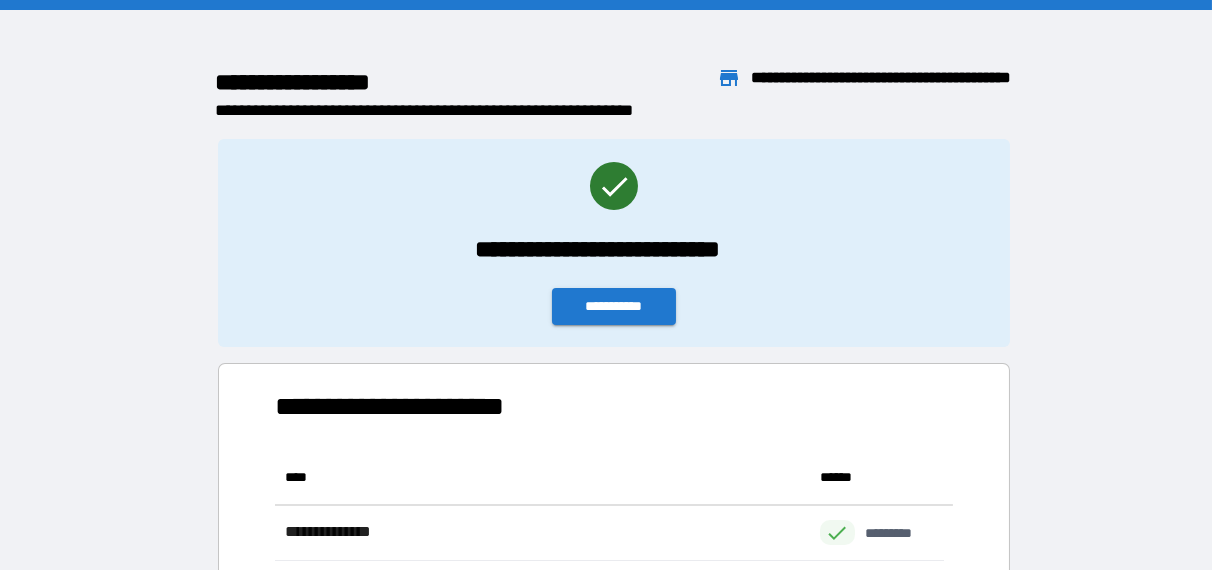 scroll, scrollTop: 316, scrollLeft: 653, axis: both 